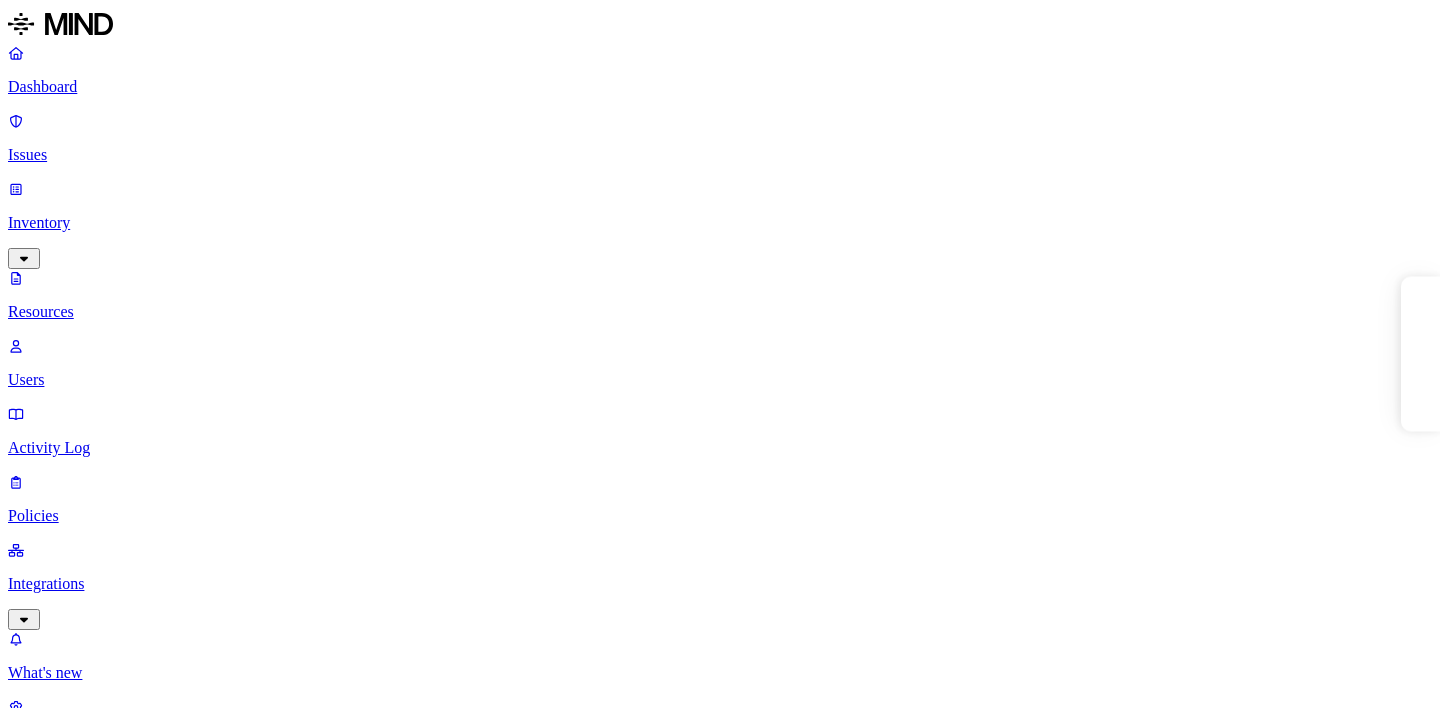 scroll, scrollTop: 0, scrollLeft: 0, axis: both 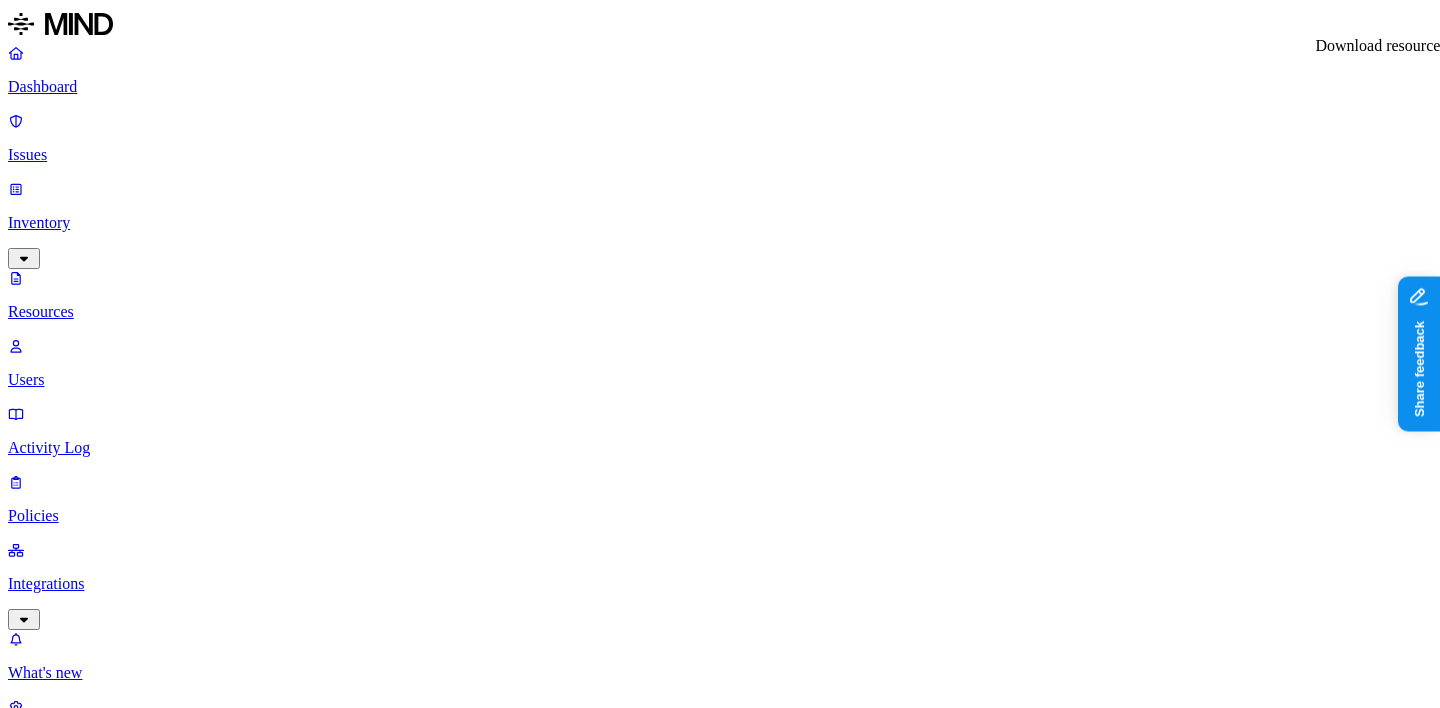 click at bounding box center [63, 15877] 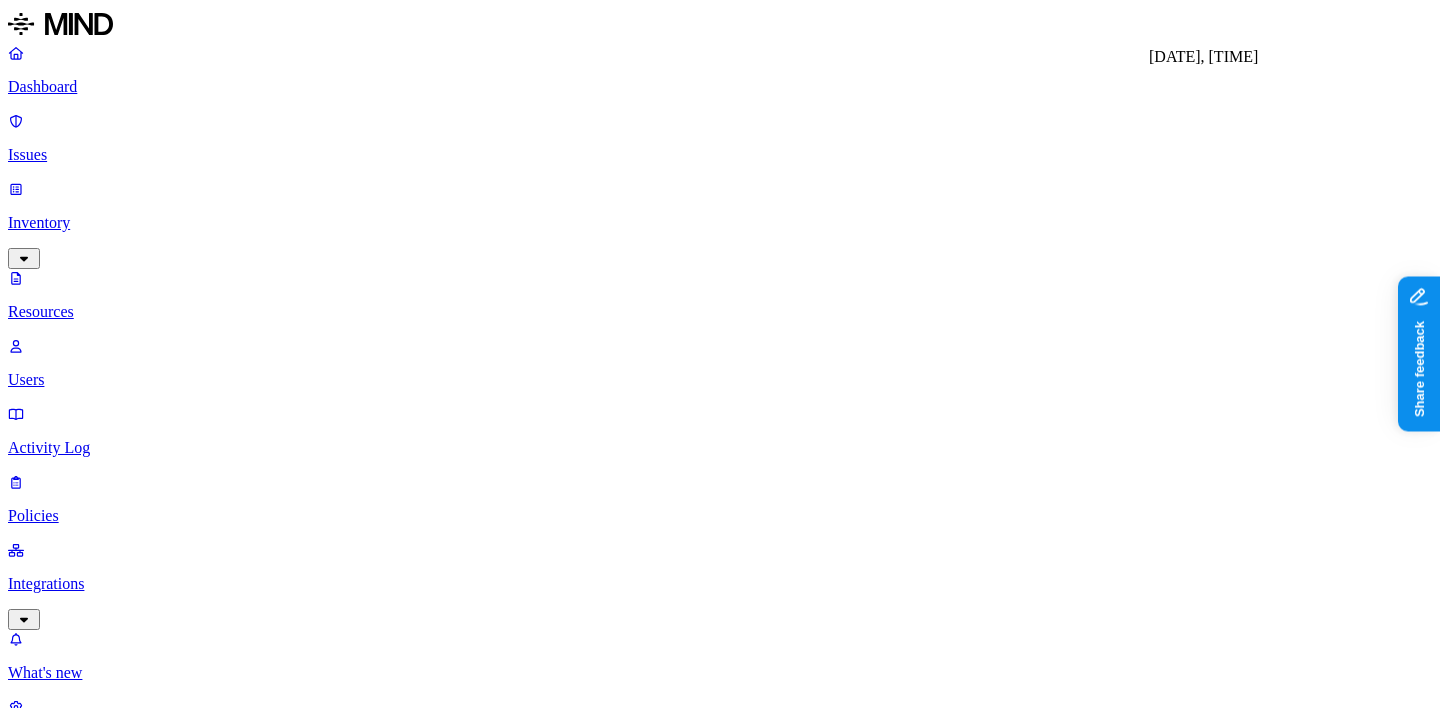 type 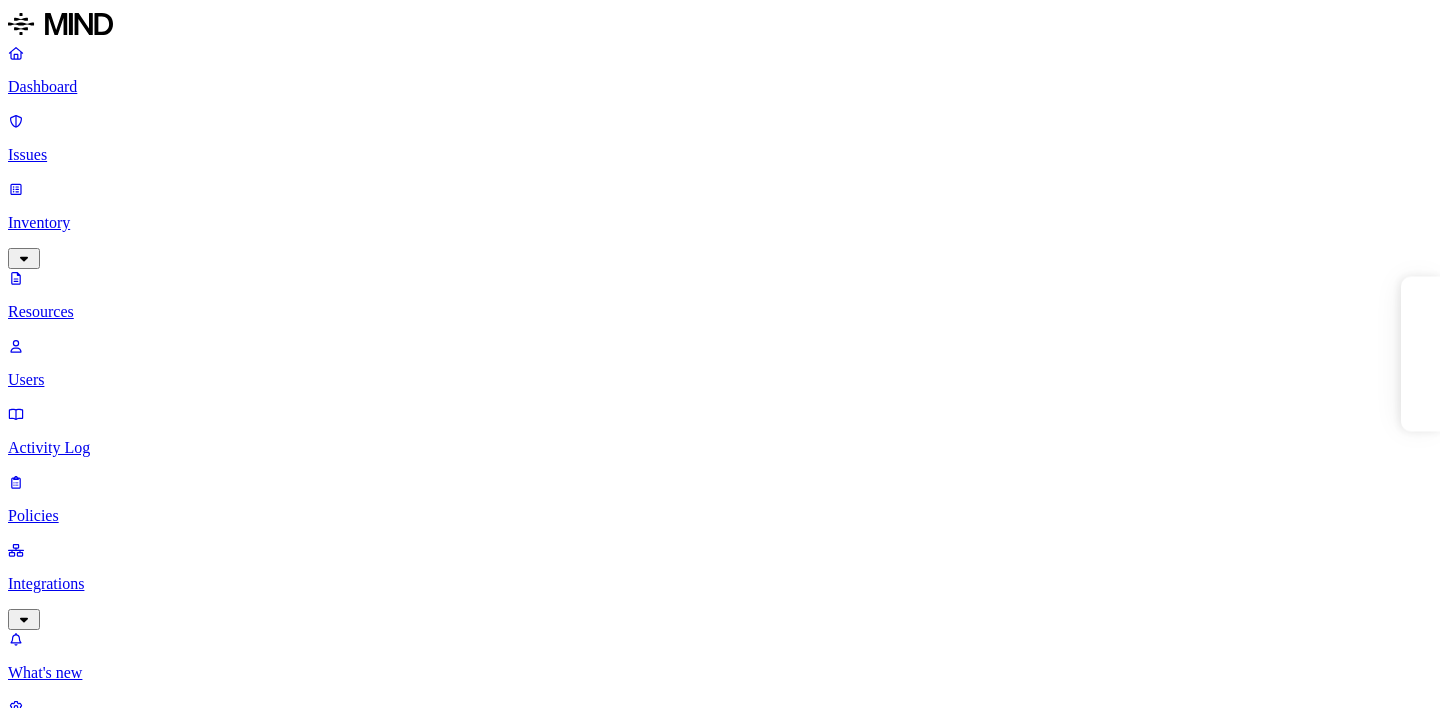 scroll, scrollTop: 0, scrollLeft: 0, axis: both 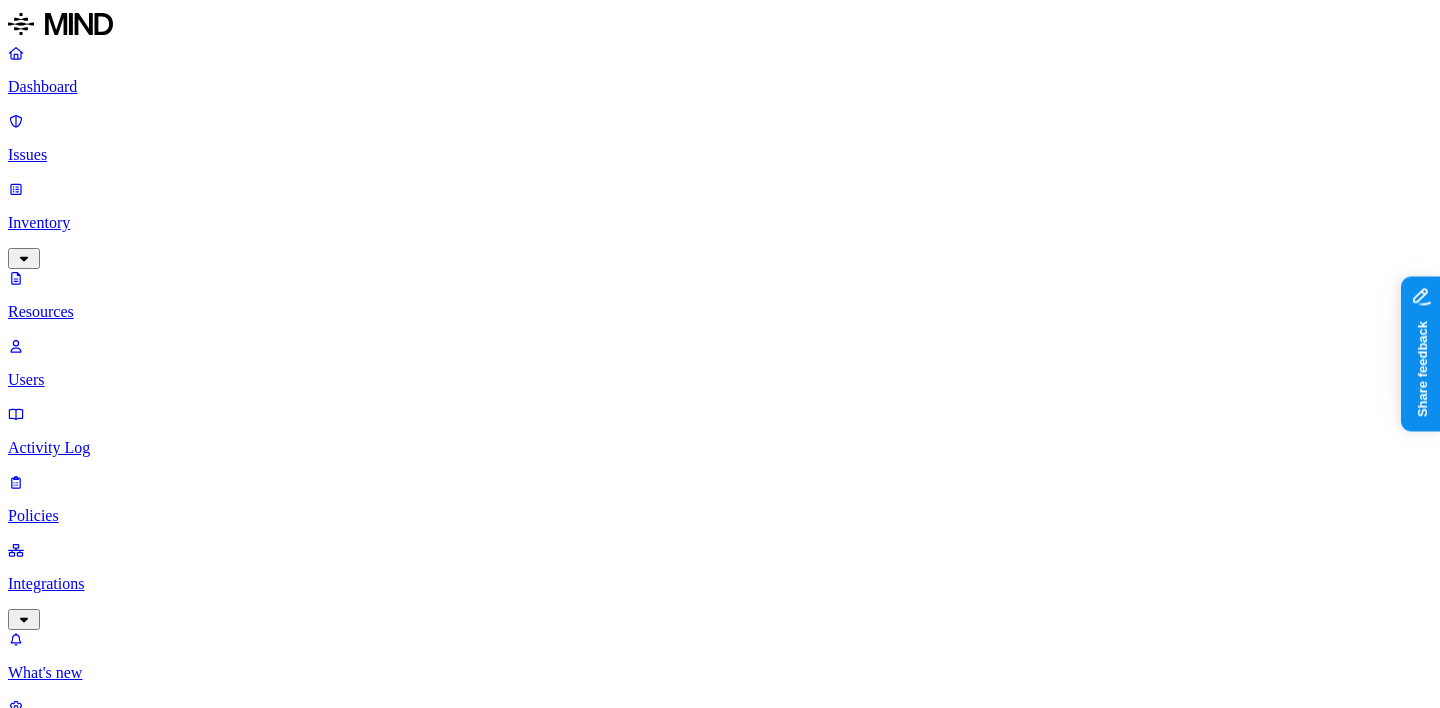 type 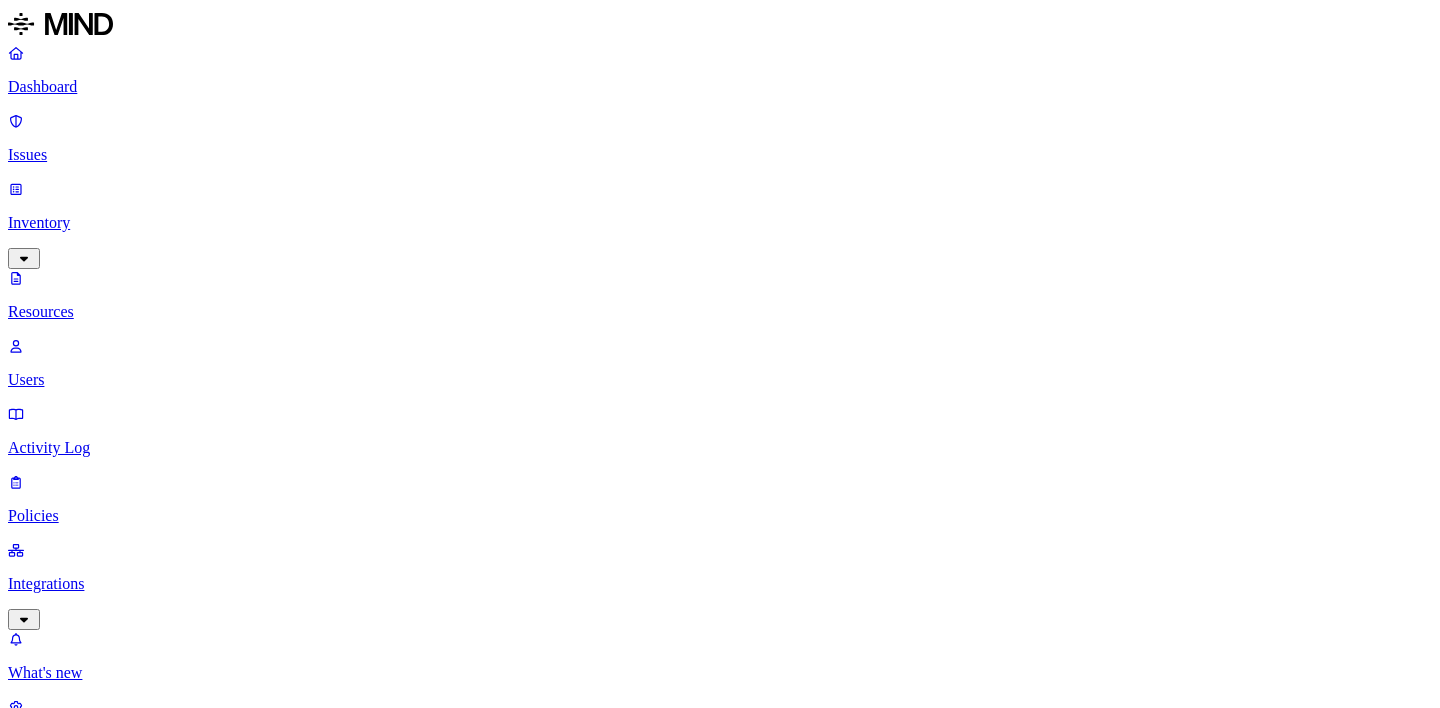 scroll, scrollTop: 0, scrollLeft: 0, axis: both 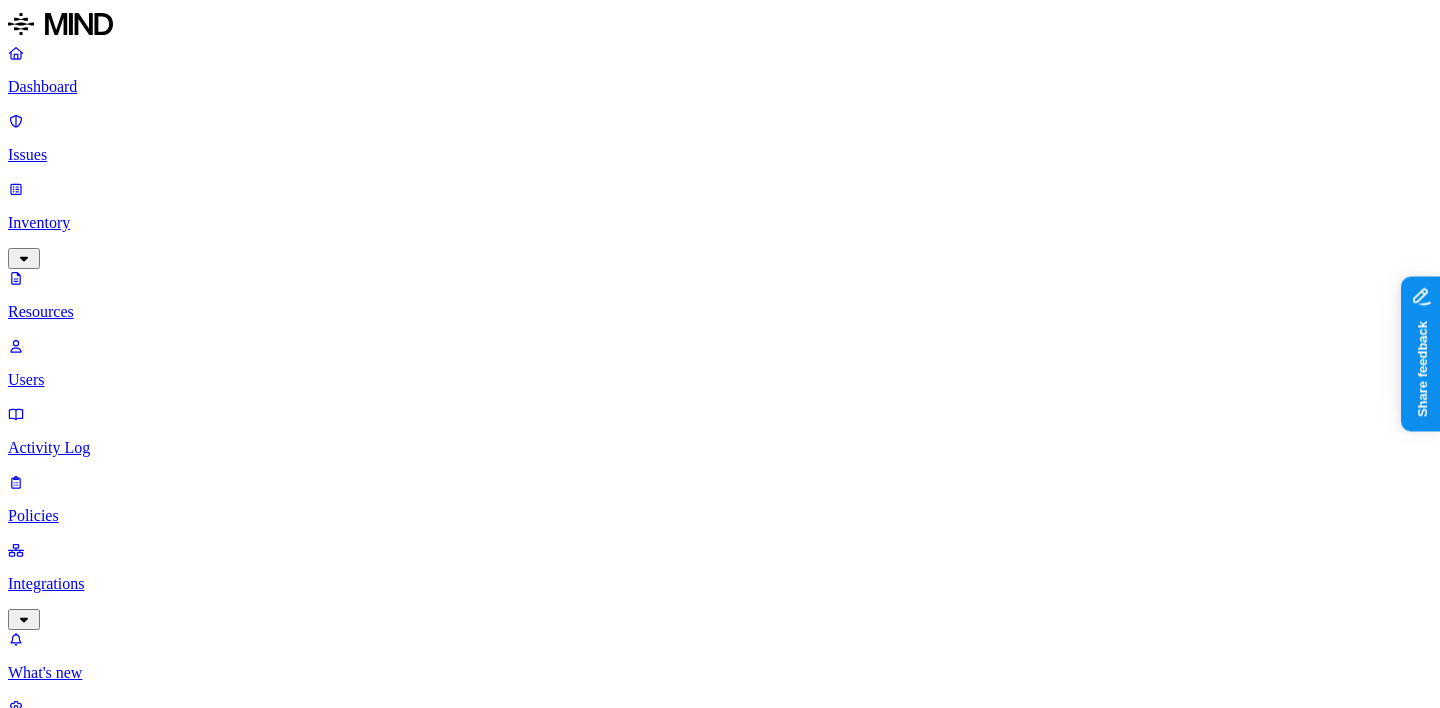 type 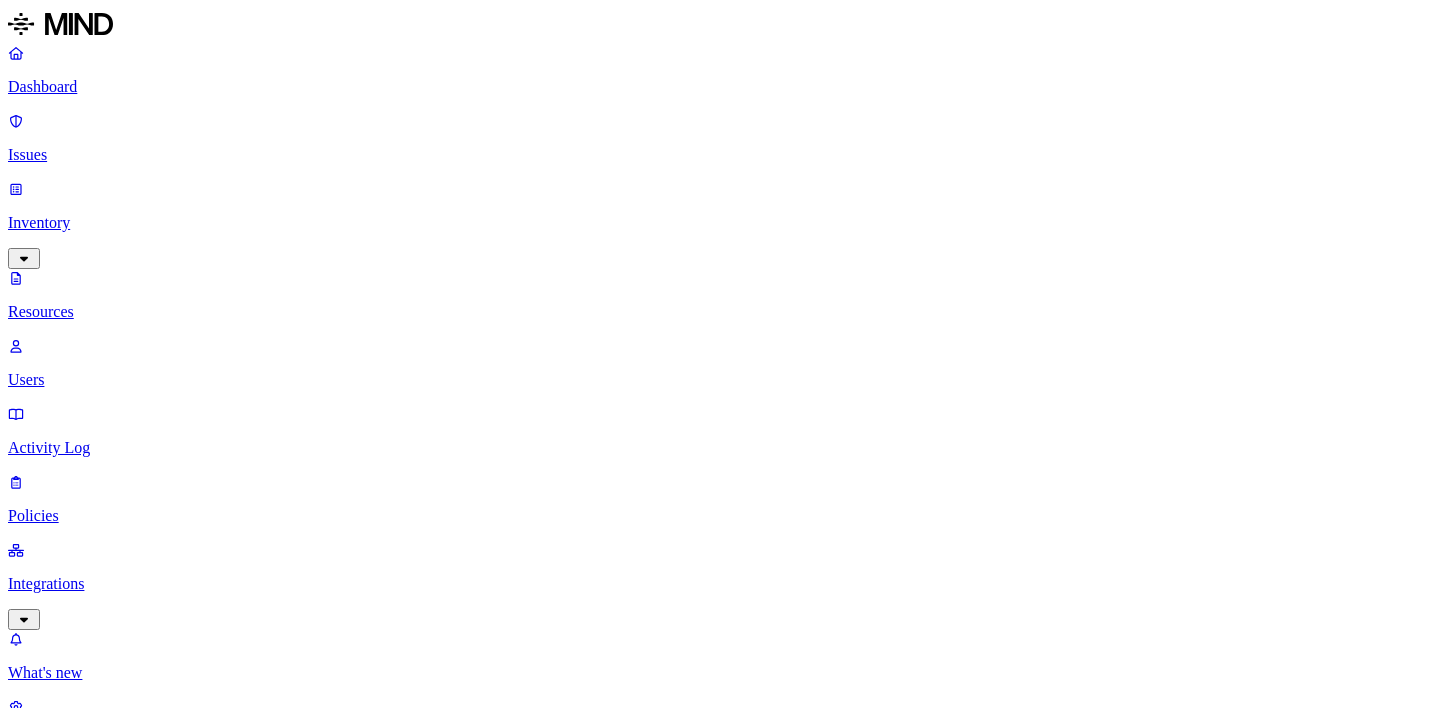 scroll, scrollTop: 0, scrollLeft: 0, axis: both 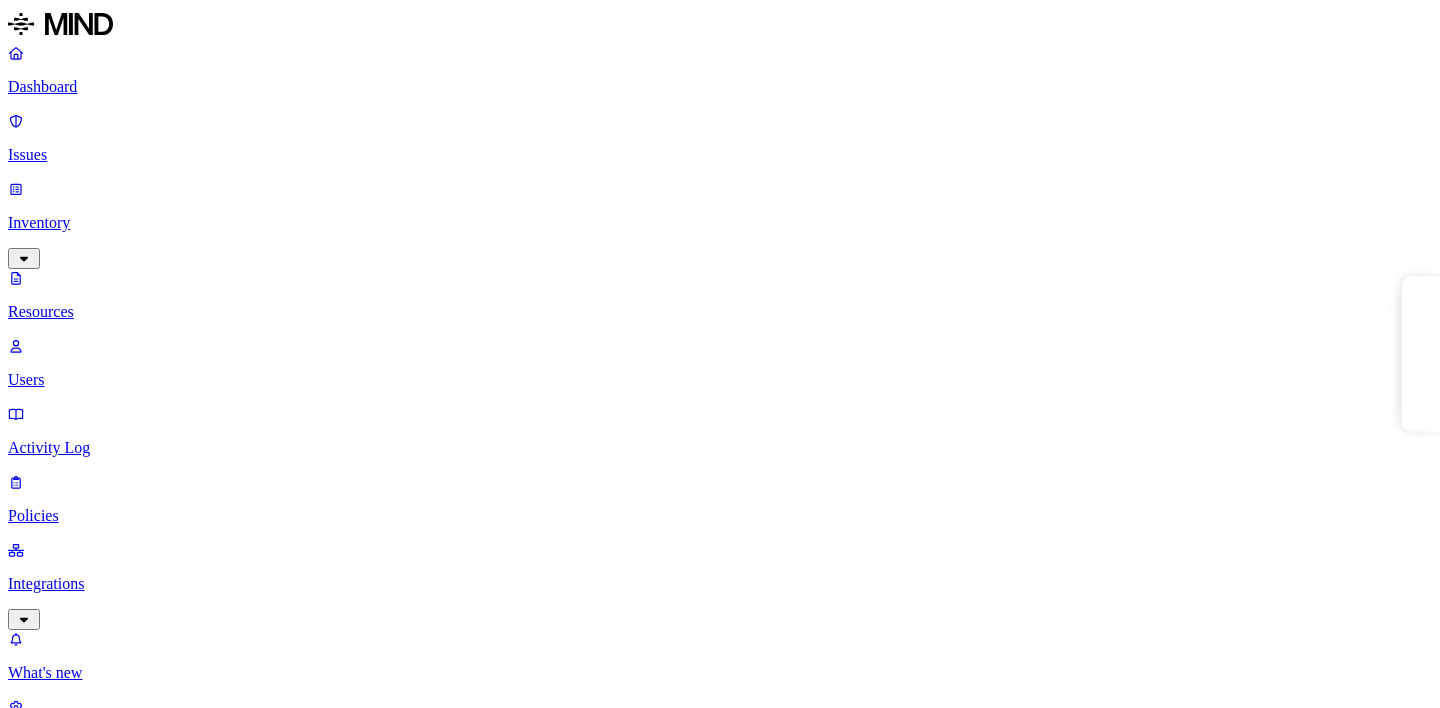 type 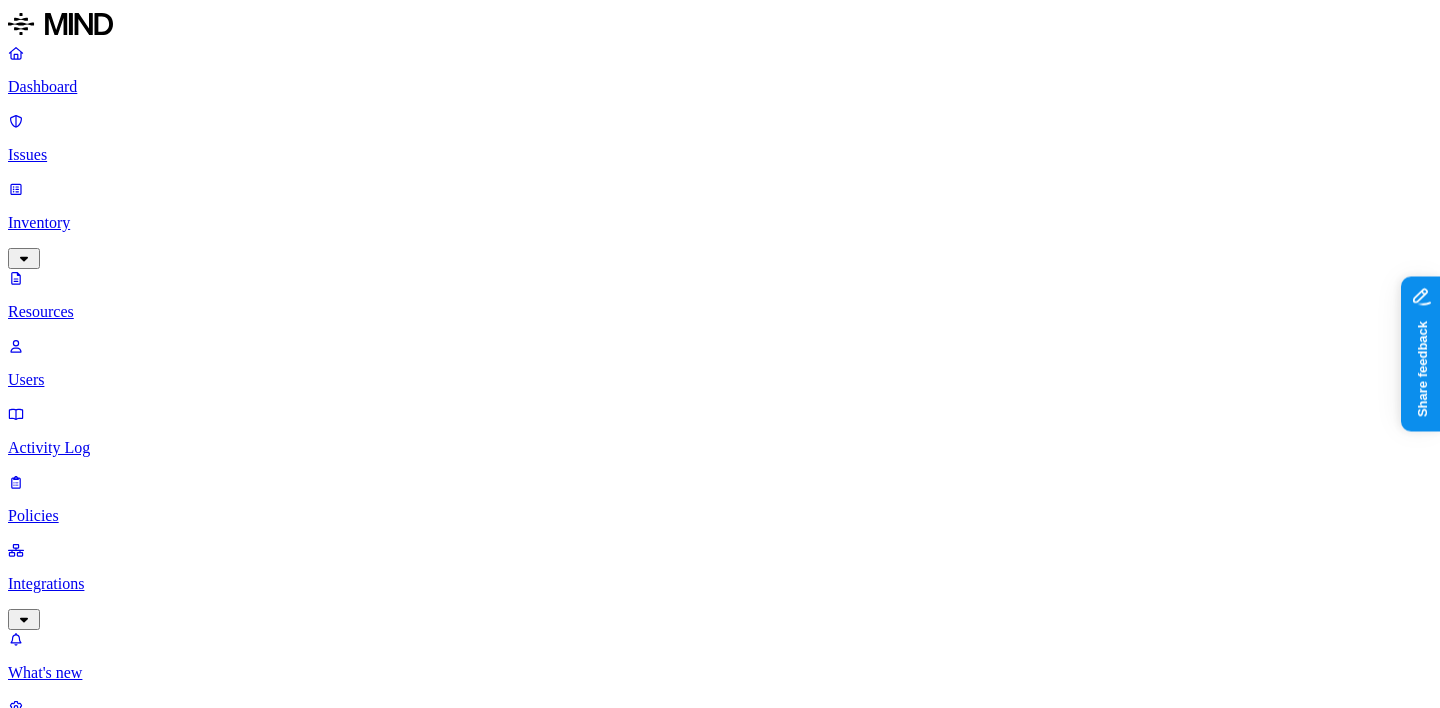 scroll, scrollTop: 0, scrollLeft: 0, axis: both 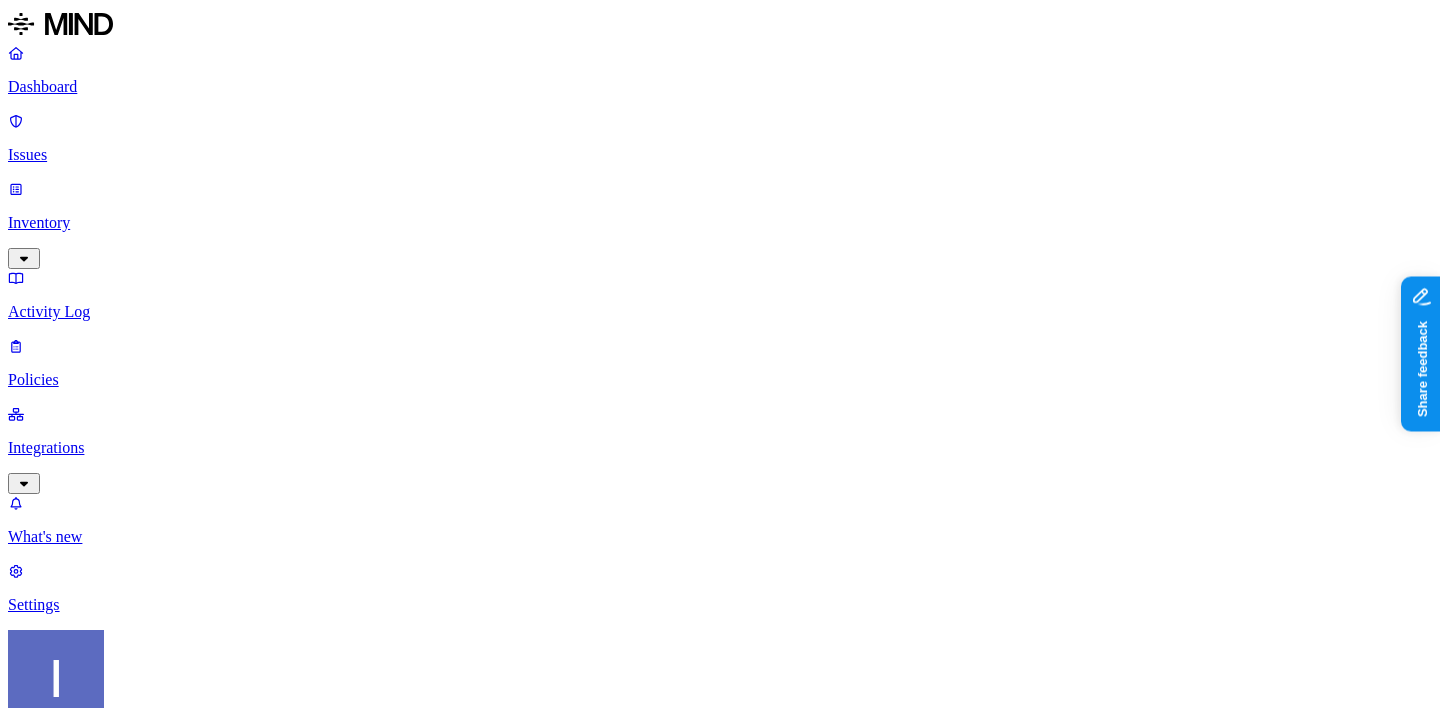 click on "Encrypted resource shared with external user" at bounding box center (245, 2101) 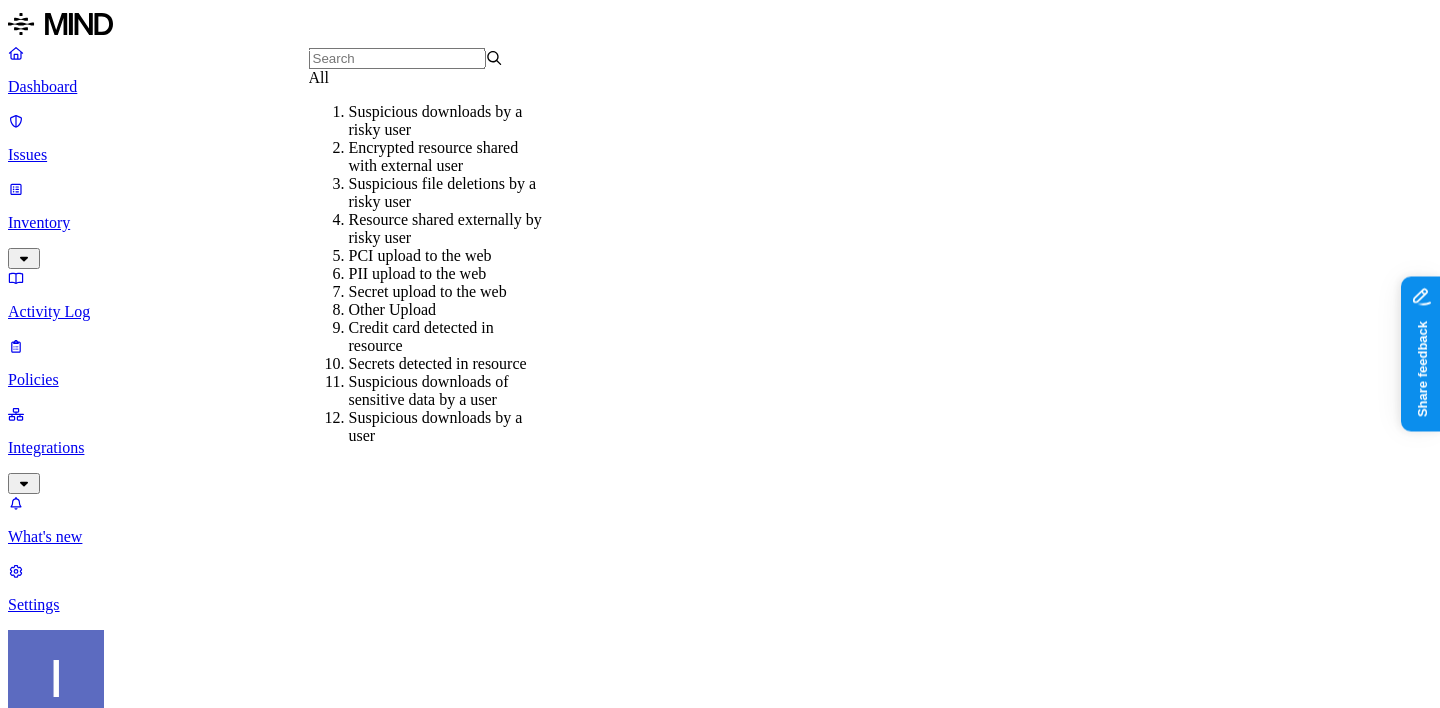 click 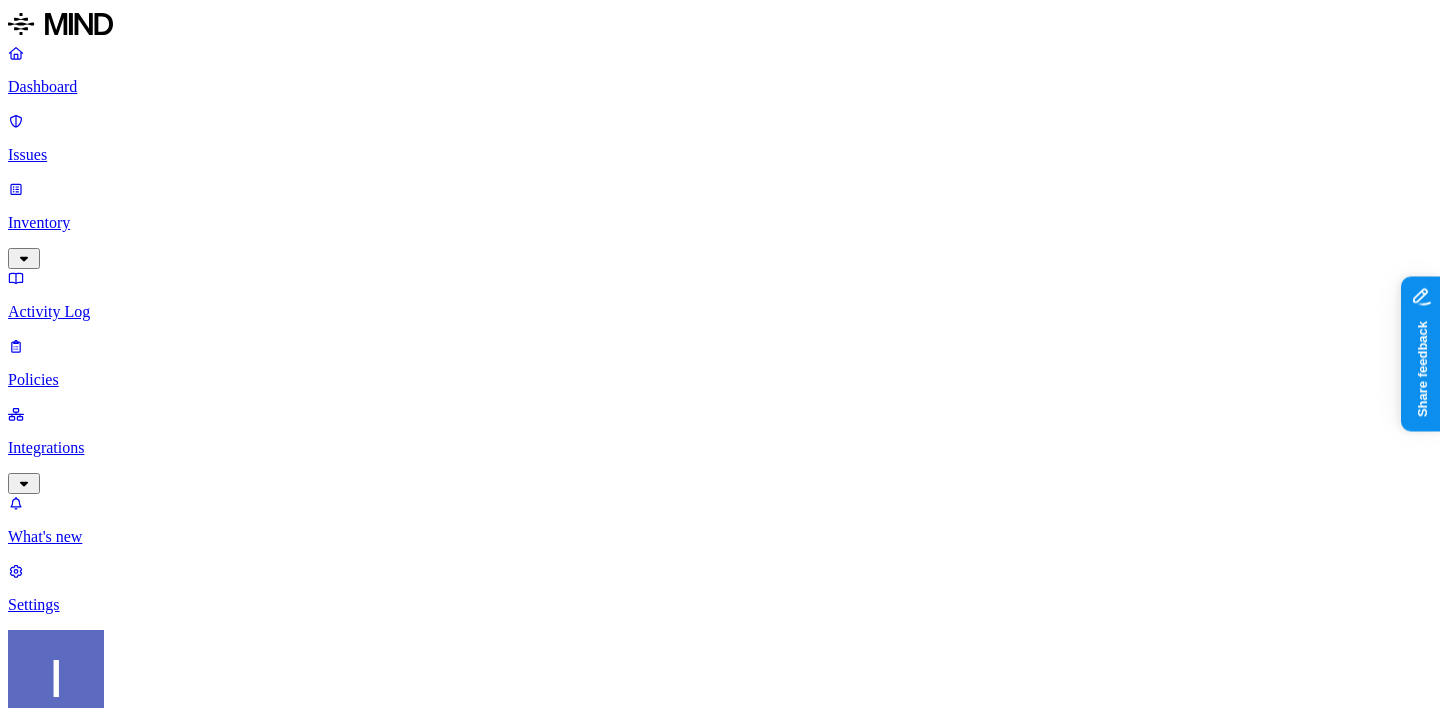 scroll, scrollTop: 0, scrollLeft: 0, axis: both 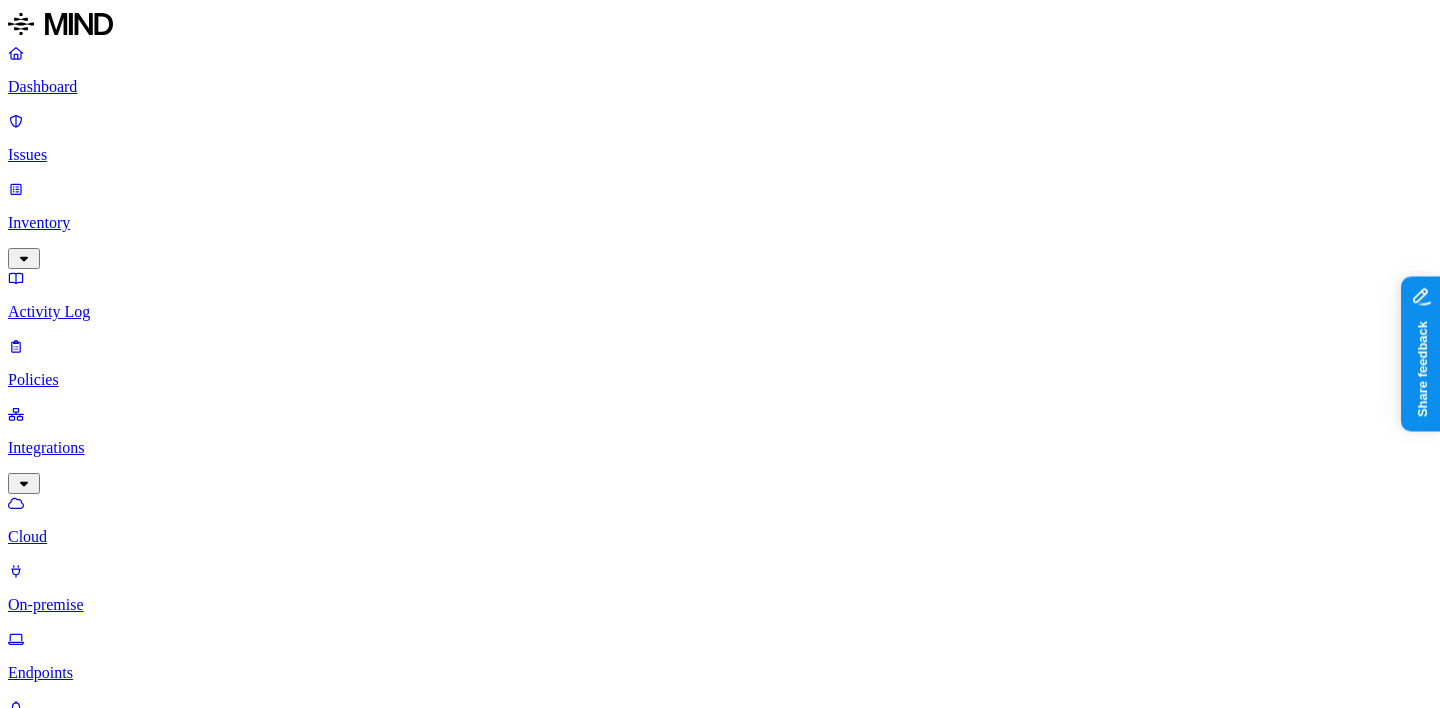 click on "Policies" at bounding box center [720, 380] 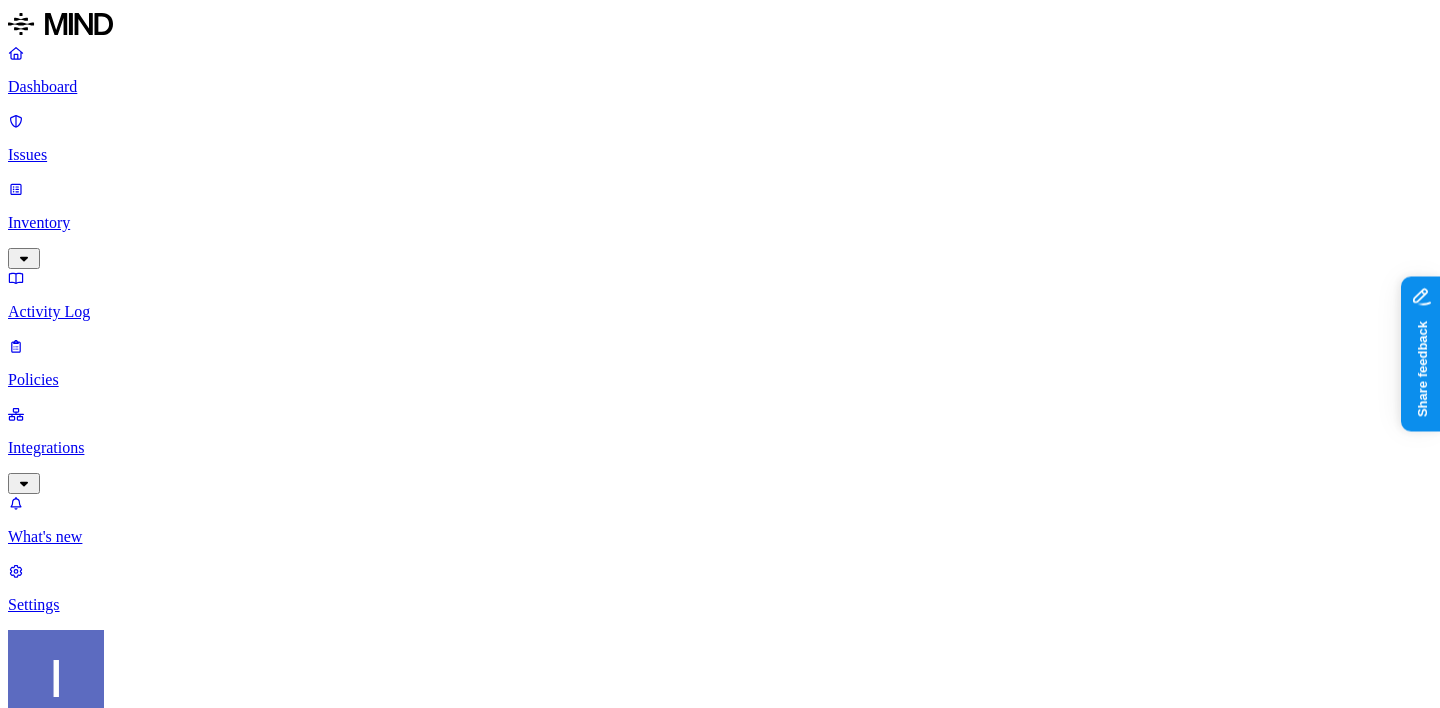 click on "Inventory" at bounding box center (720, 223) 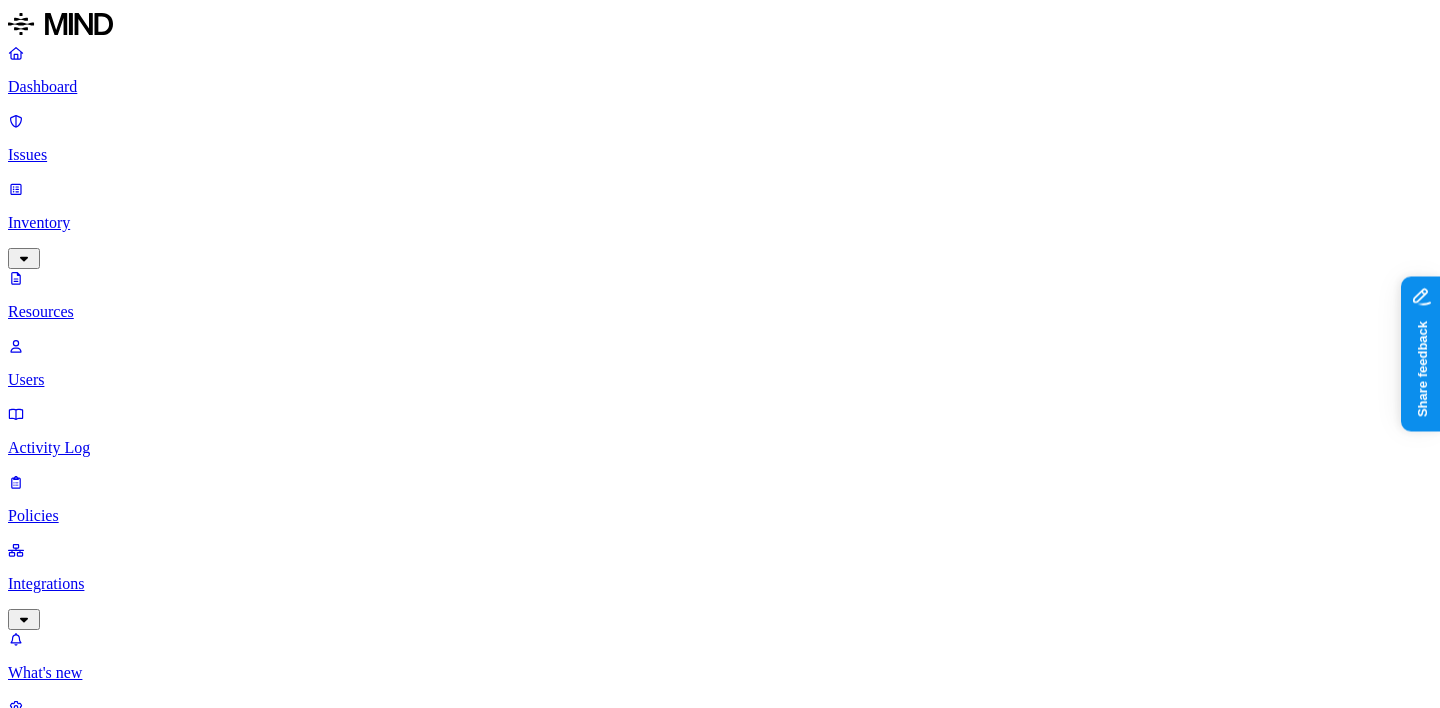 click on "Issues" at bounding box center [720, 155] 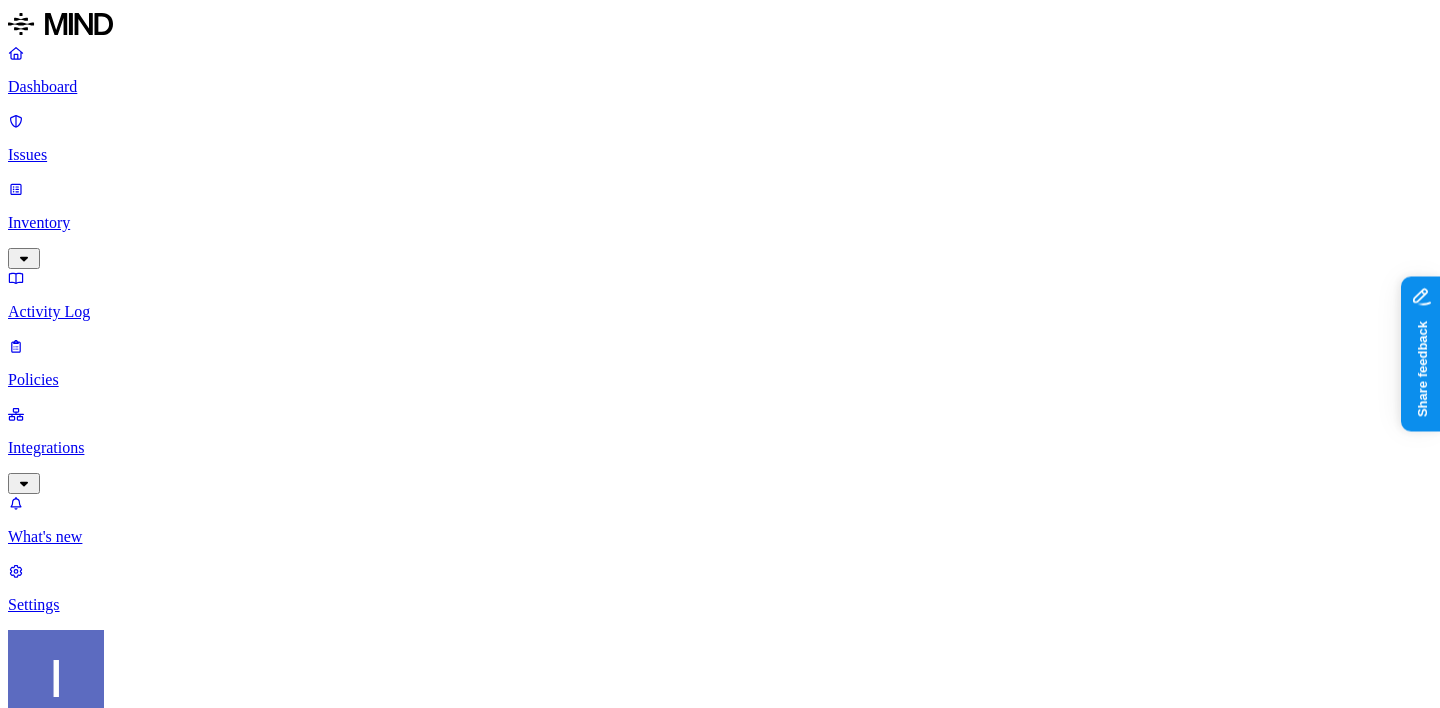 click on "Issues" at bounding box center (720, 155) 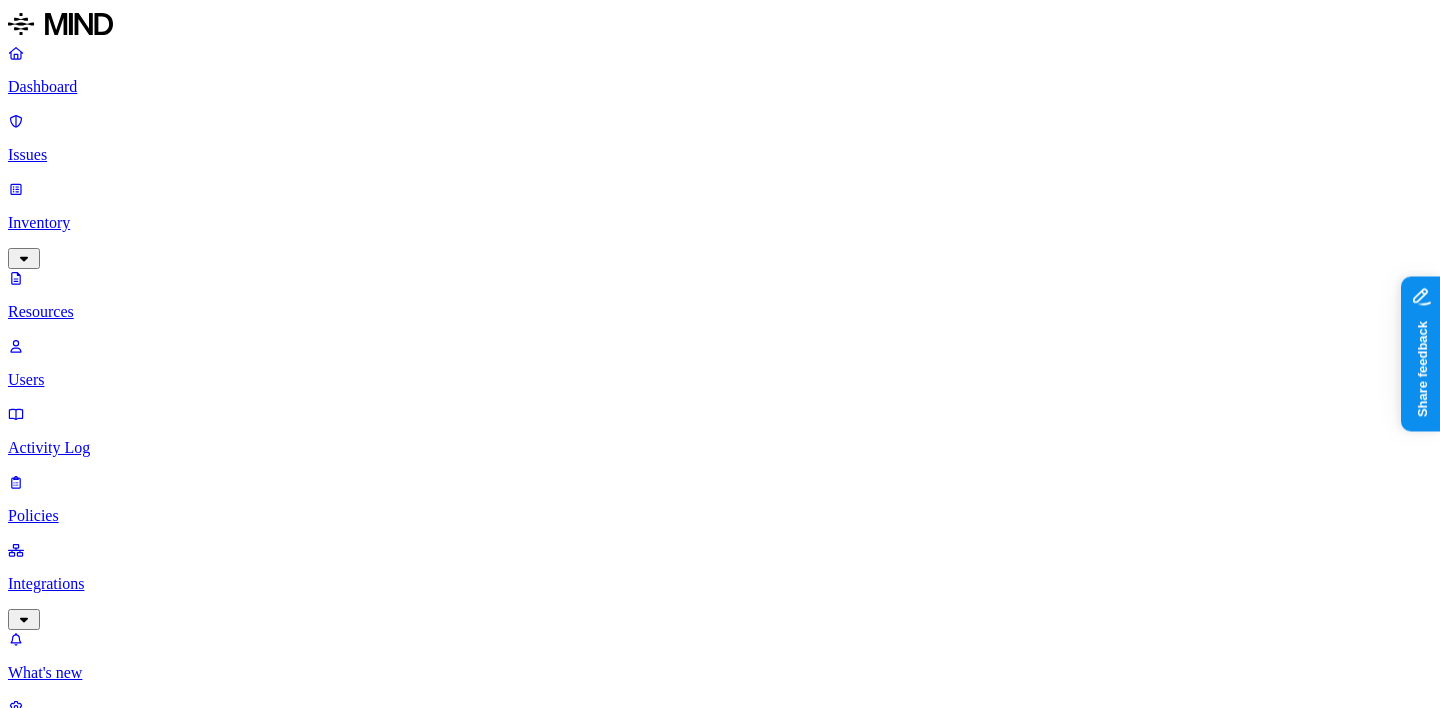 scroll, scrollTop: 0, scrollLeft: 0, axis: both 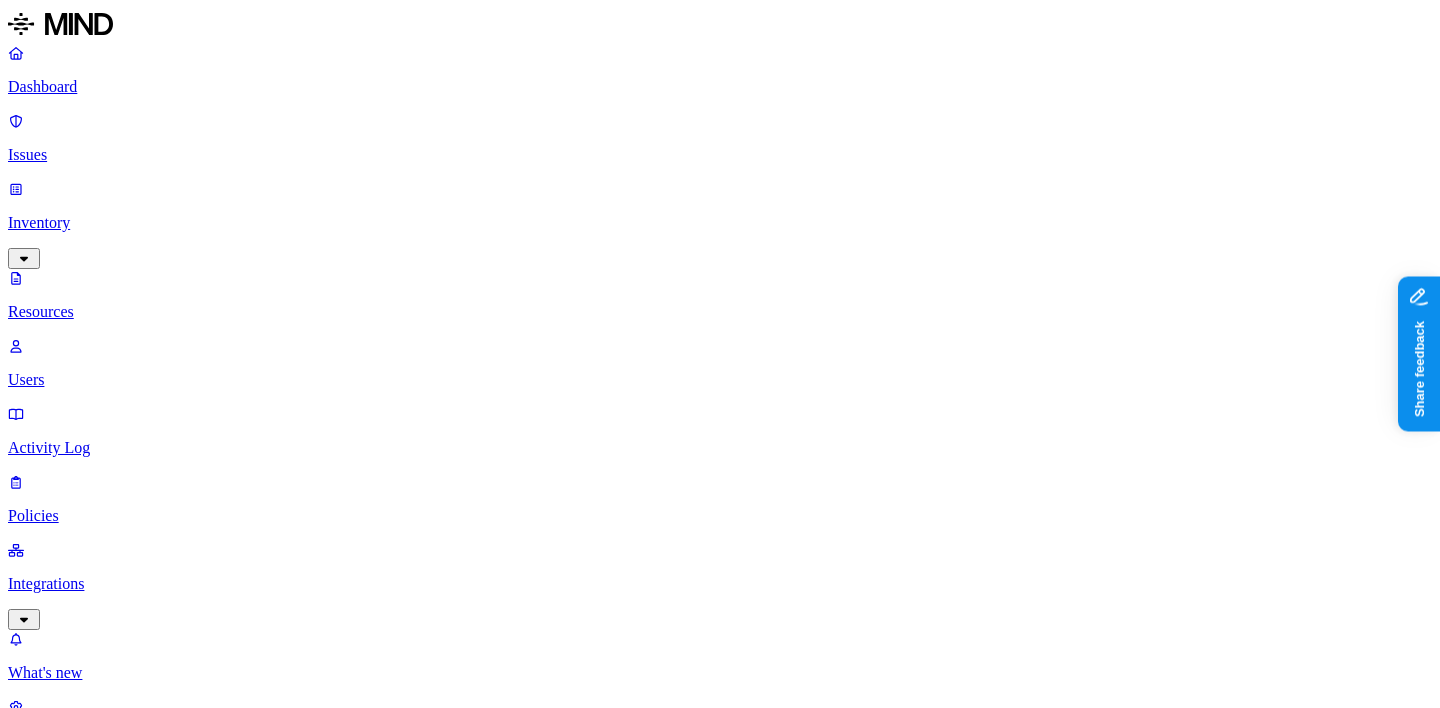click on "Dashboard Issues Inventory Resources Users Activity Log Policies Integrations What's new 1 Settings" at bounding box center (720, 397) 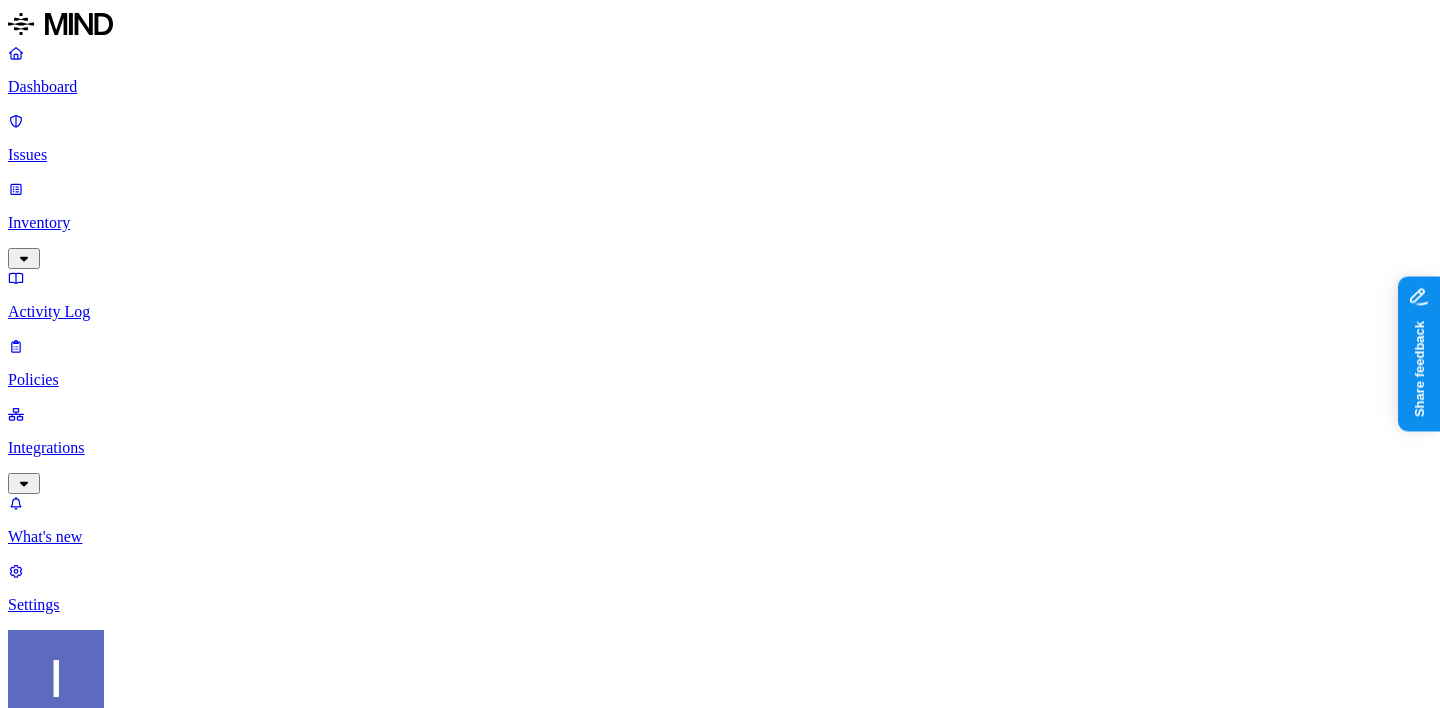 scroll, scrollTop: 76, scrollLeft: 0, axis: vertical 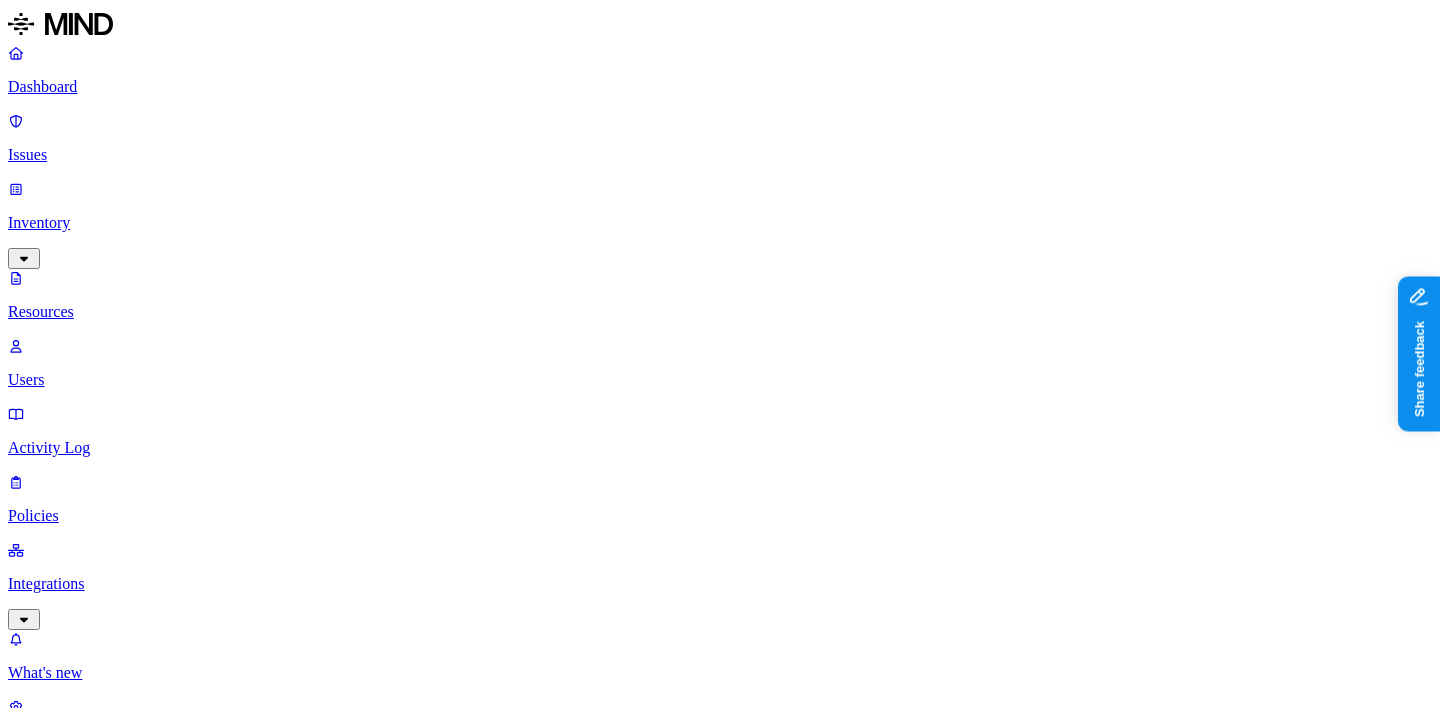 drag, startPoint x: 676, startPoint y: 137, endPoint x: 945, endPoint y: 133, distance: 269.02972 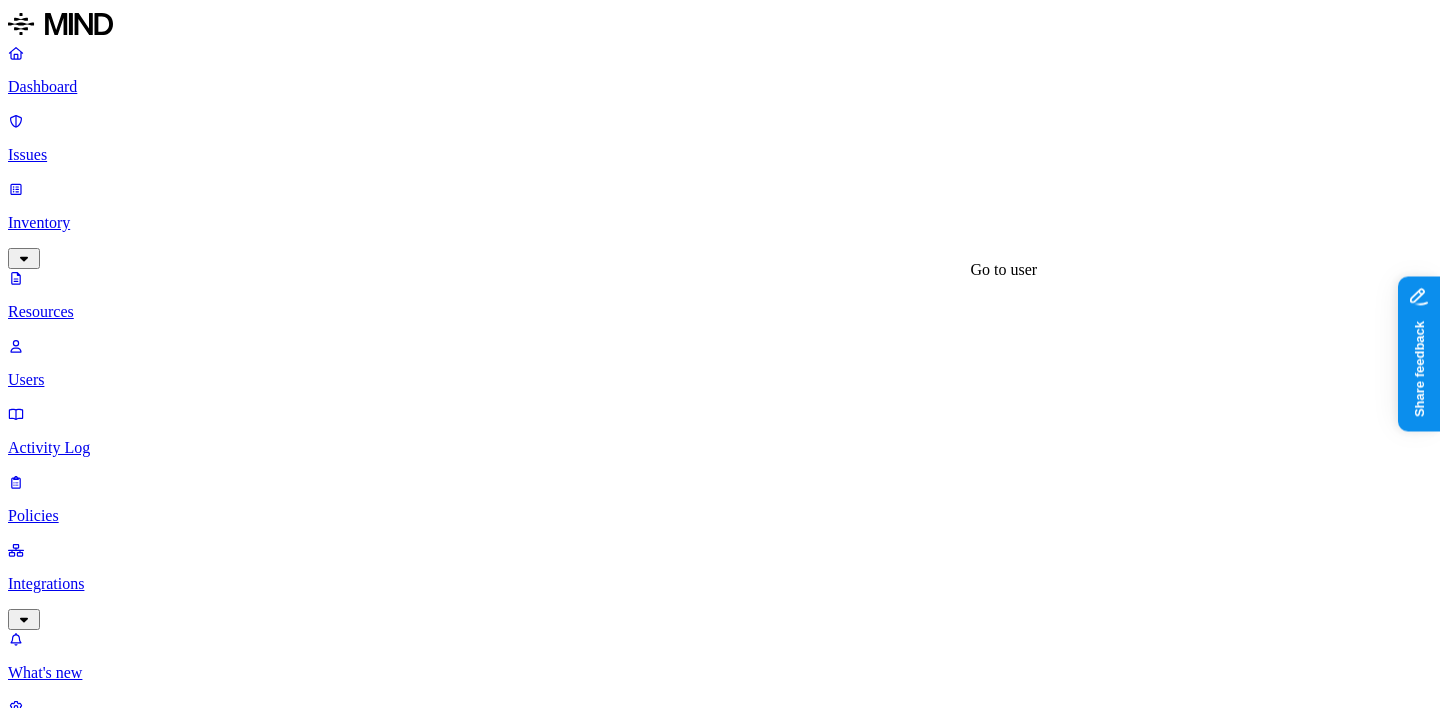 scroll, scrollTop: 190, scrollLeft: 0, axis: vertical 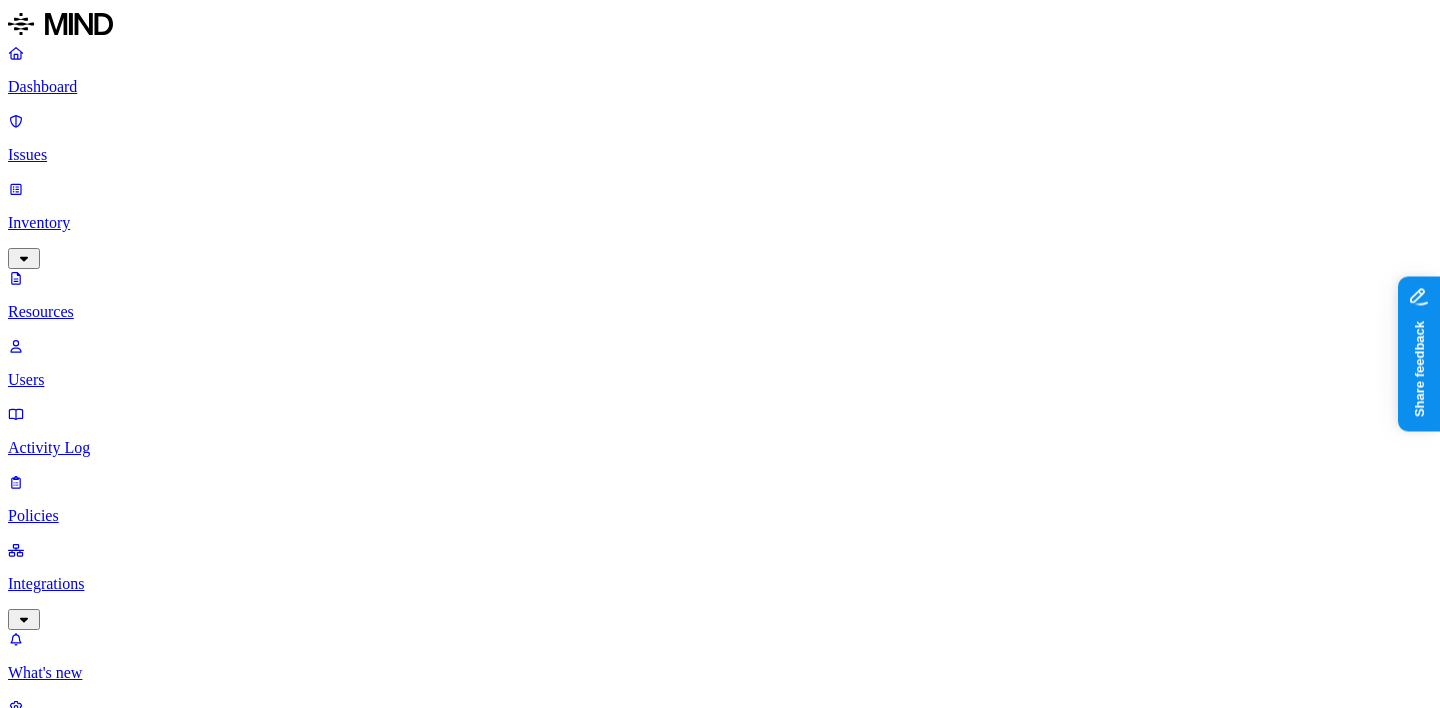 click on "Other CUI 1" at bounding box center (32, 8631) 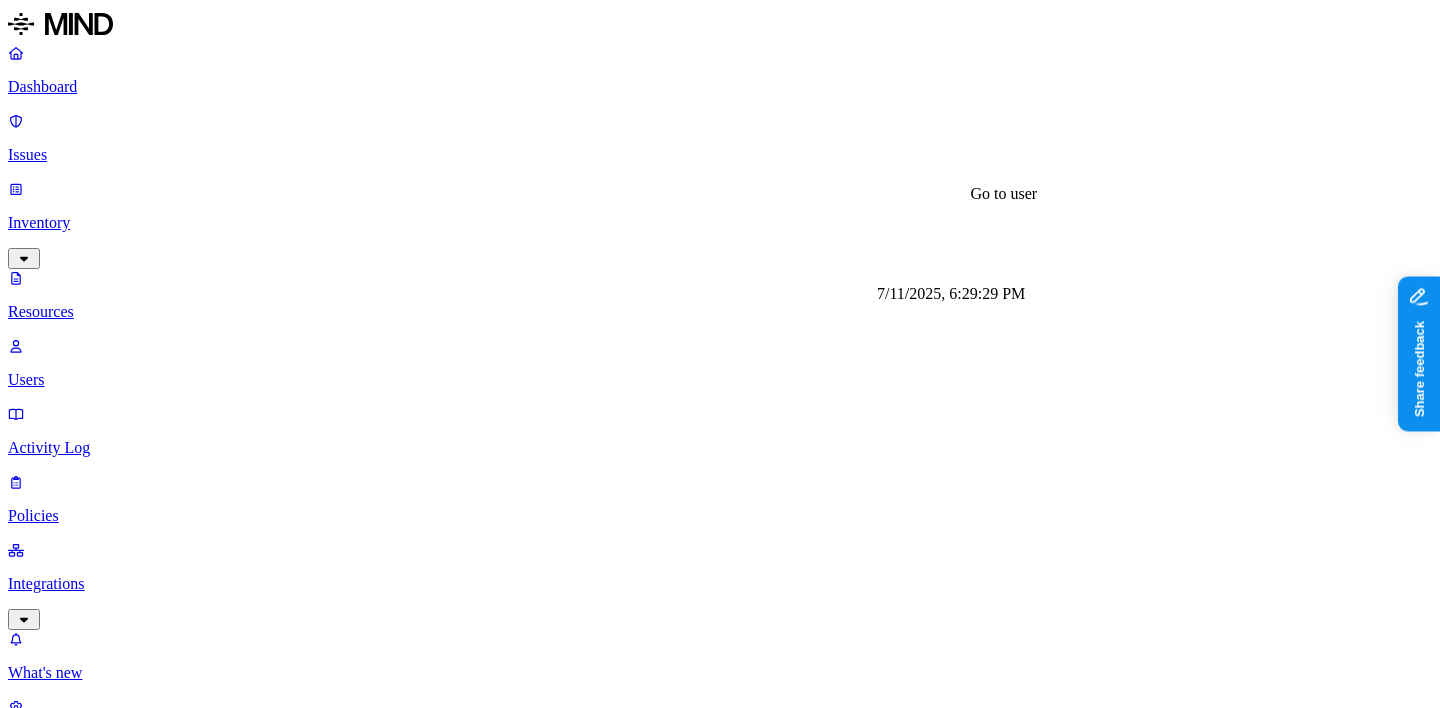 click on "Other" at bounding box center [2800, 6725] 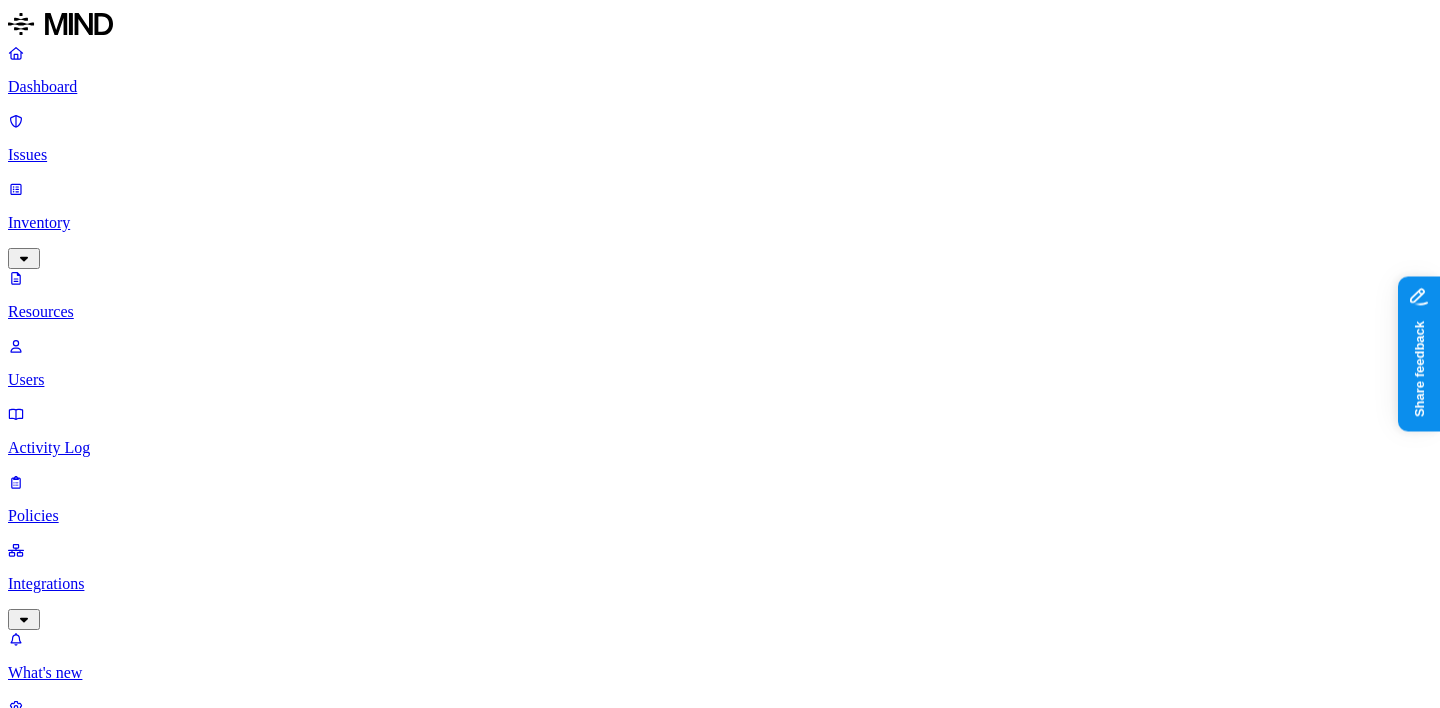scroll, scrollTop: 42, scrollLeft: 0, axis: vertical 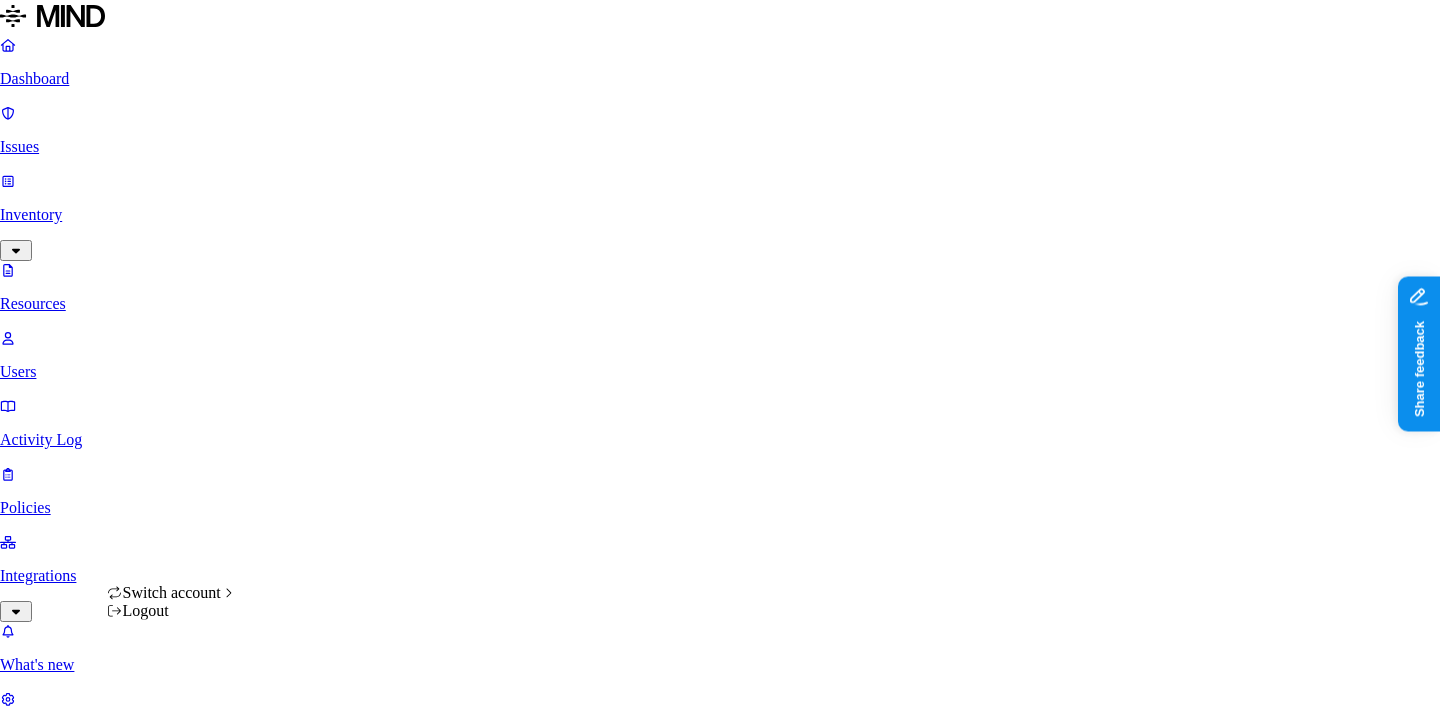 click on "Dashboard Issues Inventory Resources Users Activity Log Policies Integrations What's new 1 Settings Itai Schwartz APTIM Resources Kind File type Classification Category Data types :  CUI Access Last access Drive name Encrypted 868 Resources Kind Resource Classification Category Access Last access time Full path Contracting Items_ER25-8875.pdf PII / PHI 81 Other 1 – Internal 3 Jul 18, 2025, 12:59 AM Lippincott, David/Desktop 20 CS_CAW_NOV2024_CUI (1).xlsx Other 1 – Internal 1 Jul 17, 2025, 08:23 PM Jasinski, Dennis/Documents/_USAF/AE Next/Shaw/Award (Attachment 1) LANT GCCMAC TTX Scenarios.pptx PII / PHI 5 Other 1 – Internal 1 Jul 17, 2025, 05:34 PM Hughes, Edward/Desktop/NAVFAC GCC/WARP 25 POJ-APT-0009 - Travel Actual P.pdf PII / PHI 14 Other 1 – Internal 3 Jul 17, 2025, 04:48 PM Trujillo, Luayne G/Desktop/POJ to invoice July (CUI)FPRA agreement_07162025.pdf PII / PHI 3 Other 1 – Internal 3 Jul 17, 2025, 12:00 AM Lowe, Bradley/Documents/Capital Services/11. 2025/Treausry/7. July/7.16.25 23" at bounding box center (720, 3739) 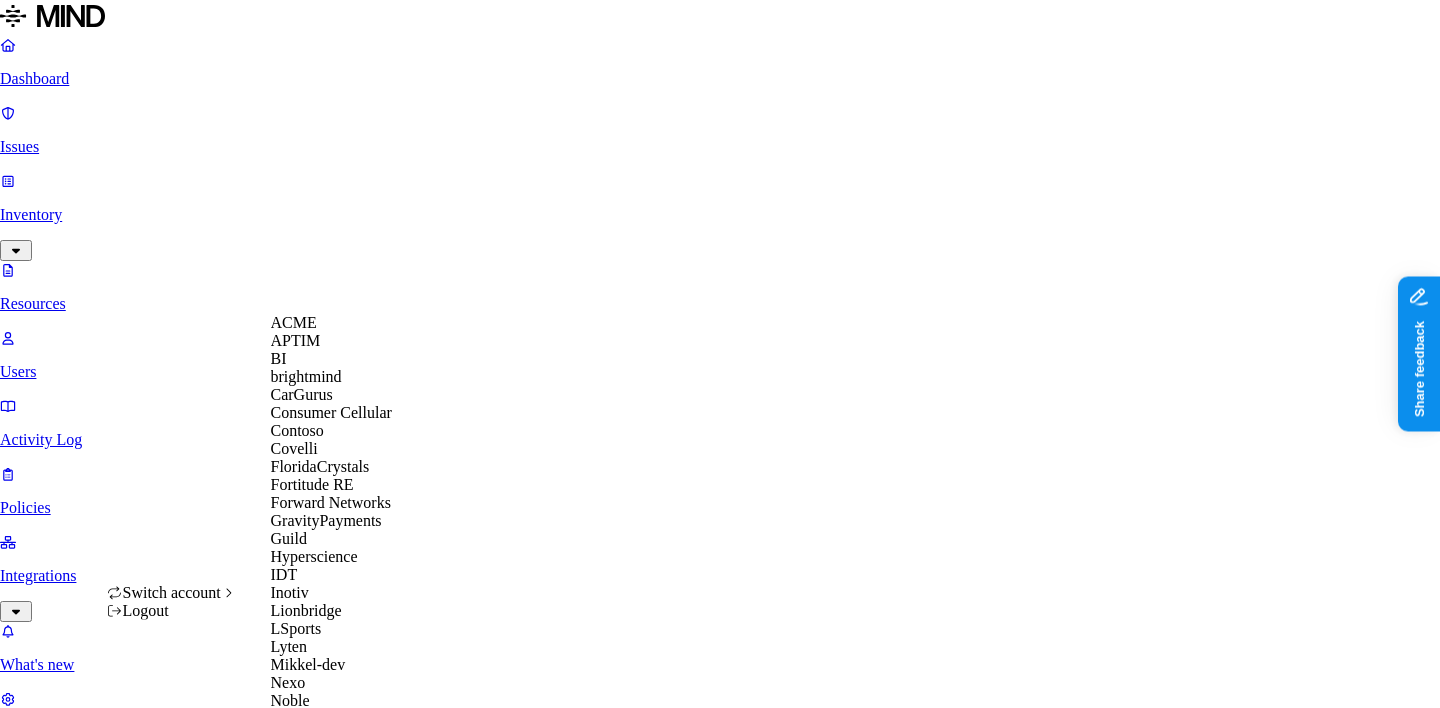 scroll, scrollTop: 0, scrollLeft: 0, axis: both 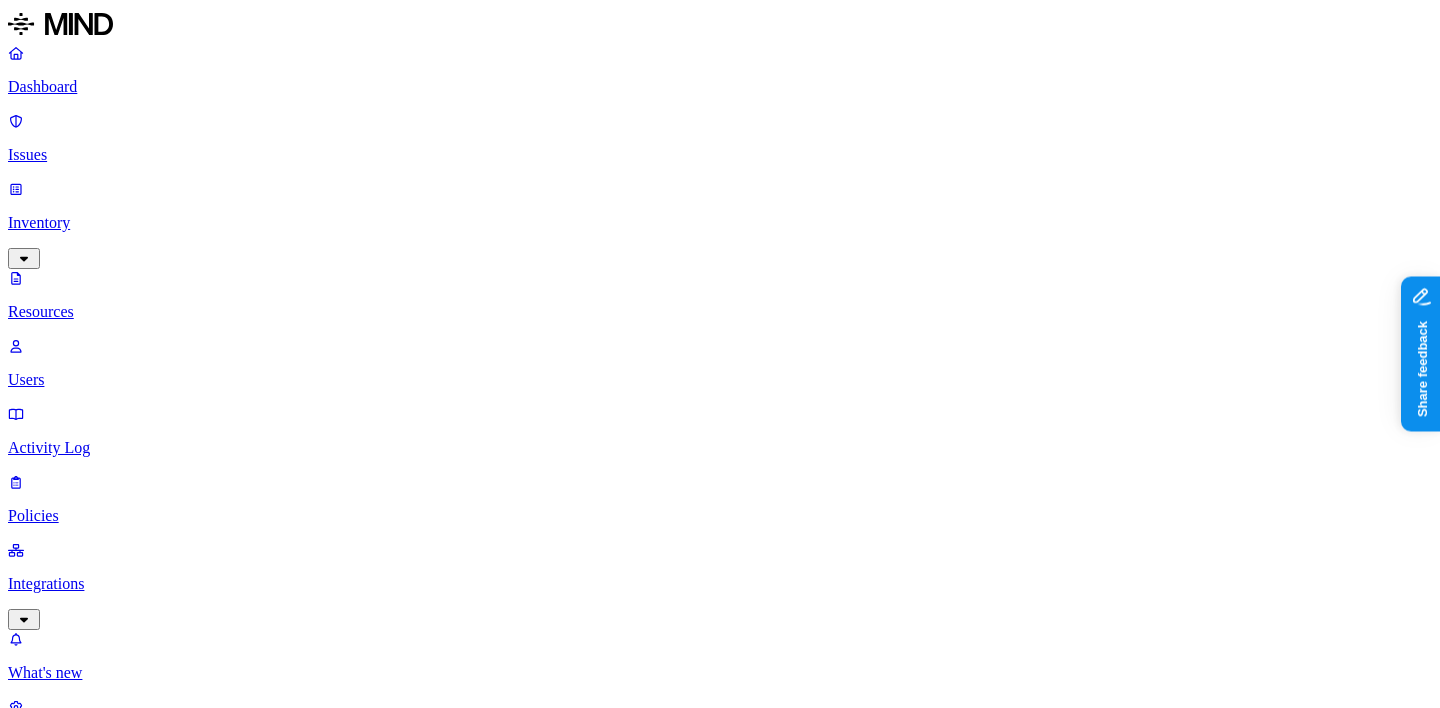 click on "Issues" at bounding box center [720, 155] 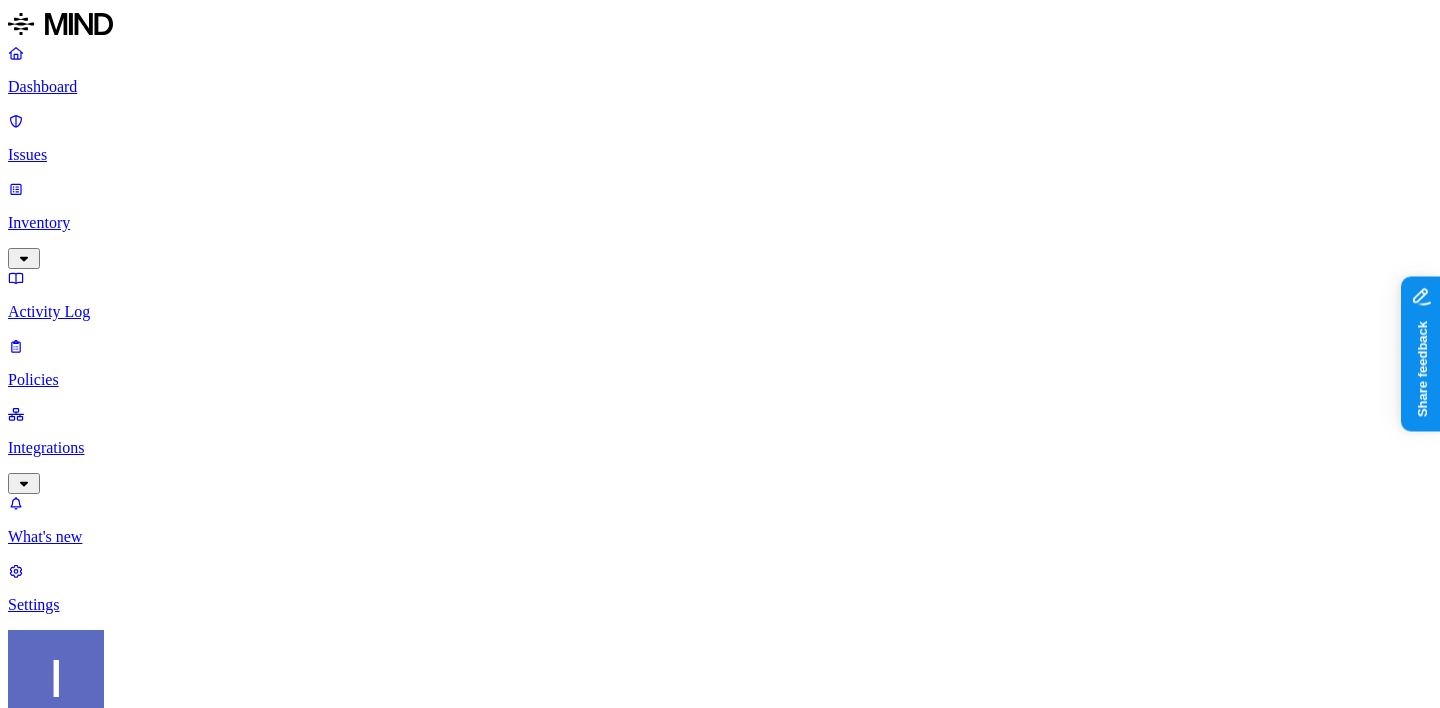 click on "Medium" 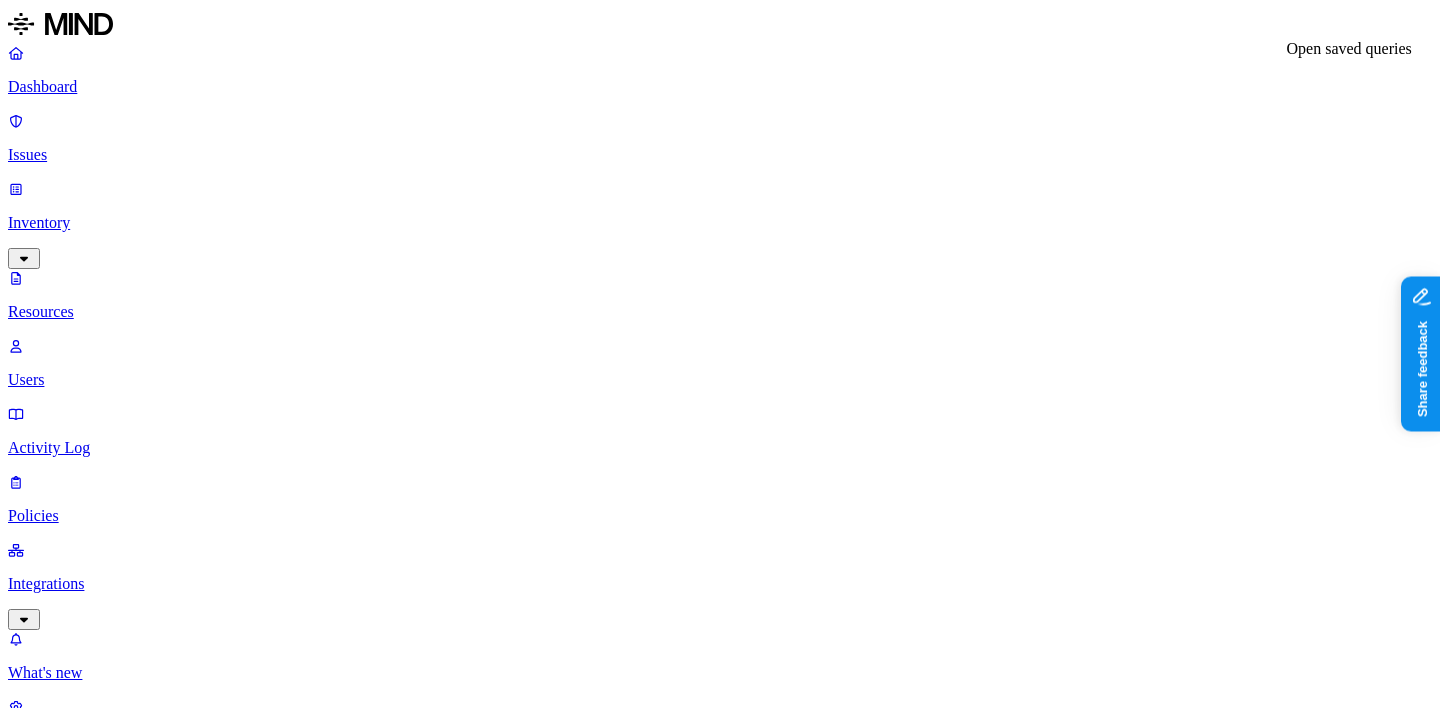 click 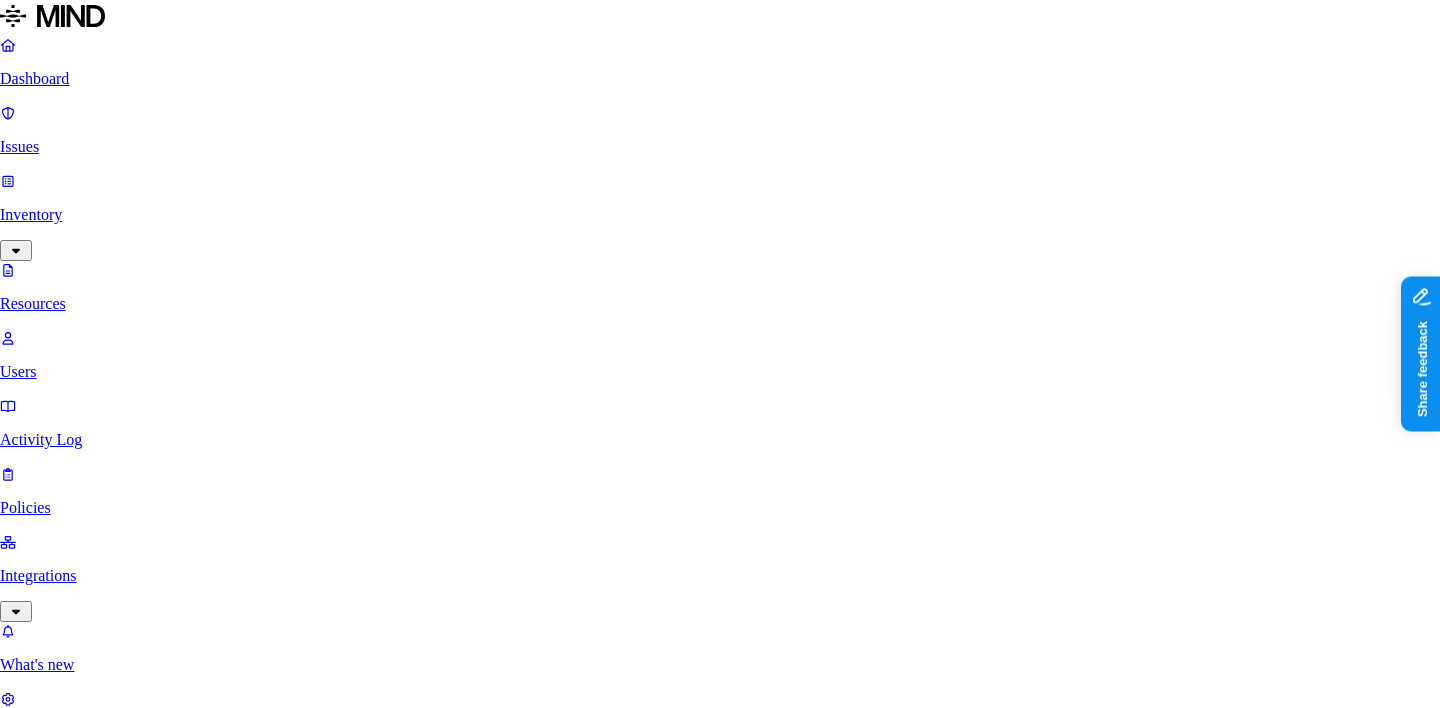 scroll, scrollTop: 47, scrollLeft: 0, axis: vertical 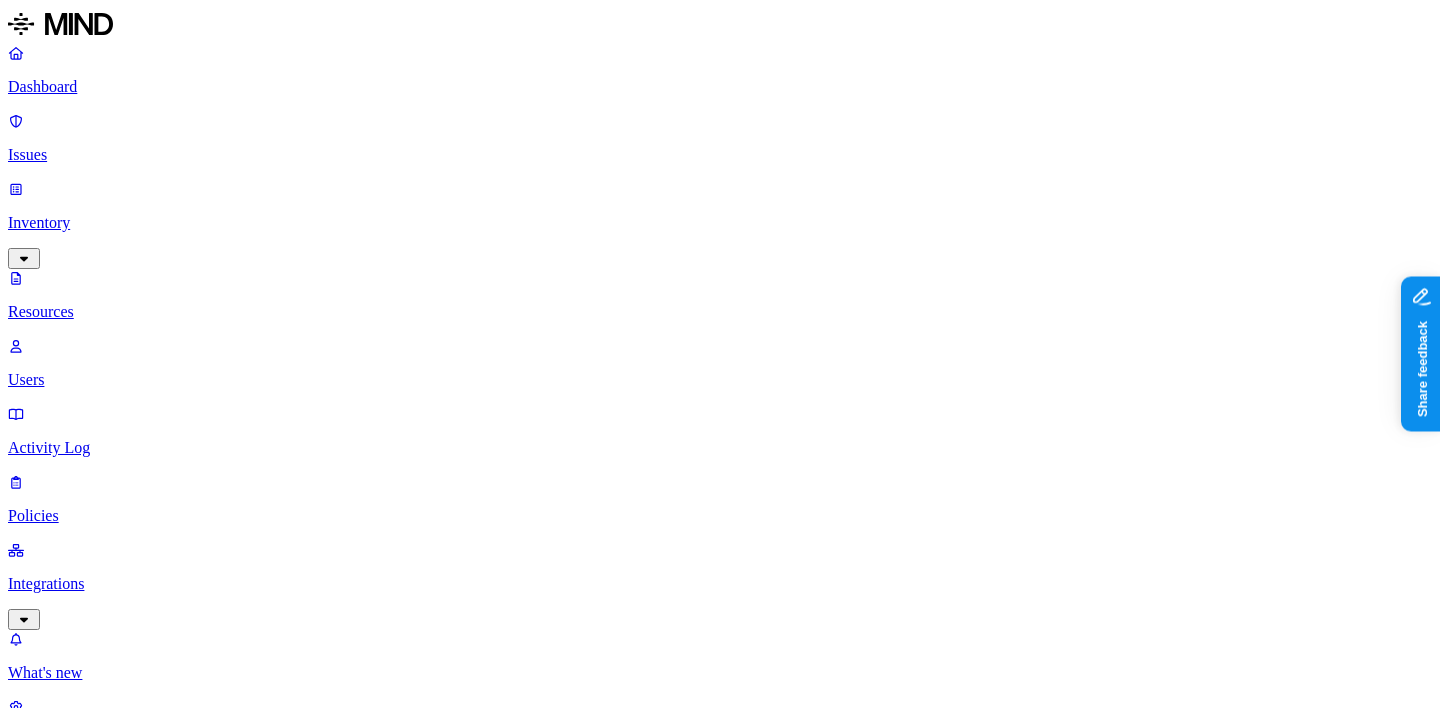 click 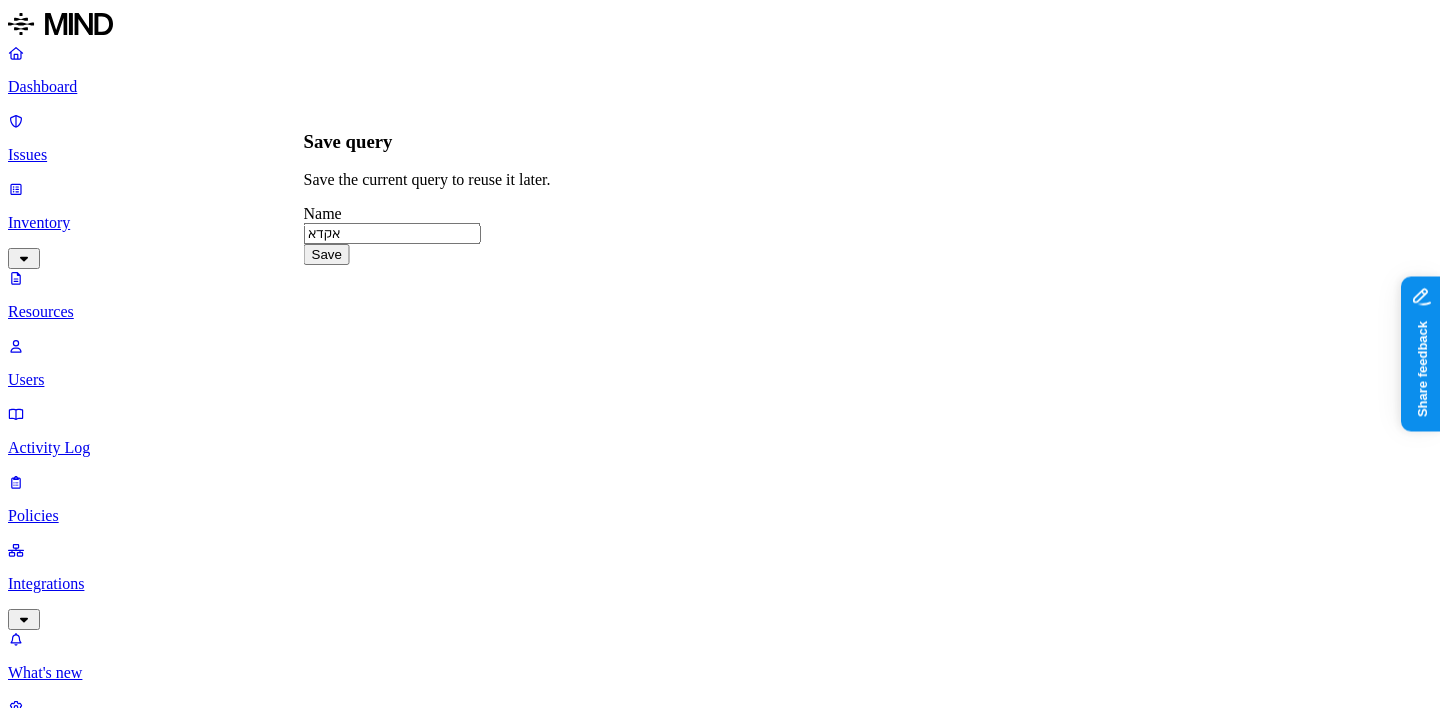 type on "אקדא" 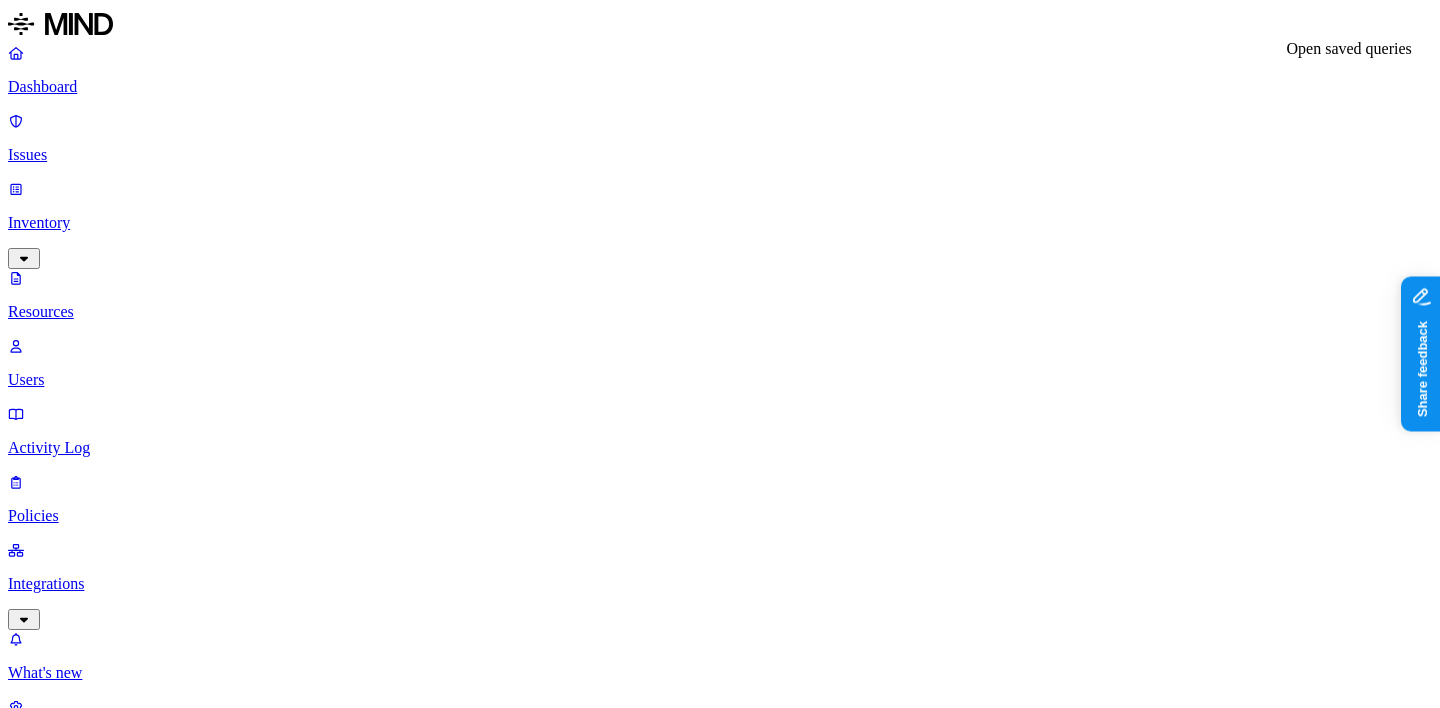 click 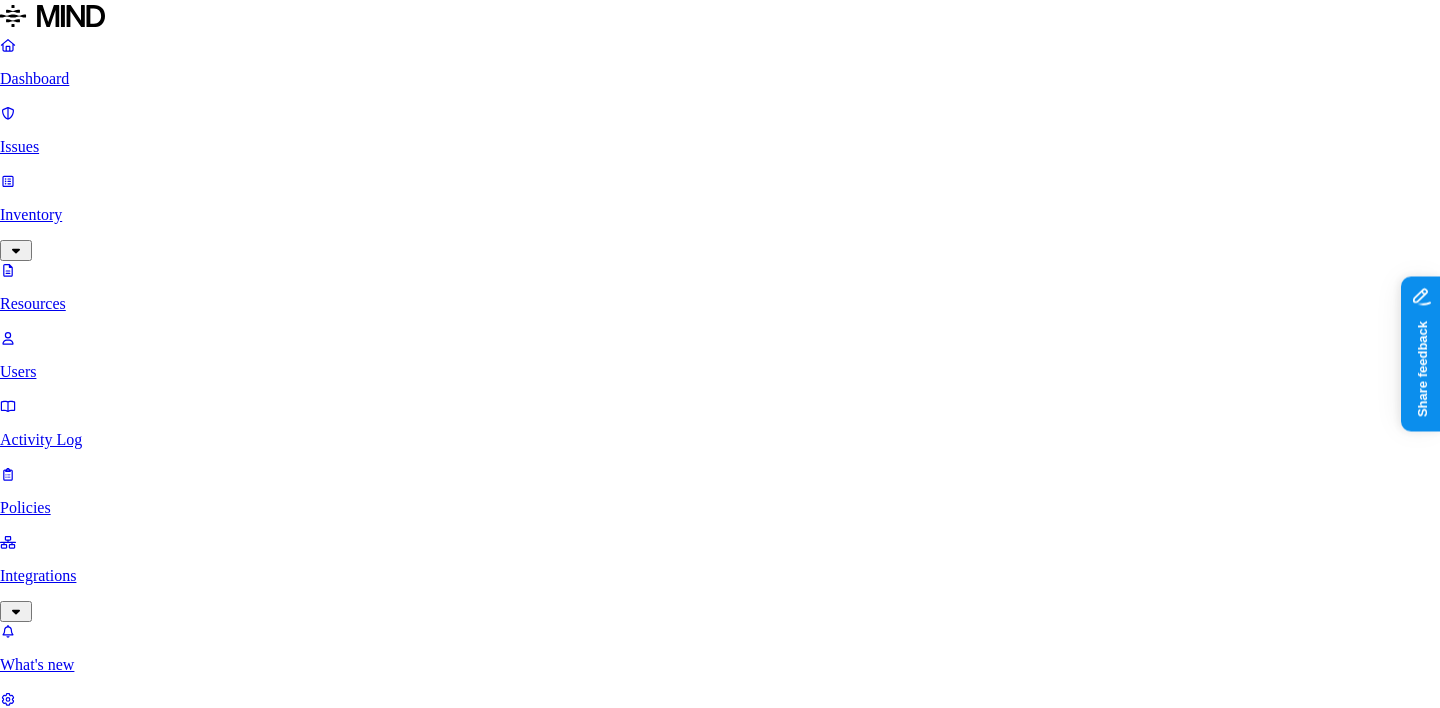 scroll, scrollTop: 0, scrollLeft: 0, axis: both 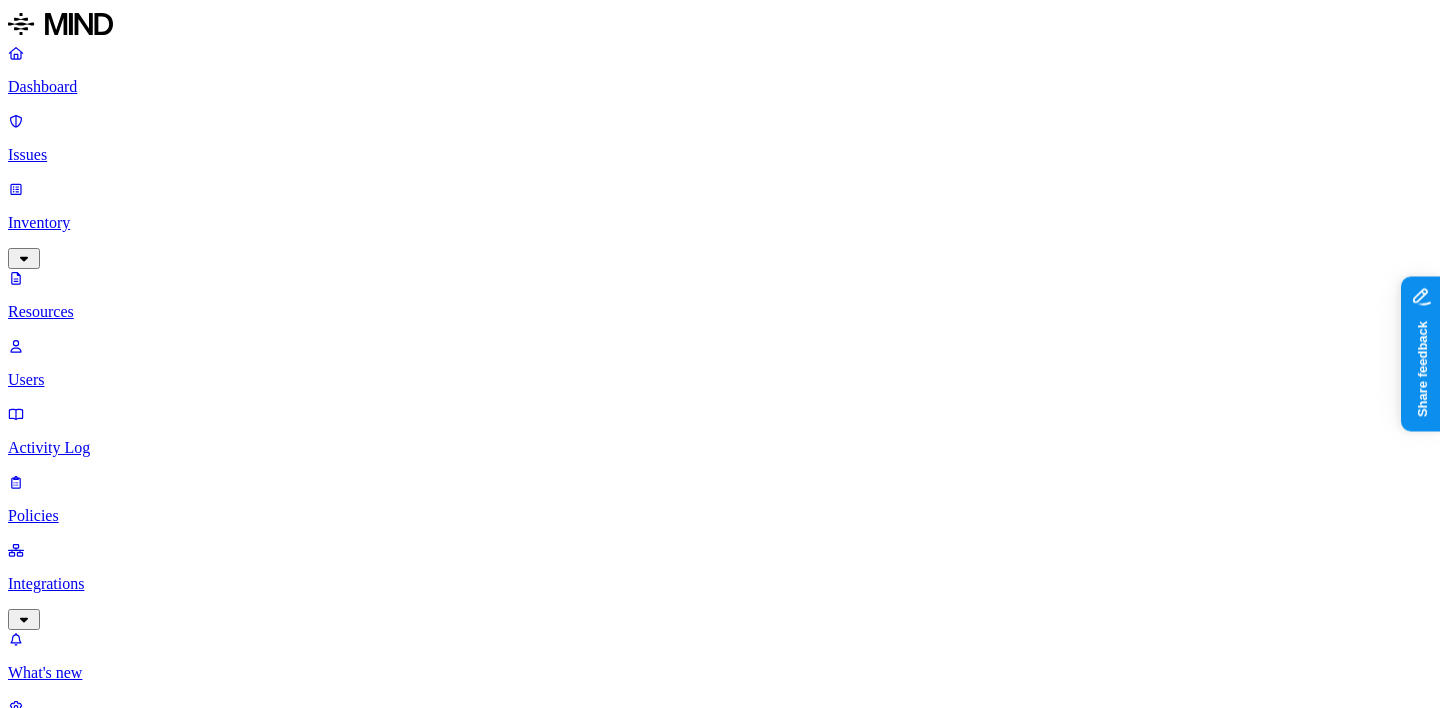 click on "Category :  Payroll Report" at bounding box center [87, 1132] 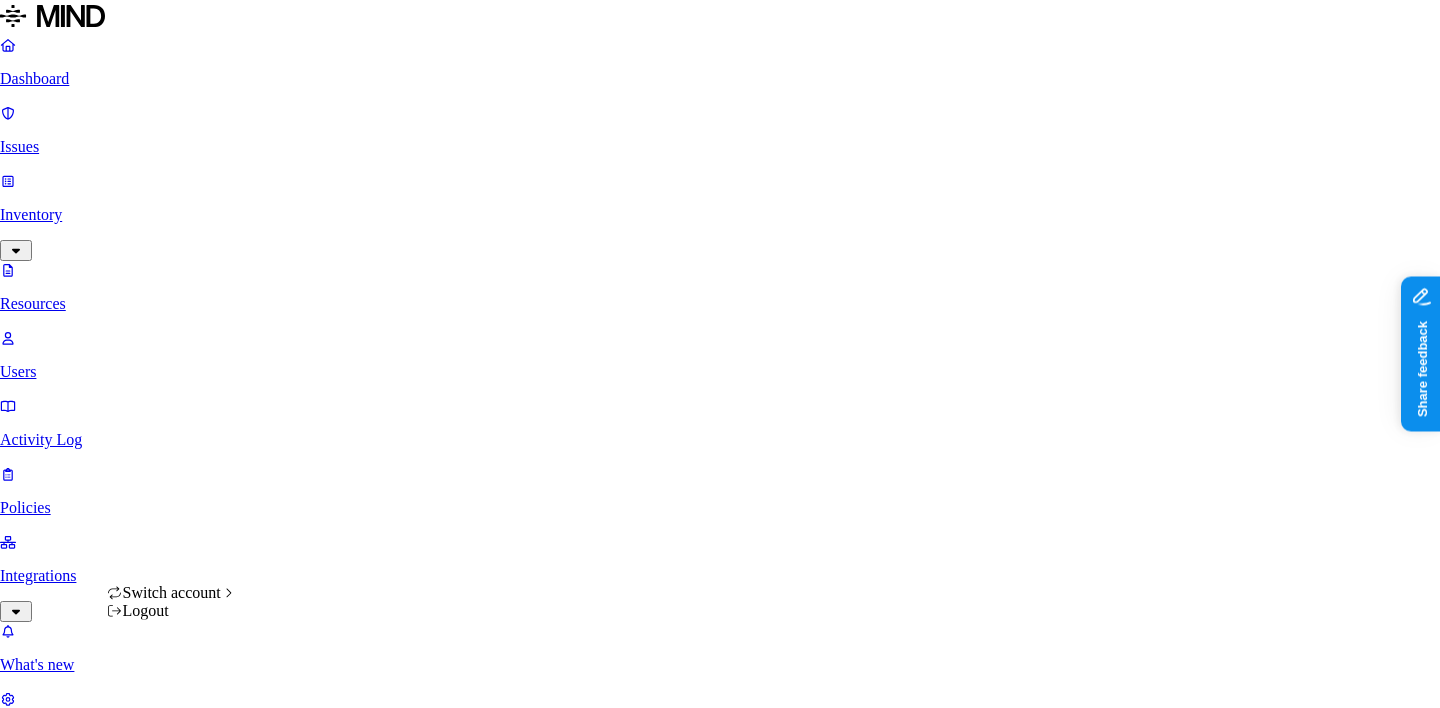 click at bounding box center [15, 952] 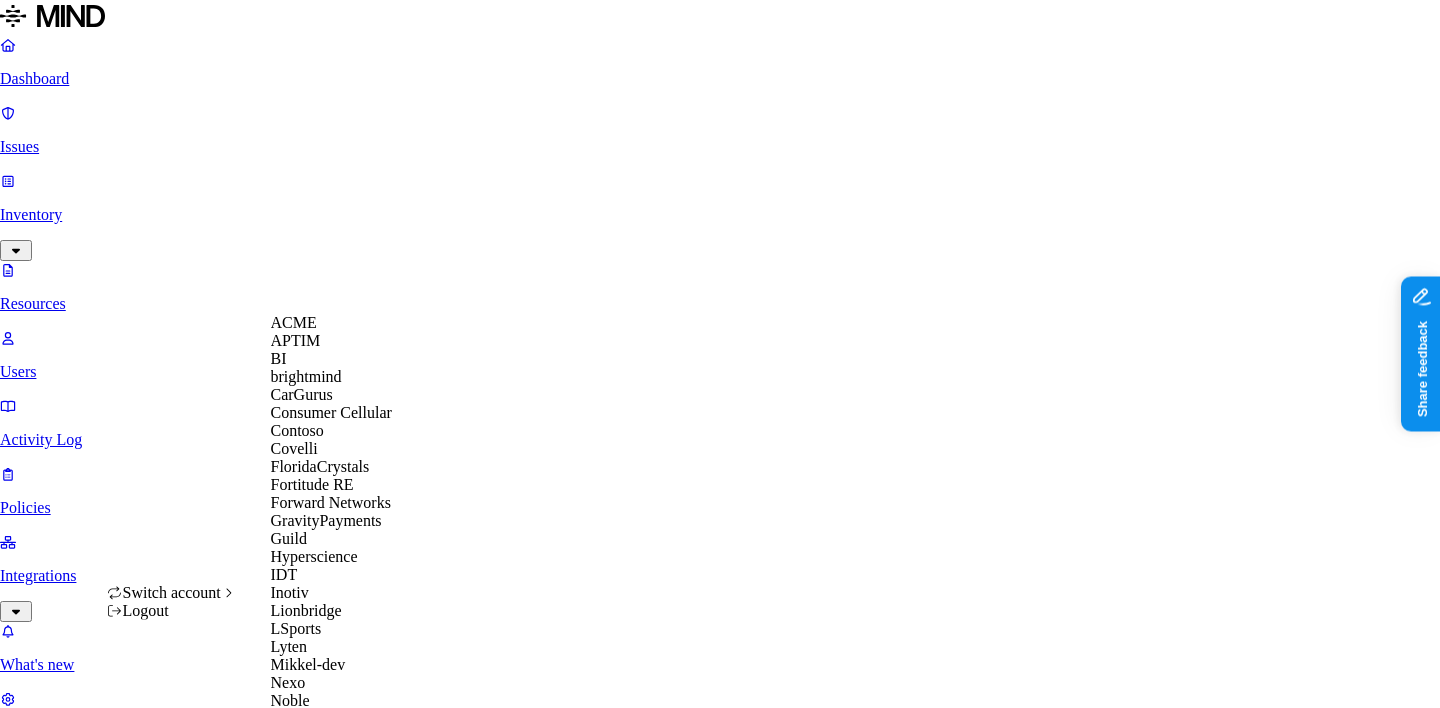 scroll, scrollTop: 0, scrollLeft: 0, axis: both 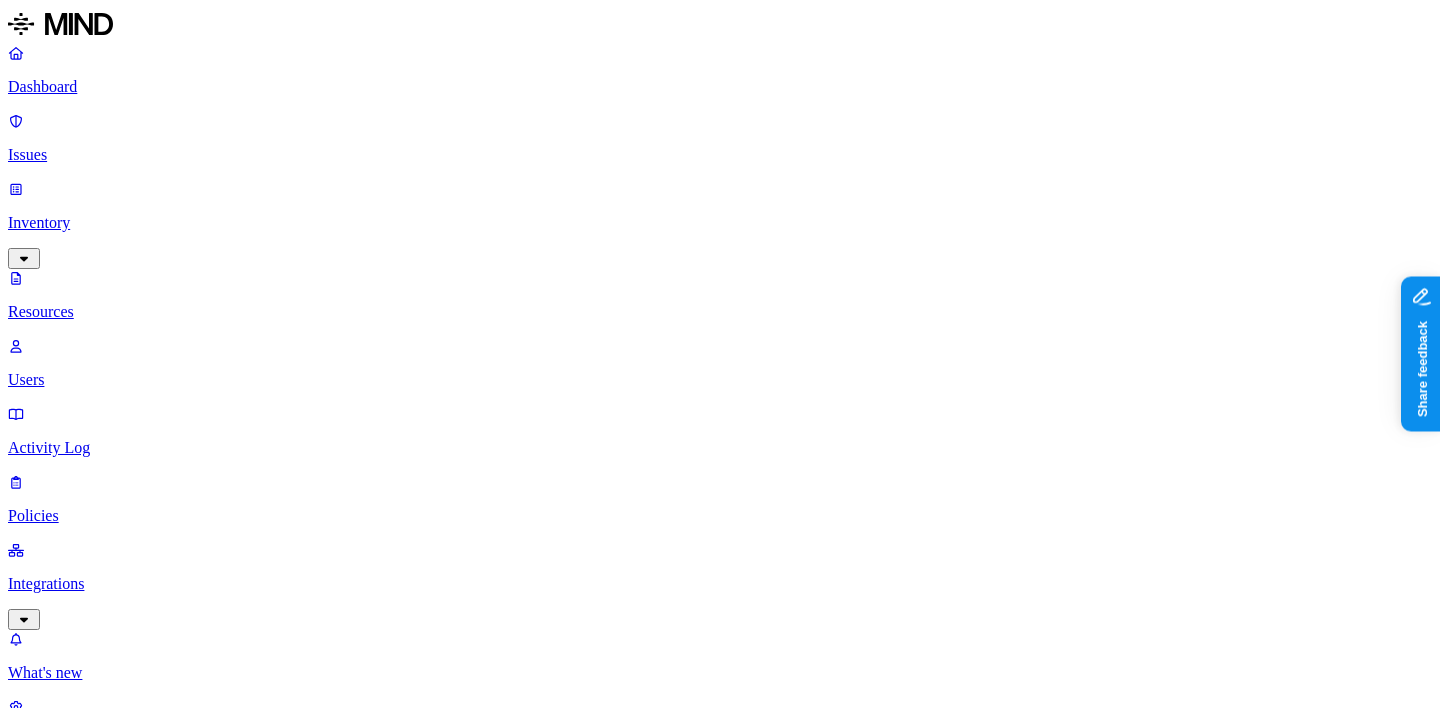 click on "–" at bounding box center [2710, 1932] 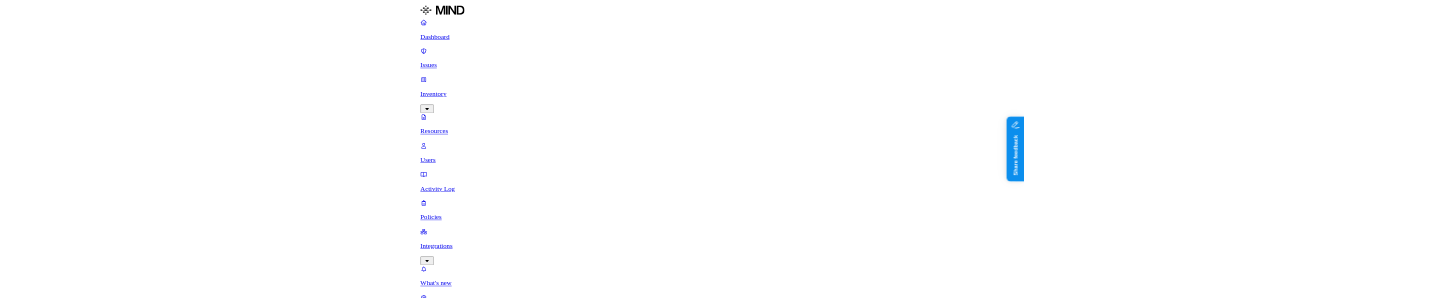 scroll, scrollTop: 0, scrollLeft: 0, axis: both 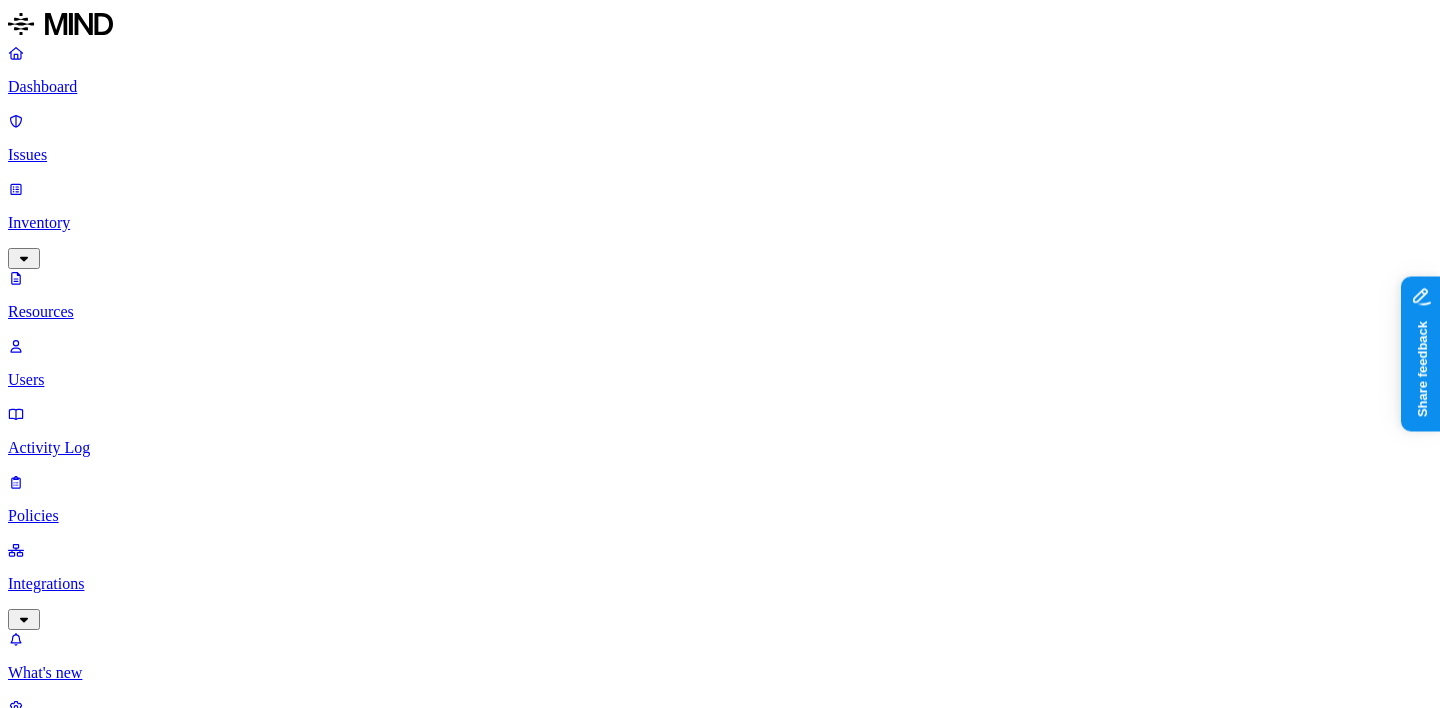 click on "Category" at bounding box center (2814, 1308) 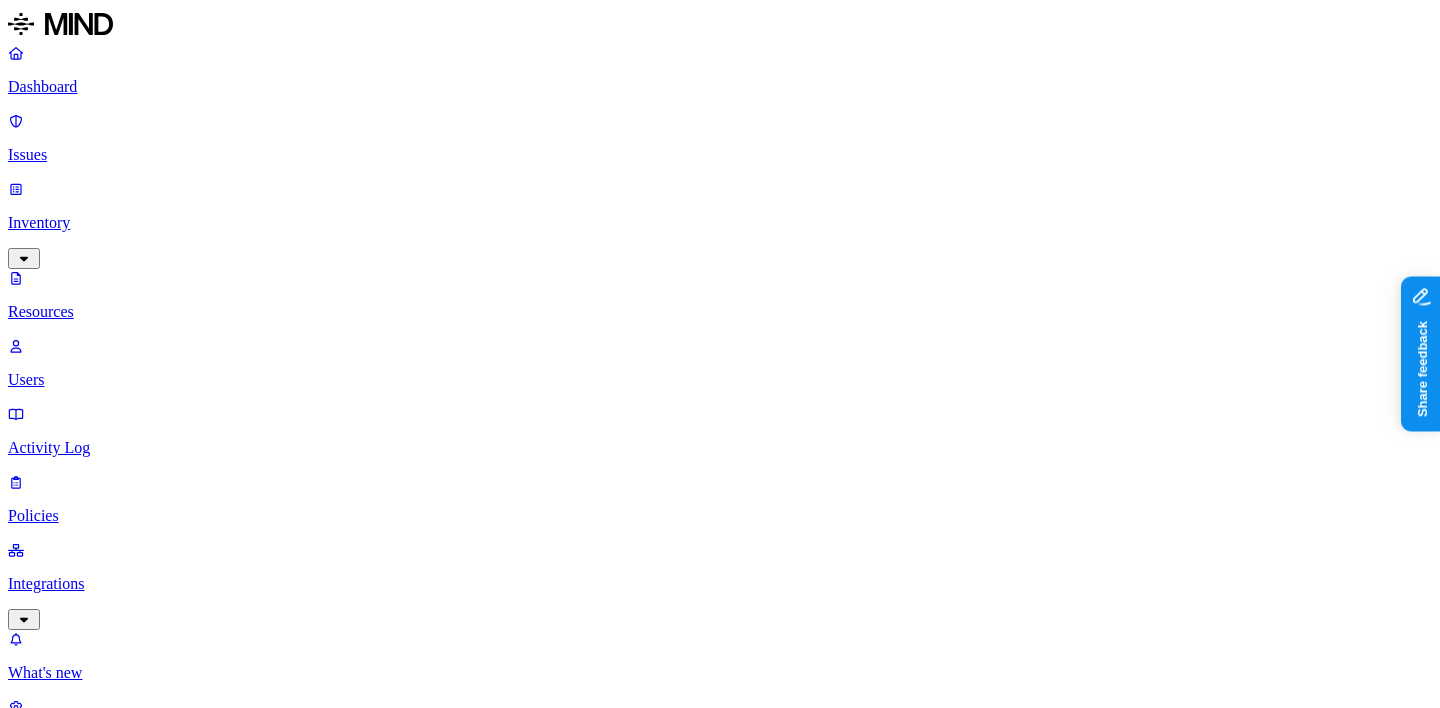 click on "–" at bounding box center (2814, 1505) 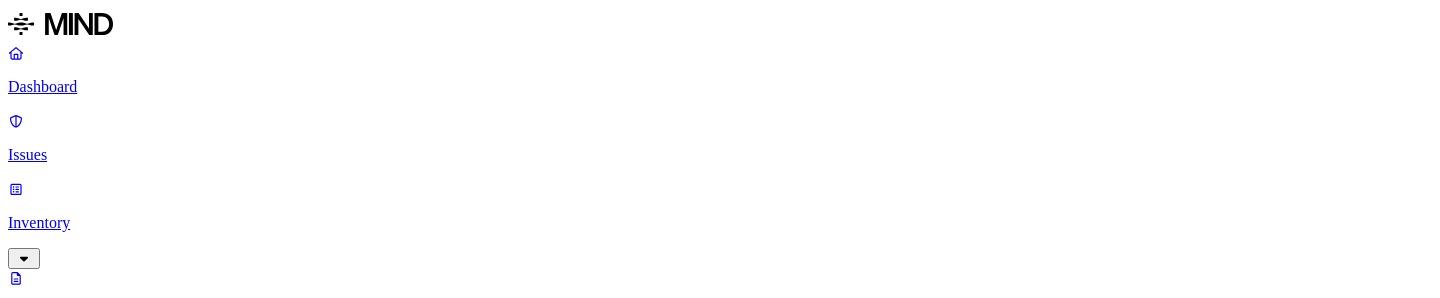 scroll, scrollTop: 0, scrollLeft: 0, axis: both 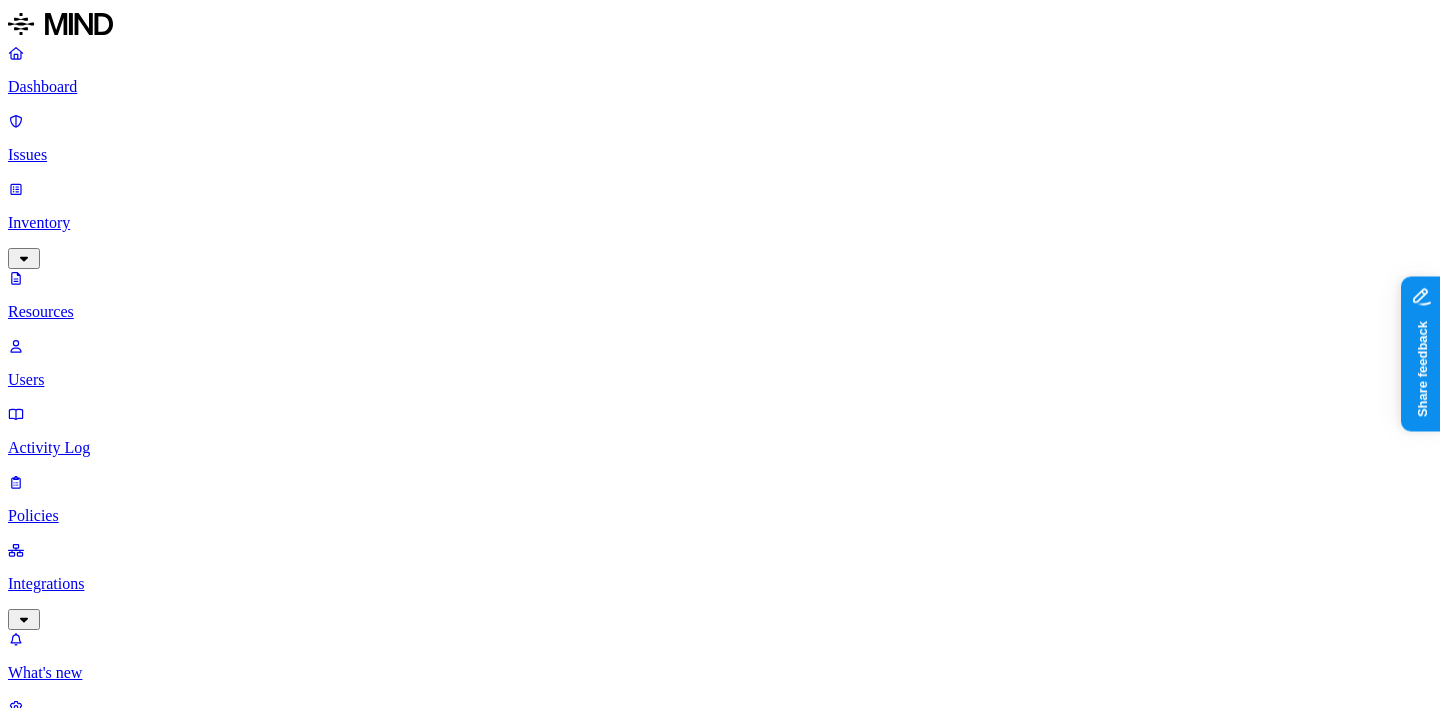type 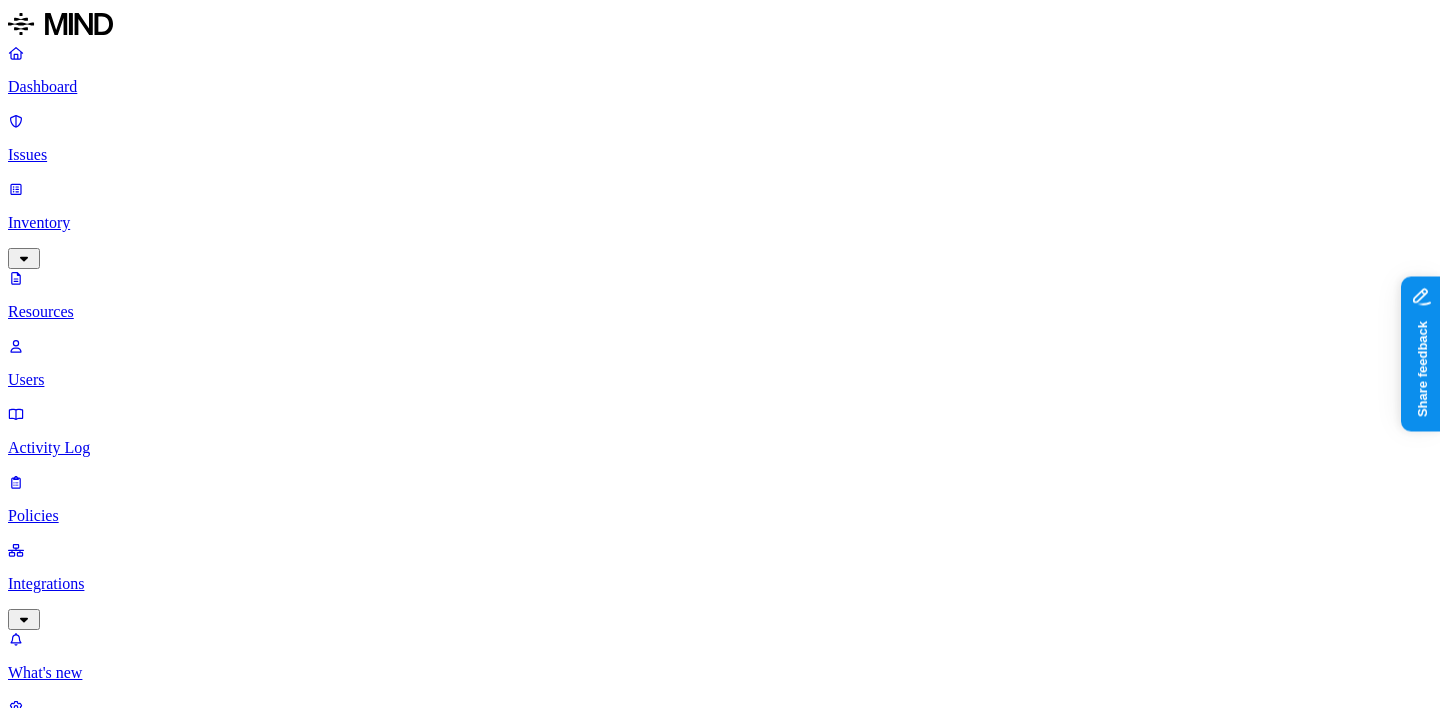 click on "–" at bounding box center [2760, 1697] 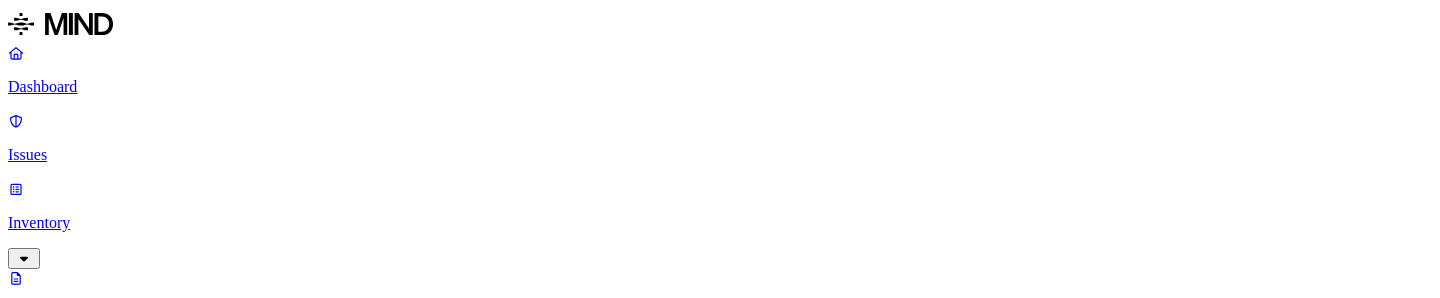 scroll, scrollTop: 0, scrollLeft: 0, axis: both 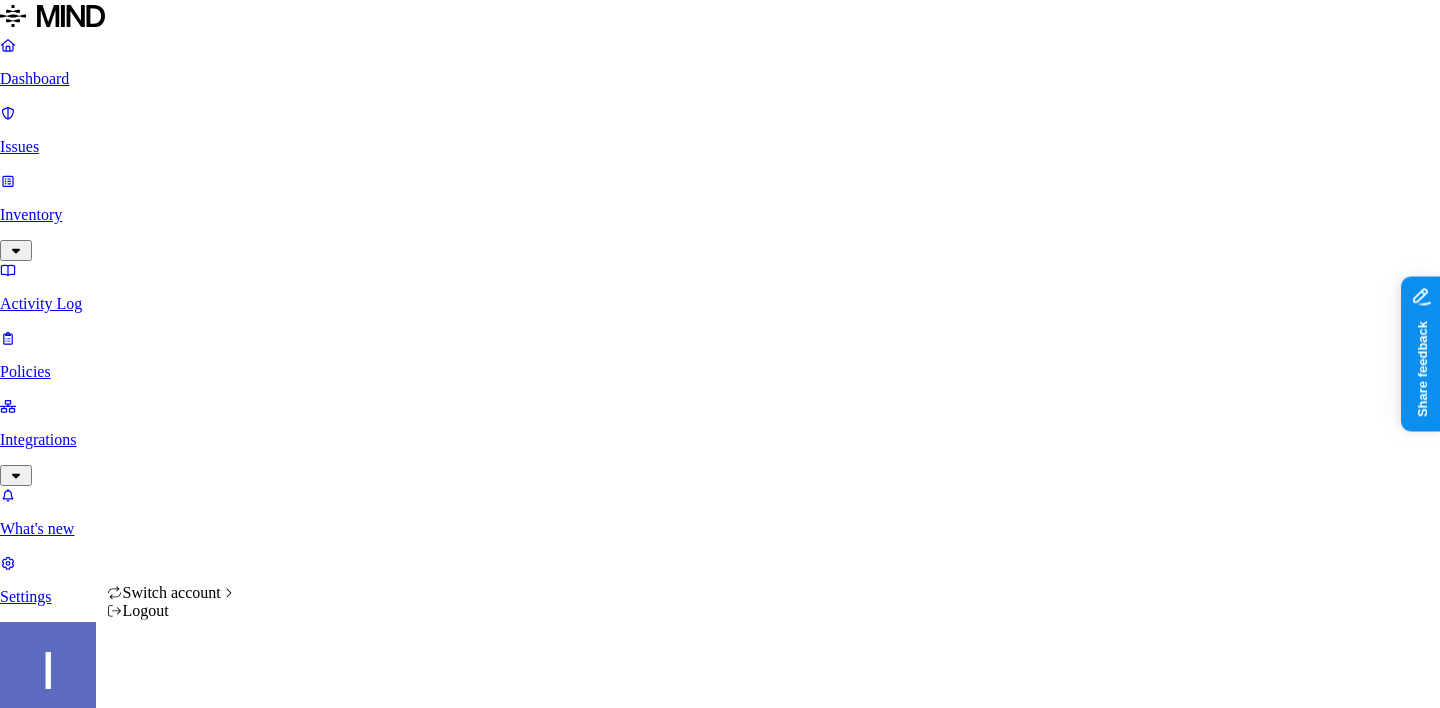 click on "Dashboard Issues Inventory Activity Log Policies Integrations What's new 1 Settings Itai Schwartz ACME Dashboard 7 Discovery Detection Prevention Last update: 05:02 PM Scanned resources 2.69K Resources by integration 1.96K ACME Office365 531 ACME Google Drive 82 MIND ACME 47 ACME Confluence 37 ACME Box 8 ACME onprem file share PII 312 IBAN 272 SSN 37 Person Name 29 Email address 17 Date of birth 3 Individual Taxpayer Identification 2 PCI 116 Credit card 118 Secrets 176 AWS credentials 169 Github credentials 3 Password 2 Encryption Key 1 Other 1.56K Mind Test File 1.54K Source code 10 CUI 3 Collaboration agreement 2 Statement of work 2 Bill of materials 2 Top resources with sensitive data Resource Sensitive records Owner Last access Test Share link.docx Credit card 1 SSN 1 AWS credentials 106 IBAN 1 Person Name 1 [NAME] Mar 27, 2025, 04:15 PM Test audit selective 2.docx AWS credentials 107 IBAN 1 Person Name 1 [NAME] Apr 24, 2025, 03:04 PM sensitive1.txt Credit card 1 SSN 1 AWS credentials 106 IBAN 1" at bounding box center (720, 2431) 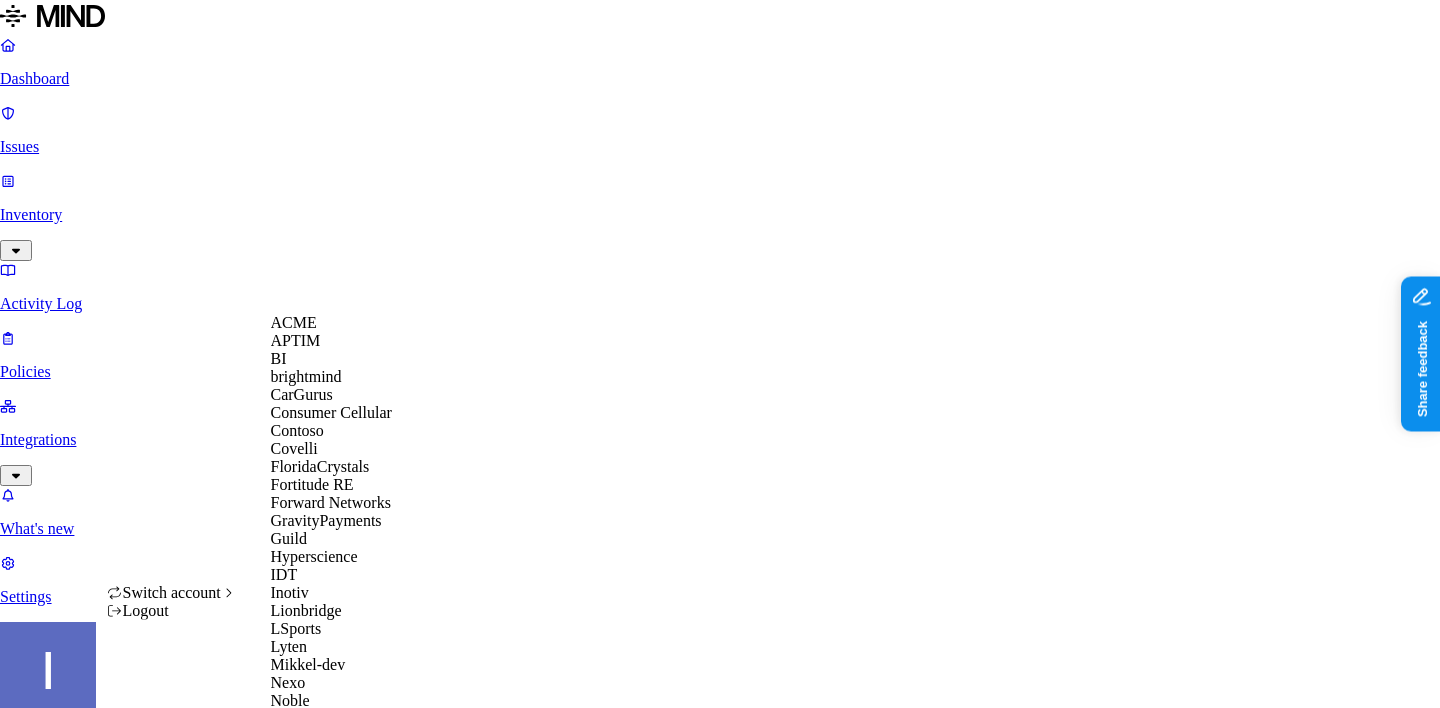 scroll, scrollTop: 956, scrollLeft: 0, axis: vertical 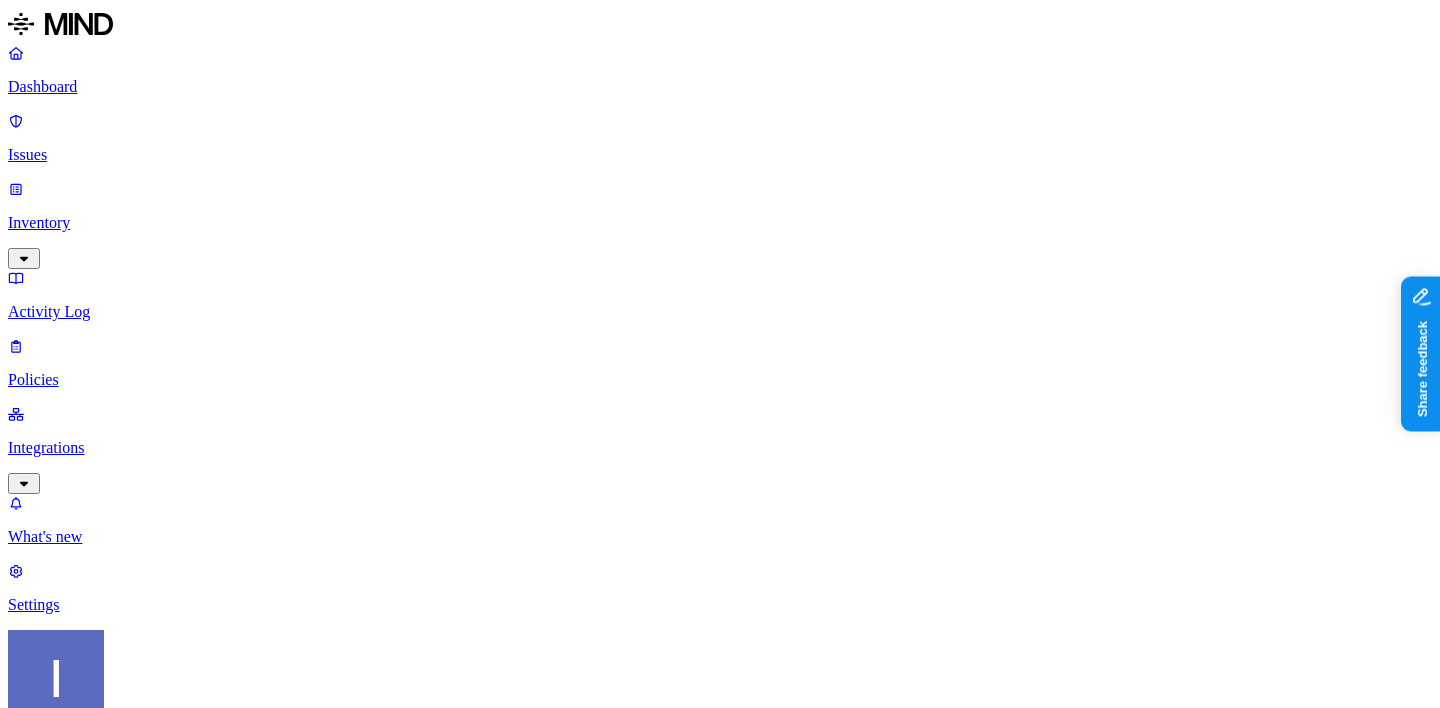 click on "Policies" at bounding box center [720, 380] 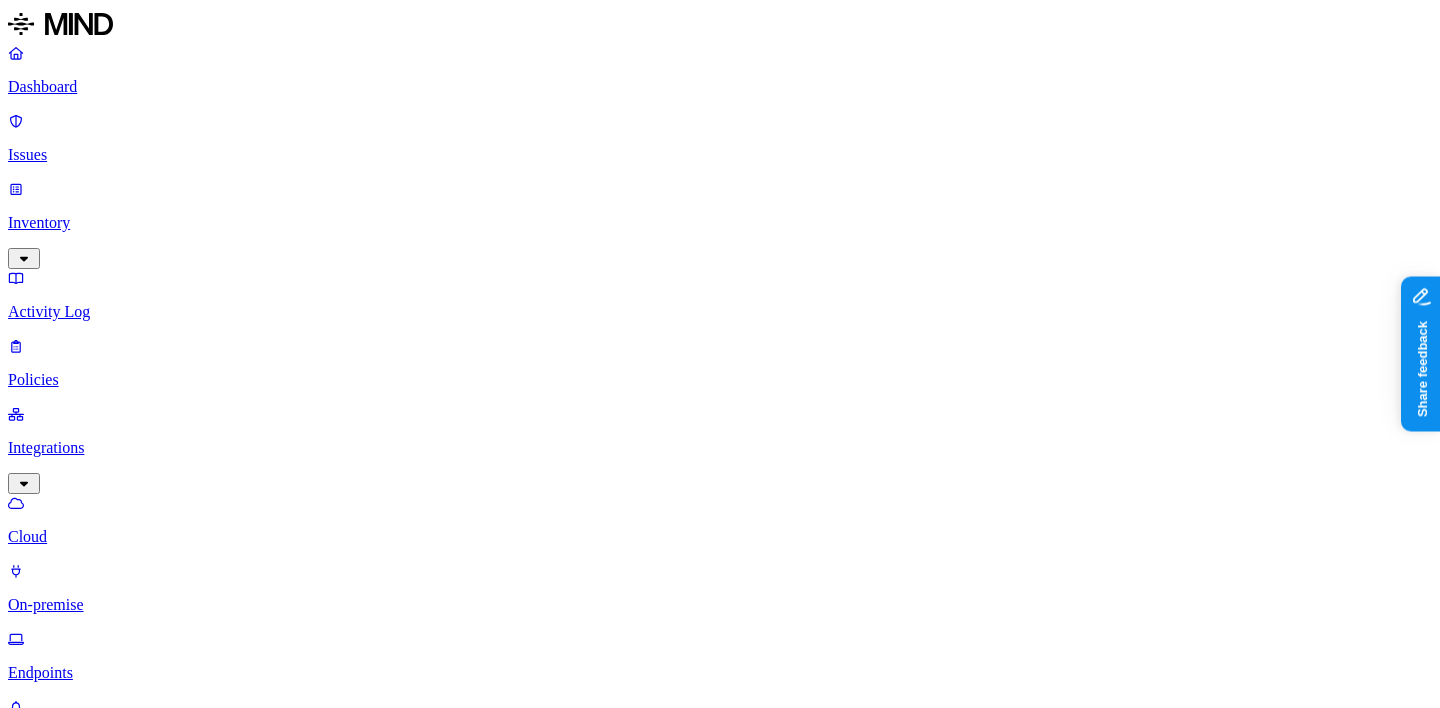 click on "Policies" at bounding box center [720, 380] 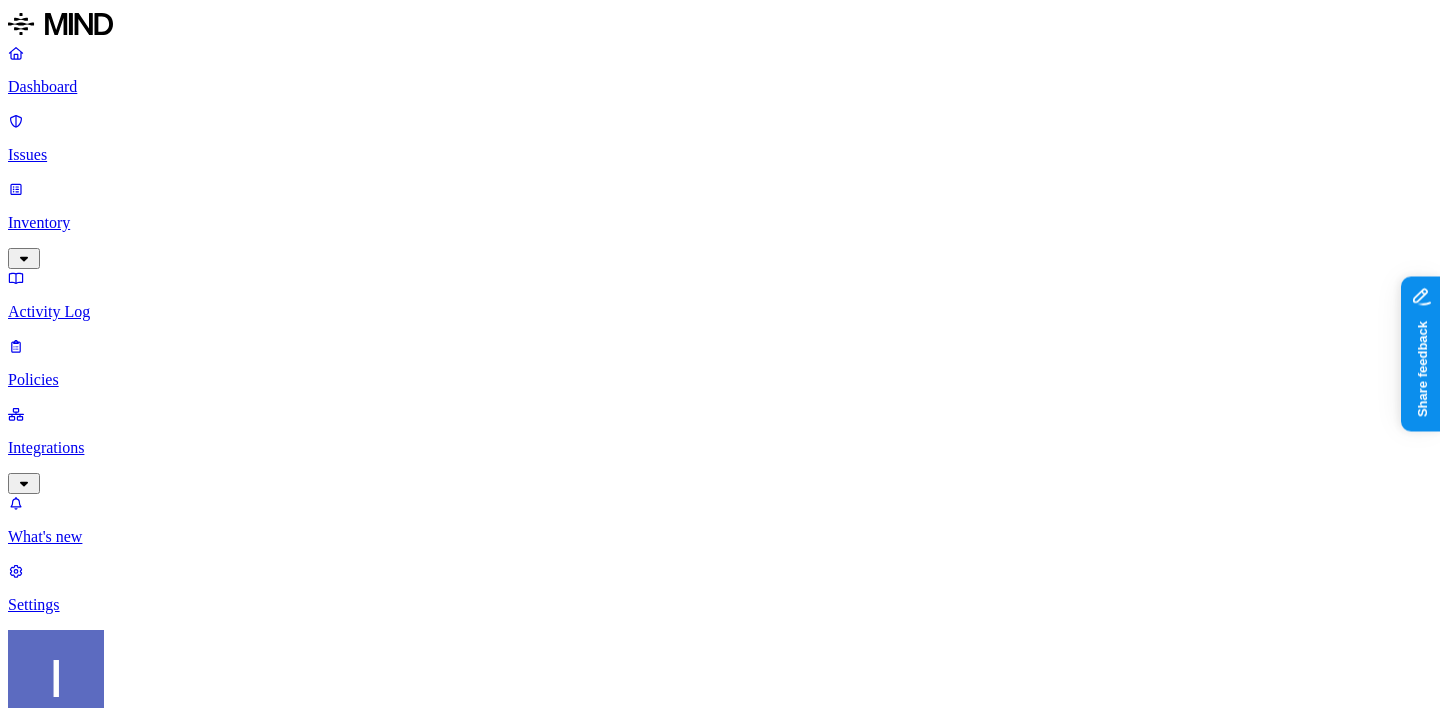 click on "Create Policy" at bounding box center (63, 912) 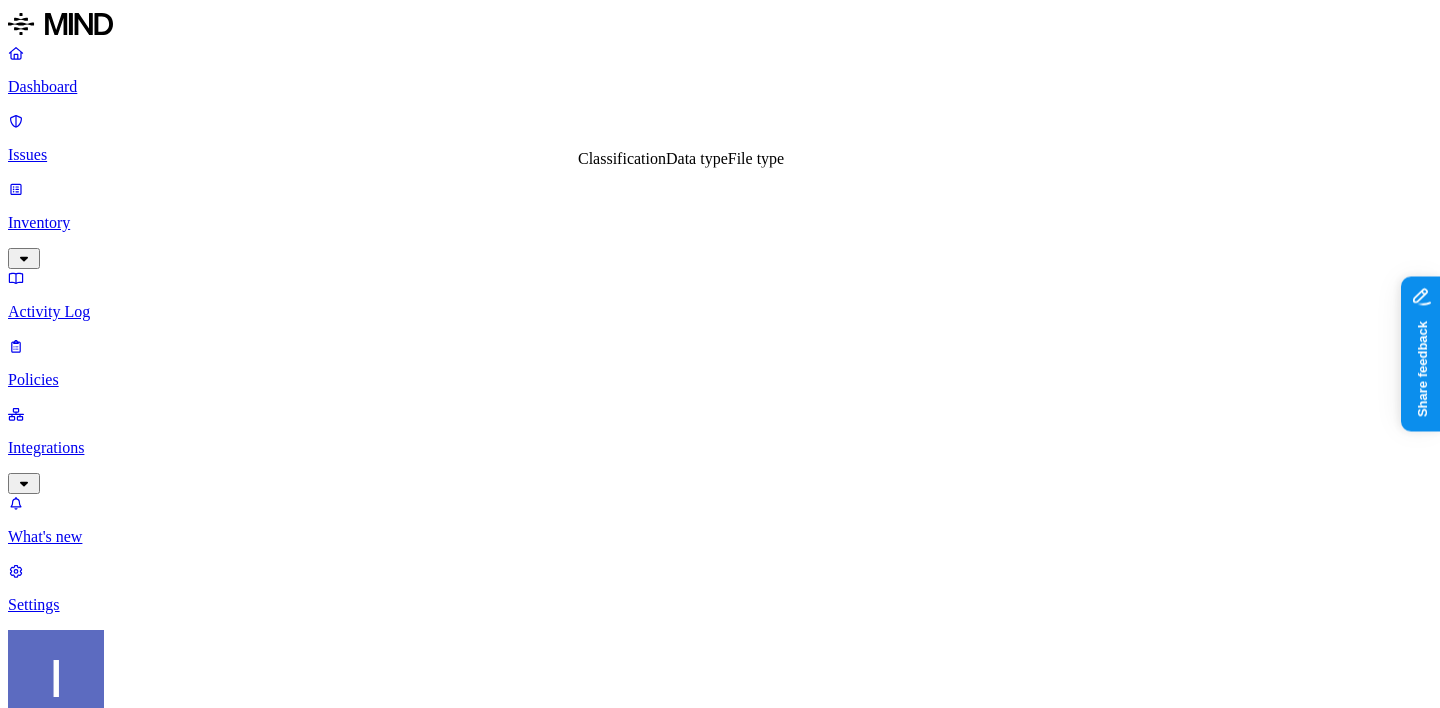 click on "New policy Policy name Required Severity Select severity Low Medium High Critical   Description (Optional) Policy type Exfiltration Prevent sensitive data uploads Endpoint Exposure Detect sensitive data exposure Cloud Condition Define the data attributes, access levels, and data source locations that should trigger this exposure policy.  Note: A condition that matches any data with any access level is not valid, as it is too broad. For more details on condition guidelines, please refer to the   documentation DATA Any ACCESS Any LOCATION Any Notifications Method None None Automate remediation When issue is detected No action  No action  /Engage assignee Cancel Create" at bounding box center [720, 1383] 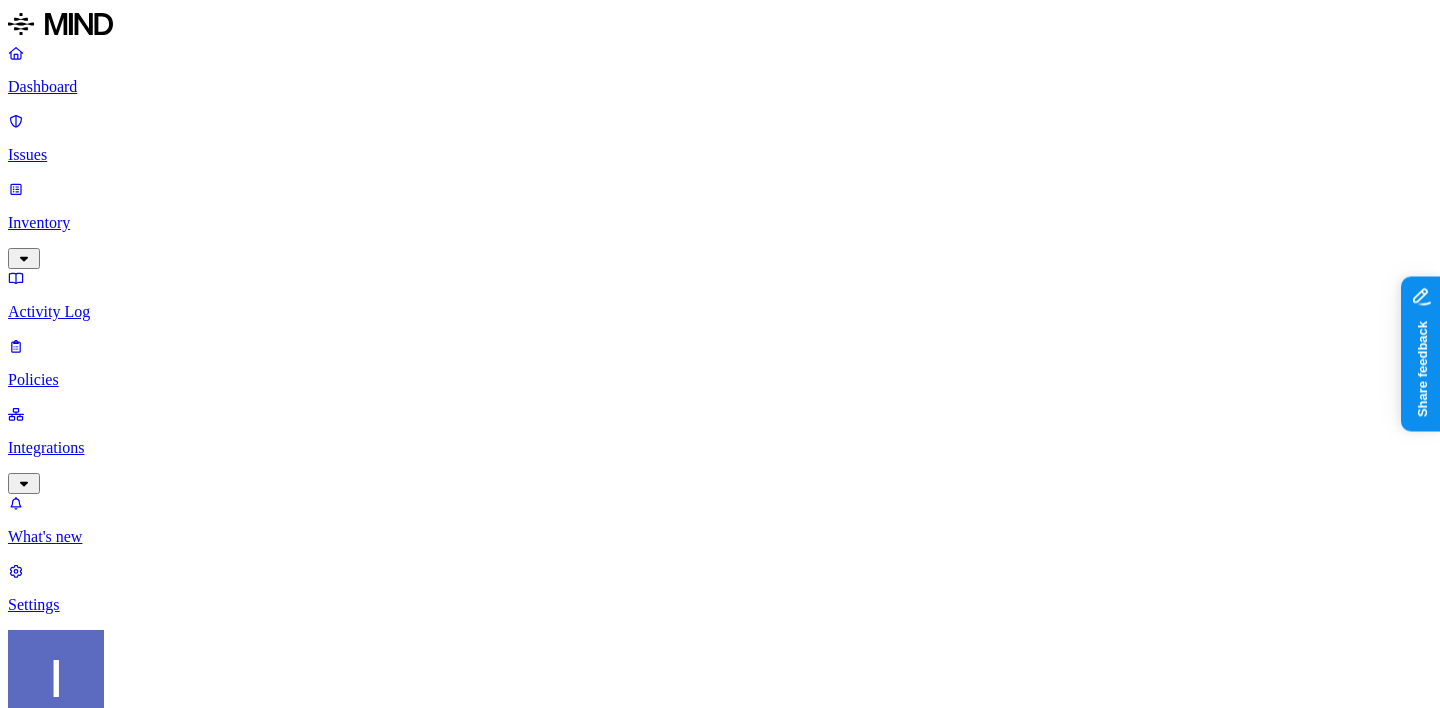 click at bounding box center [31, 1569] 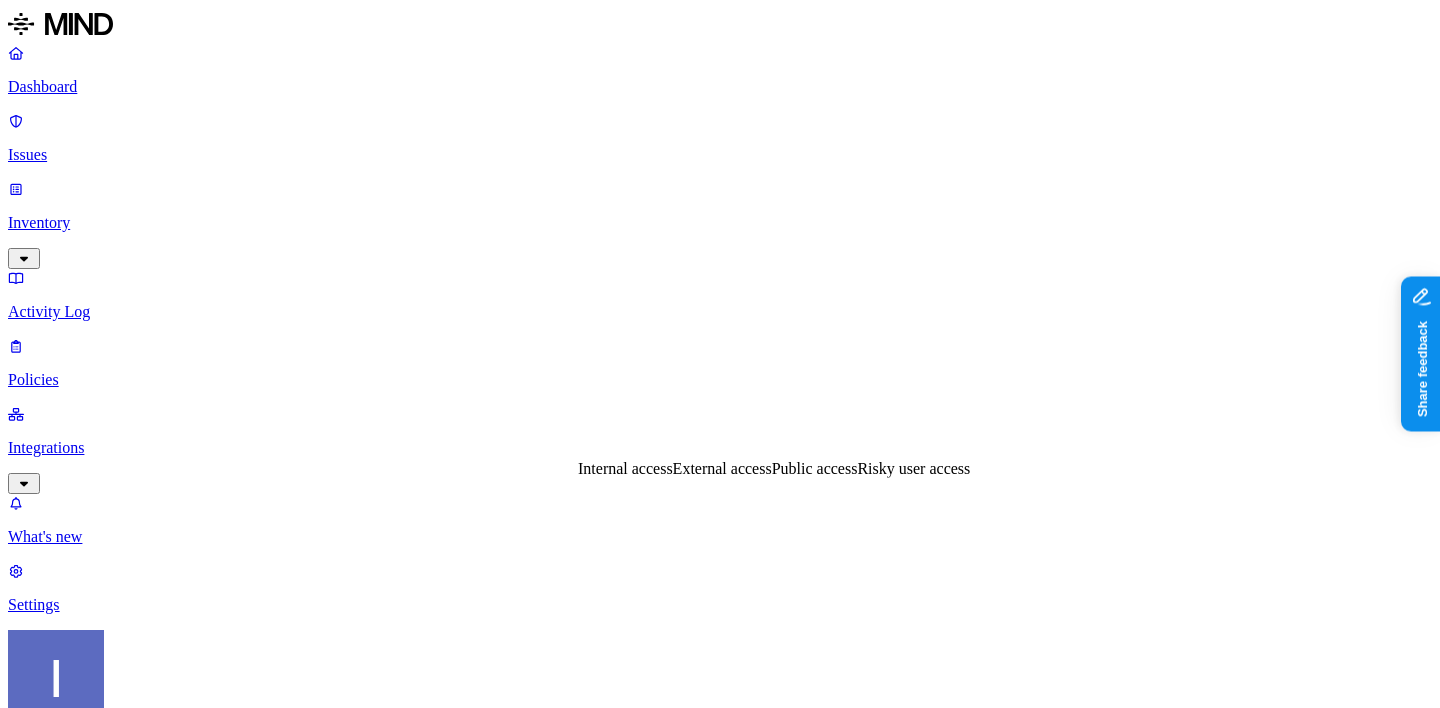 scroll, scrollTop: 565, scrollLeft: 0, axis: vertical 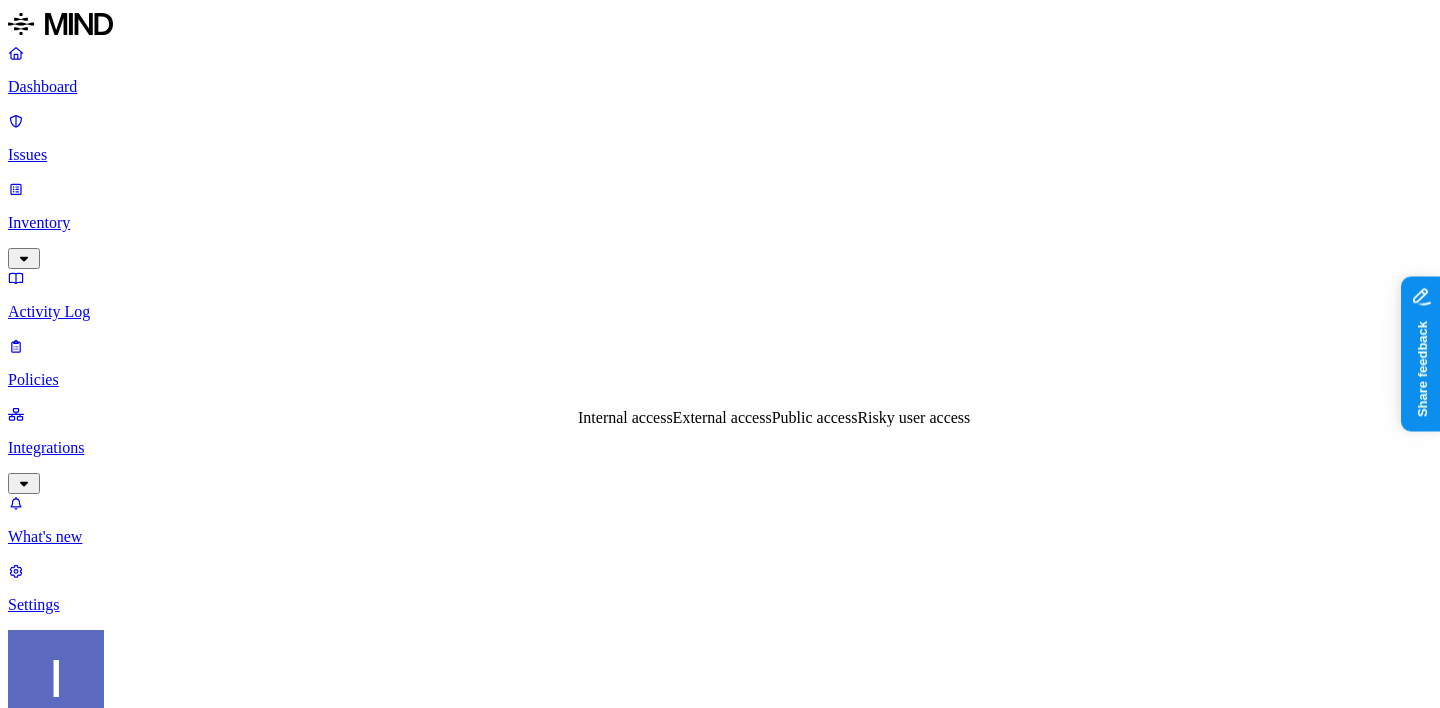 click on "External access" at bounding box center [722, 417] 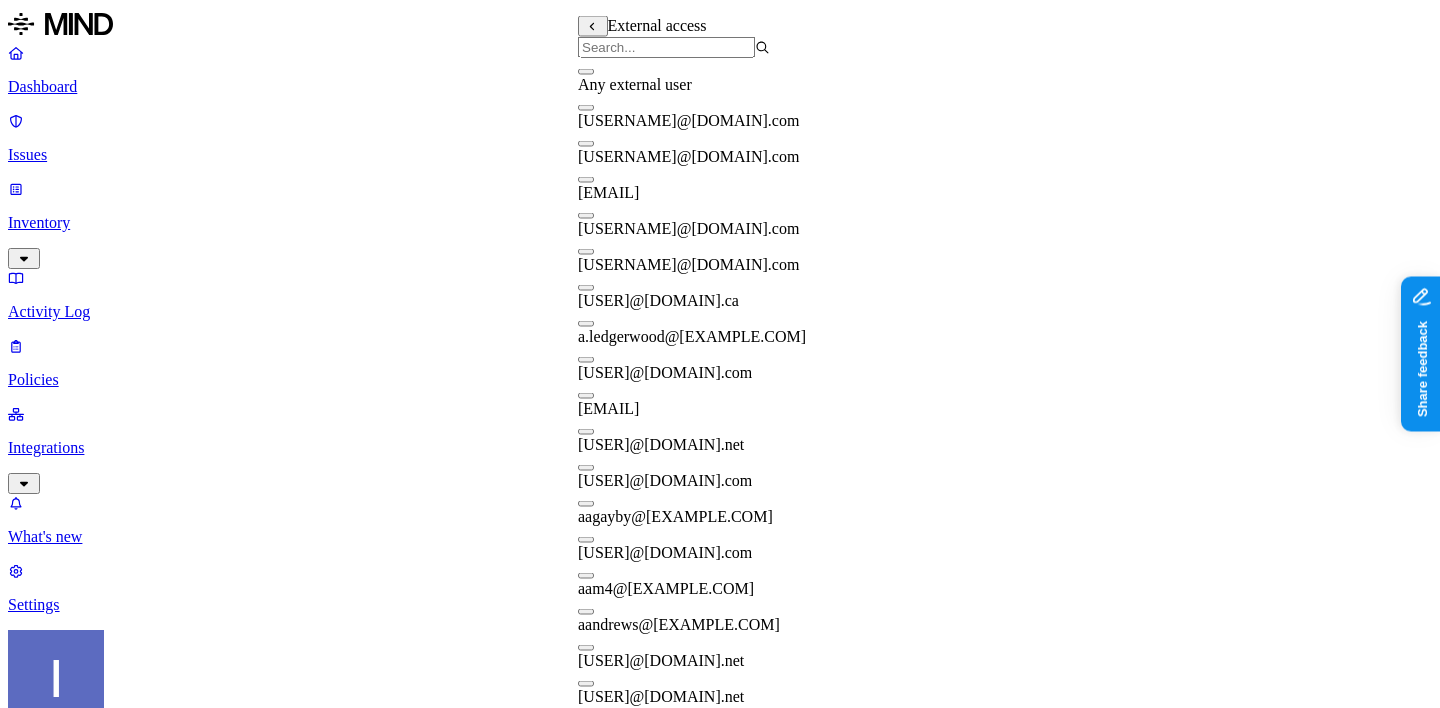 scroll, scrollTop: 0, scrollLeft: 0, axis: both 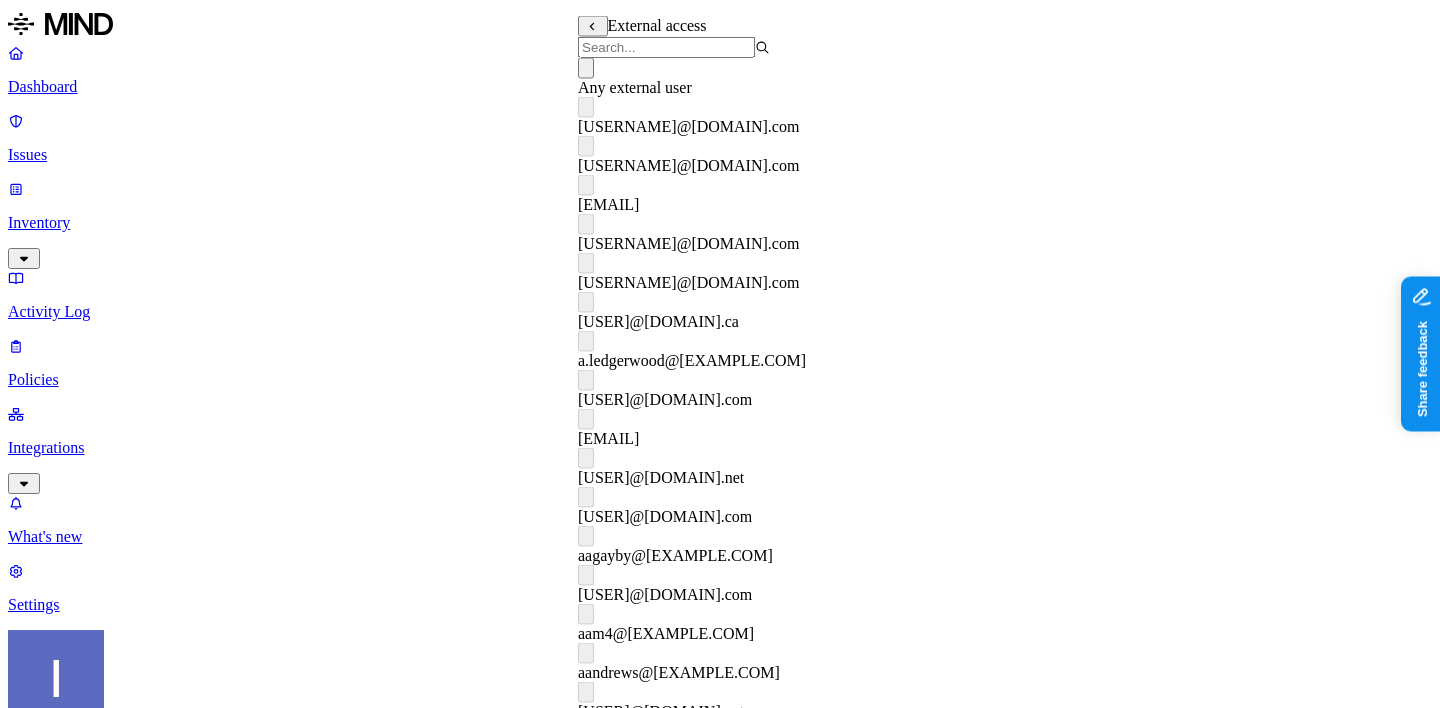 click at bounding box center (586, 68) 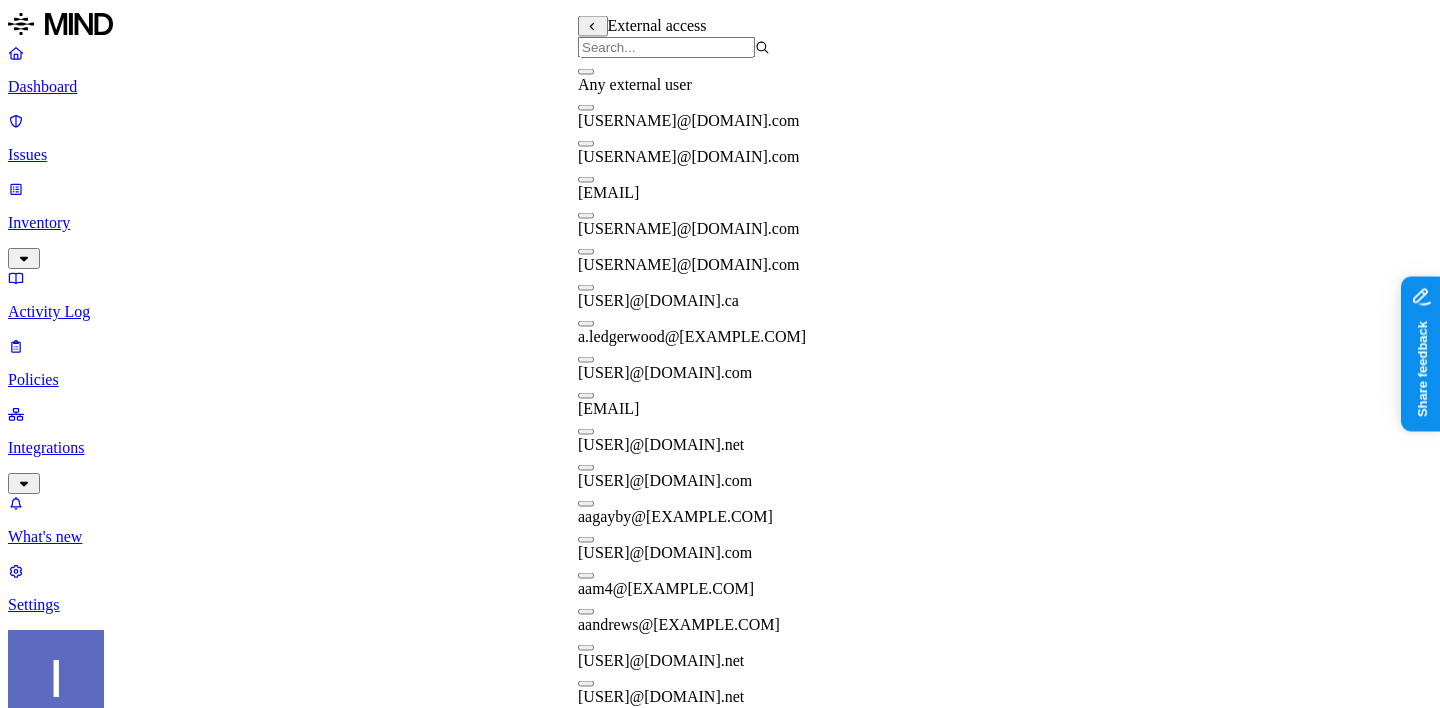 scroll, scrollTop: 0, scrollLeft: 0, axis: both 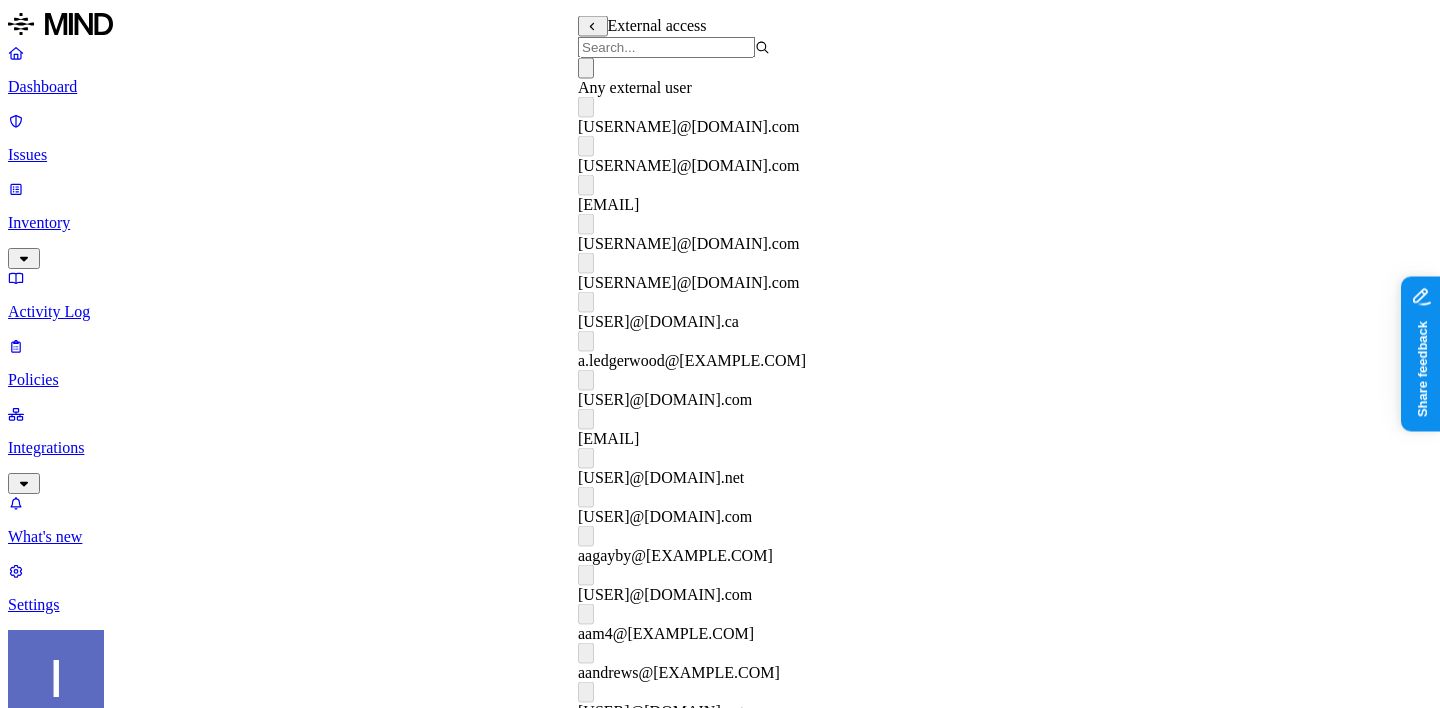 click on "DATA" at bounding box center (28, 1393) 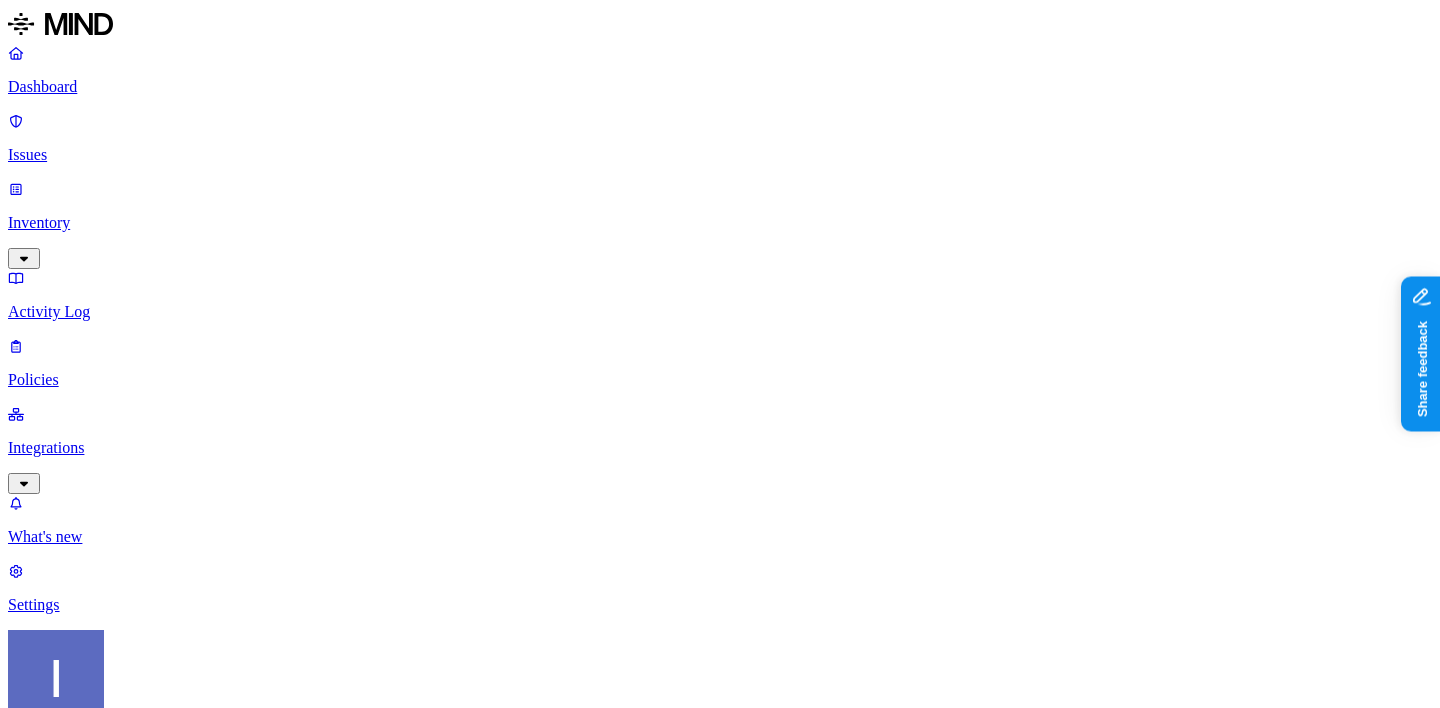 click 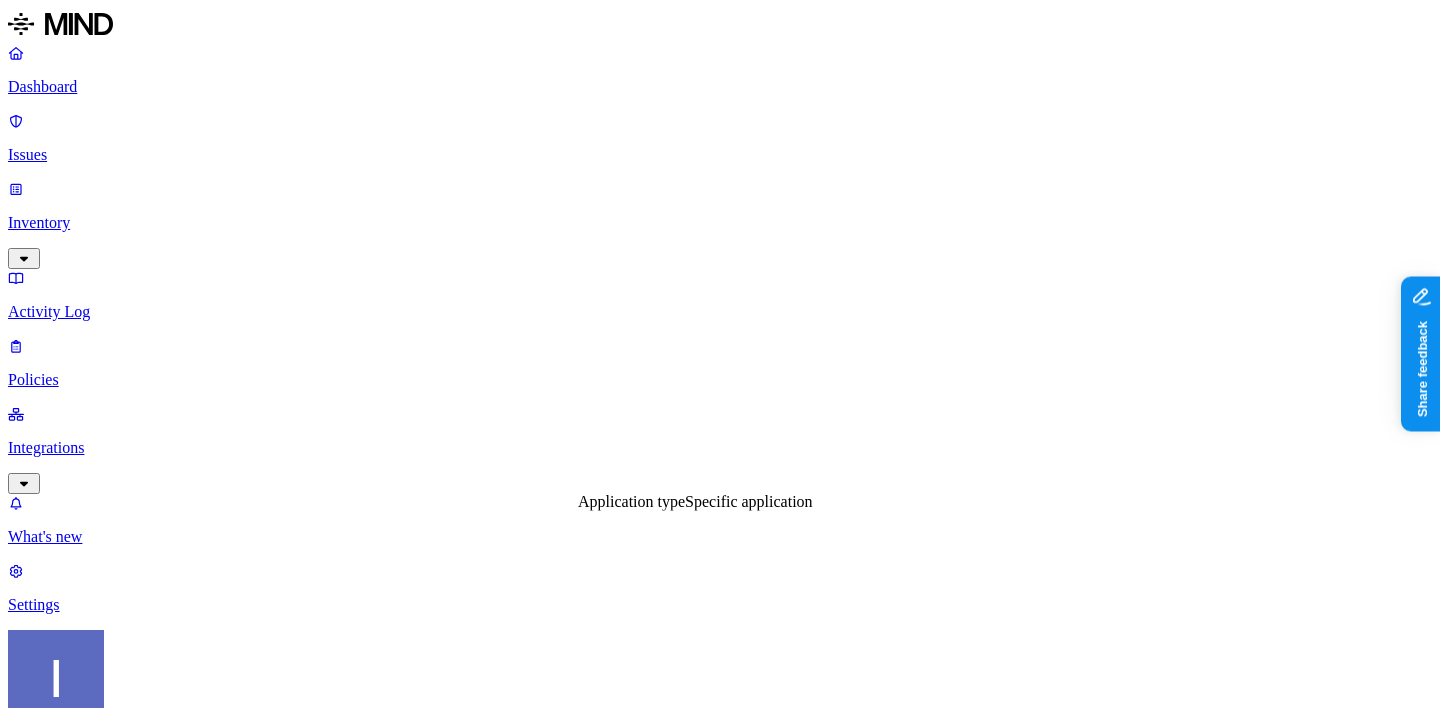 click on "Define the data attributes, access levels, and data source locations that should trigger this exposure policy.  Note: A condition that matches any data with any access level is not valid, as it is too broad. For more details on condition guidelines, please refer to the   documentation" at bounding box center [720, 1342] 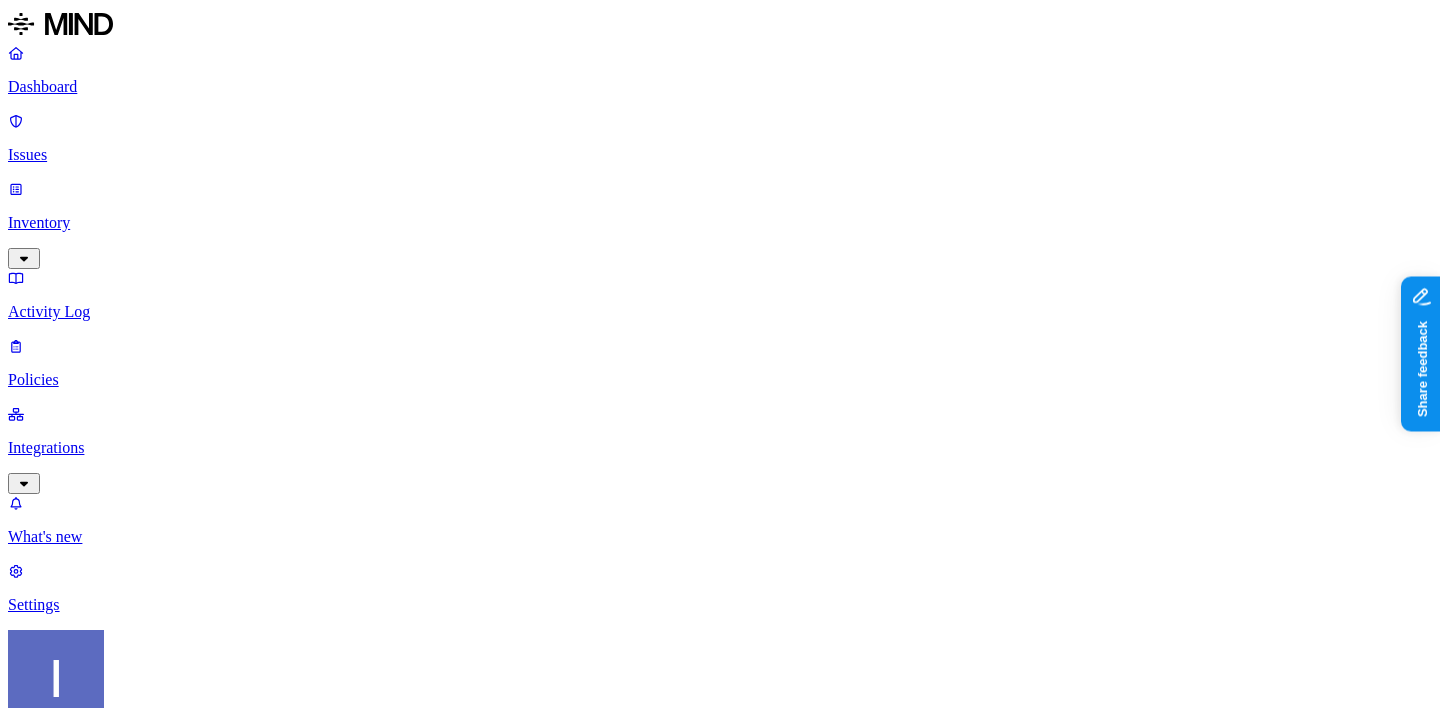 scroll, scrollTop: 0, scrollLeft: 0, axis: both 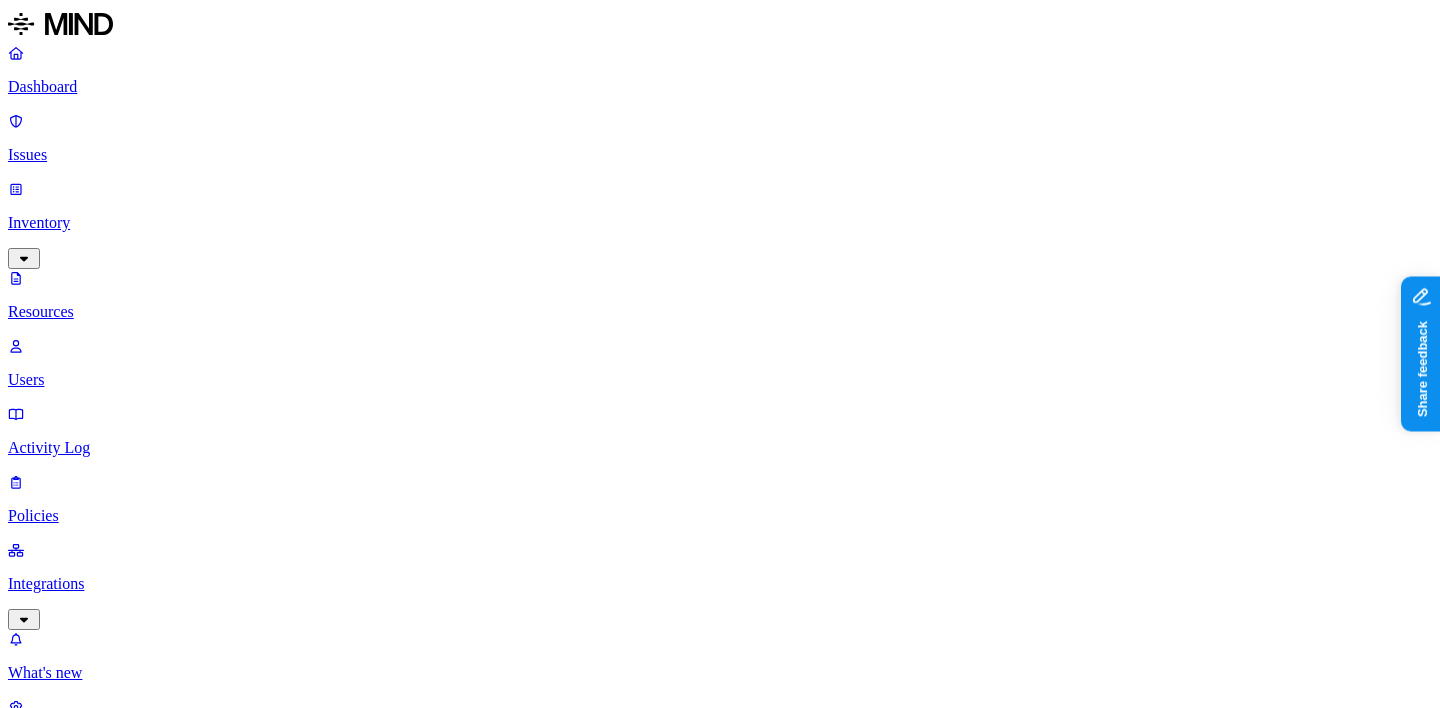 click on "Dashboard Issues Inventory Resources Users Activity Log Policies Integrations" at bounding box center (720, 337) 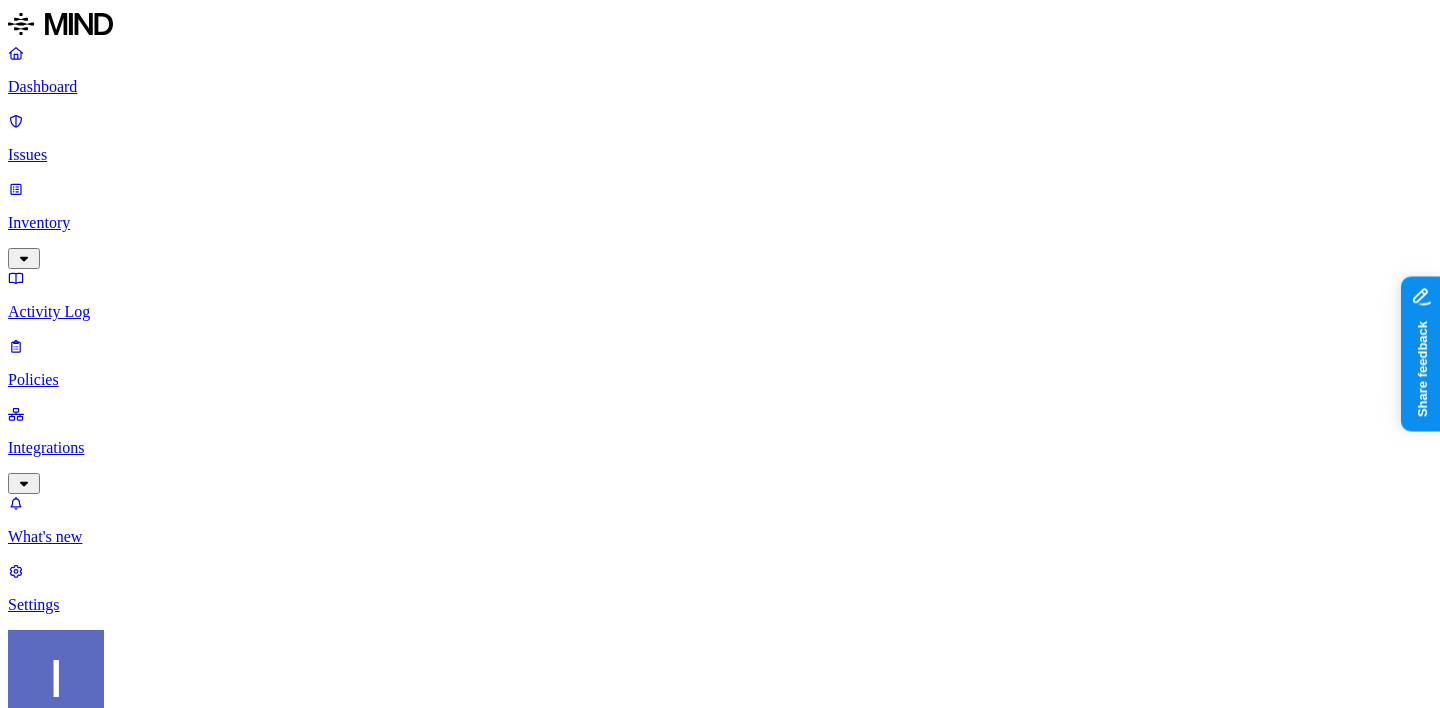 scroll, scrollTop: 250, scrollLeft: 0, axis: vertical 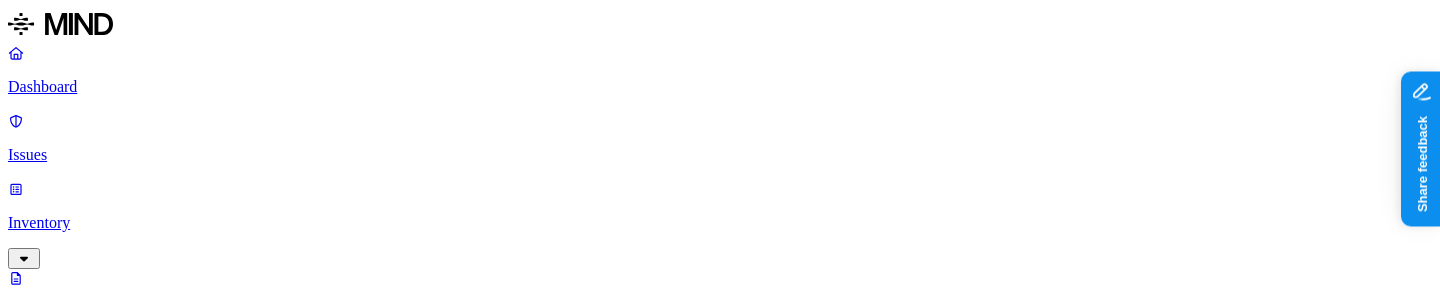 click on "Policies" at bounding box center (720, 516) 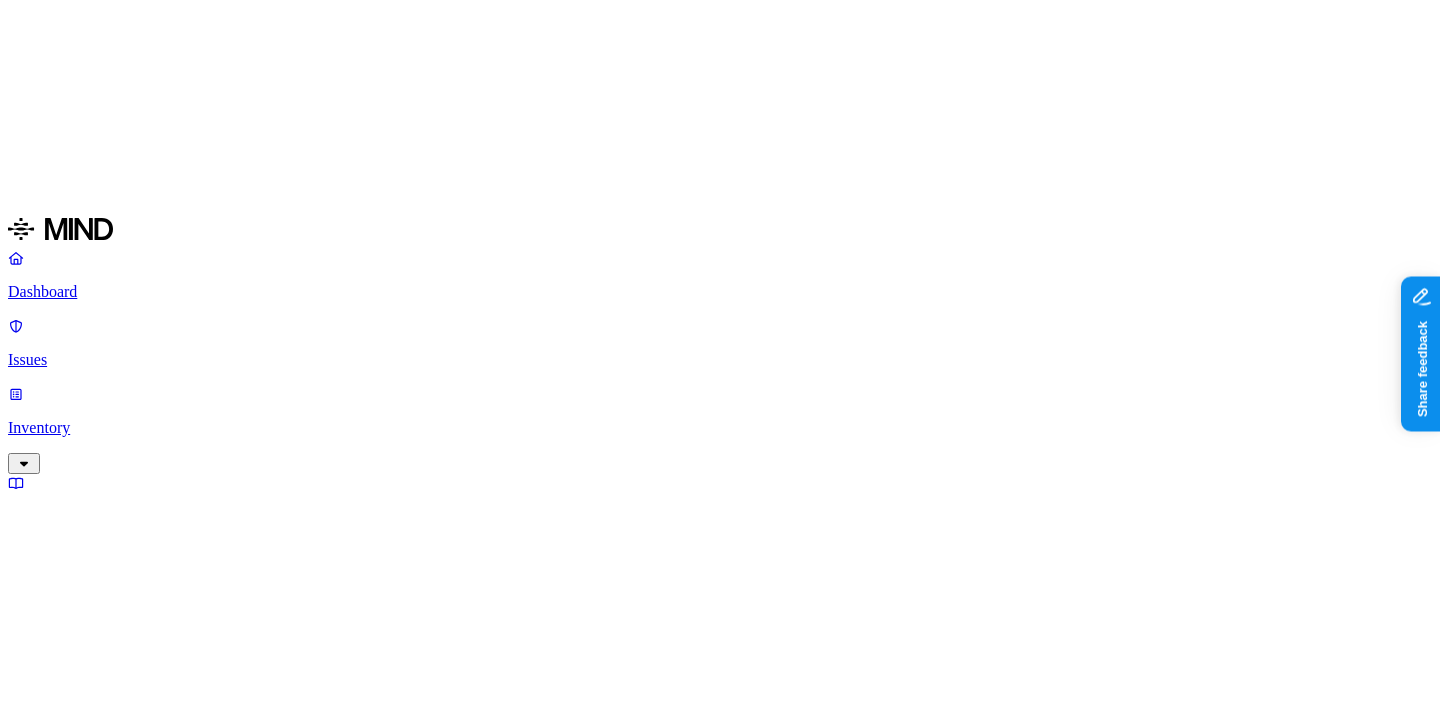 scroll, scrollTop: 120, scrollLeft: 0, axis: vertical 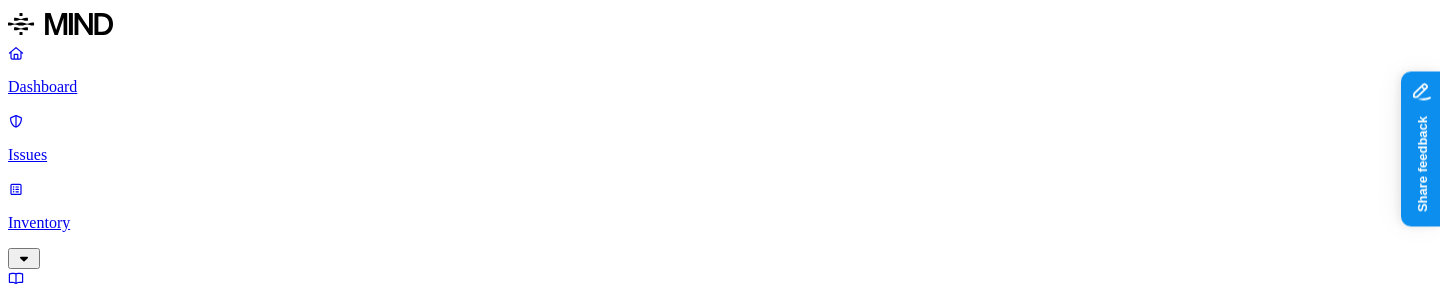 click on "Create Policy" at bounding box center [63, 912] 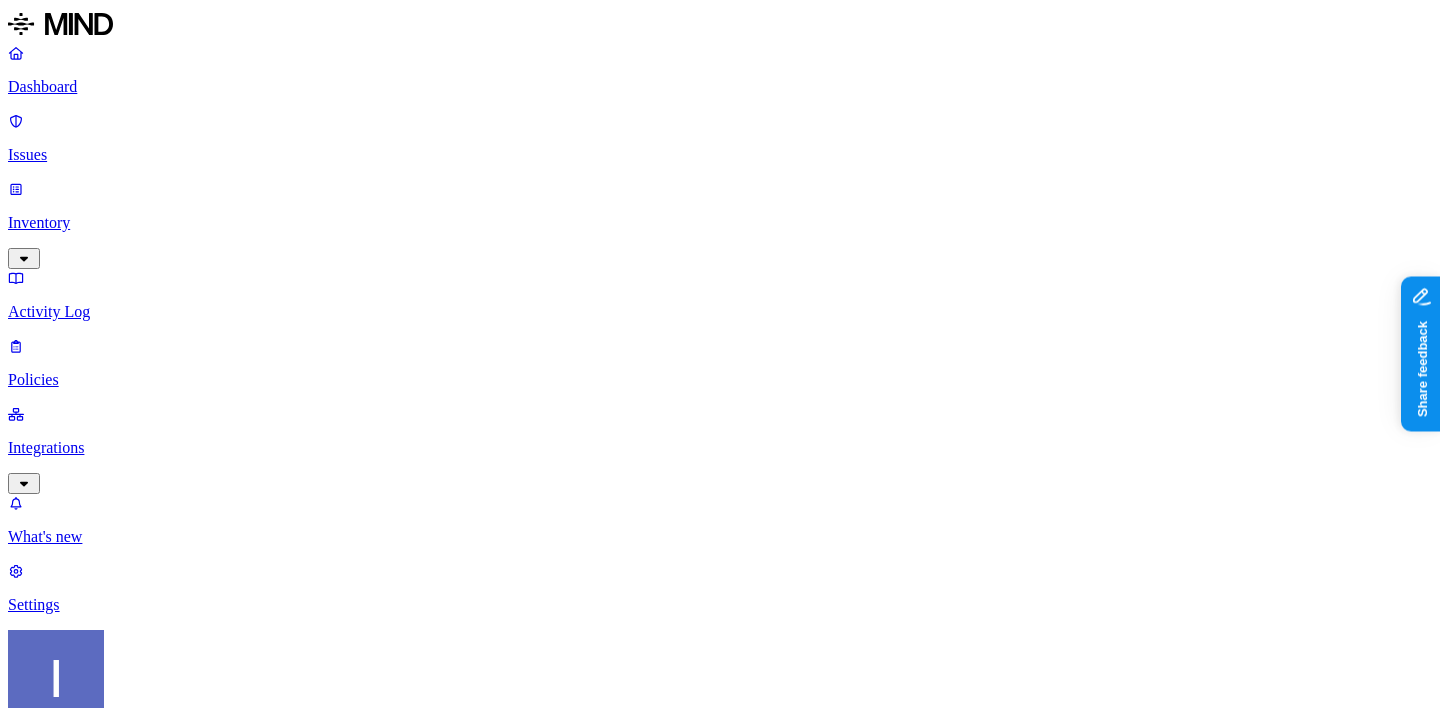 scroll, scrollTop: 0, scrollLeft: 0, axis: both 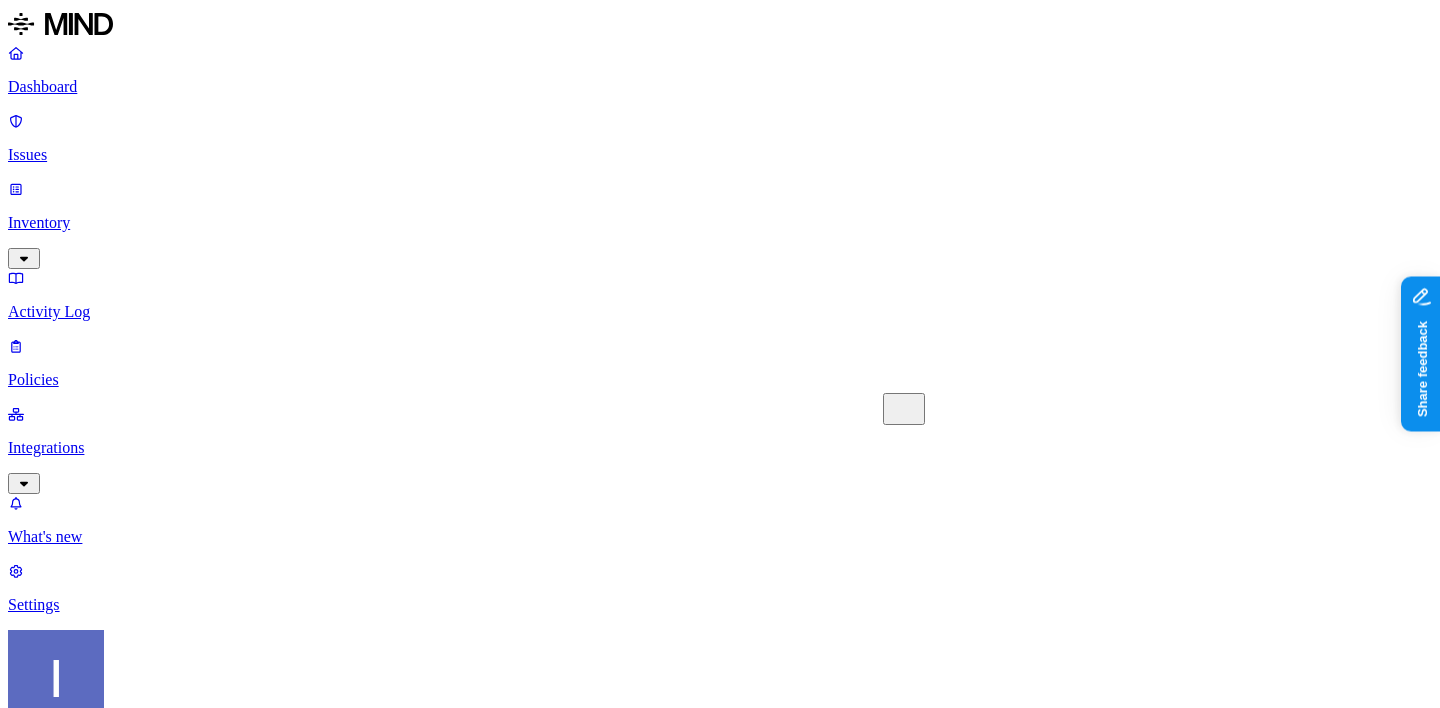 paste on "[POLICY]" 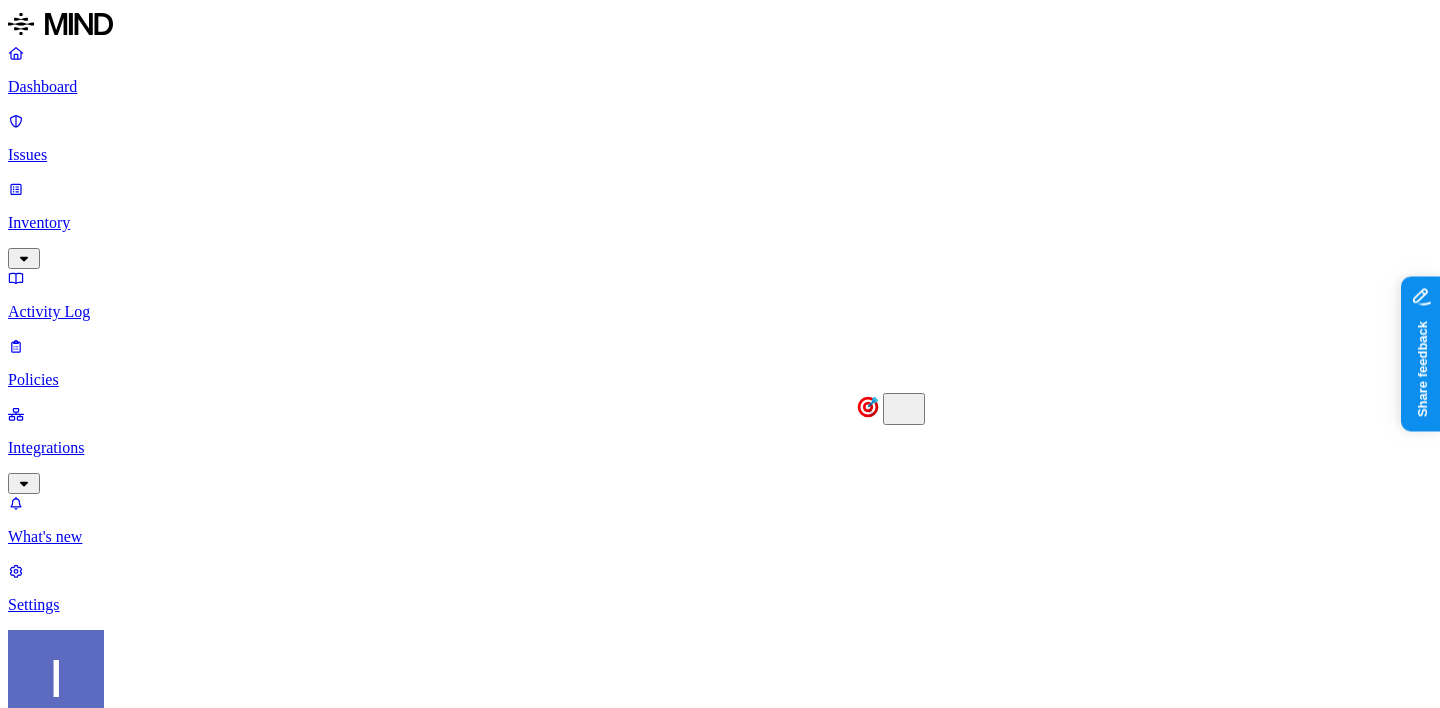 type on "Flags any sensitive data - like PII, SSNs, secrets, or credit card numbers—shared from cloud services with consumer email domains (e.g., [EMAIL], [EMAIL]). This policy identifies potential data exposure to untrusted recipients." 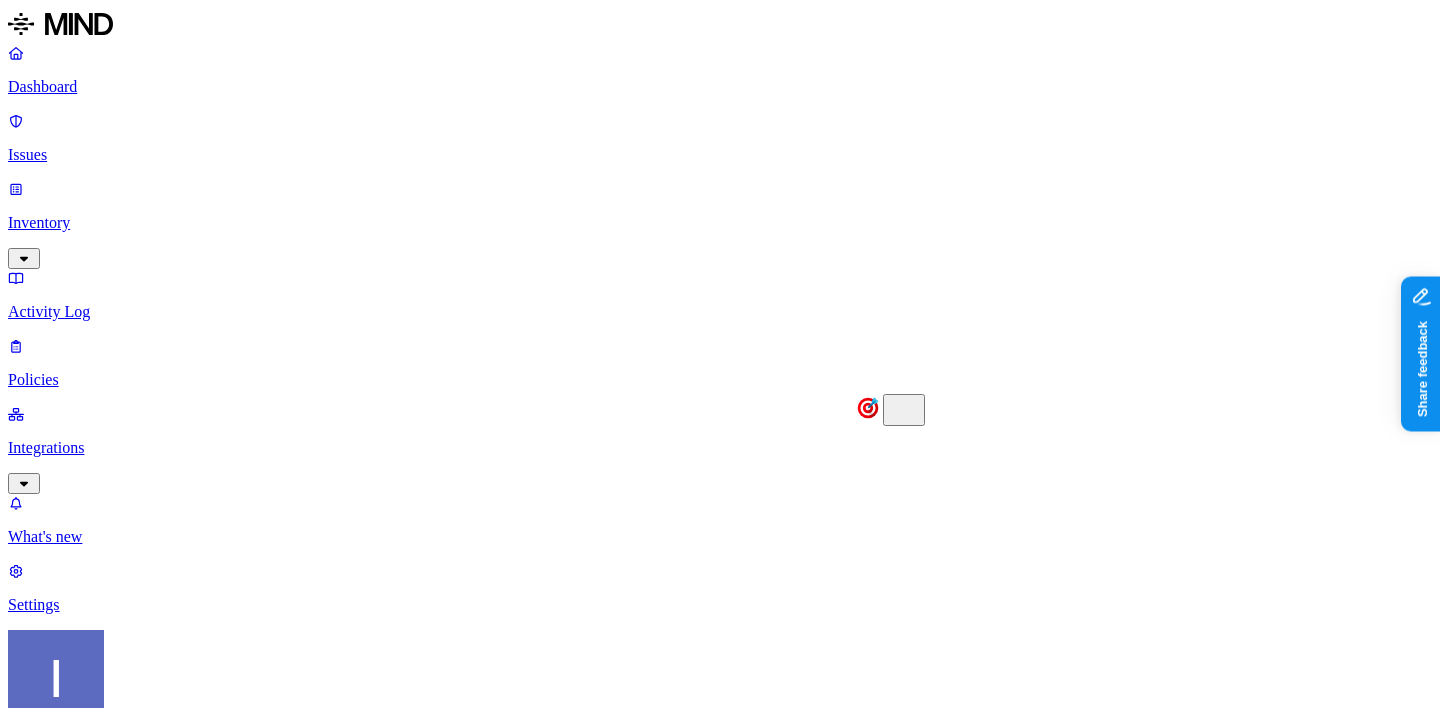 scroll, scrollTop: 475, scrollLeft: 0, axis: vertical 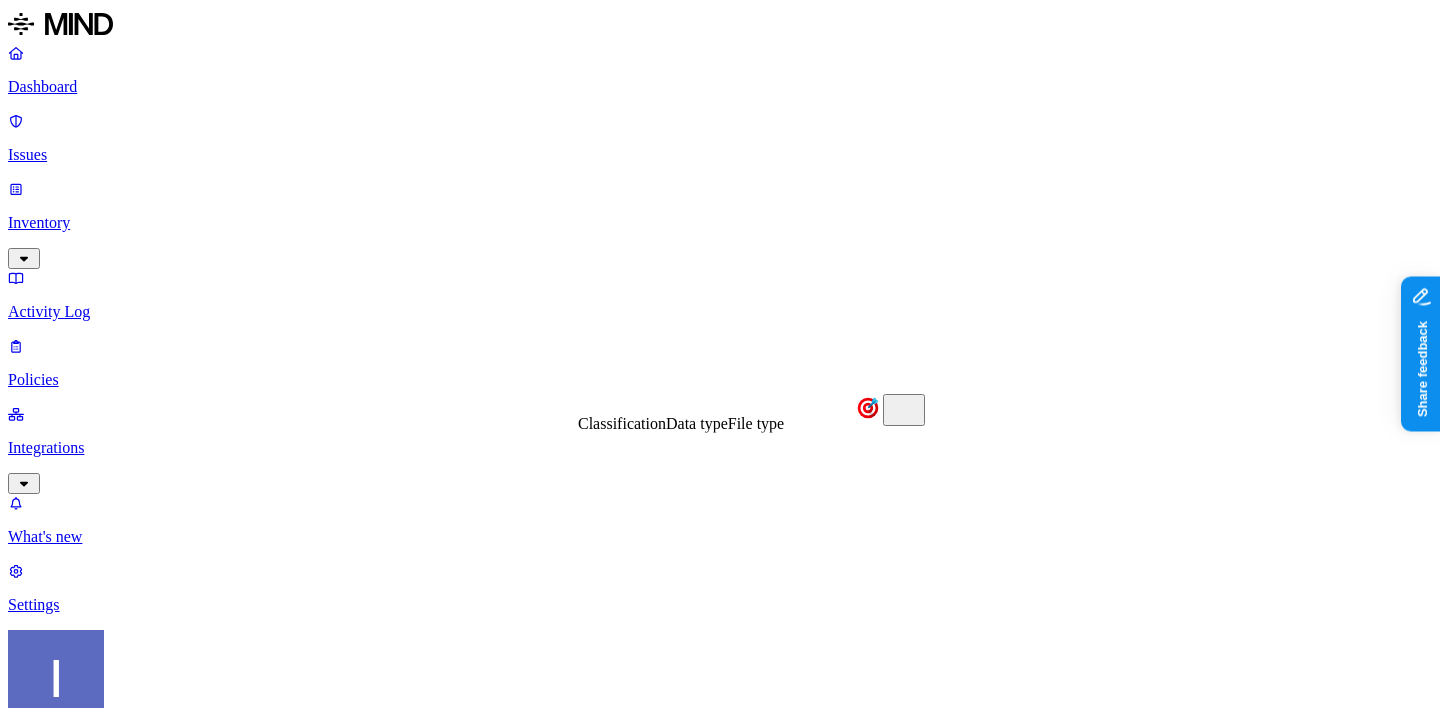 click on "Classification" at bounding box center (622, 423) 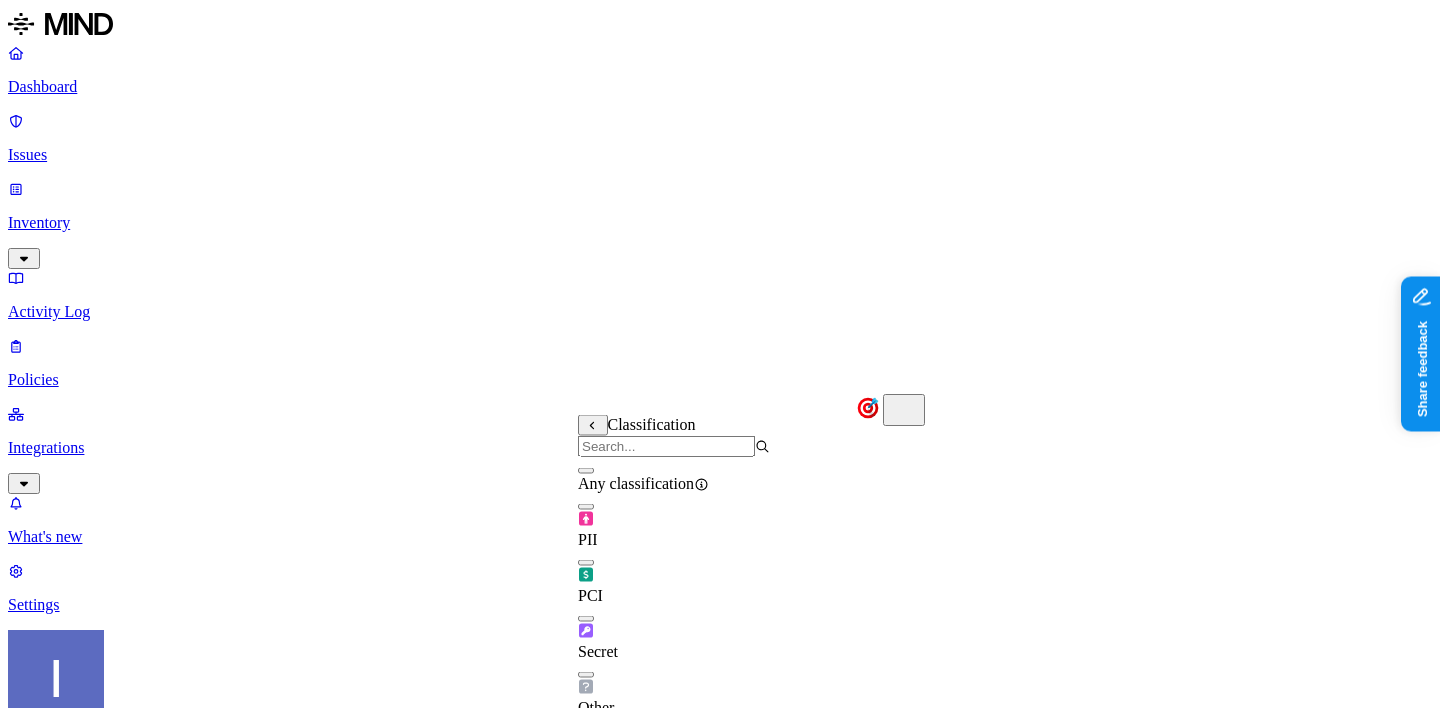 click on "Any" at bounding box center [720, 1462] 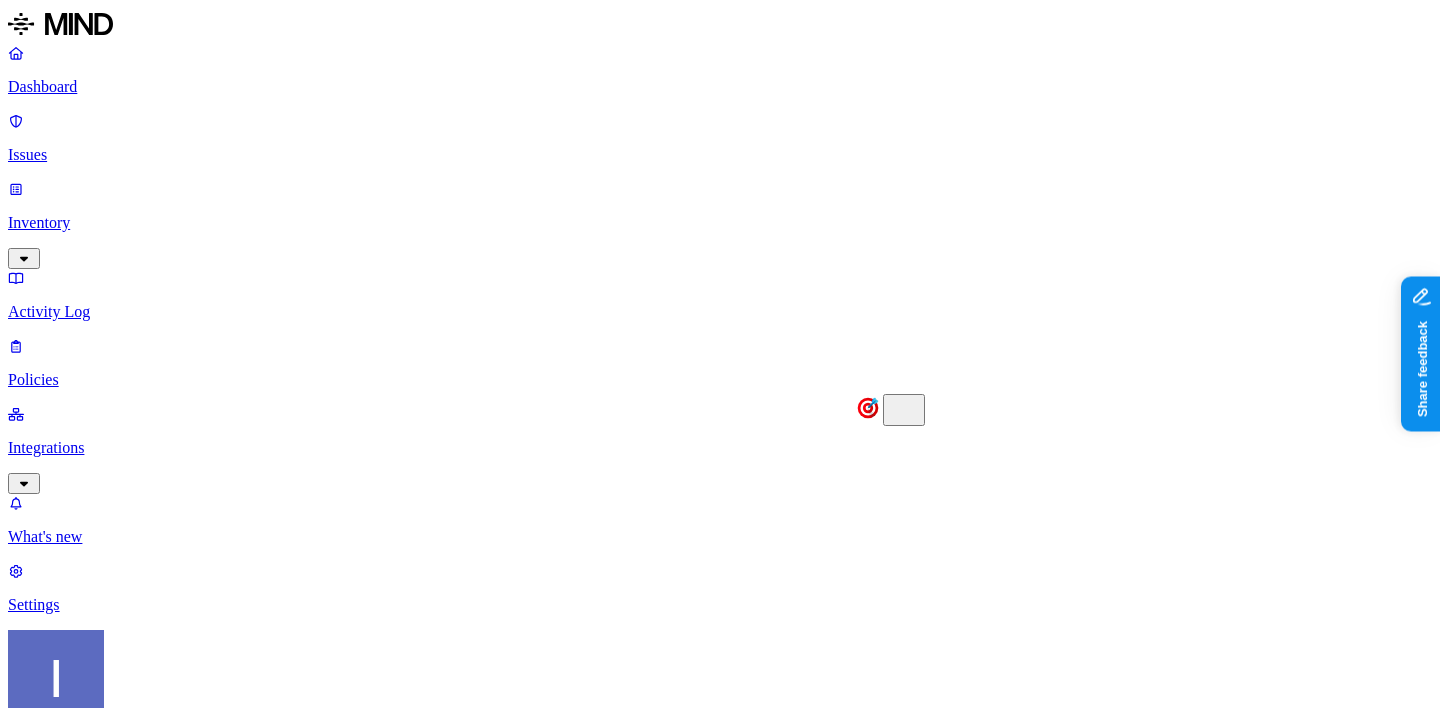 click 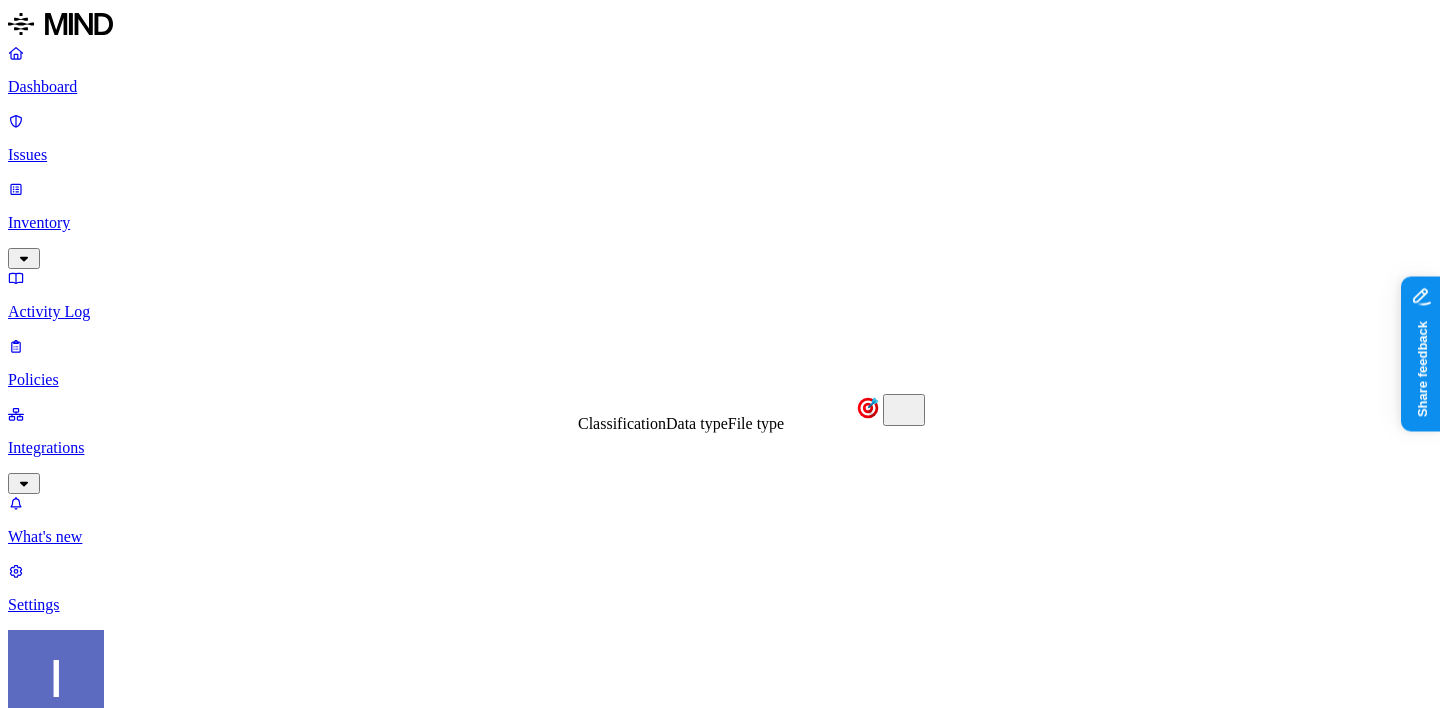 click on "Classification" at bounding box center (622, 423) 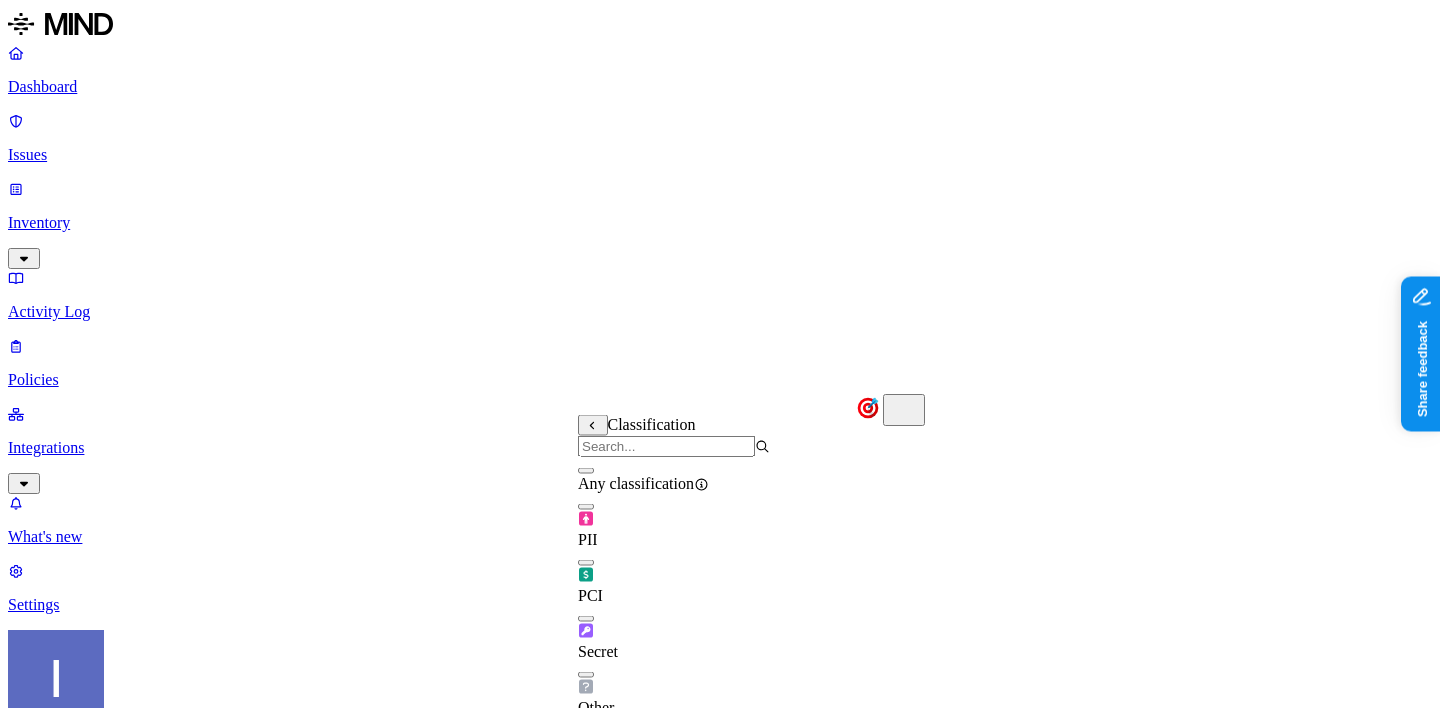 click on "Any classification" at bounding box center (674, 475) 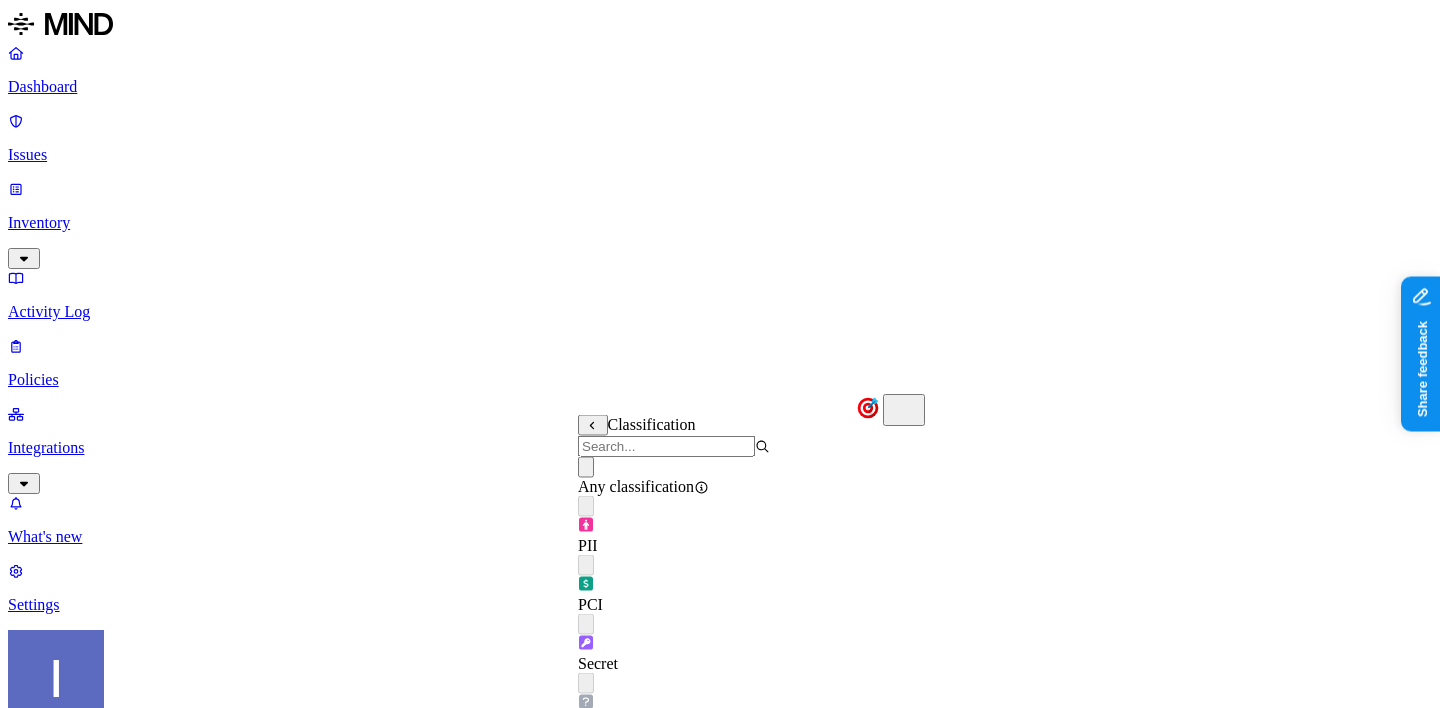 click on "Define the data attributes, access levels, and data source locations that should trigger this exposure policy.  Note: A condition that matches any data with any access level is not valid, as it is too broad. For more details on condition guidelines, please refer to the   documentation" at bounding box center (720, 1361) 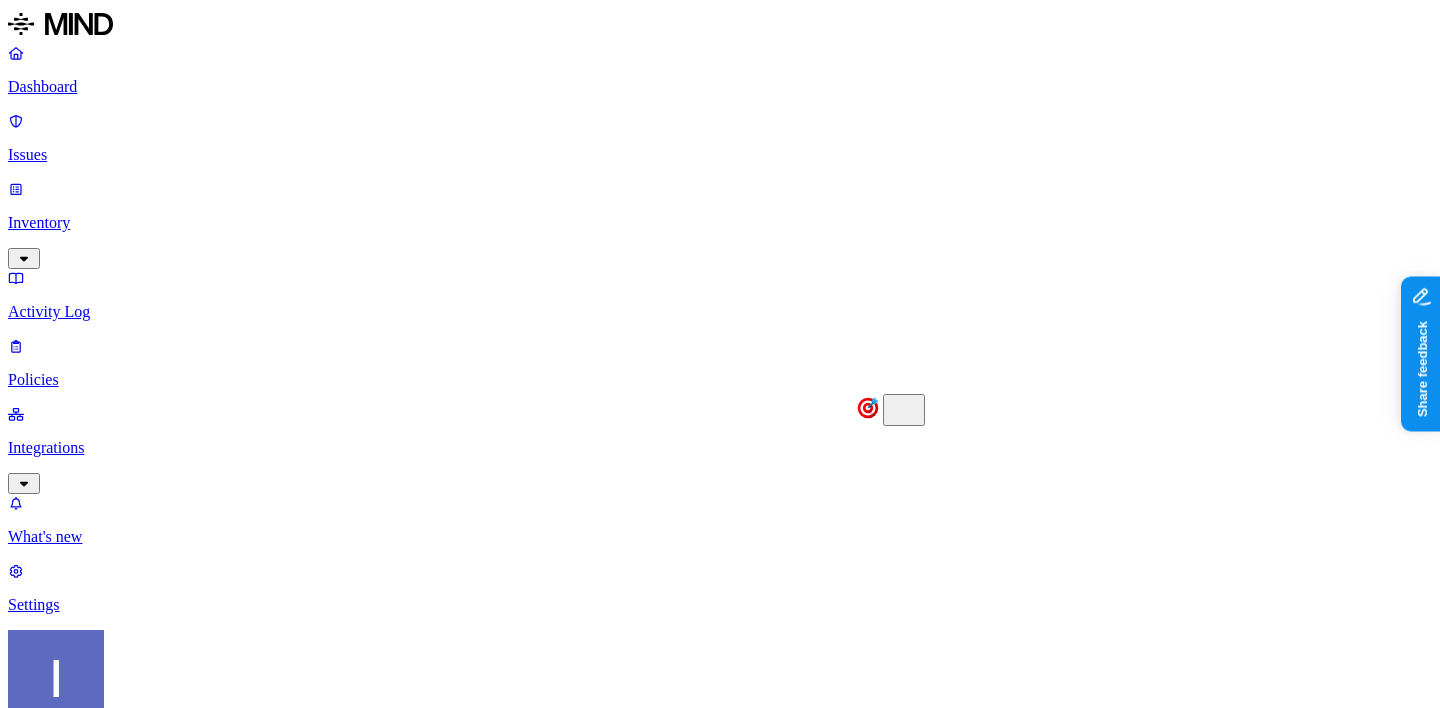 scroll, scrollTop: 422, scrollLeft: 0, axis: vertical 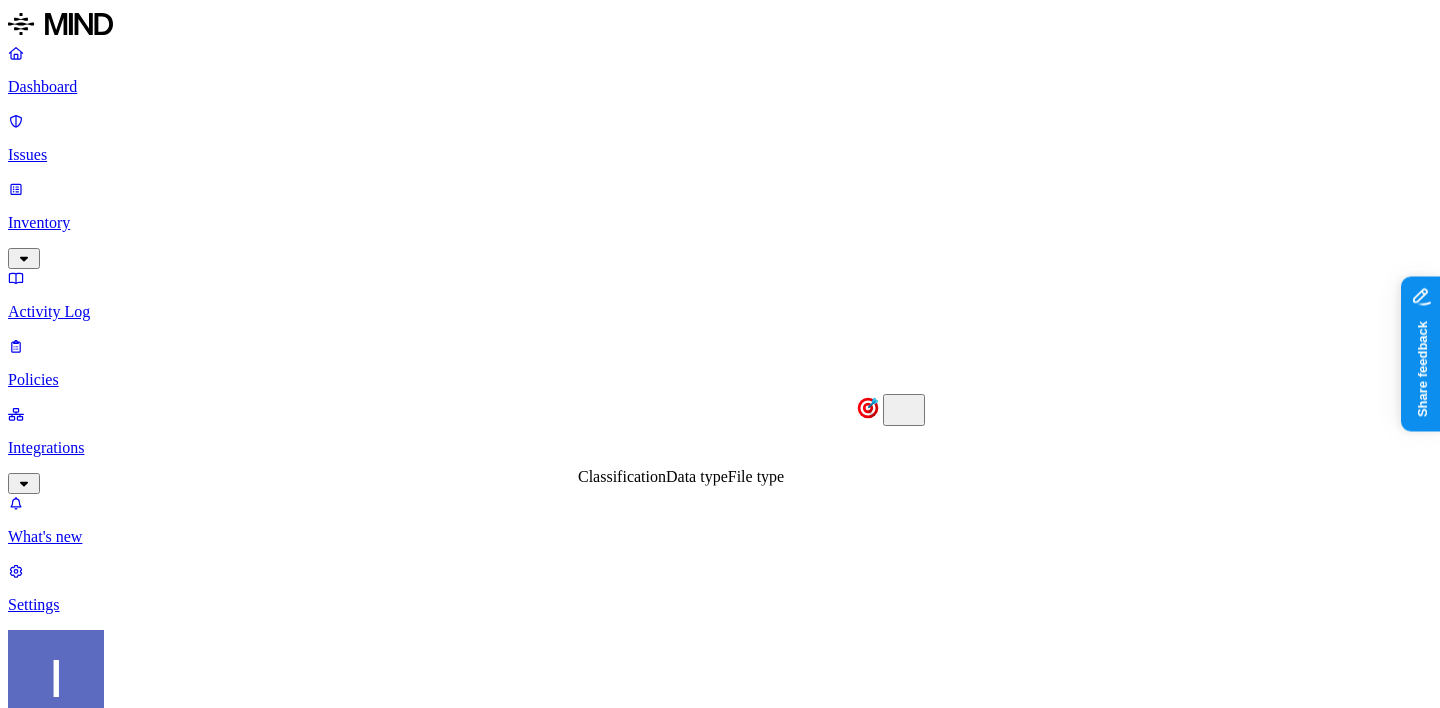 click on "Define the data attributes, access levels, and data source locations that should trigger this exposure policy.  Note: A condition that matches any data with any access level is not valid, as it is too broad. For more details on condition guidelines, please refer to the   documentation" at bounding box center (720, 1361) 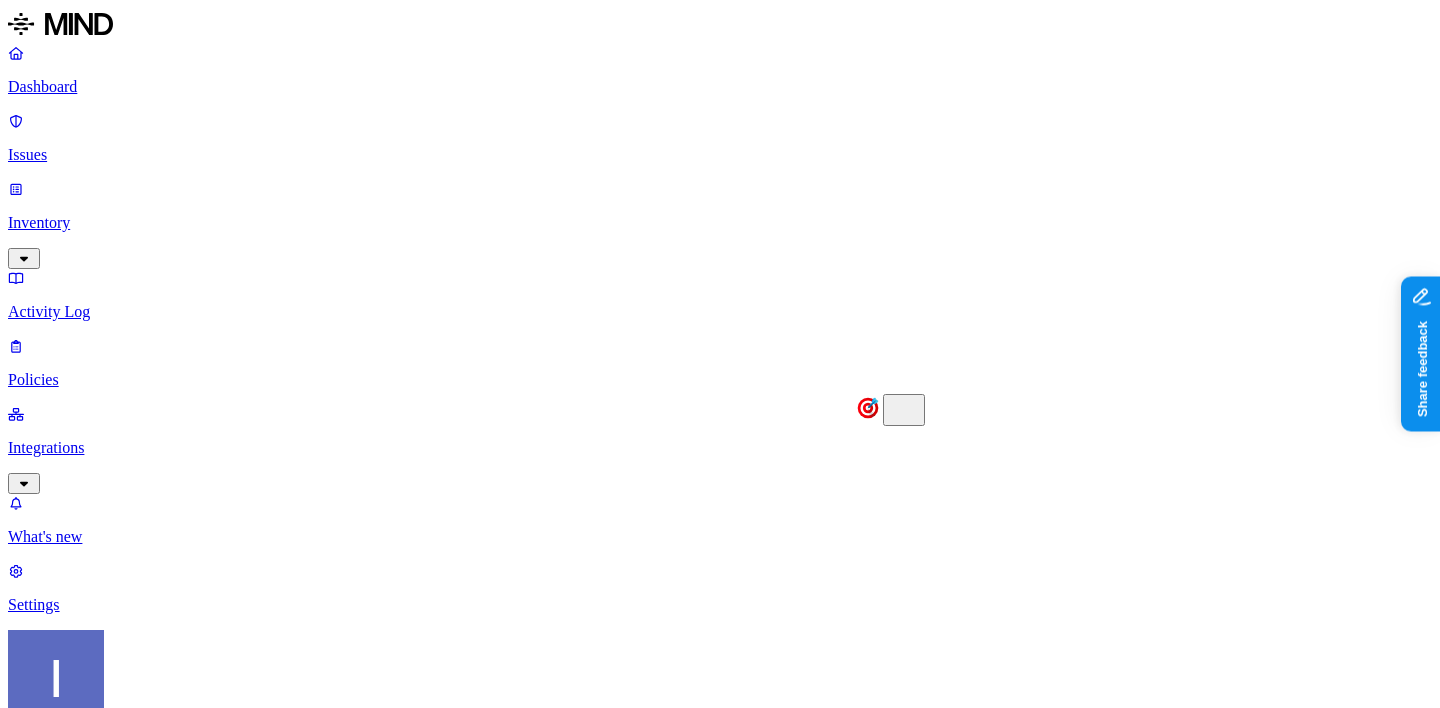 click at bounding box center [31, 1588] 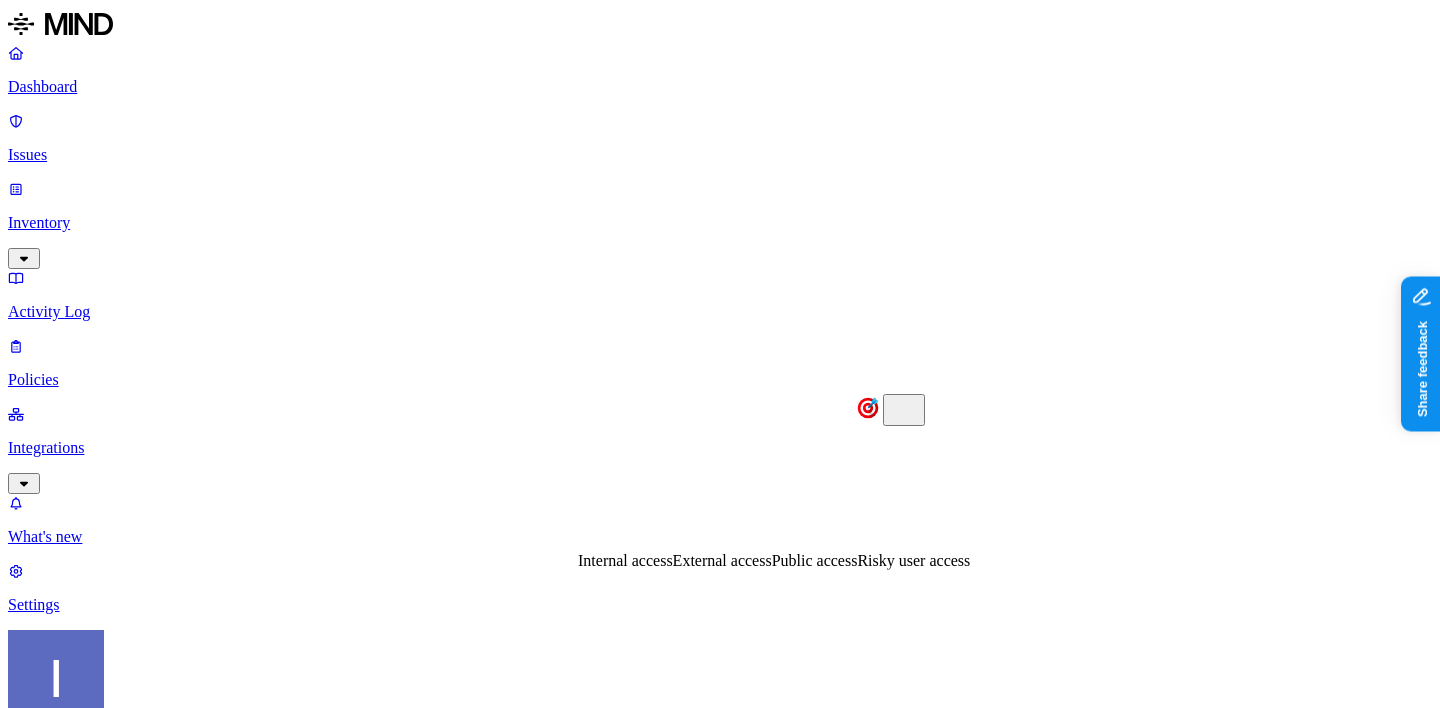 click on "External access" at bounding box center [722, 560] 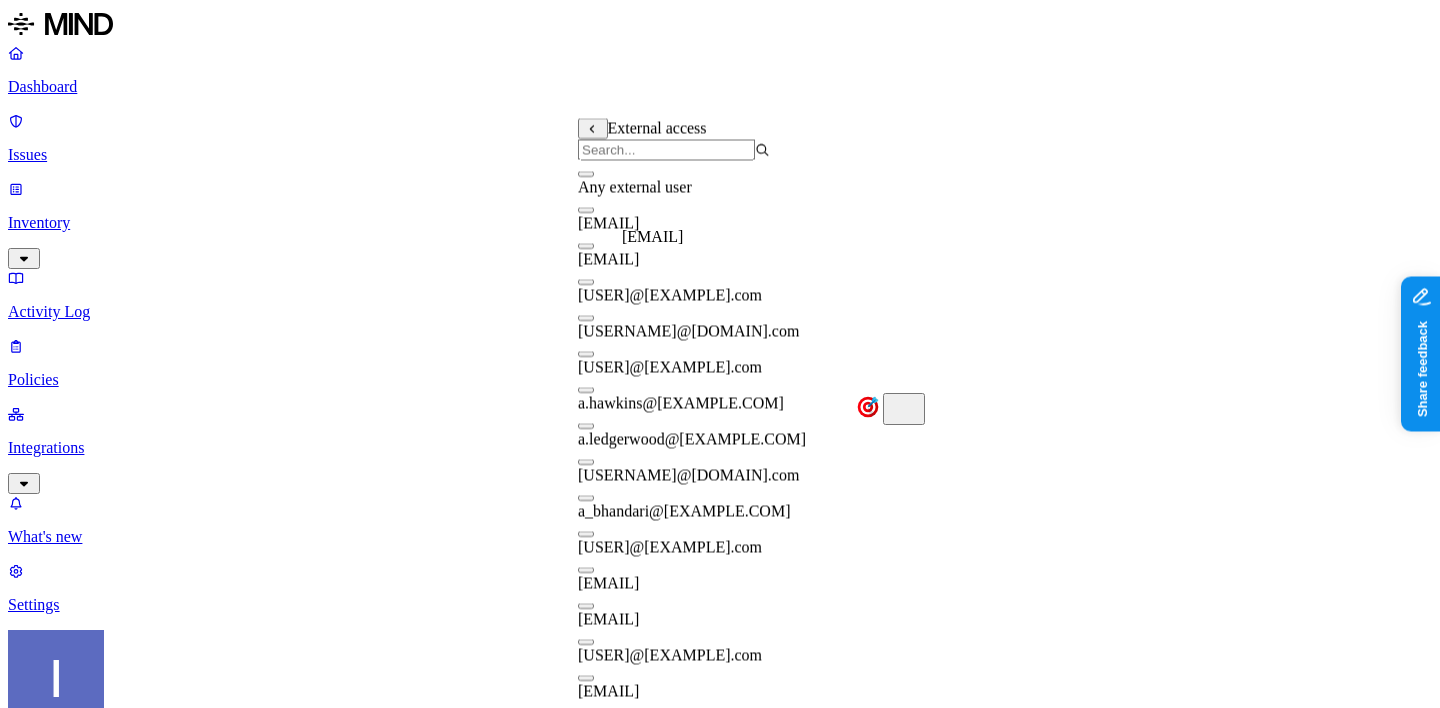 scroll, scrollTop: 462, scrollLeft: 0, axis: vertical 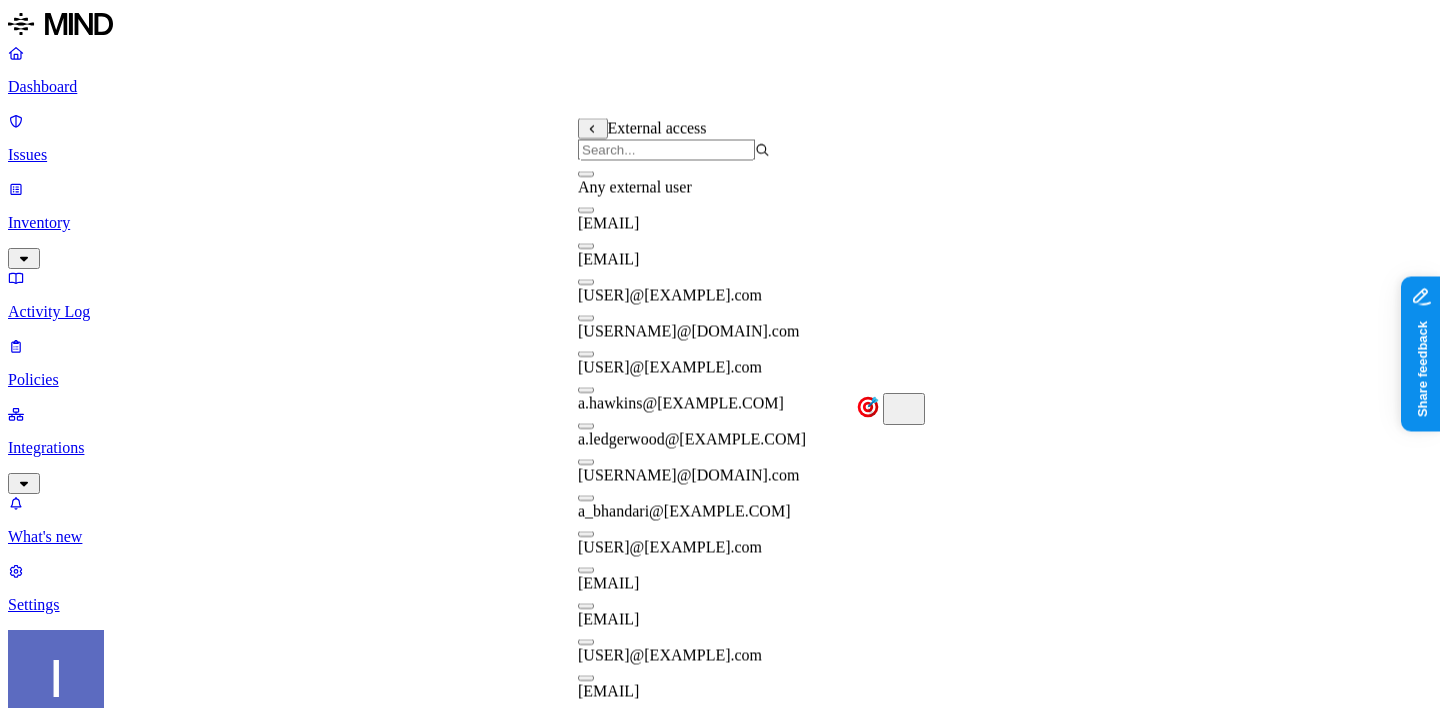 click at bounding box center (586, 210) 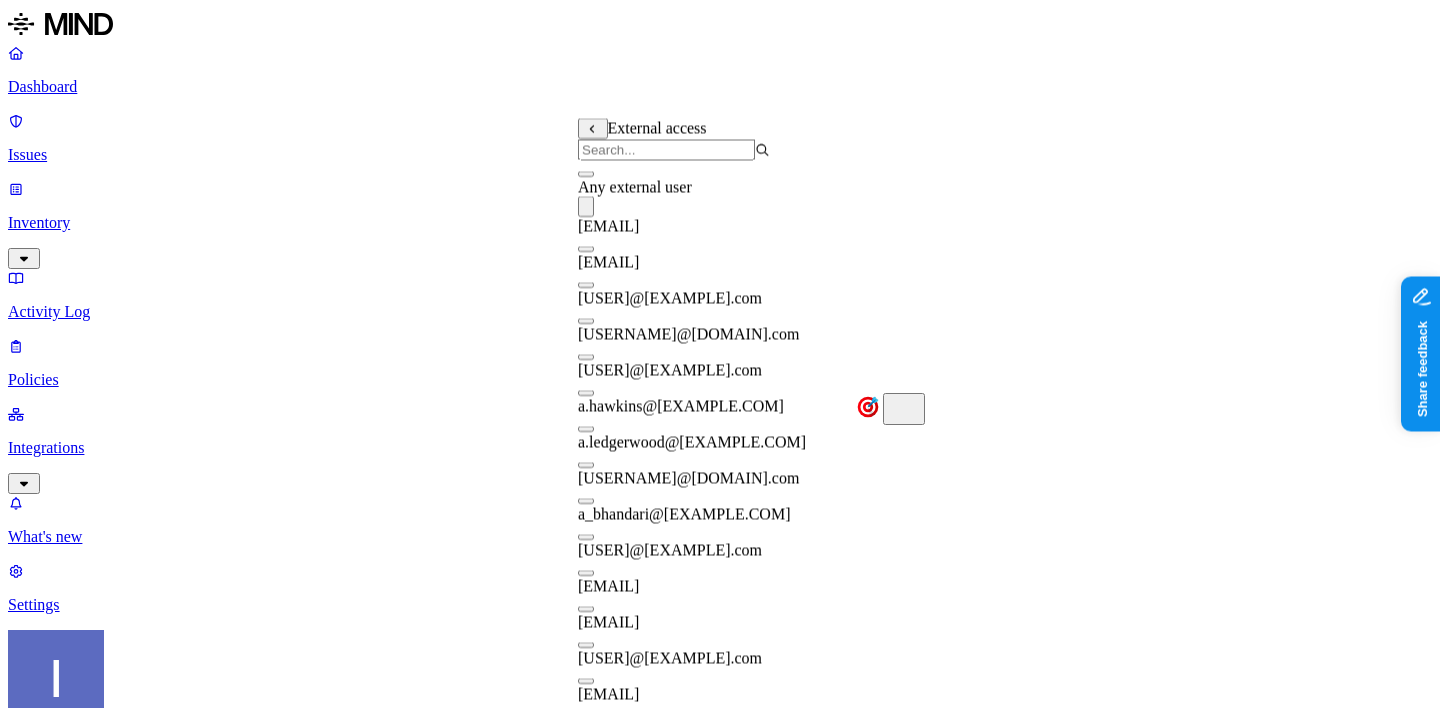 click at bounding box center [586, 285] 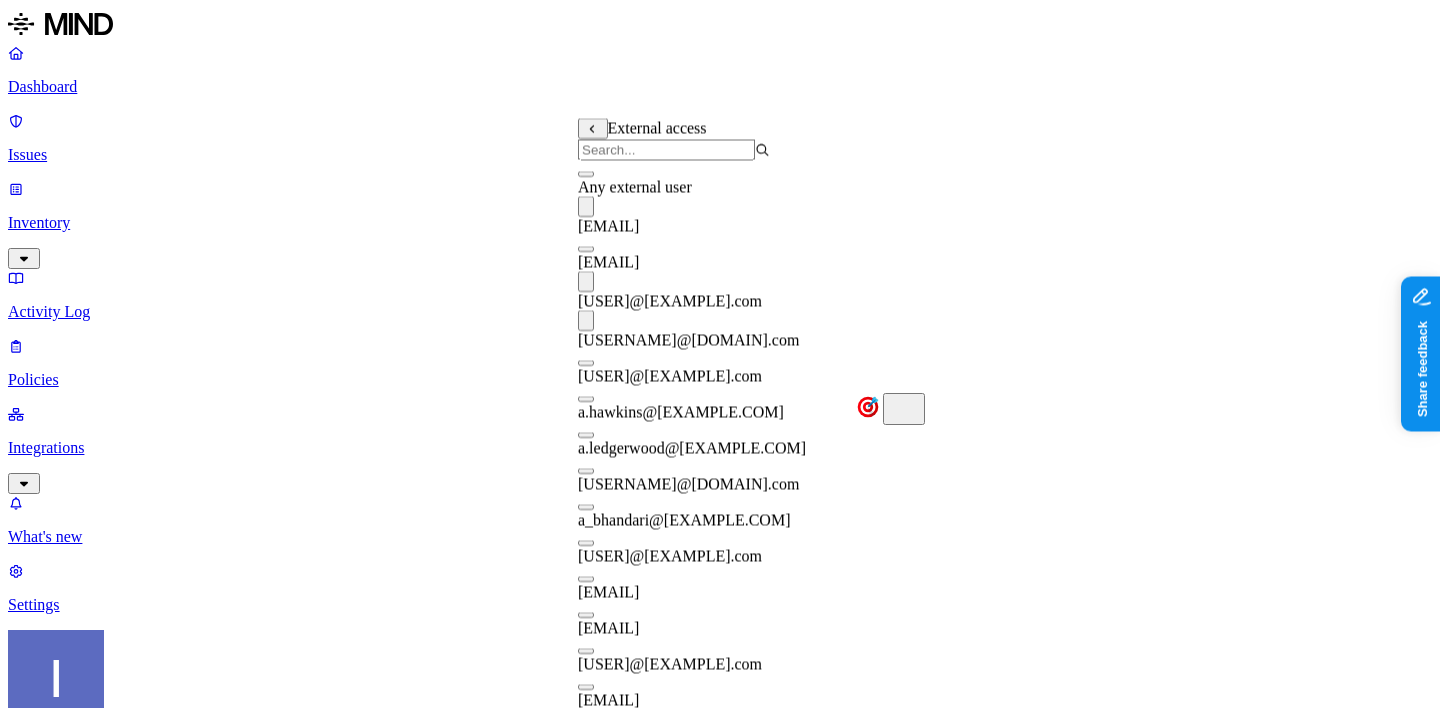 scroll, scrollTop: 1531, scrollLeft: 0, axis: vertical 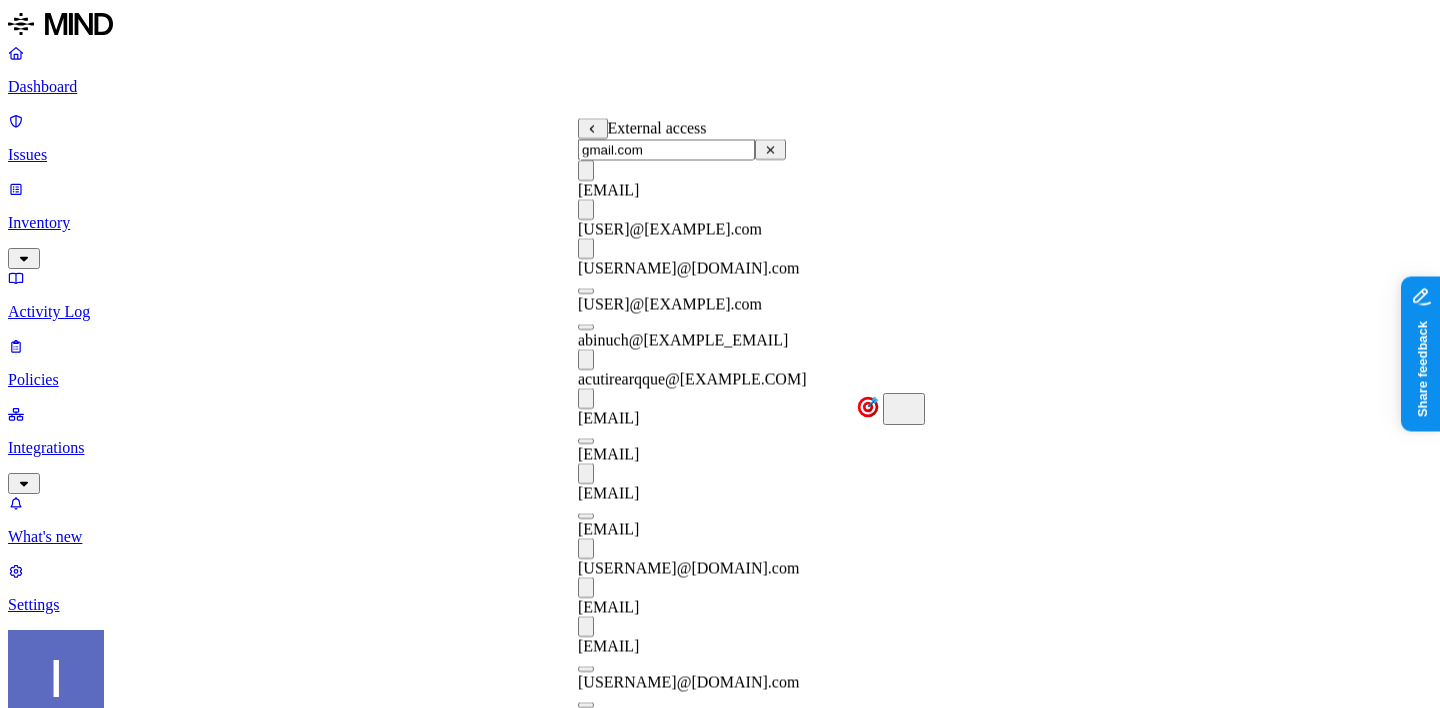 type on "gmail.com" 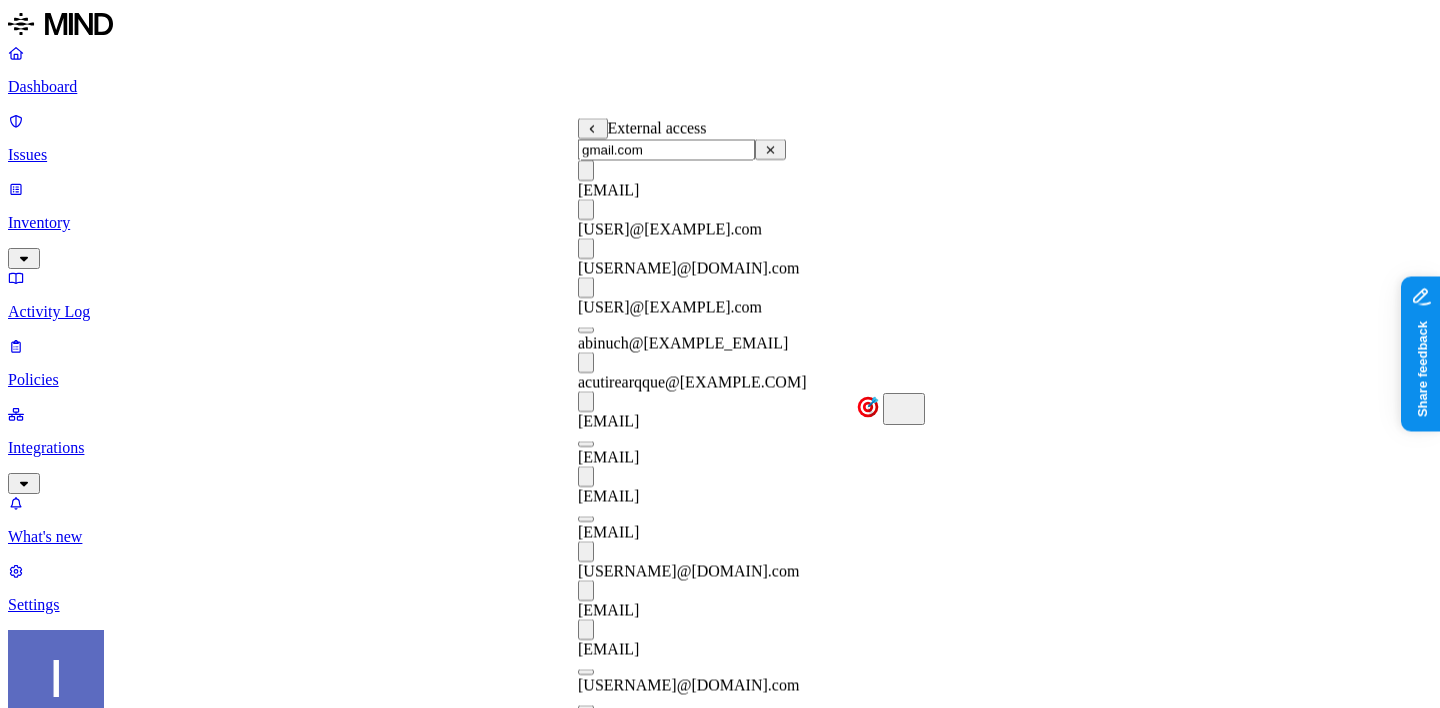 click on "abinuch@gmail.com" at bounding box center (725, 334) 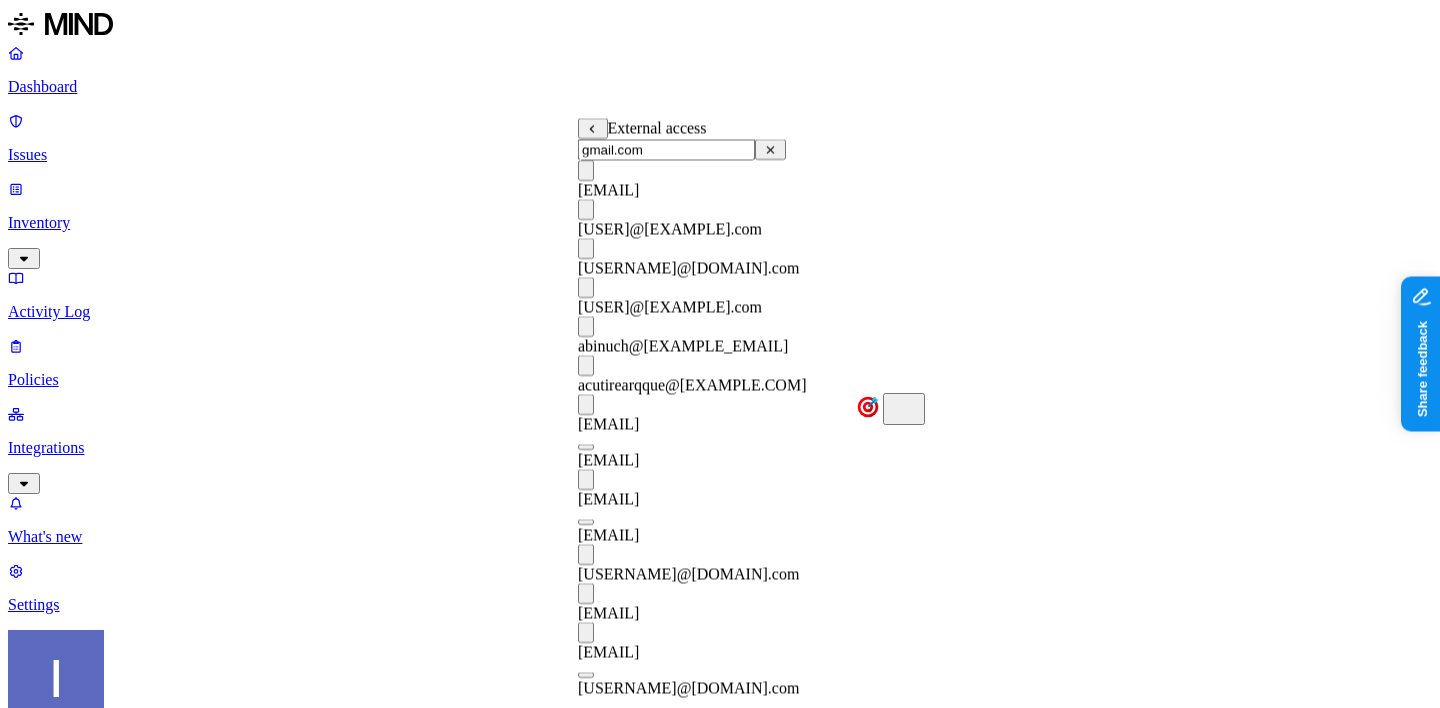 scroll, scrollTop: 76, scrollLeft: 0, axis: vertical 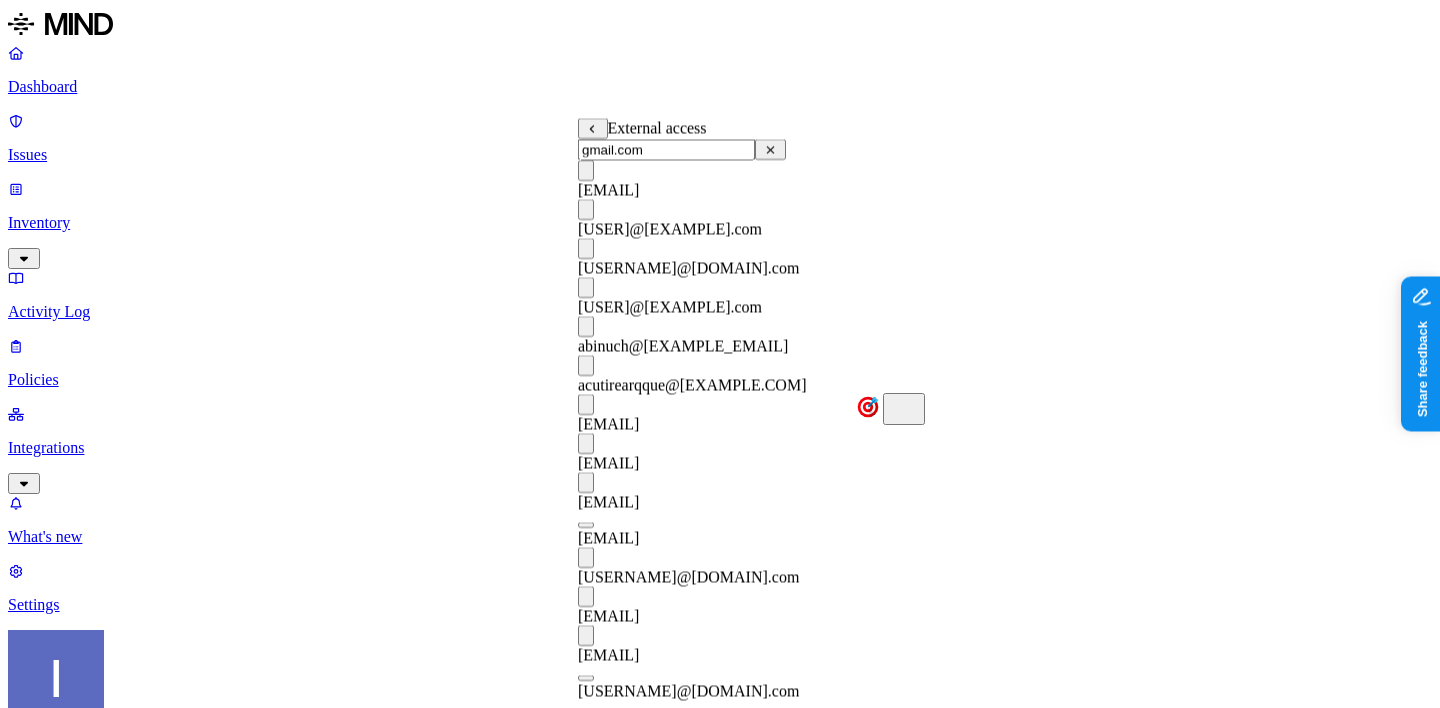 click on "adutcher62@gmail.com" at bounding box center [725, 529] 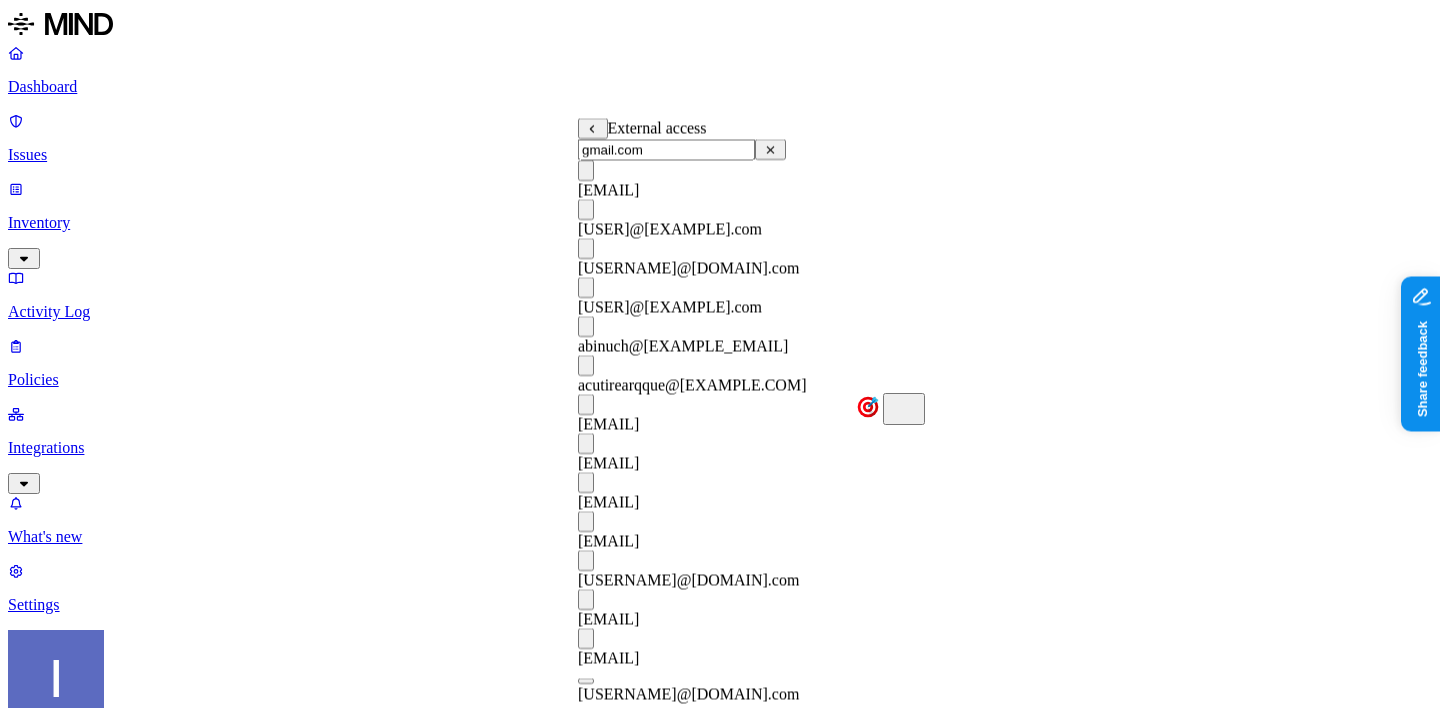 scroll, scrollTop: 242, scrollLeft: 0, axis: vertical 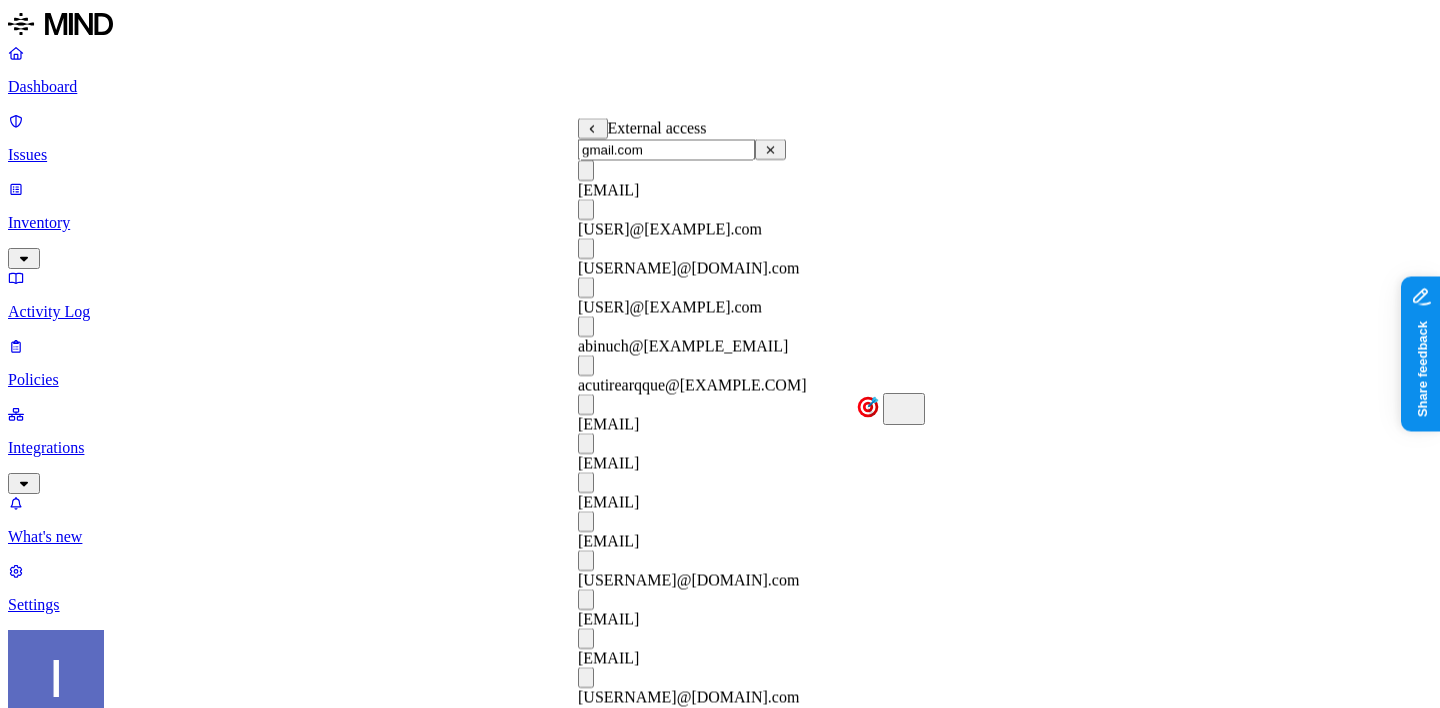 click on "allenjamar626@gmail.com" at bounding box center [725, 724] 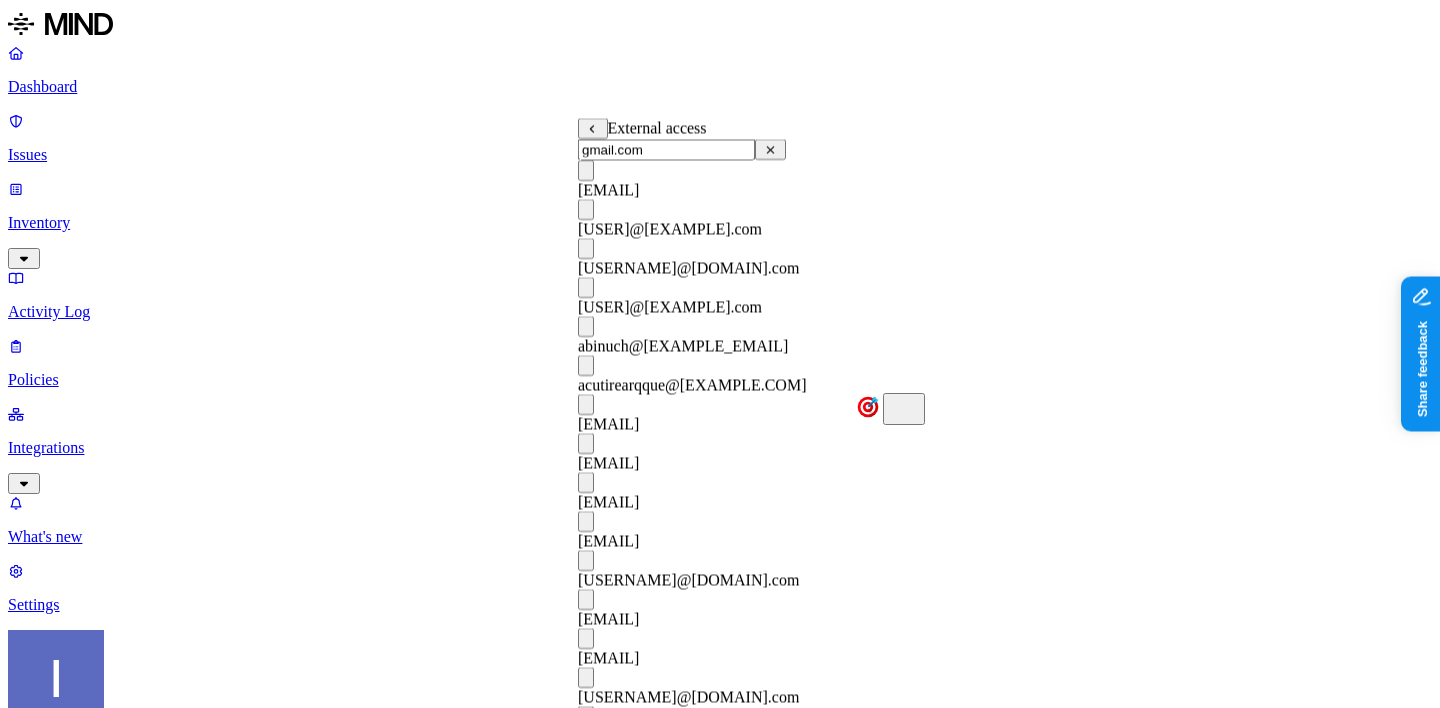 click at bounding box center (586, 759) 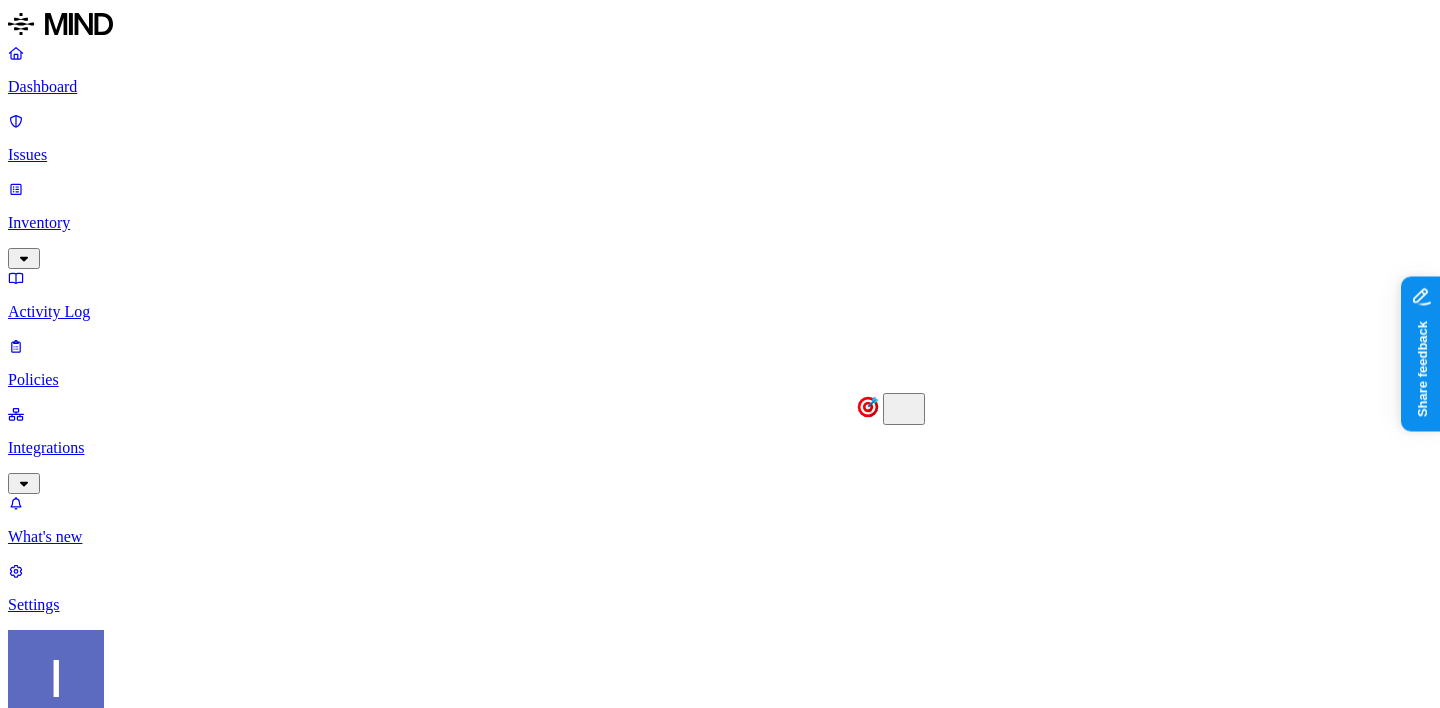 click on "WHERE" at bounding box center (36, 1565) 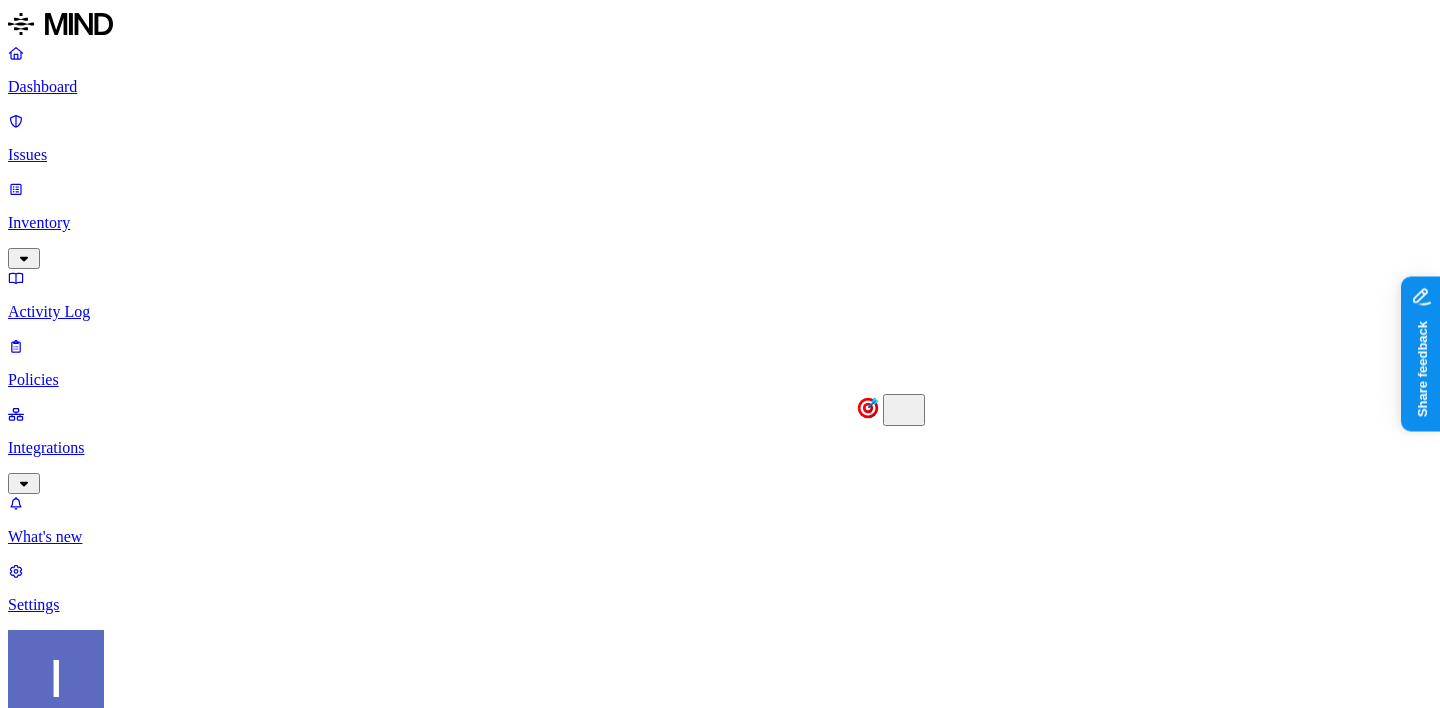 scroll, scrollTop: 462, scrollLeft: 0, axis: vertical 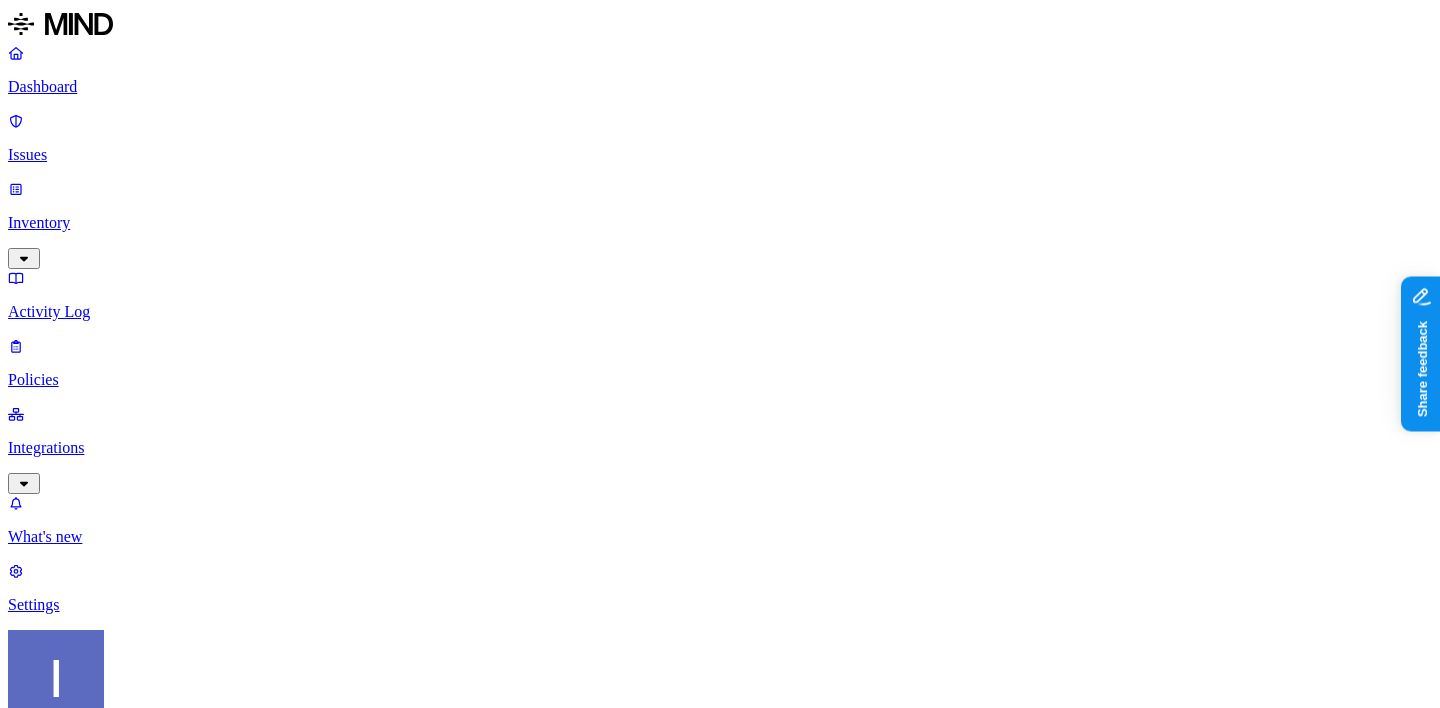 click on "Secret shared with external user" at bounding box center [329, 1075] 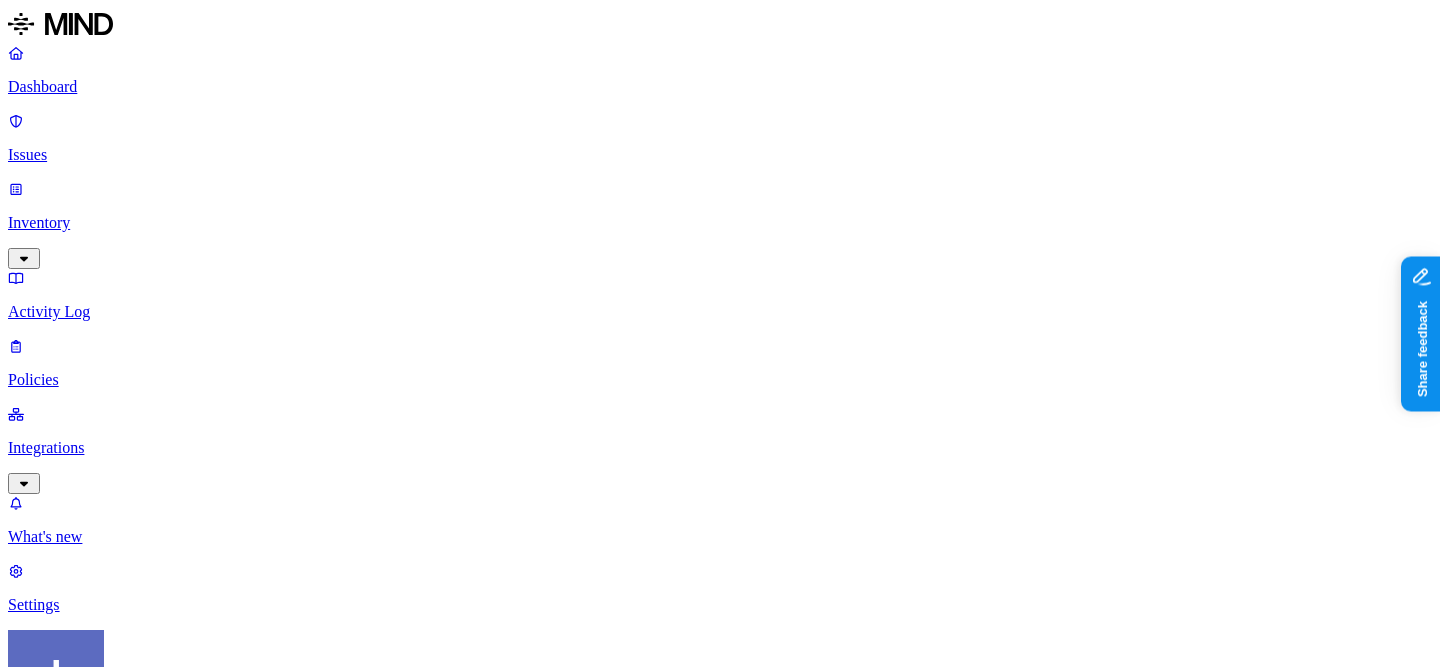 scroll, scrollTop: 291, scrollLeft: 0, axis: vertical 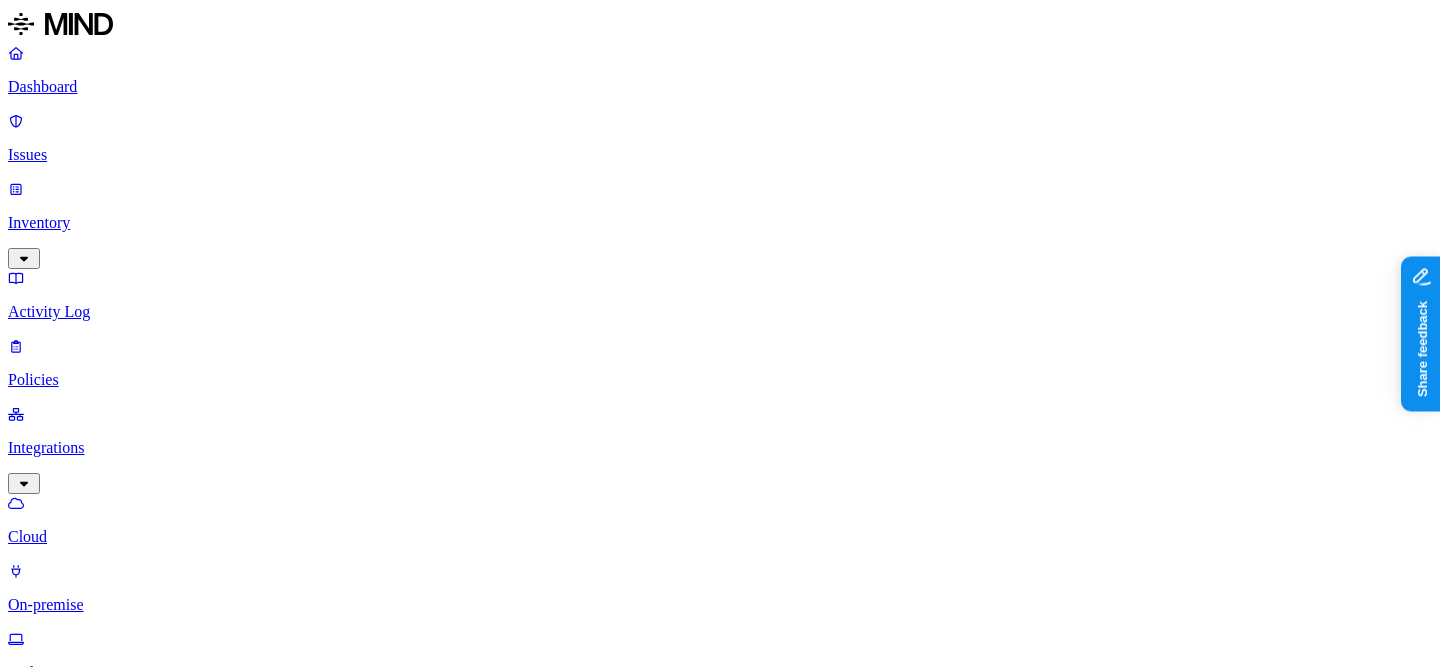 click on "Policies" at bounding box center [720, 380] 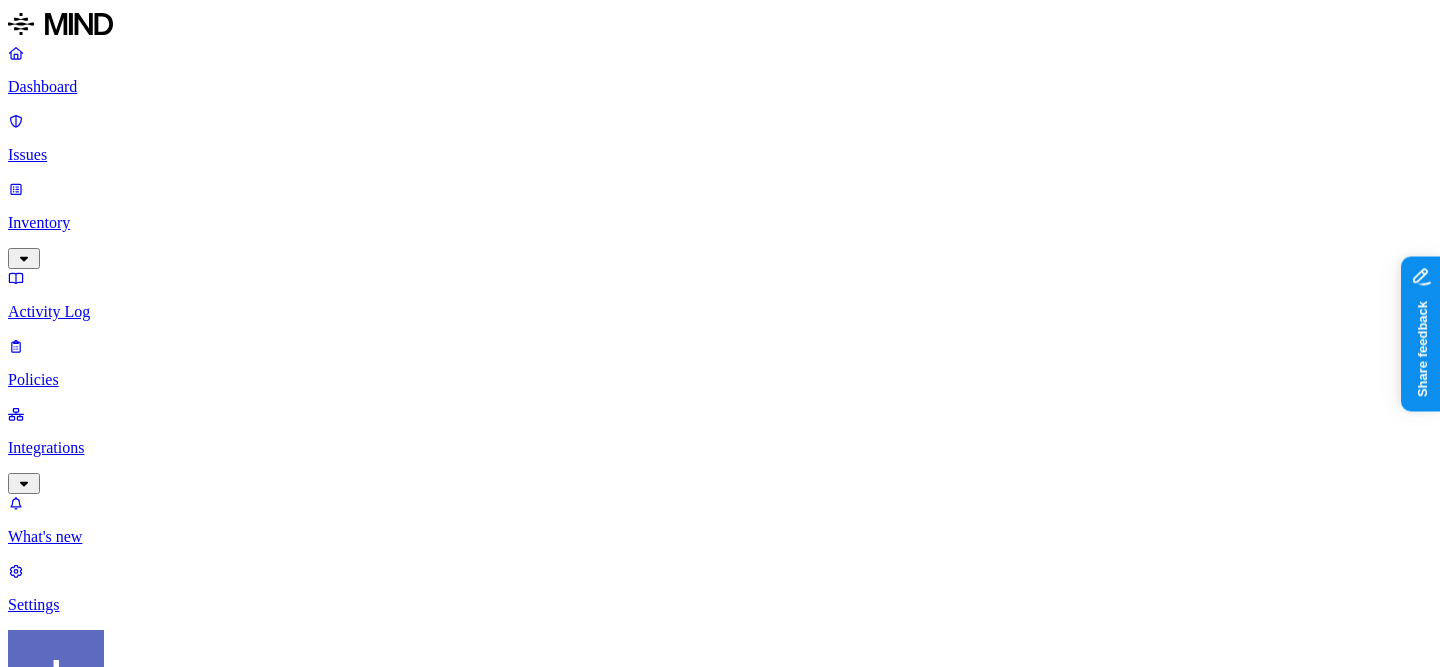 scroll, scrollTop: 291, scrollLeft: 0, axis: vertical 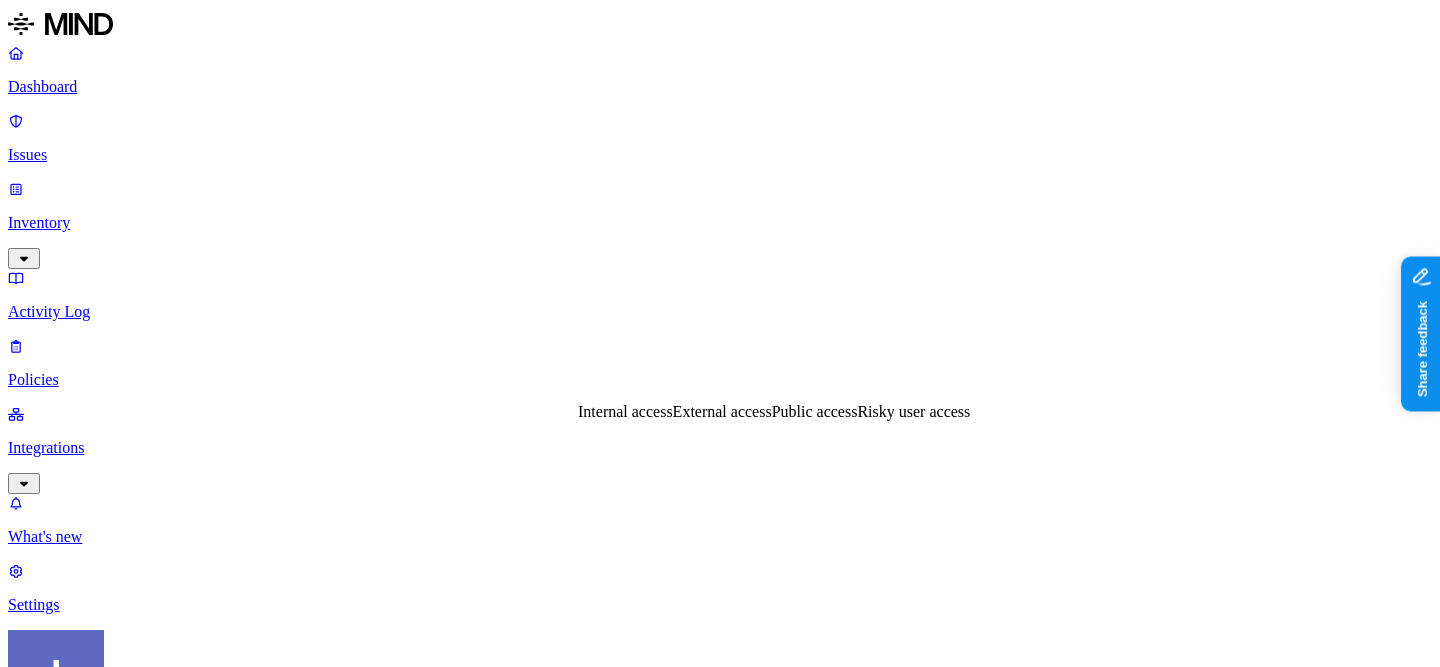 click on "External access" at bounding box center [722, 411] 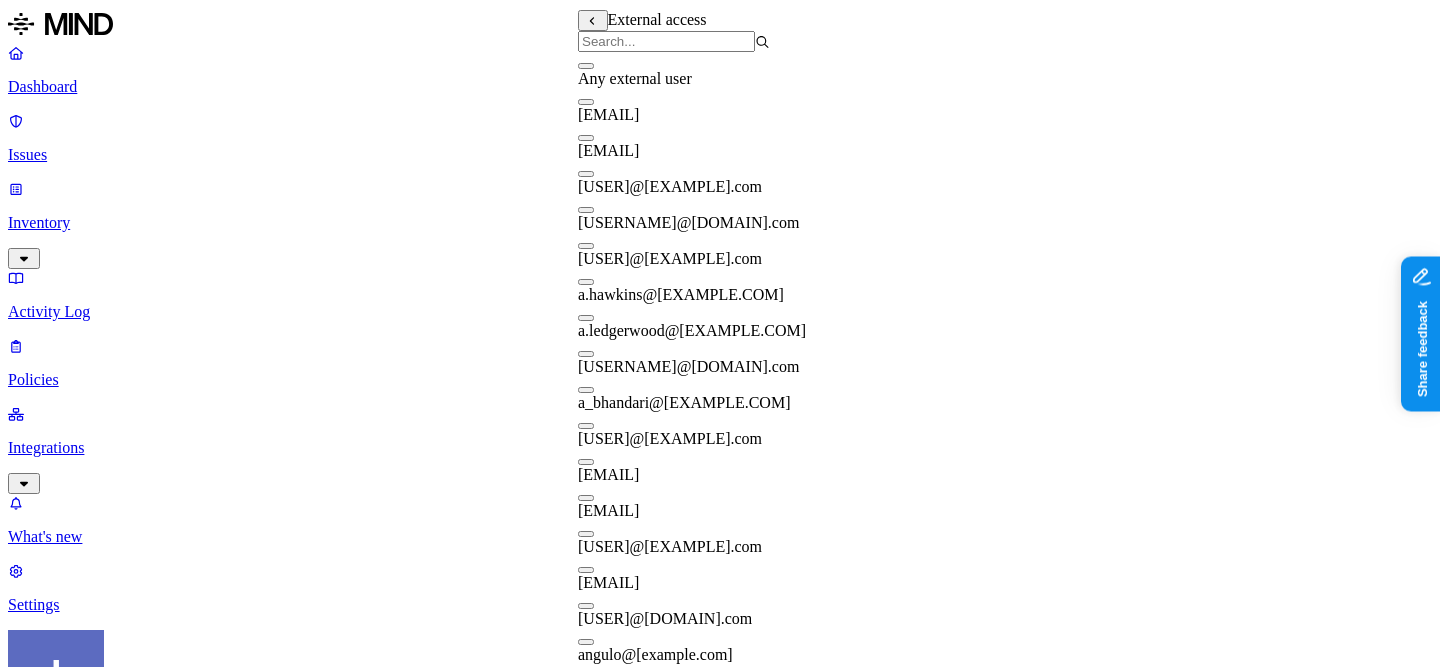 click at bounding box center [666, 41] 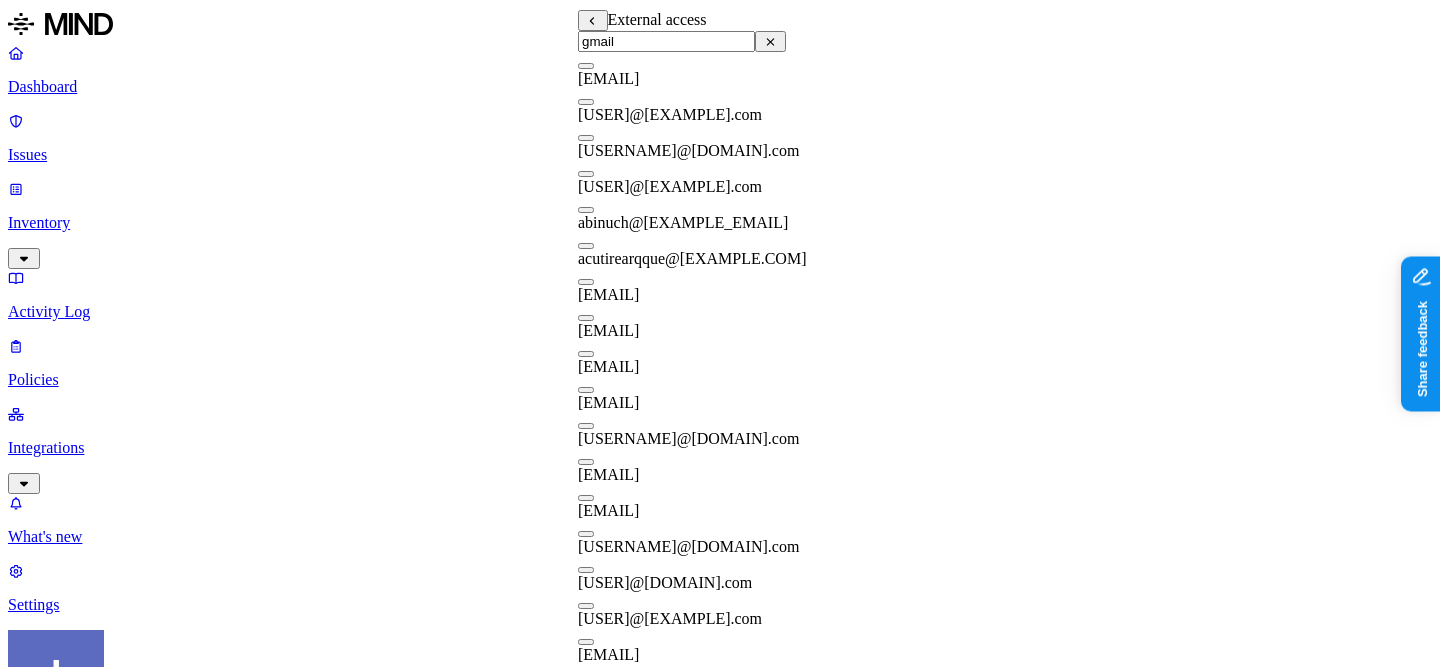 scroll, scrollTop: 0, scrollLeft: 0, axis: both 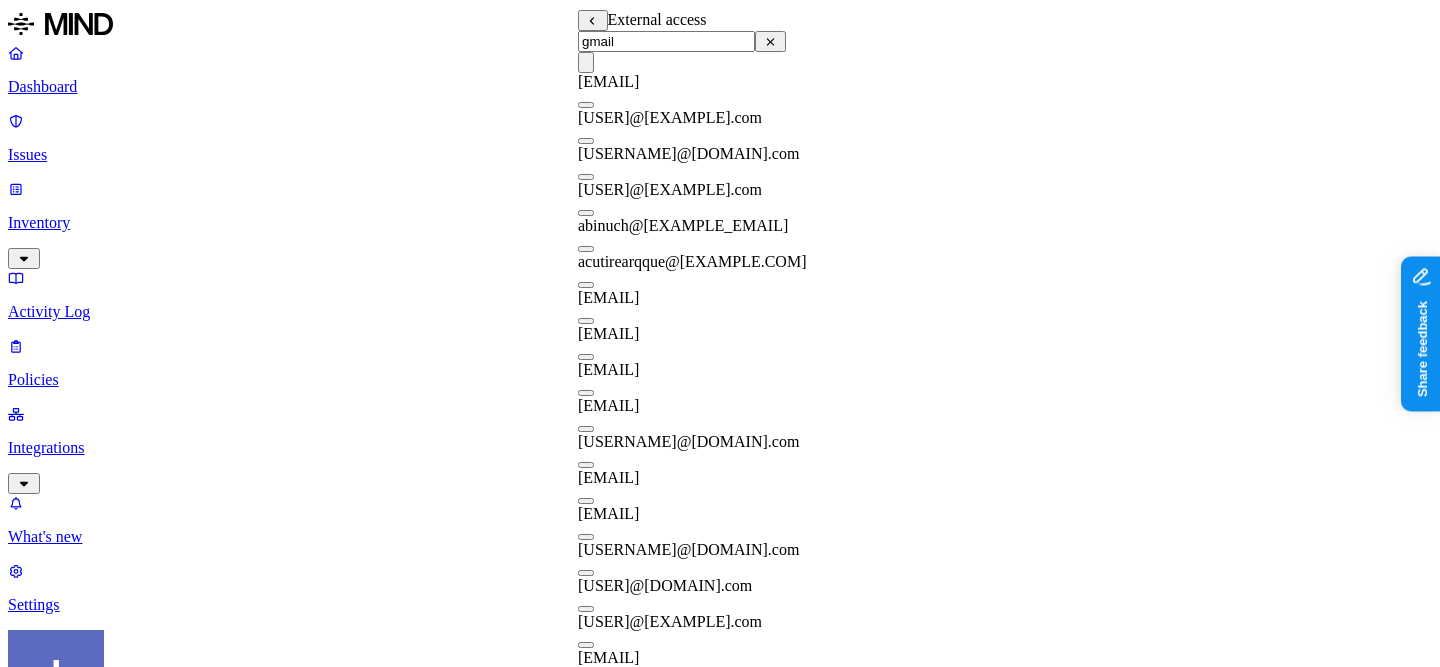 type on "on" 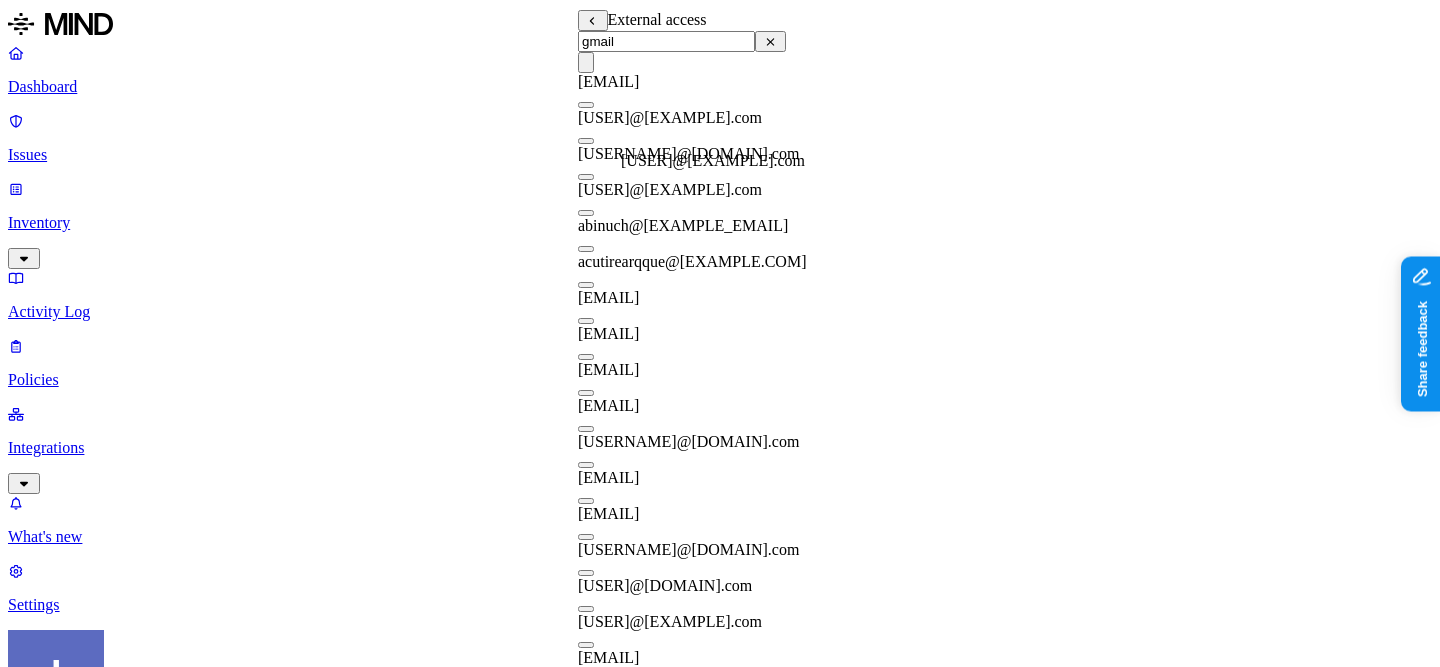 scroll, scrollTop: 0, scrollLeft: 0, axis: both 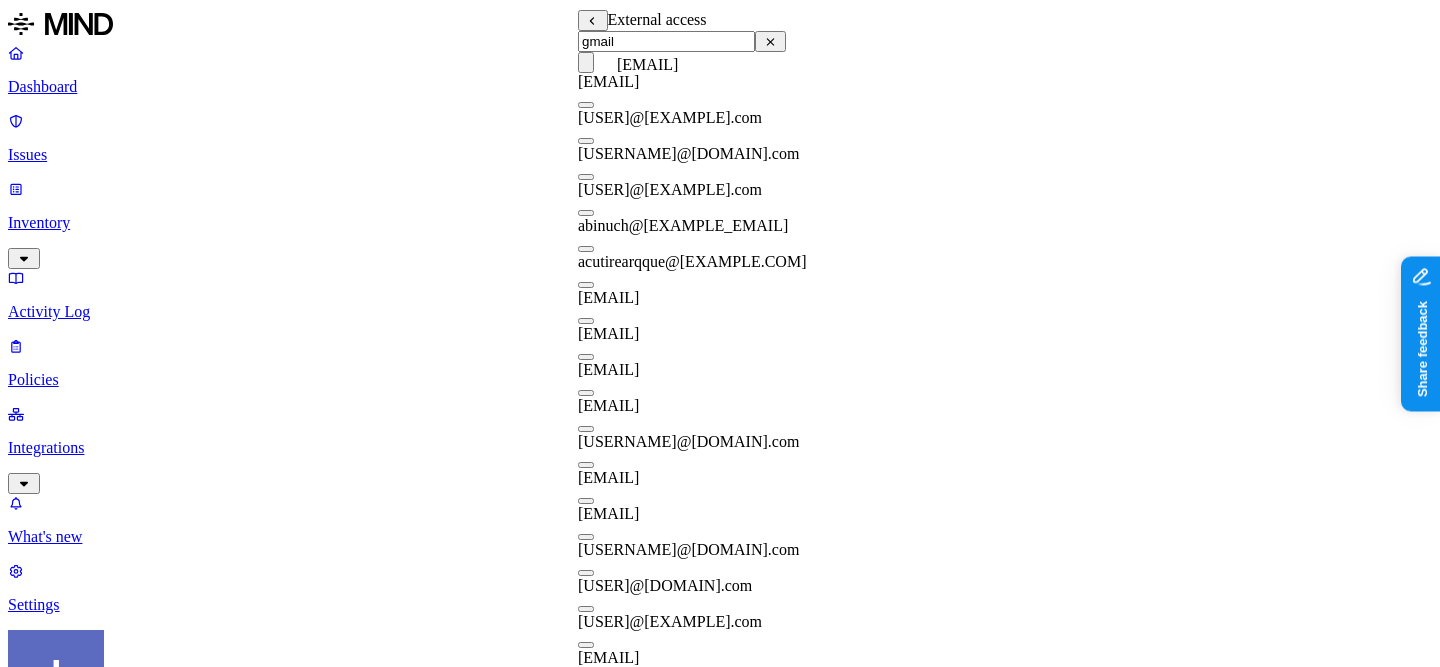 type on "on" 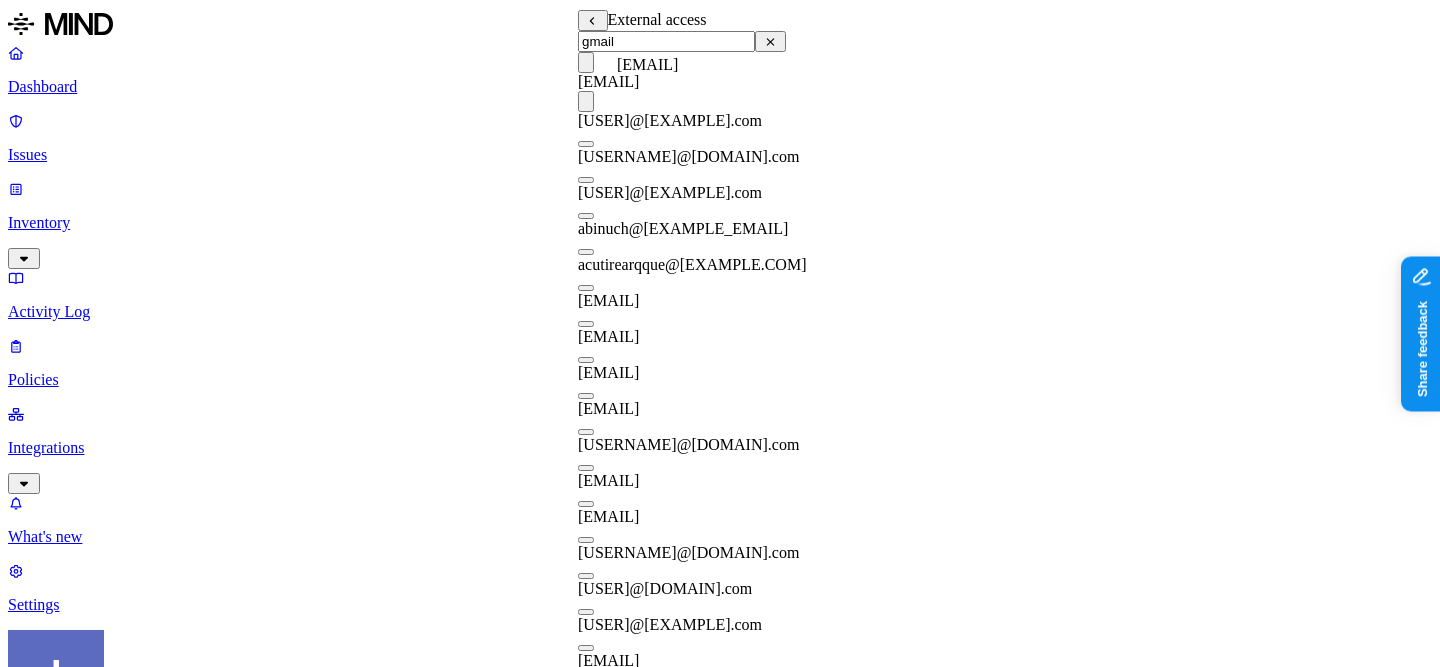 type on "on" 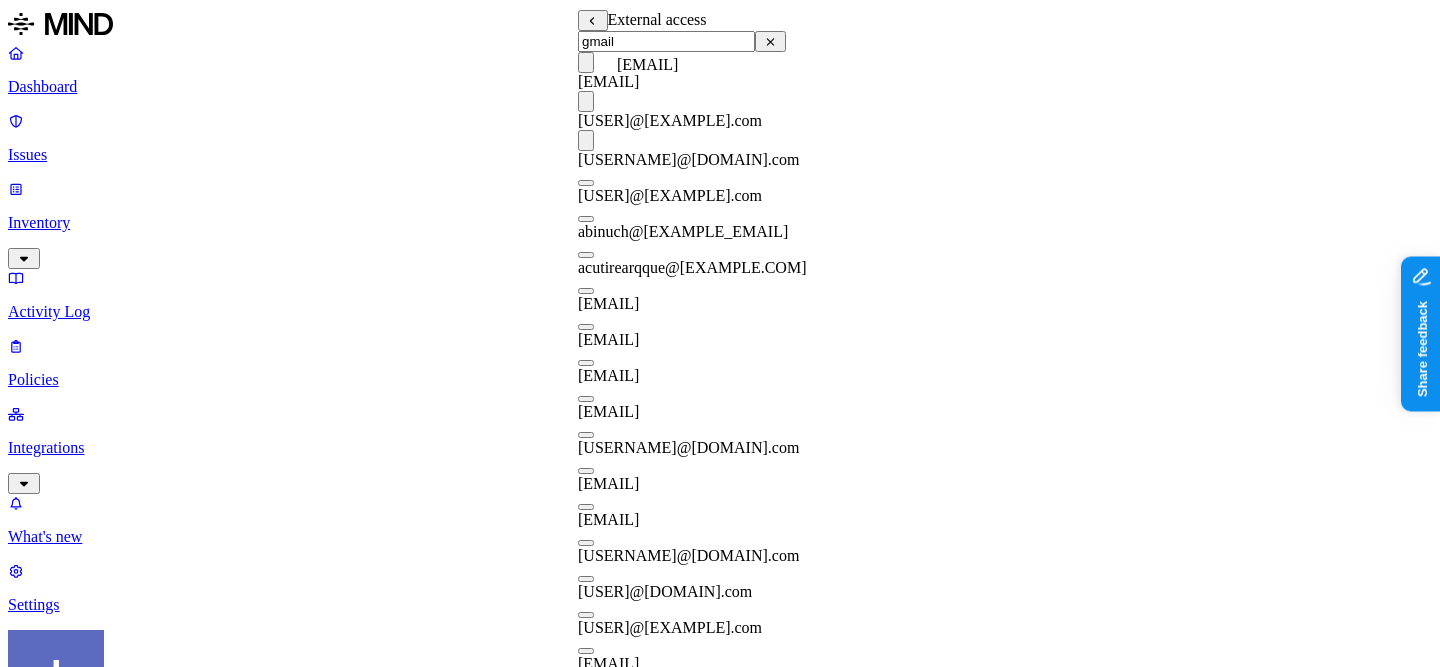 click on "on" at bounding box center [586, 183] 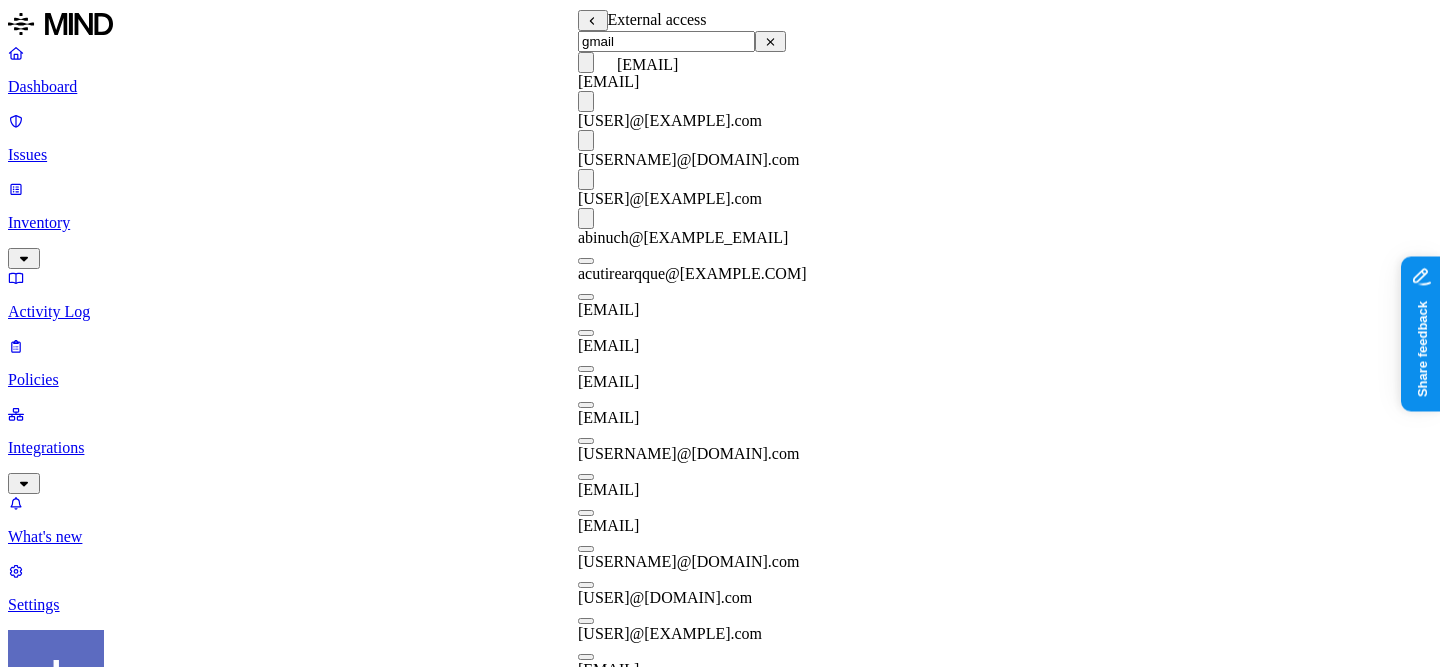 type on "on" 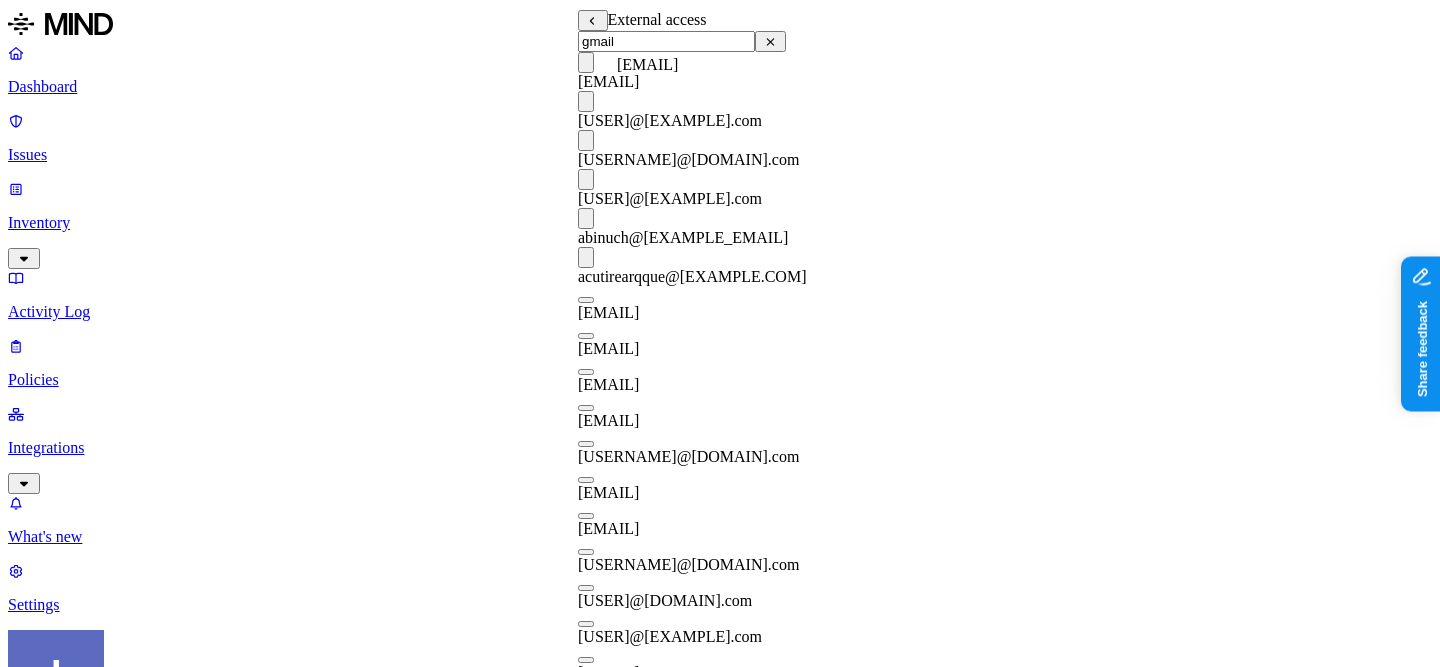 click on "on" at bounding box center [586, 300] 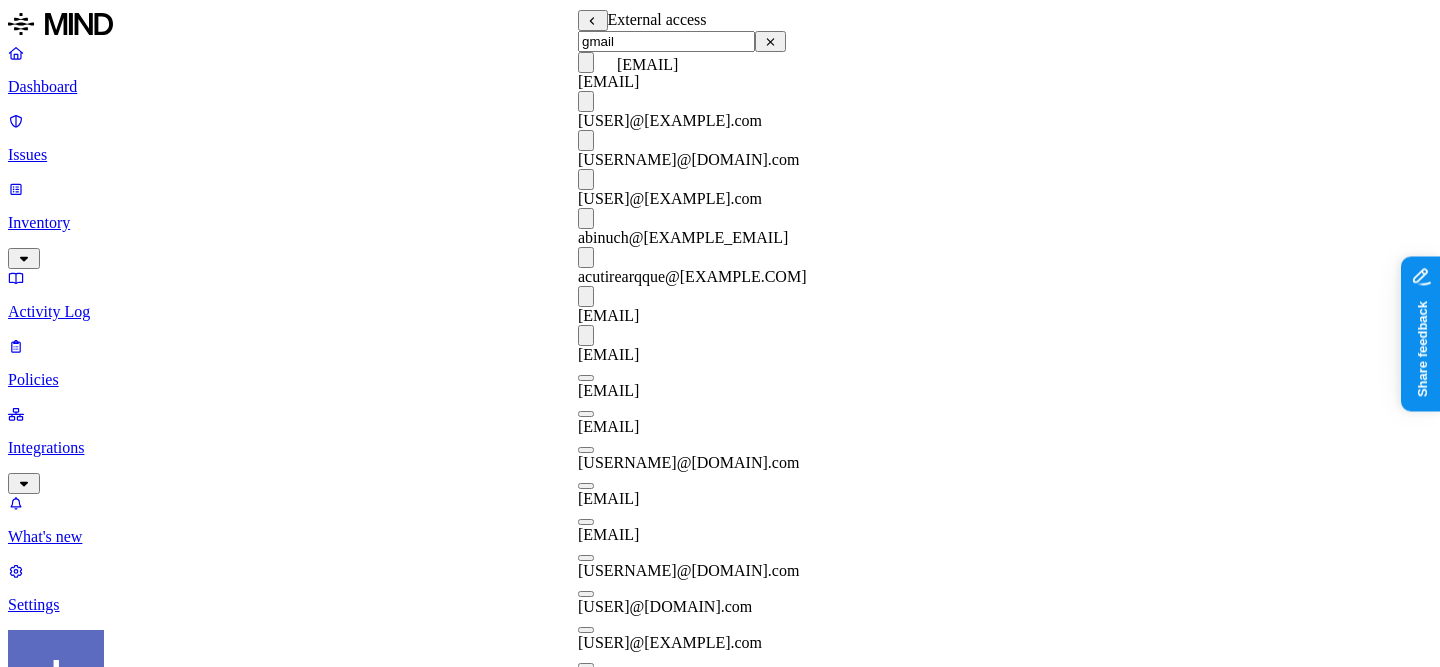 click on "on" at bounding box center [586, 378] 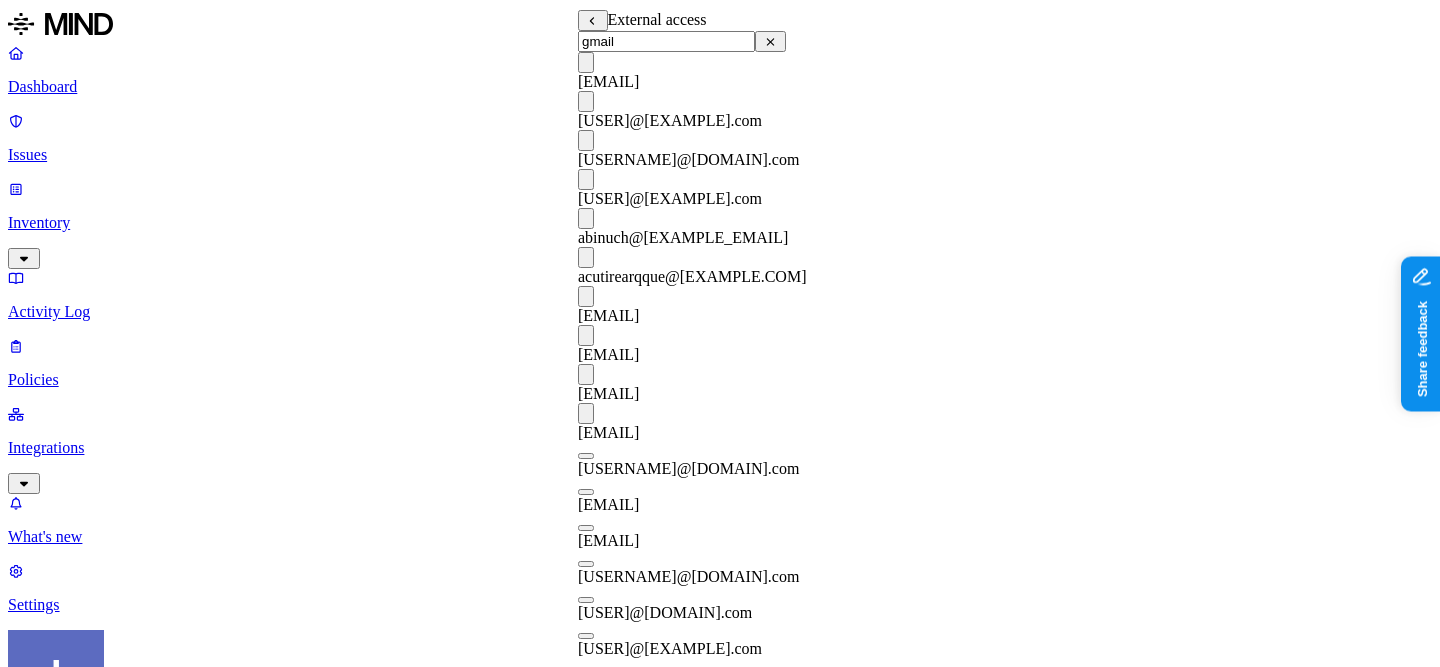 type on "on" 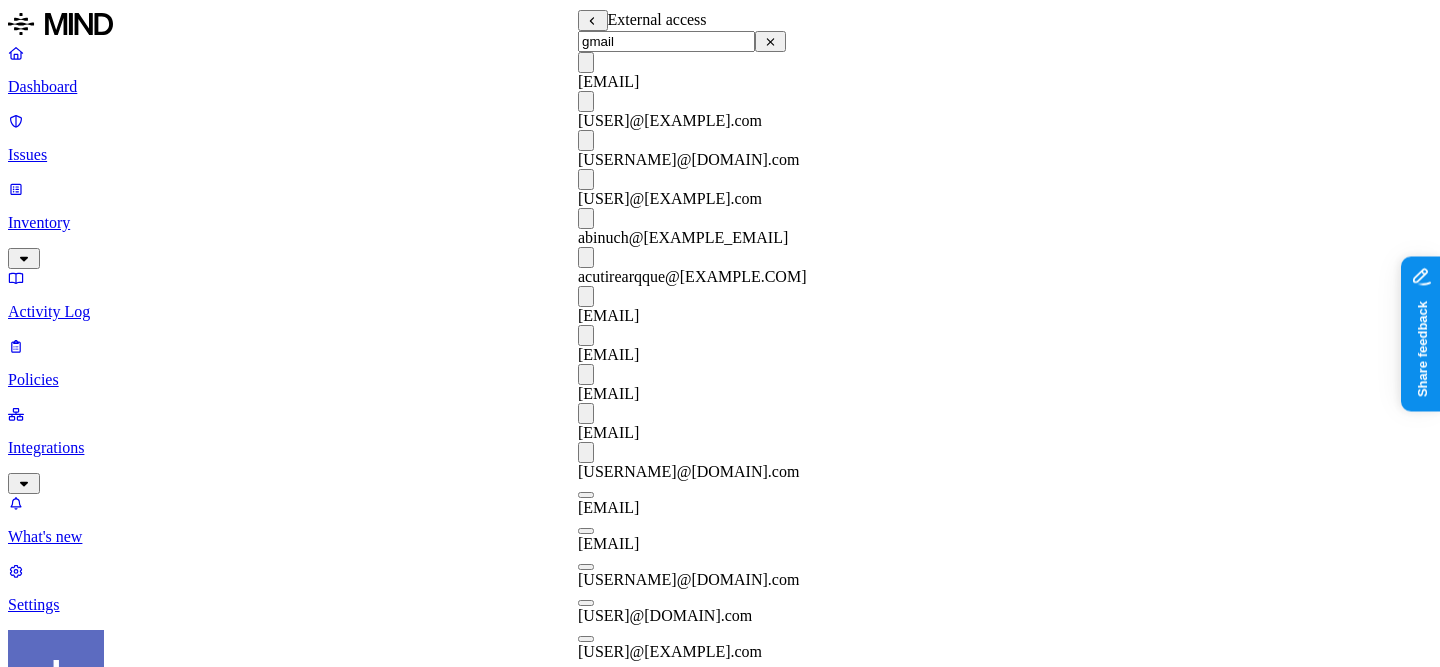 click on "on" at bounding box center (586, 495) 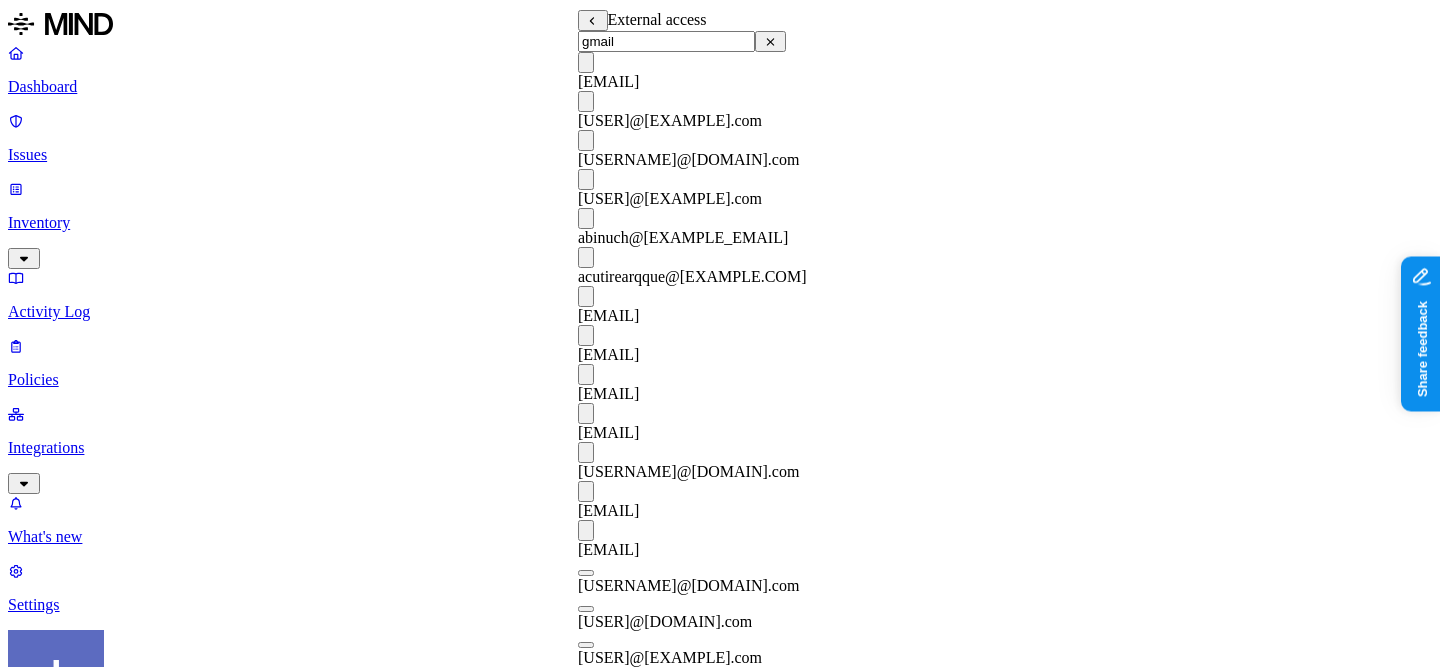 type on "on" 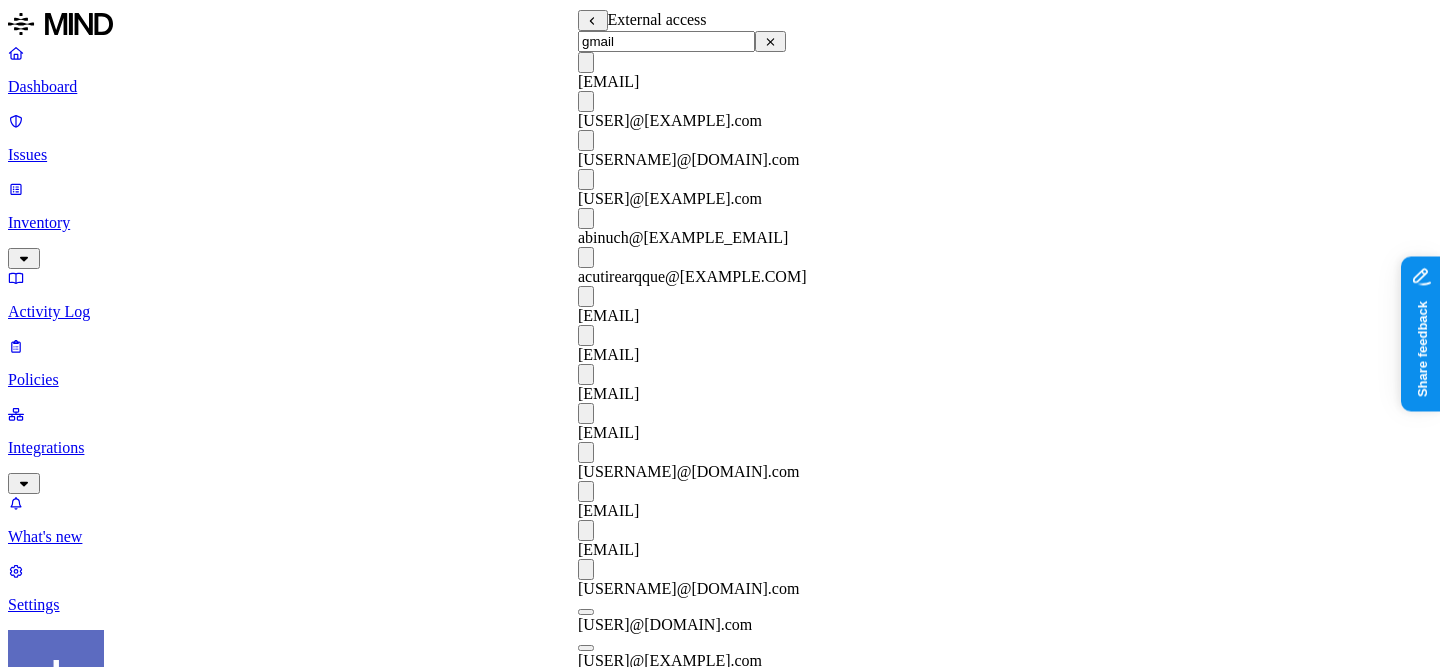 click on "on" at bounding box center [586, 612] 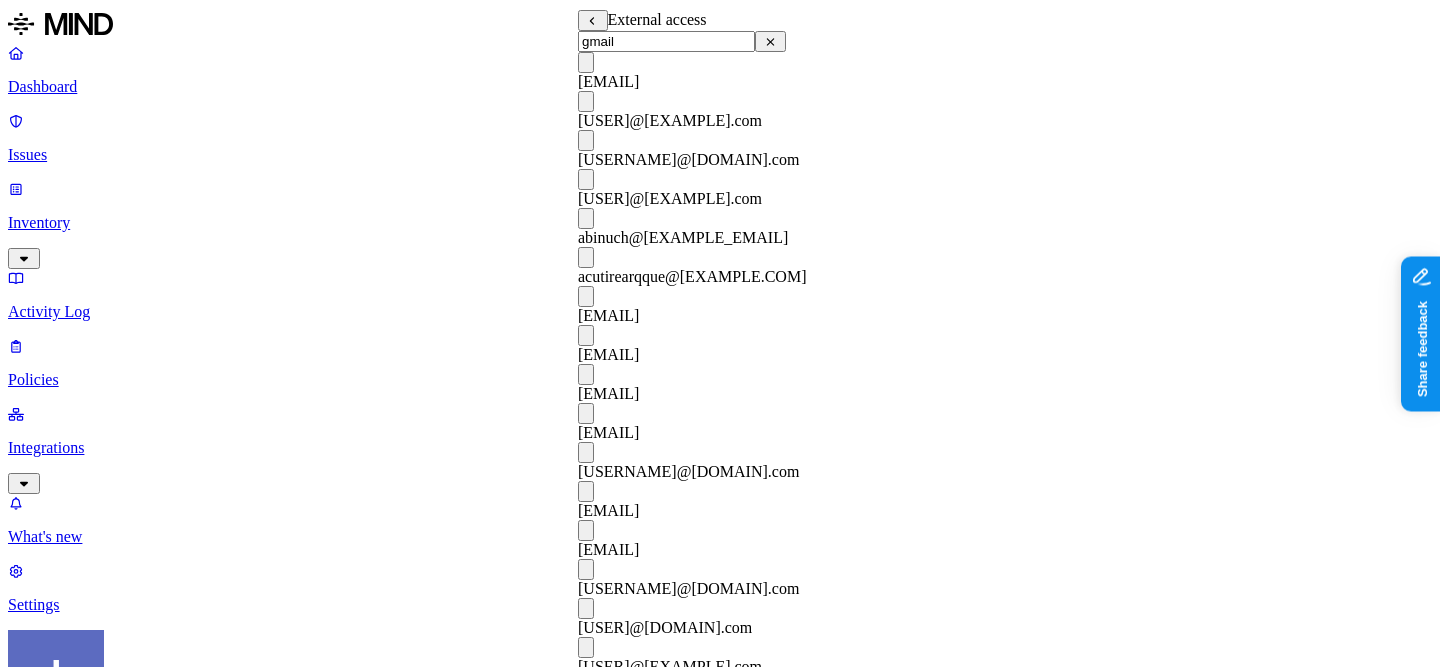 type on "on" 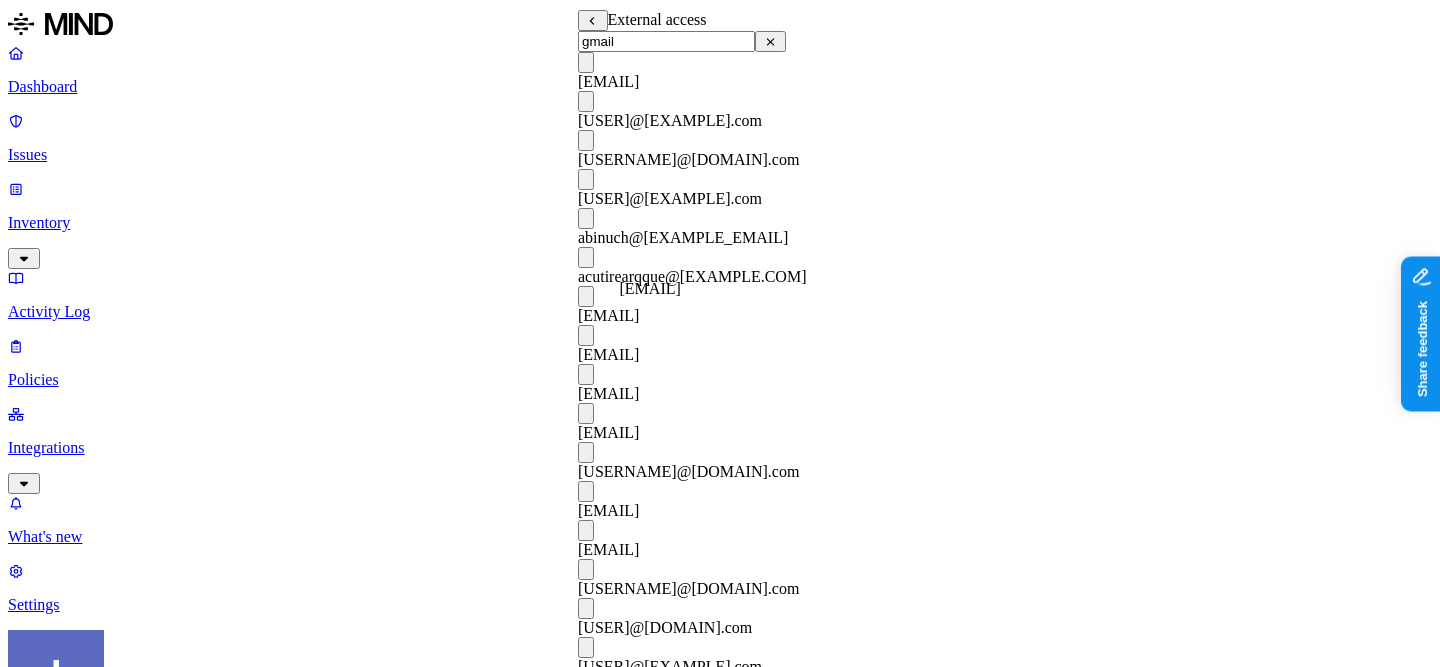 click on "on" at bounding box center (586, 7398) 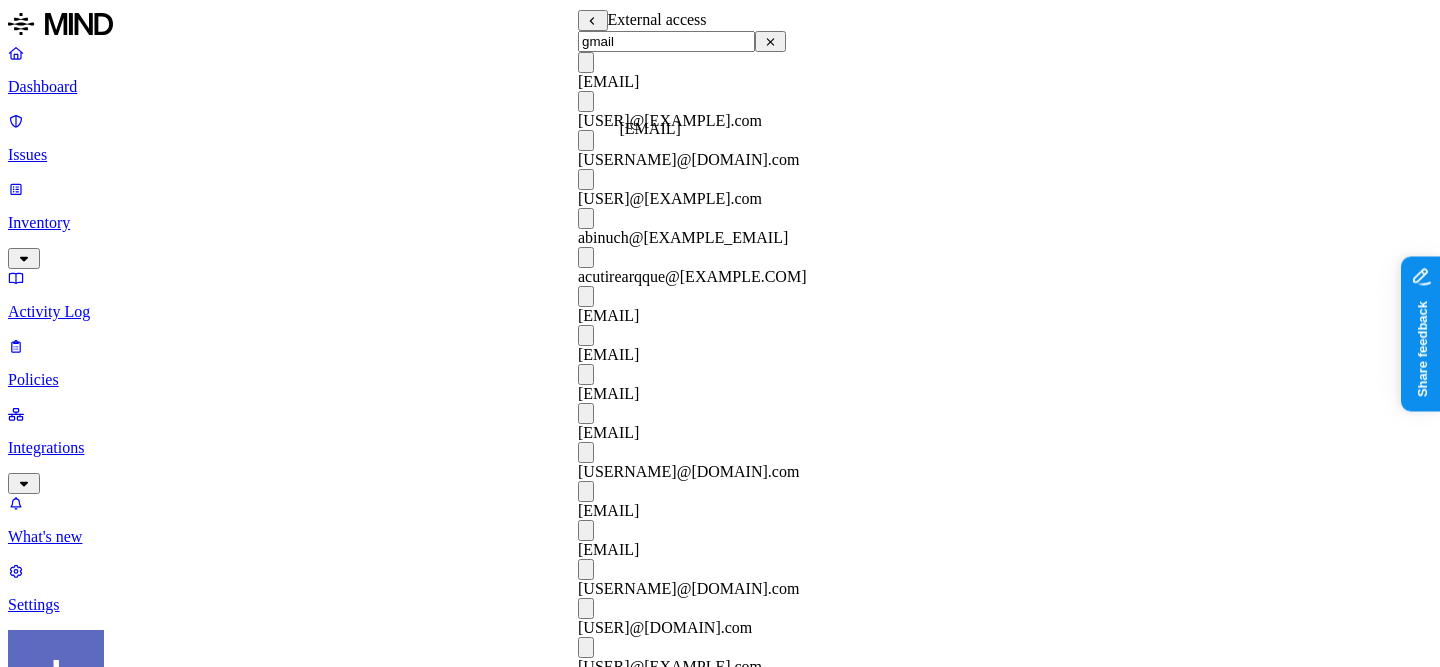 click on "on" at bounding box center [586, 7437] 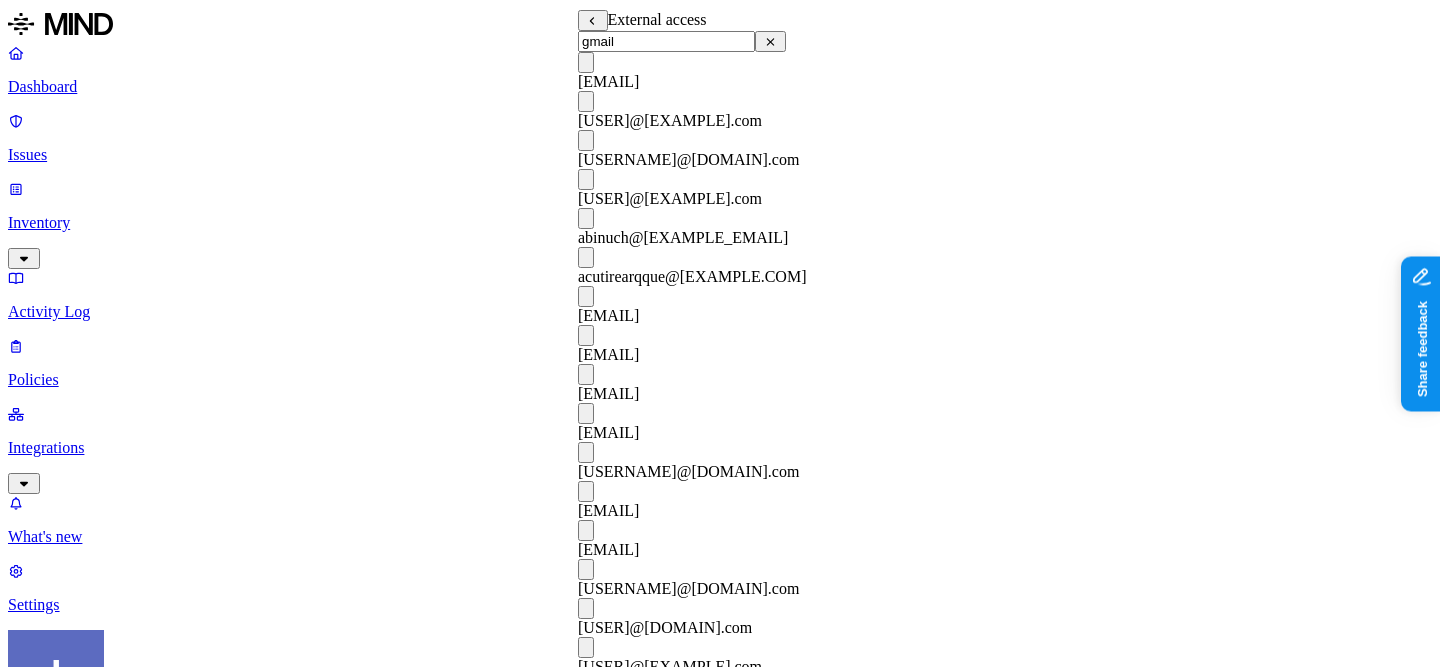 click on "on" at bounding box center [586, 7476] 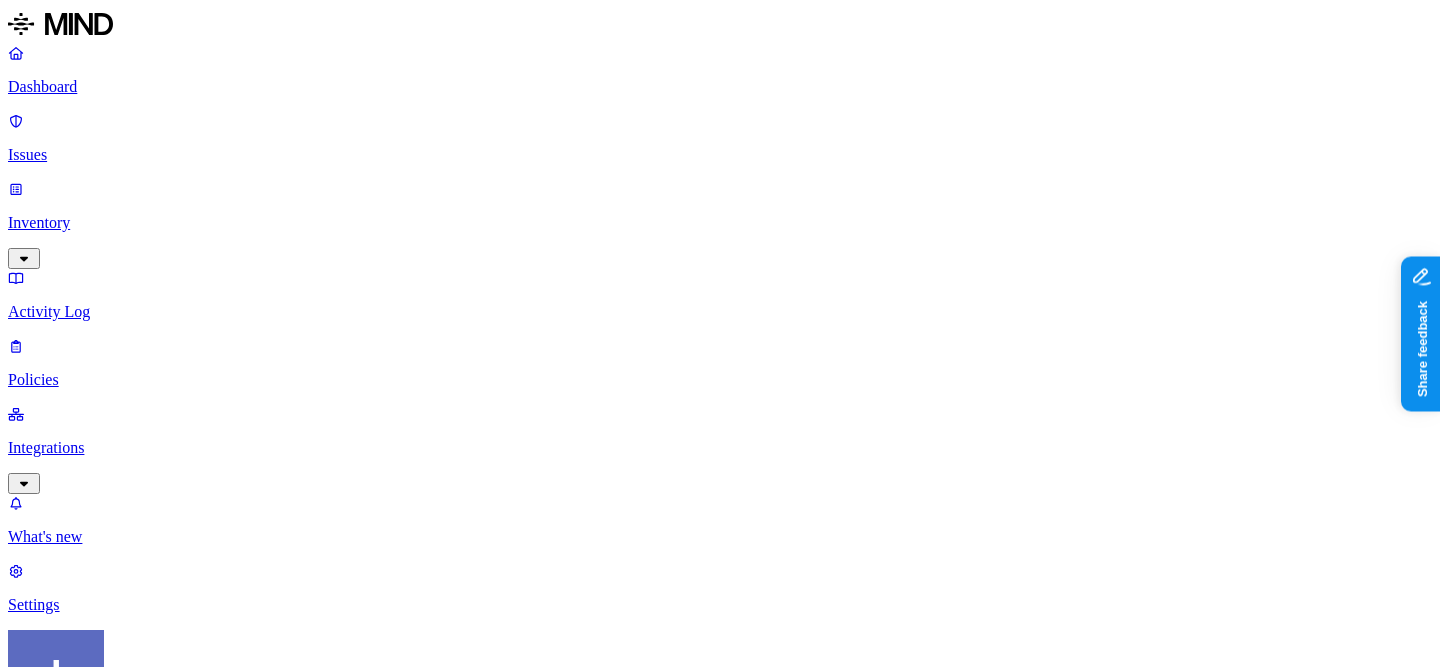 click at bounding box center (31, 1470) 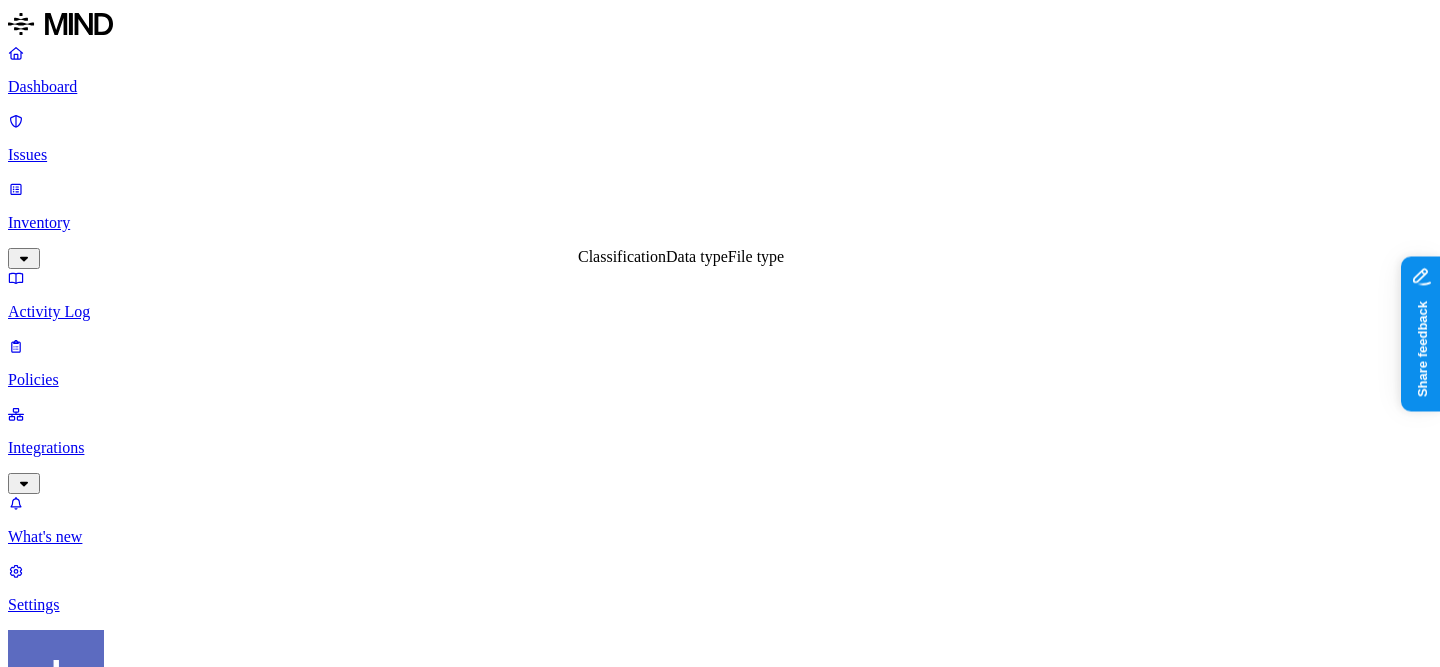 click on "Classification" at bounding box center (622, 256) 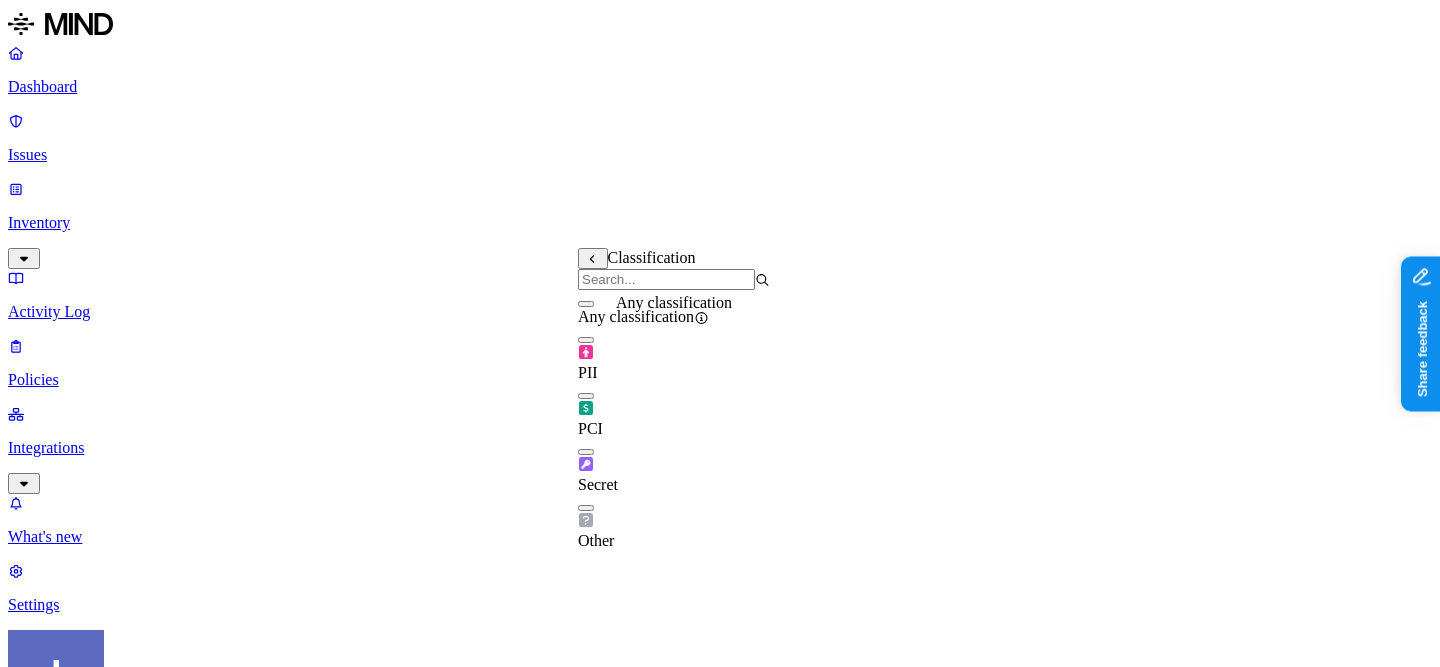 click on "Condition Define the data attributes, access levels, and data source locations that should trigger this exposure policy.  Note: A condition that matches any data with any access level is not valid, as it is too broad. For more details on condition guidelines, please refer to the   documentation DATA Any ACCESS WHERE External access is any of 1thlynch@gmail.com, 907gwestra@gmail.com, 919invest@gmail.com    +378 LOCATION Any" at bounding box center [720, 1519] 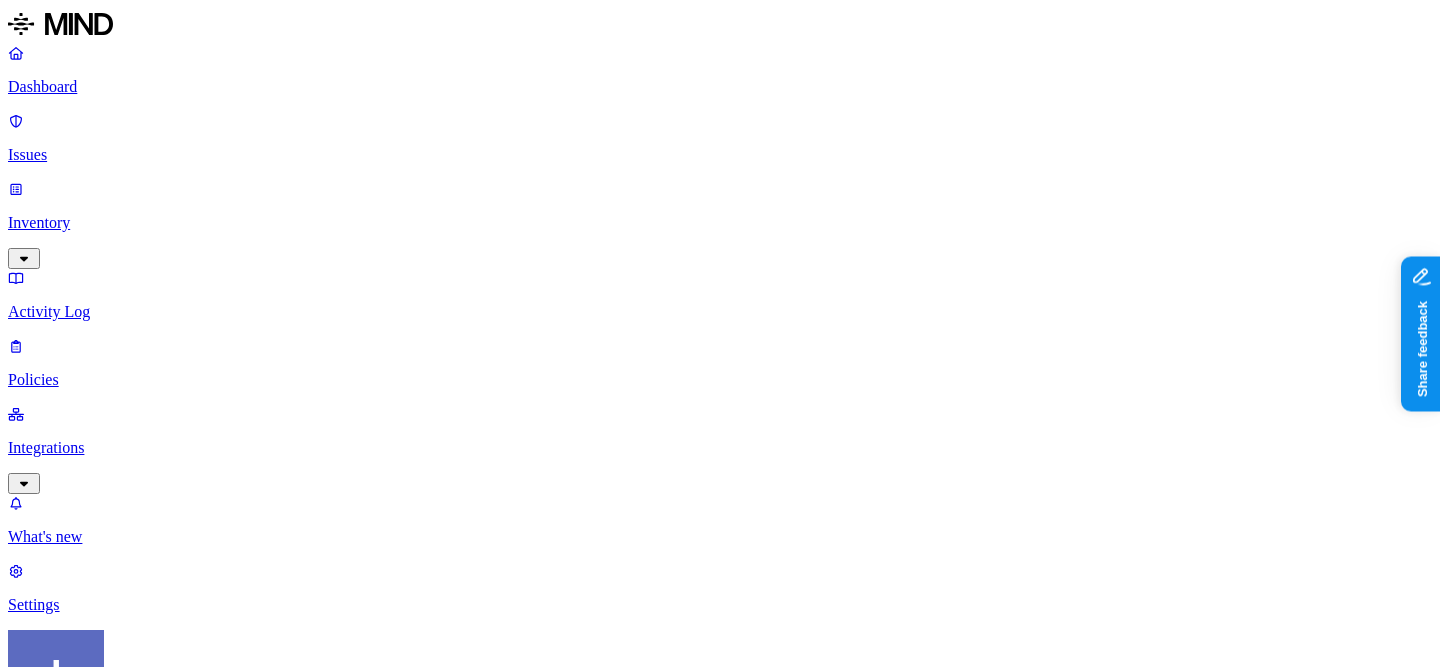 scroll, scrollTop: 0, scrollLeft: 0, axis: both 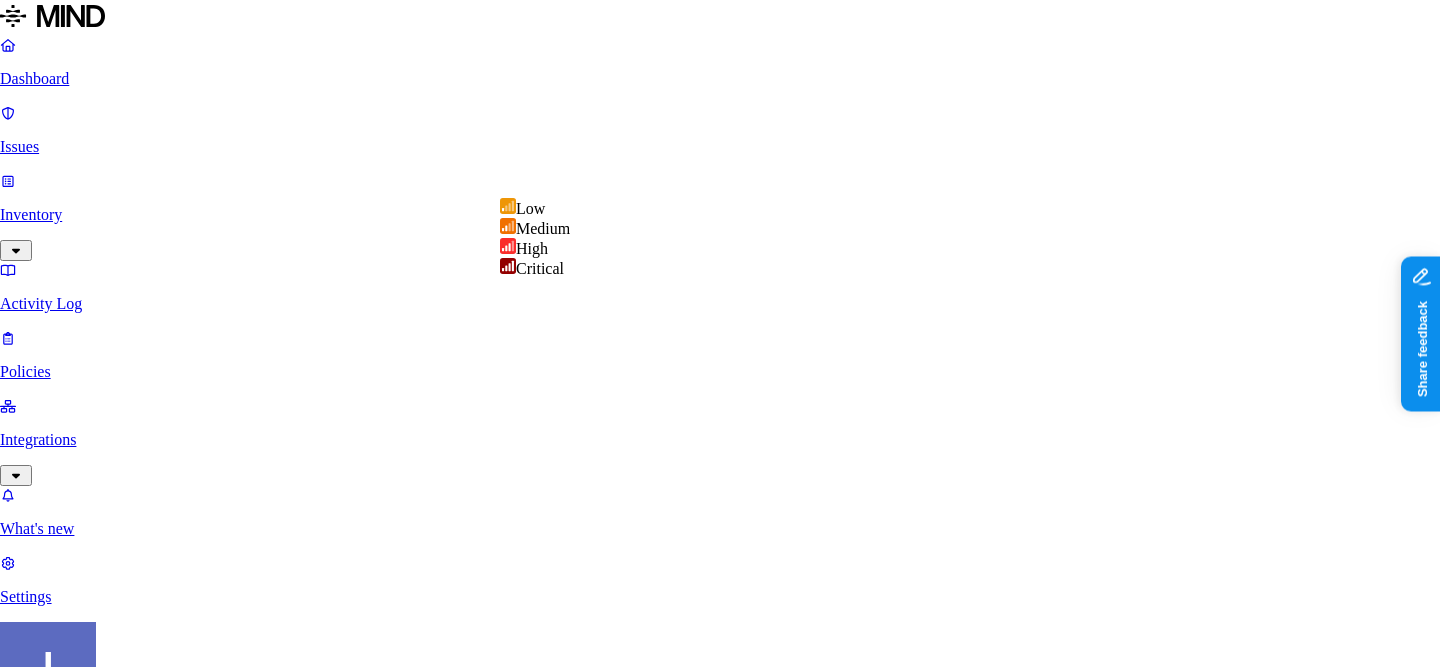 click on "Dashboard Issues Inventory Activity Log Policies Integrations What's new 1 Settings Itai Schwartz APTIM New policy Policy name Sensitive Data Shared with Gmail   Severity Select severity Low Medium High Critical   Description (Optional) Policy type Exfiltration Prevent sensitive data uploads Endpoint Exposure Detect sensitive data exposure Cloud Condition Define the data attributes, access levels, and data source locations that should trigger this exposure policy.  Note: A condition that matches any data with any access level is not valid, as it is too broad. For more details on condition guidelines, please refer to the   documentation DATA Any ACCESS WHERE External access is any of 1thlynch@gmail.com, 907gwestra@gmail.com, 919invest@gmail.com    +378 LOCATION Any Notifications Method None None Automate remediation When issue is detected No action  No action  /Engage assignee Cancel Create
Low Medium High Critical" at bounding box center (720, 997) 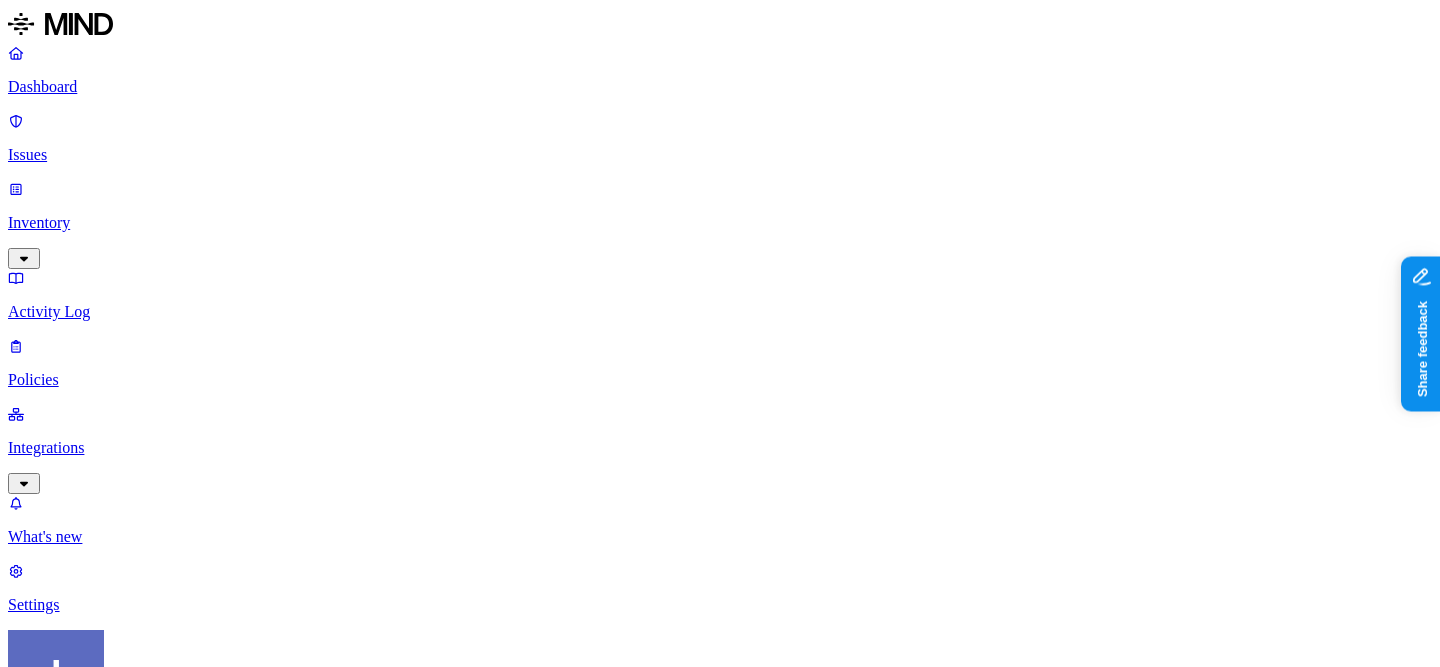 click on "Description (Optional)" at bounding box center [233, 1133] 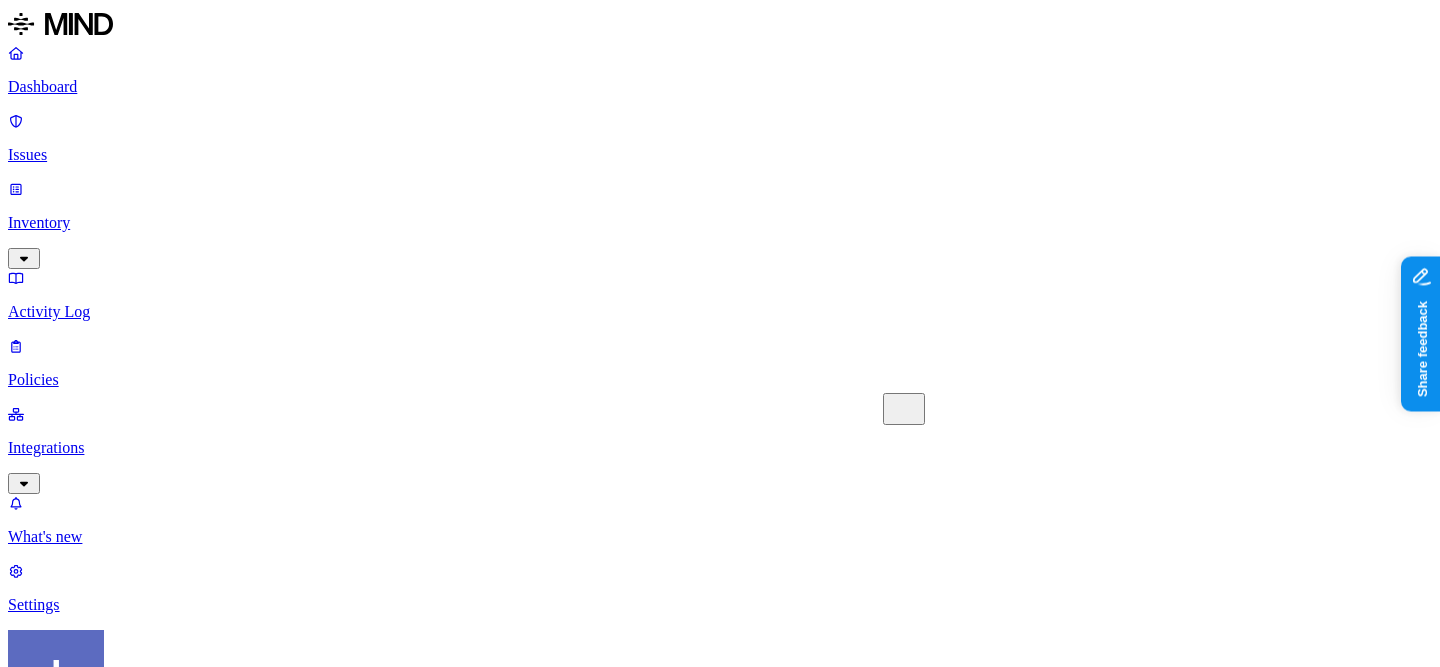 paste on "Flags any sensitive data—such as PII, SSNs, secrets, or credit card numbers—shared from cloud services with Gmail addresses. This policy identifies potential exposure to untrusted recipients." 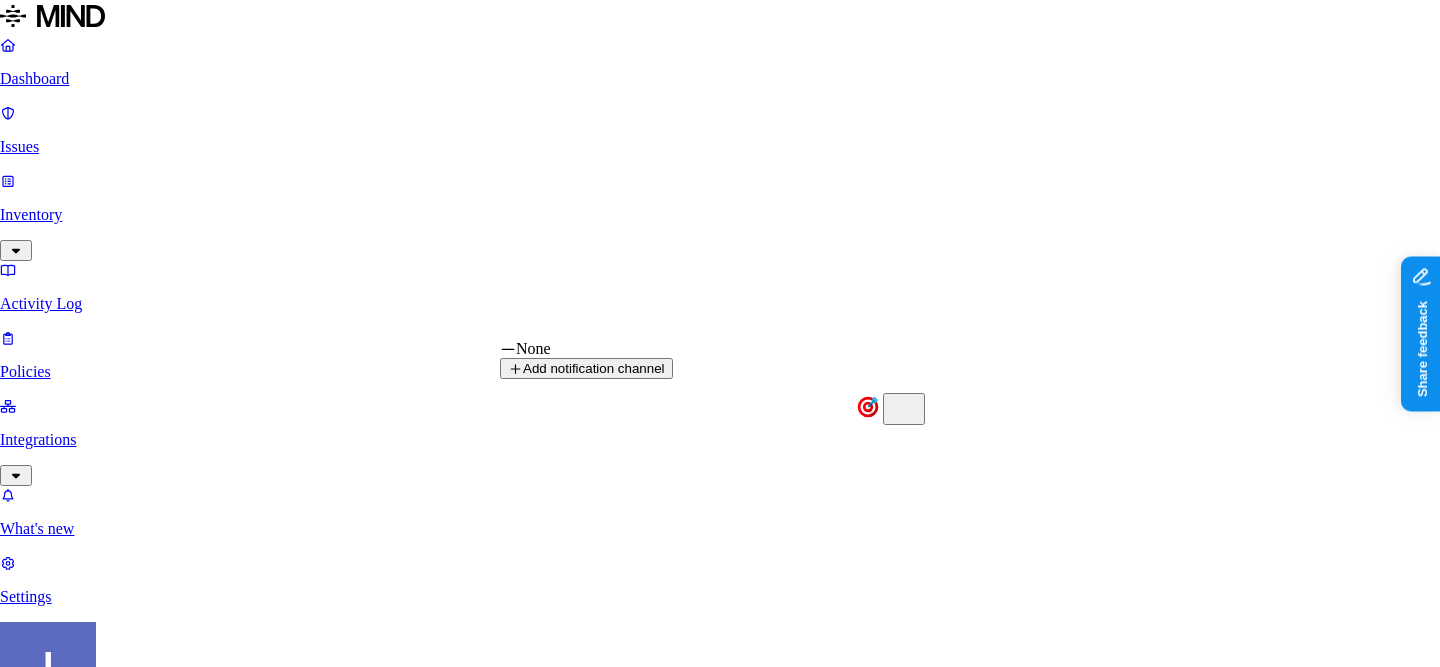 click on "Dashboard Issues Inventory Activity Log Policies Integrations What's new 1 Settings Itai Schwartz APTIM New policy Policy name Sensitive Data Shared with Gmail   Severity Medium Low Medium High Critical   Description (Optional) Flags any sensitive data—such as PII, SSNs, secrets, or credit card numbers—shared from cloud services with Gmail addresses. This policy identifies potential exposure to untrusted recipients. Policy type Exfiltration Prevent sensitive data uploads Endpoint Exposure Detect sensitive data exposure Cloud Condition Define the data attributes, access levels, and data source locations that should trigger this exposure policy.  Note: A condition that matches any data with any access level is not valid, as it is too broad. For more details on condition guidelines, please refer to the   documentation DATA Any ACCESS WHERE External access is any of 1thlynch@gmail.com, 907gwestra@gmail.com, 919invest@gmail.com    +378 LOCATION Any Notifications Method None None No action  Cancel" at bounding box center (720, 1006) 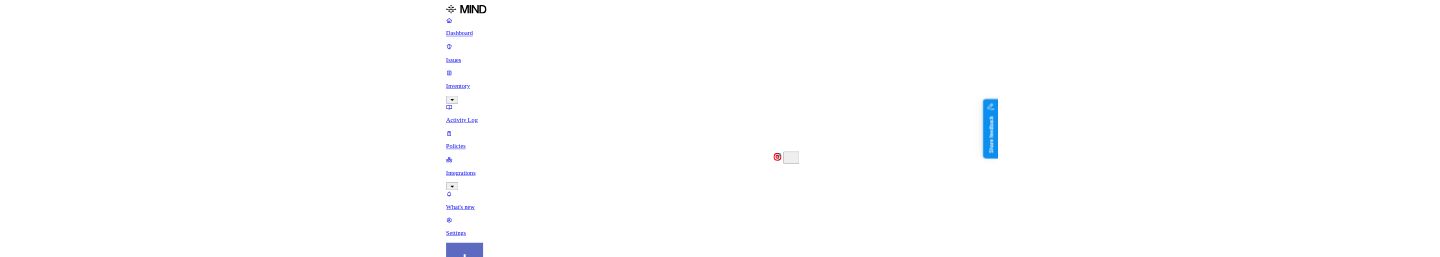 scroll, scrollTop: 946, scrollLeft: 0, axis: vertical 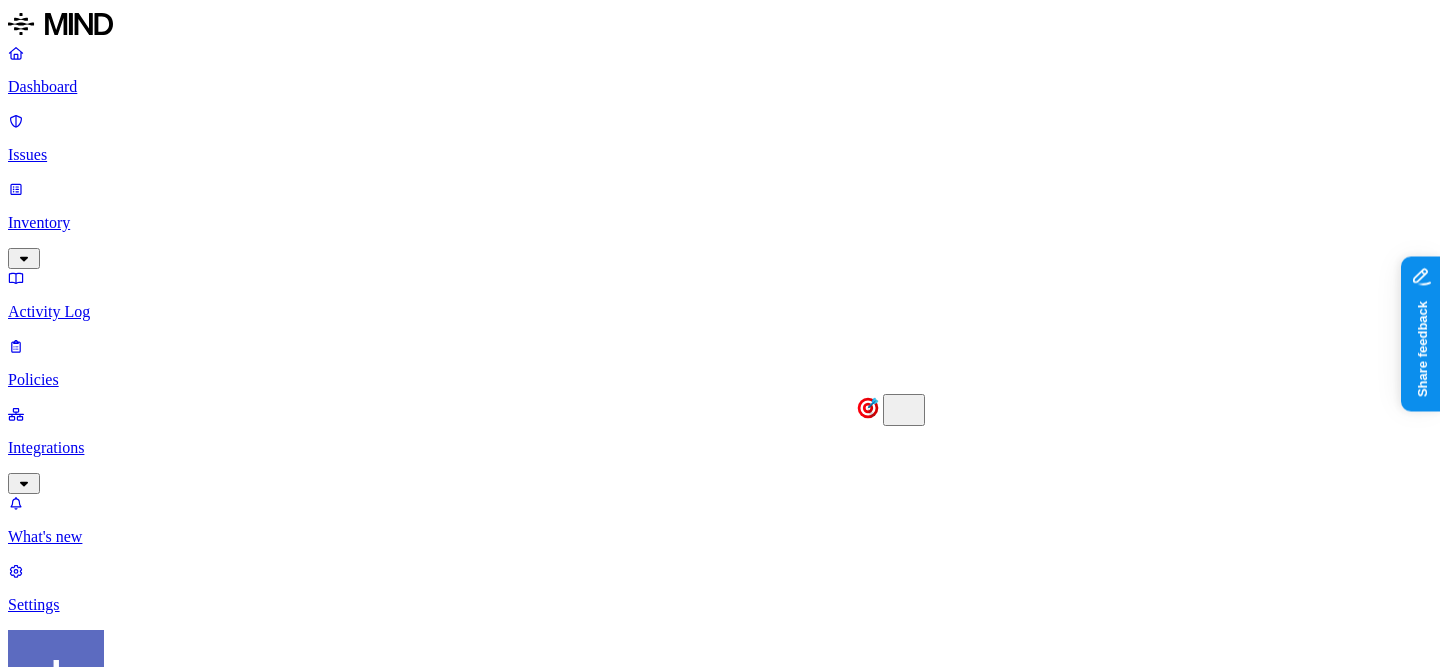 click on "Create" at bounding box center (94, 1994) 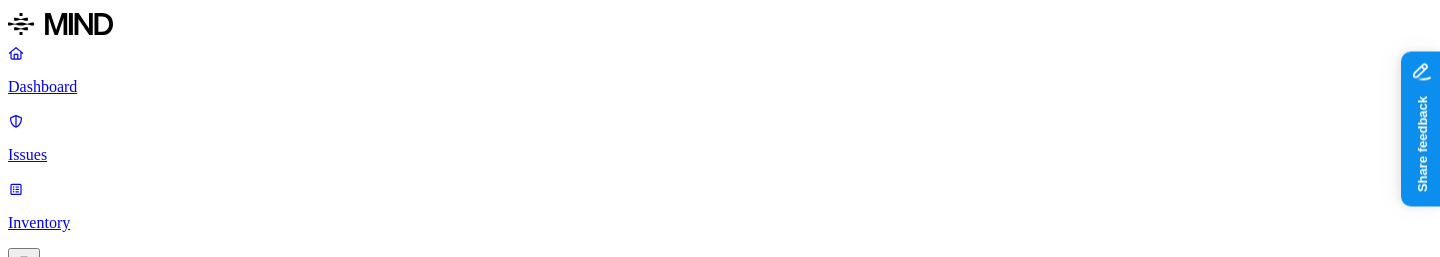 scroll, scrollTop: 1356, scrollLeft: 0, axis: vertical 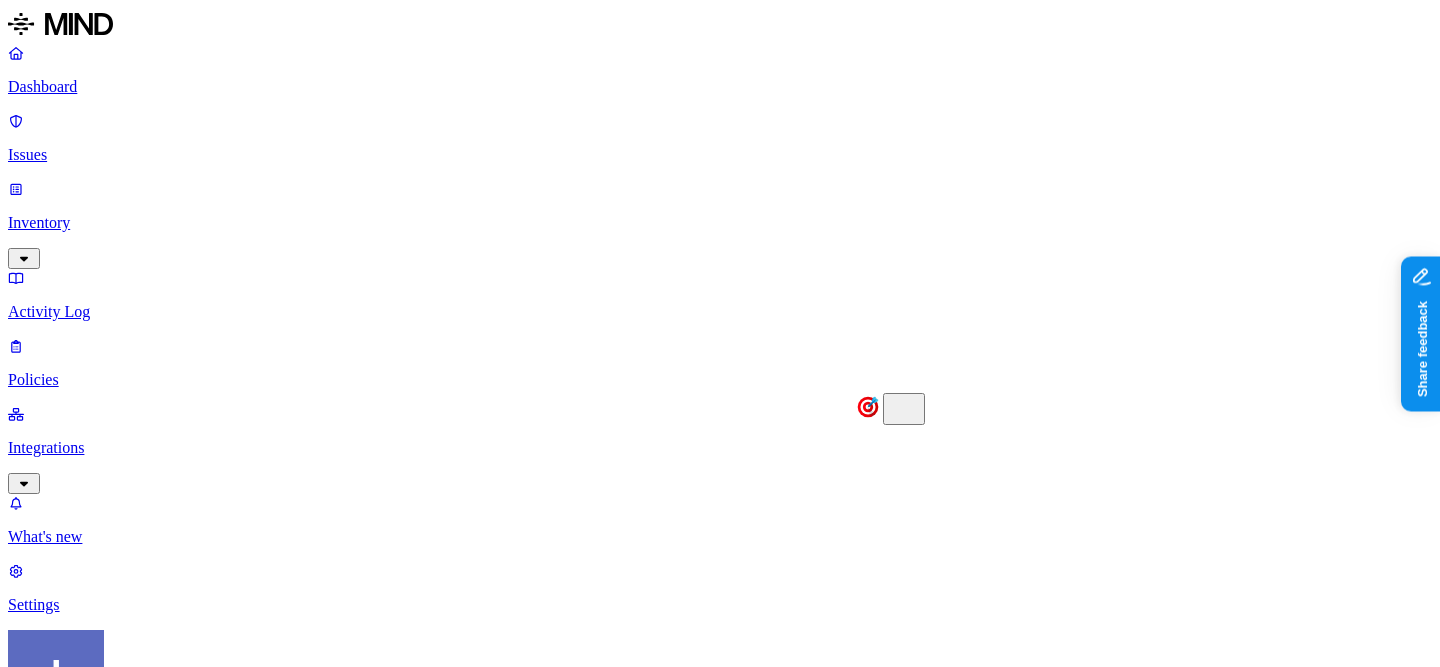 click at bounding box center [31, 1489] 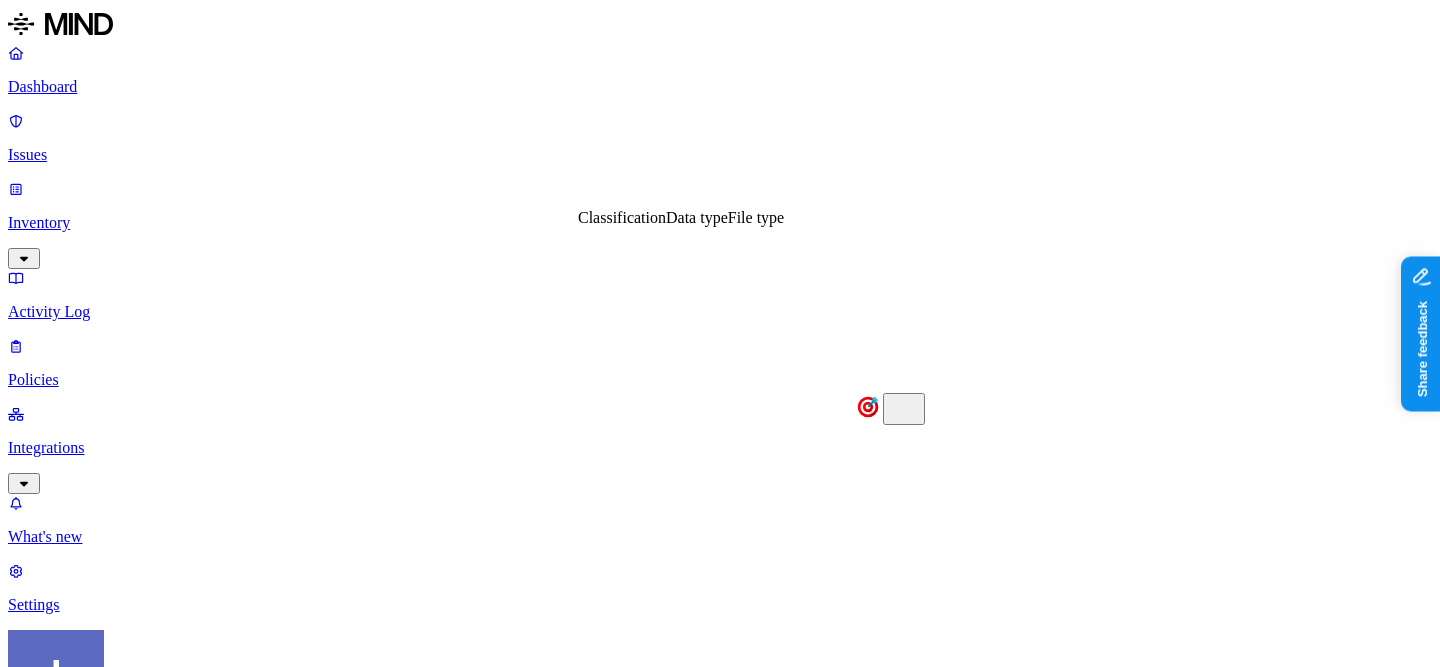 click on "Classification" at bounding box center [622, 217] 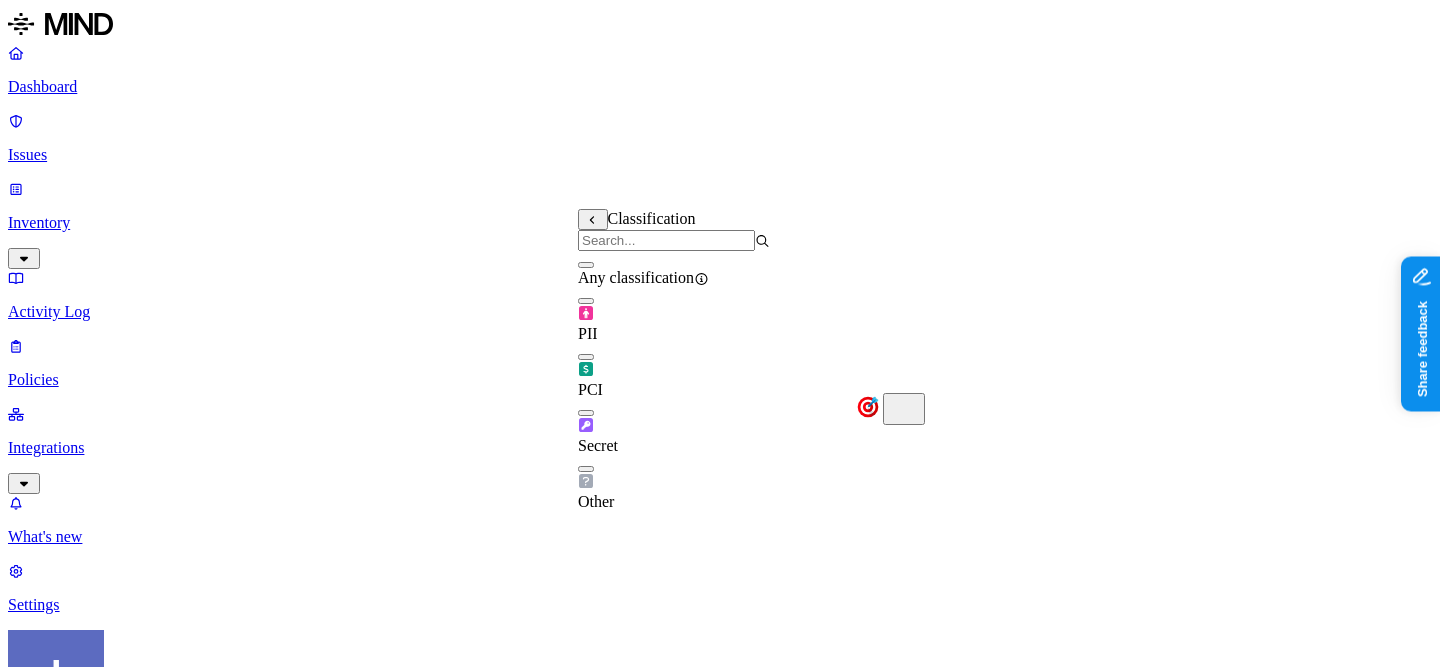 click on "Any classification" at bounding box center [674, 269] 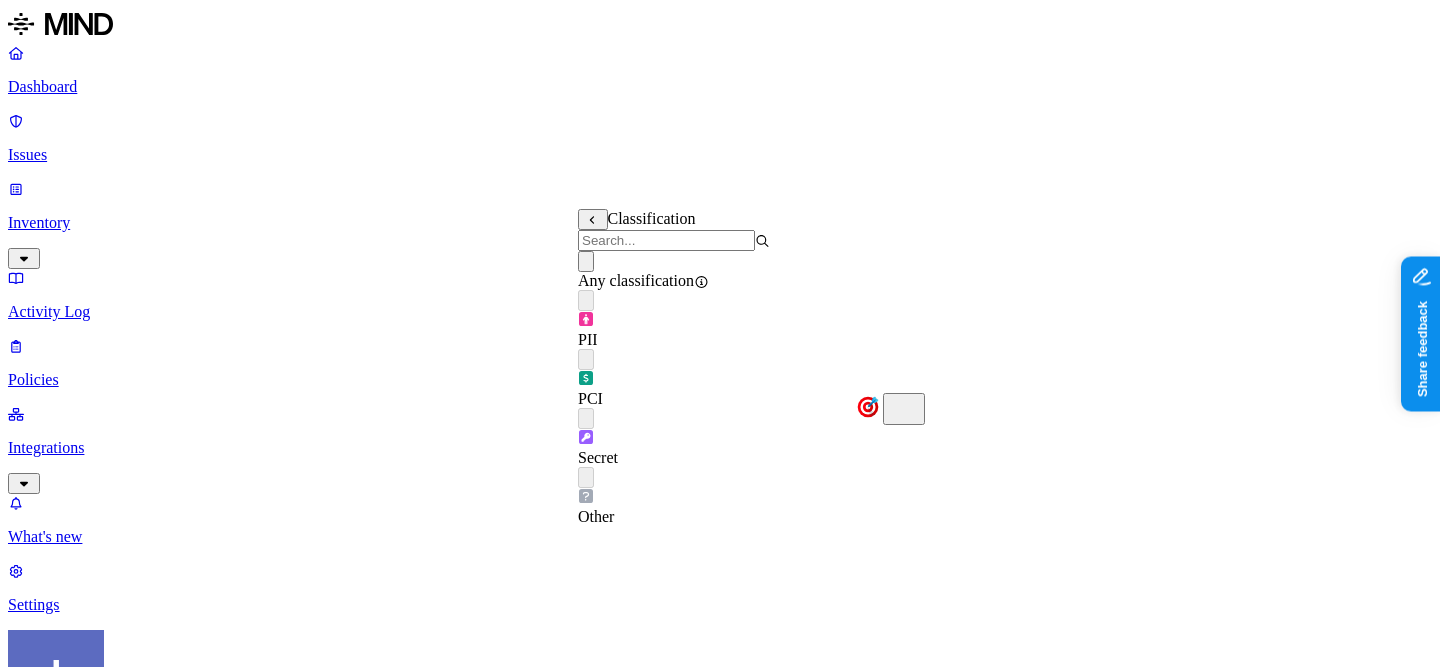 click on "Condition Define the data attributes, access levels, and data source locations that should trigger this exposure policy.  Note: A condition that matches any data with any access level is not valid, as it is too broad. For more details on condition guidelines, please refer to the   documentation DATA Any ACCESS WHERE External access is any of 1thlynch@gmail.com, 907gwestra@gmail.com, 919invest@gmail.com    +378 LOCATION Any" at bounding box center (720, 1538) 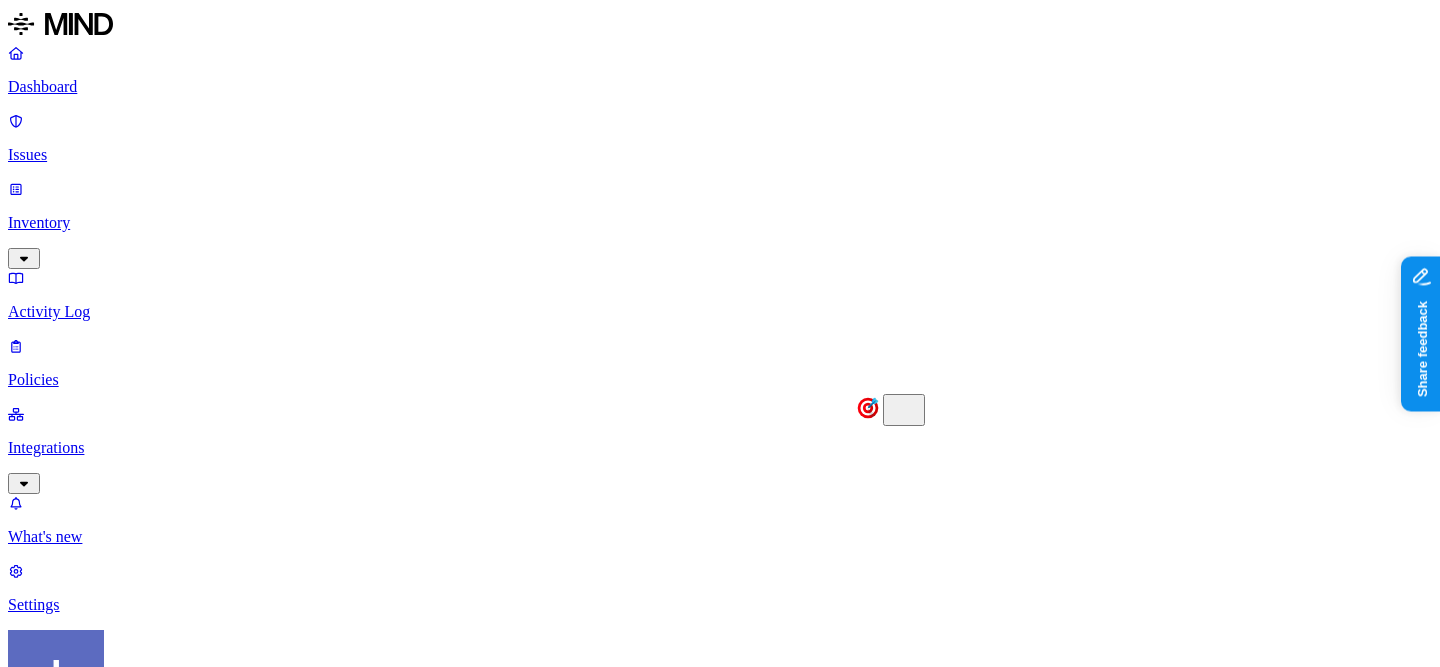 scroll, scrollTop: 293, scrollLeft: 0, axis: vertical 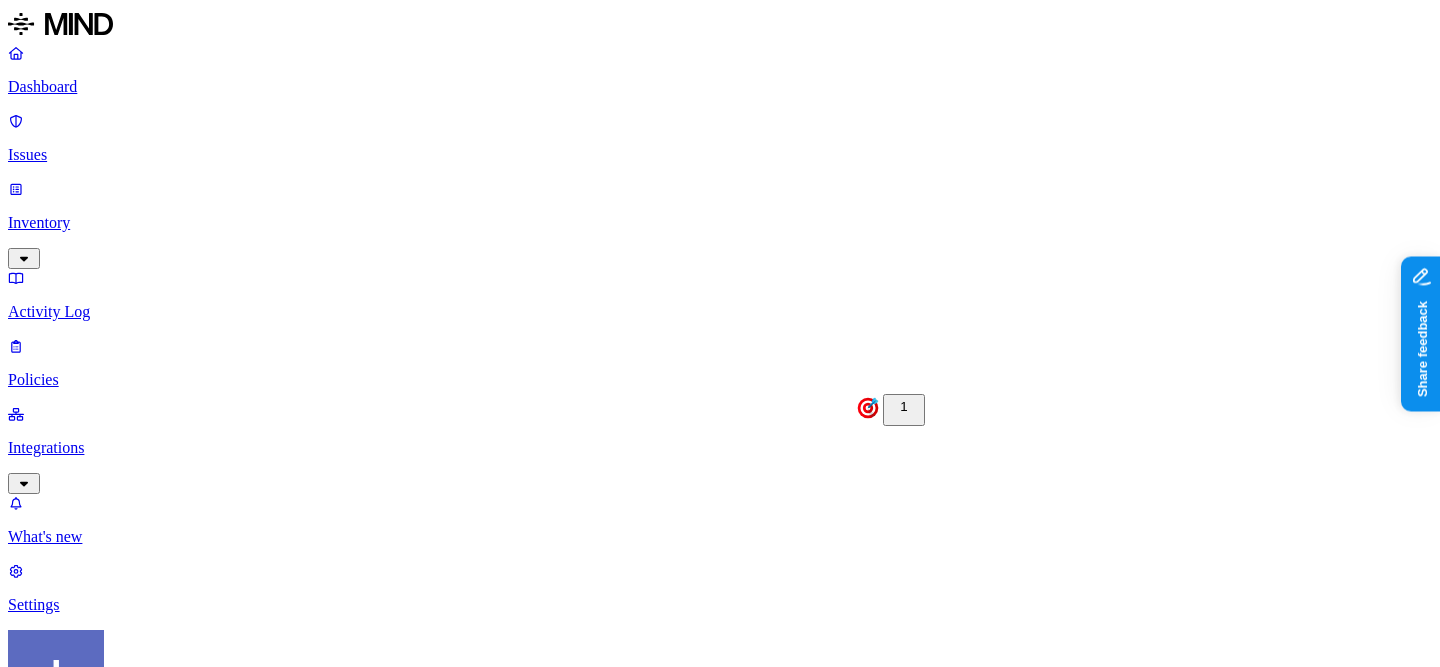 click on "Flags any sensitive data - such as PII, SSNs, secrets, or credit card numbers—shared from cloud services with Gmail addresses. This policy identifies potential exposure to untrusted recipients." at bounding box center (233, 1133) 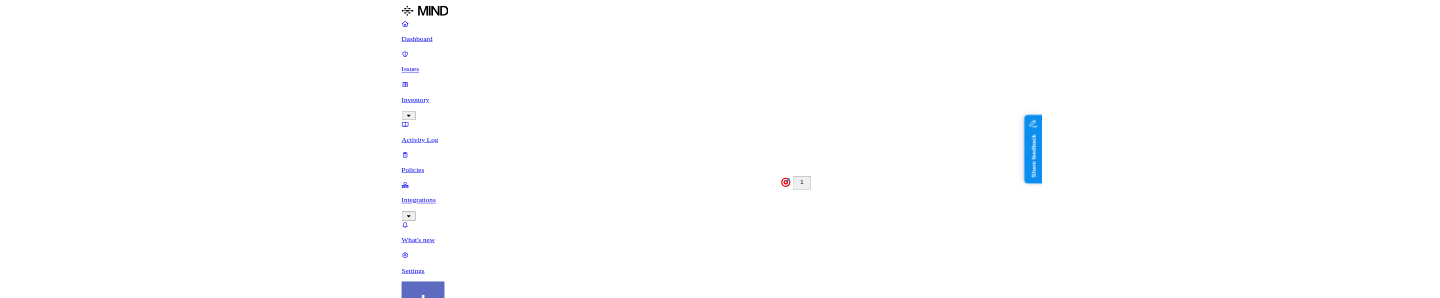 scroll, scrollTop: 757, scrollLeft: 0, axis: vertical 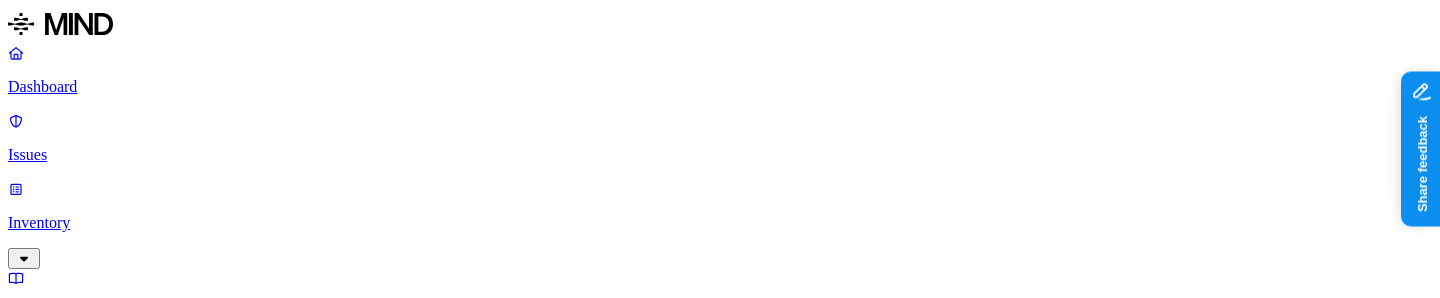 click 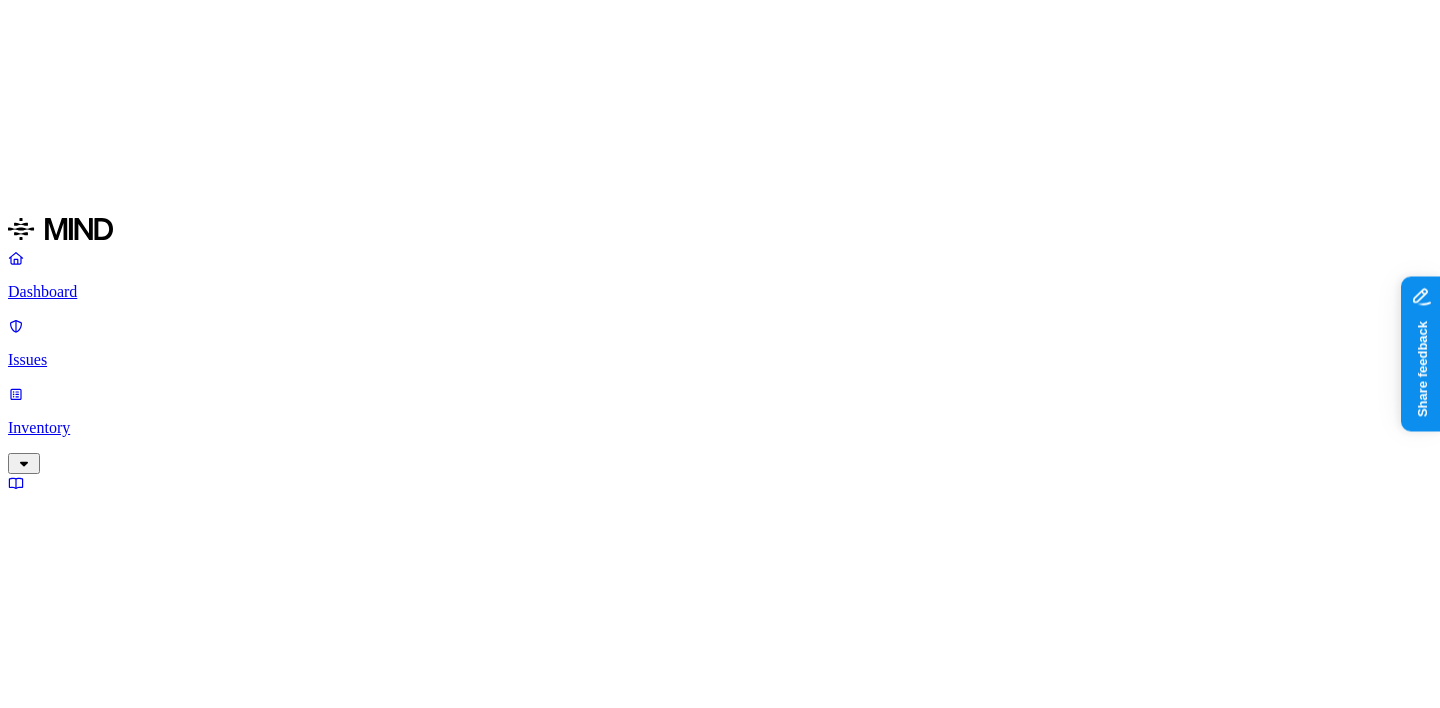 scroll, scrollTop: 752, scrollLeft: 0, axis: vertical 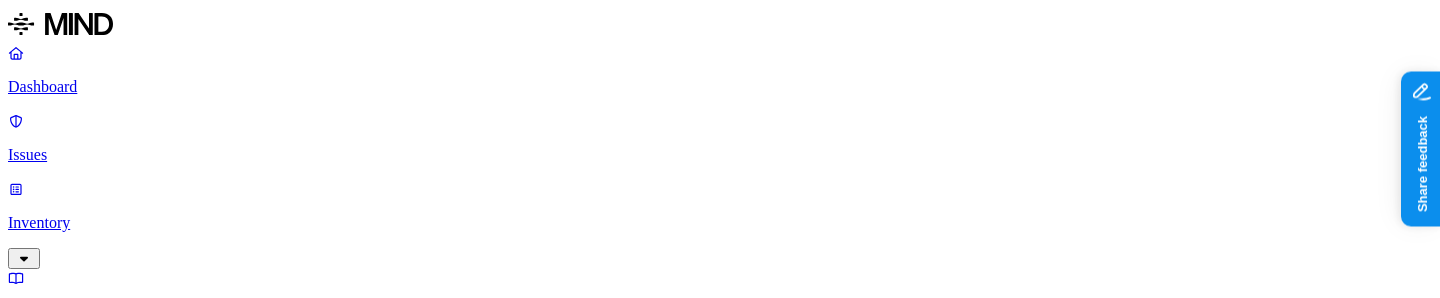 click on "Policies" at bounding box center (720, 363) 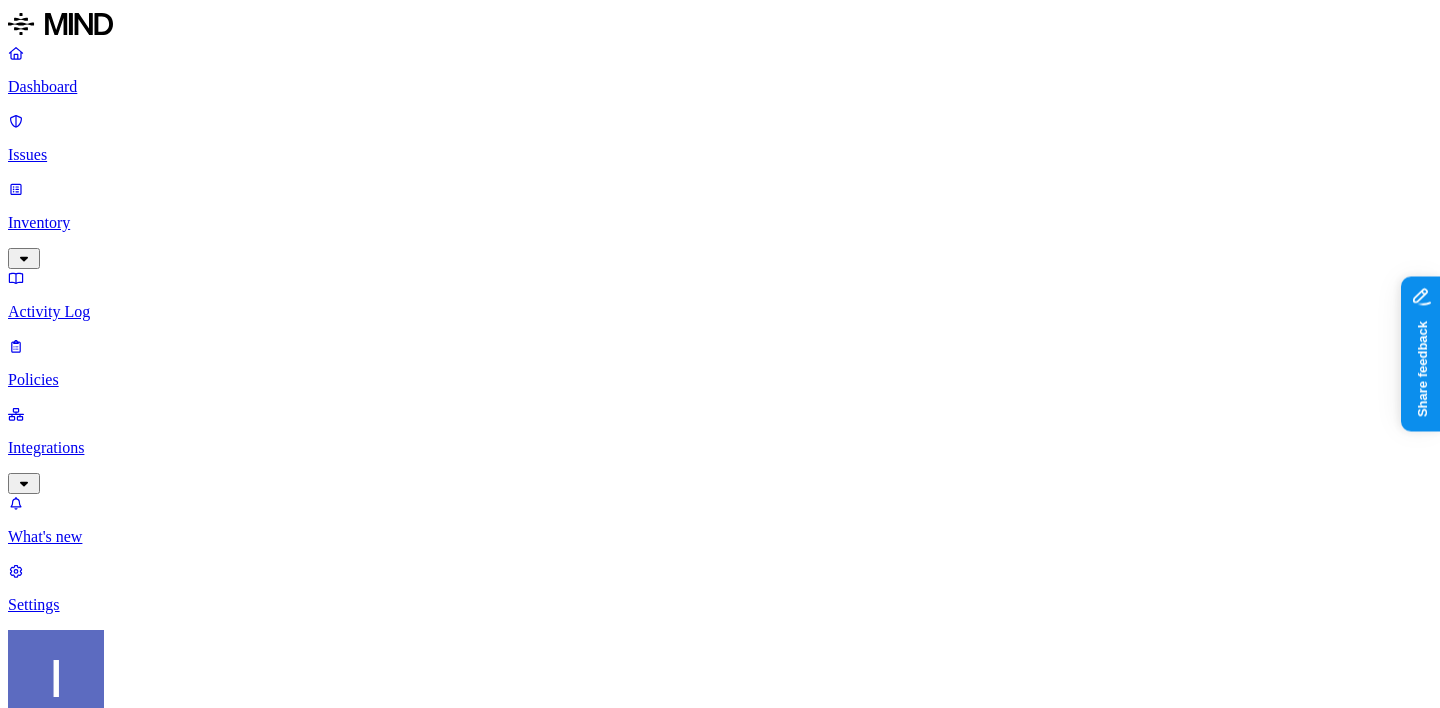 scroll, scrollTop: 250, scrollLeft: 0, axis: vertical 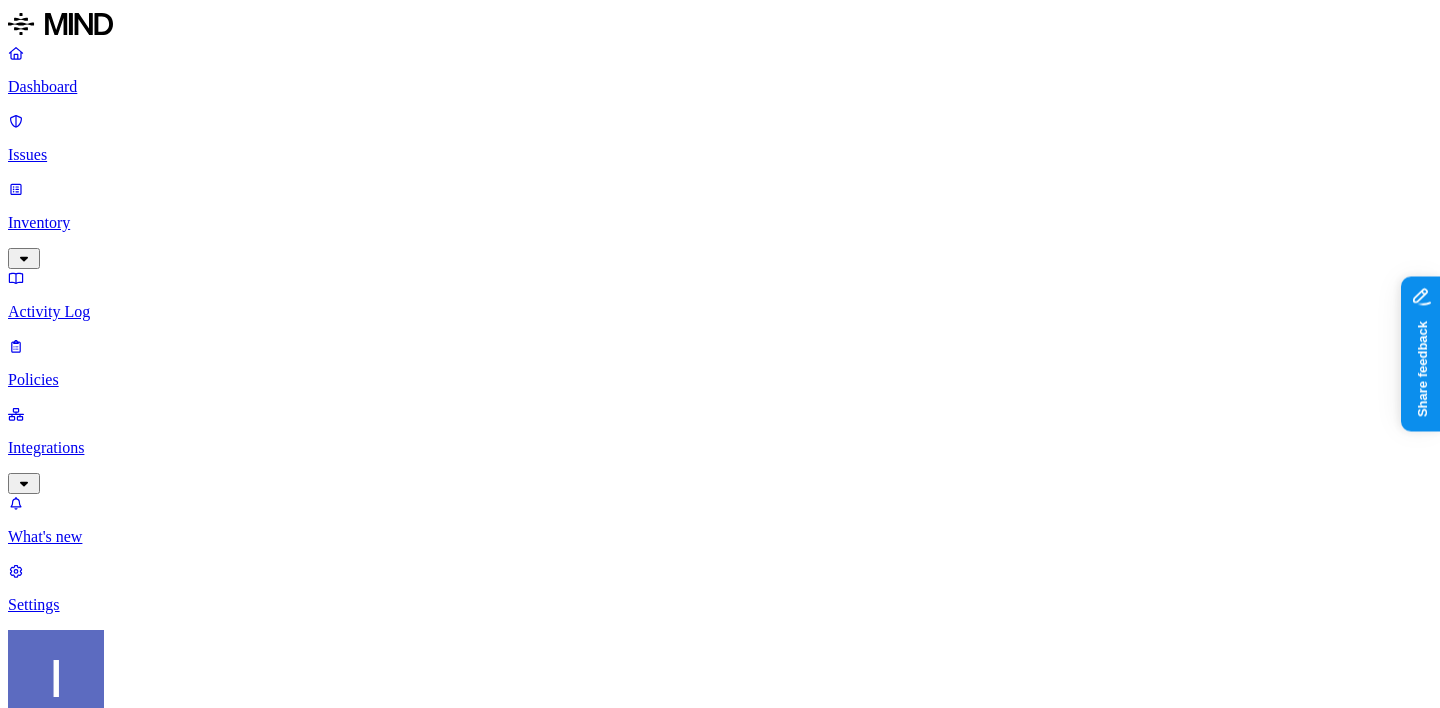 click on "Policy name" at bounding box center [96, 943] 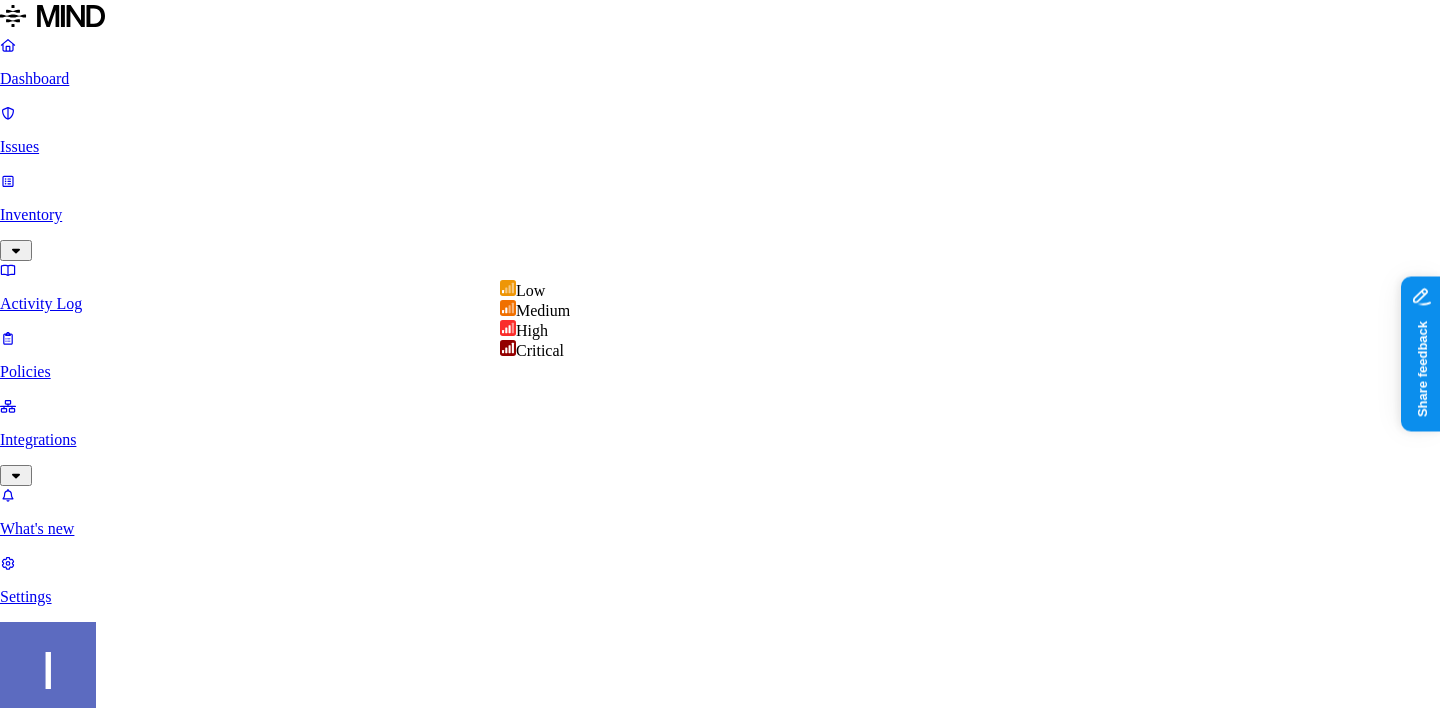 select on "2" 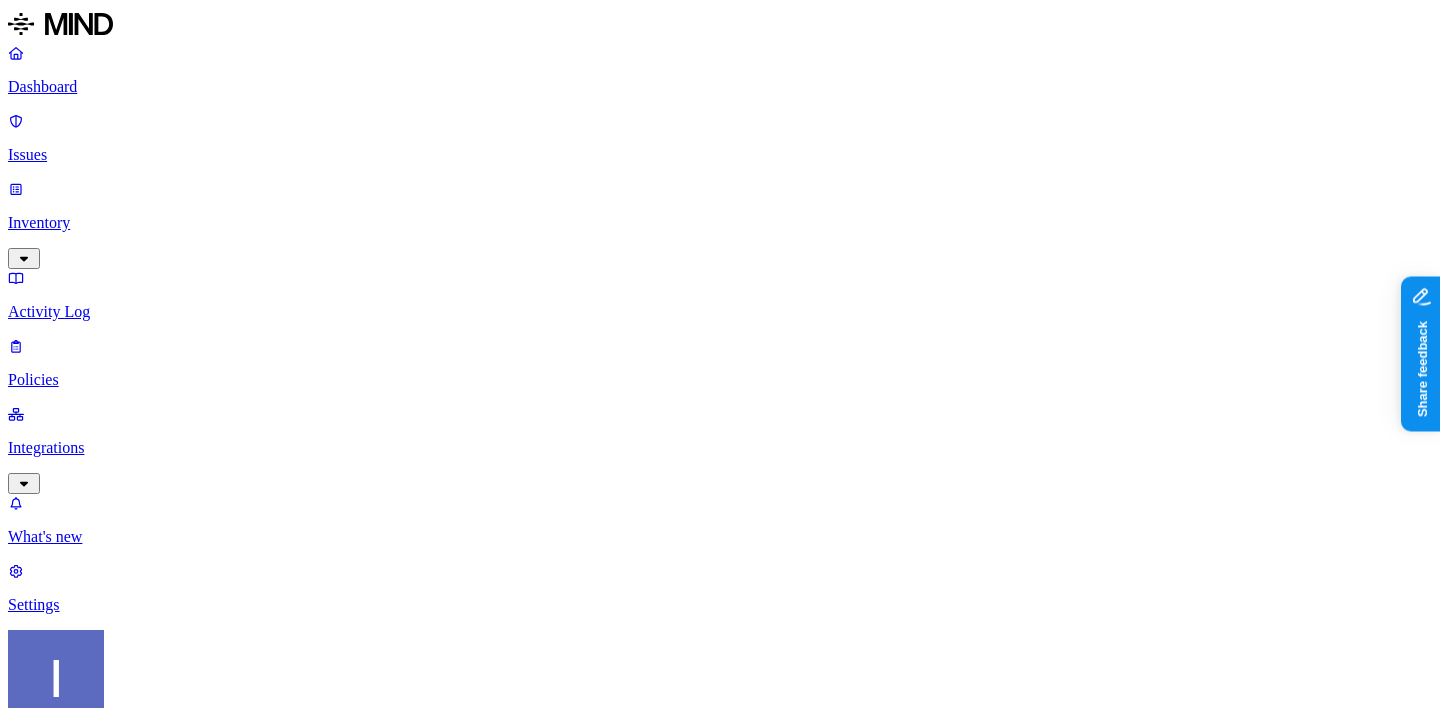 click on "Description (Optional)" at bounding box center (233, 1133) 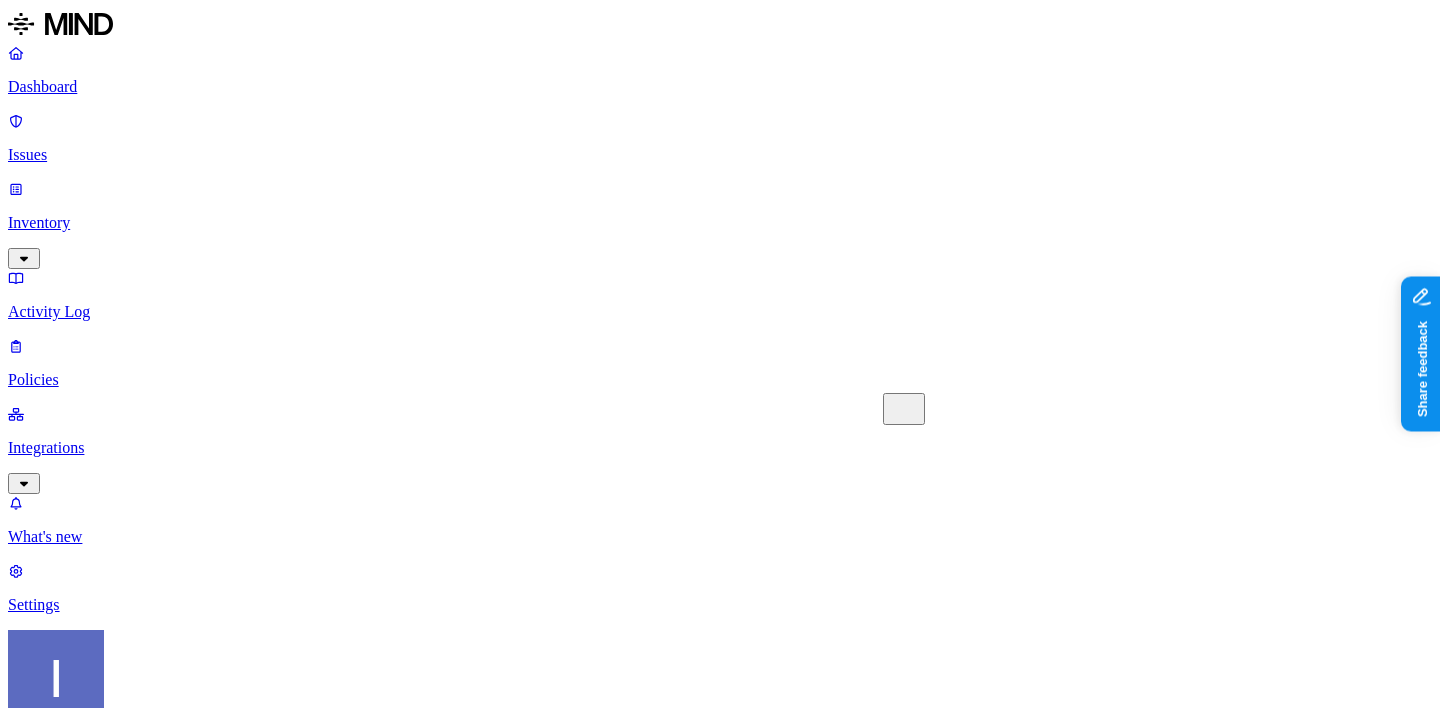 paste on "Flags any sensitive data—such as PII, SSNs, secrets, or credit card numbers—shared from cloud services with Gmail addresses. This policy identifies potential exposure to untrusted recipients." 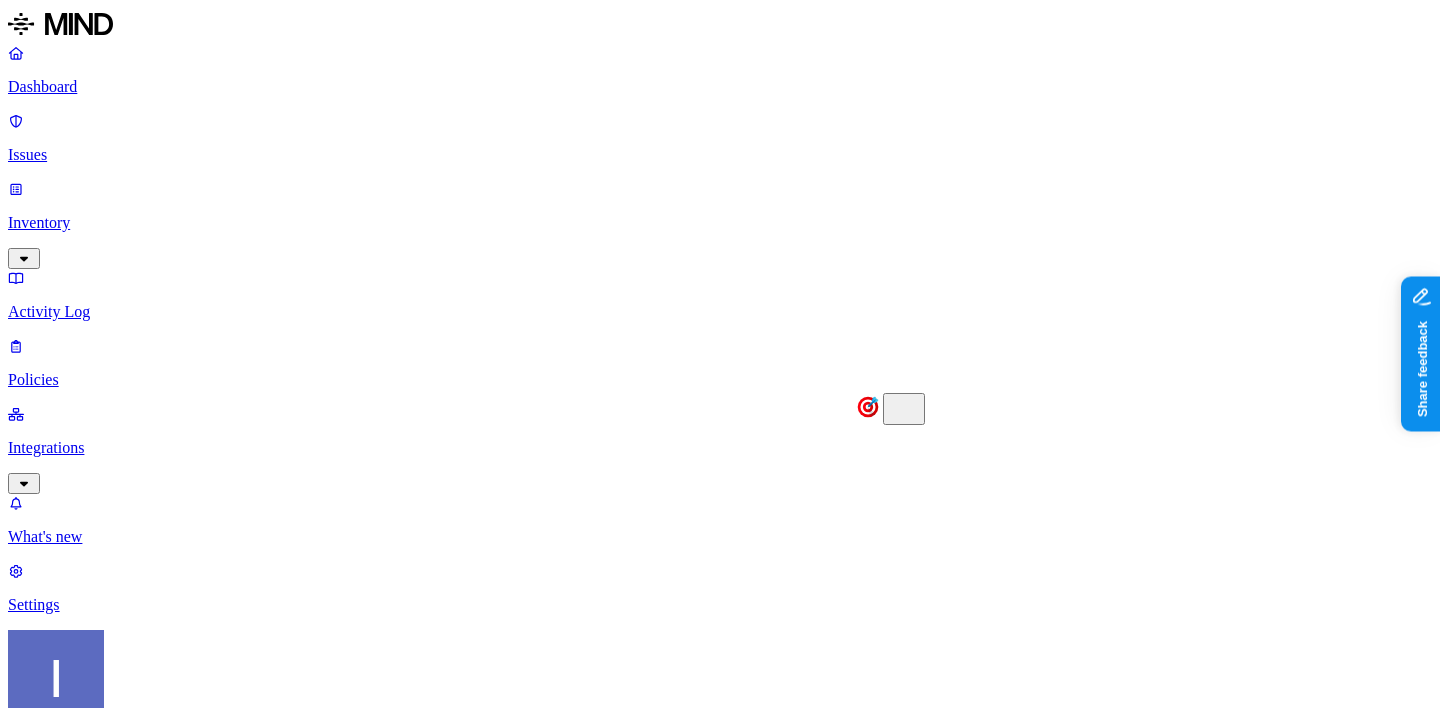 scroll, scrollTop: 214, scrollLeft: 0, axis: vertical 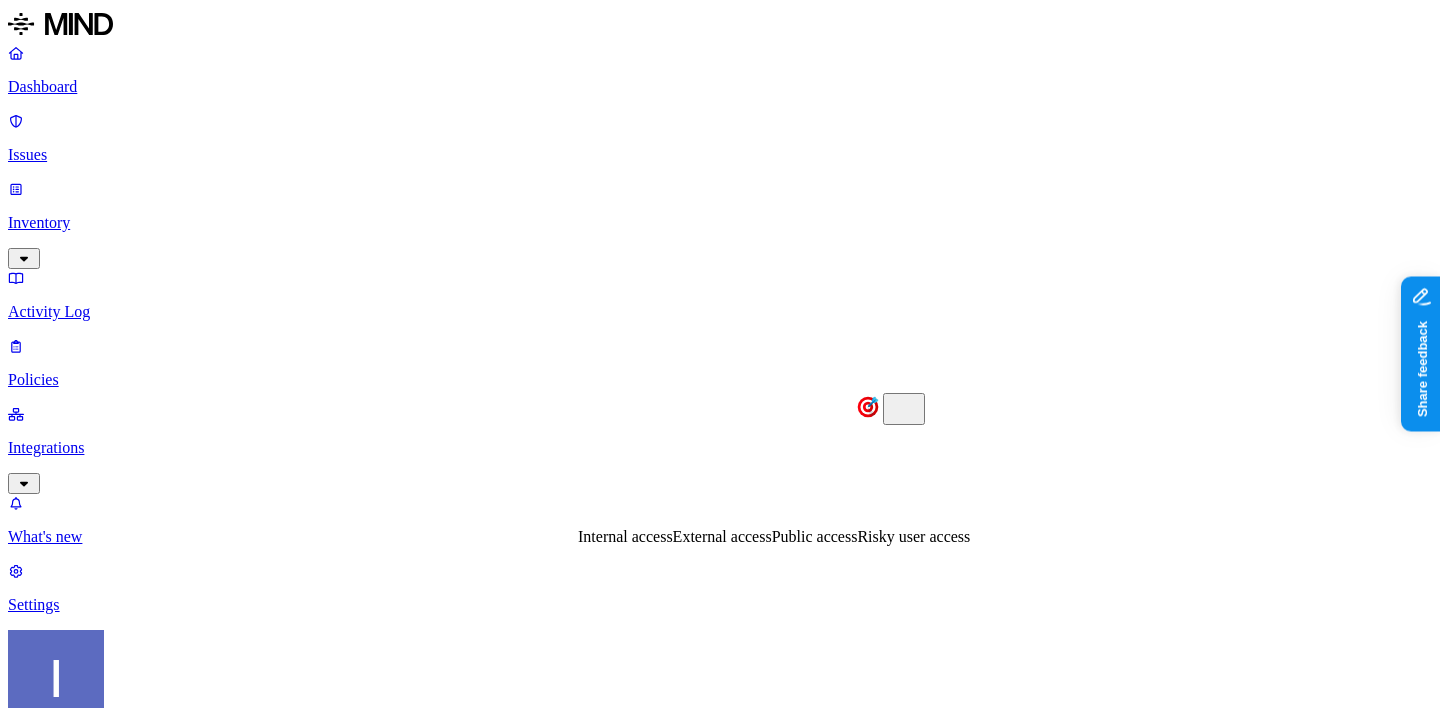 click on "External access" at bounding box center [722, 536] 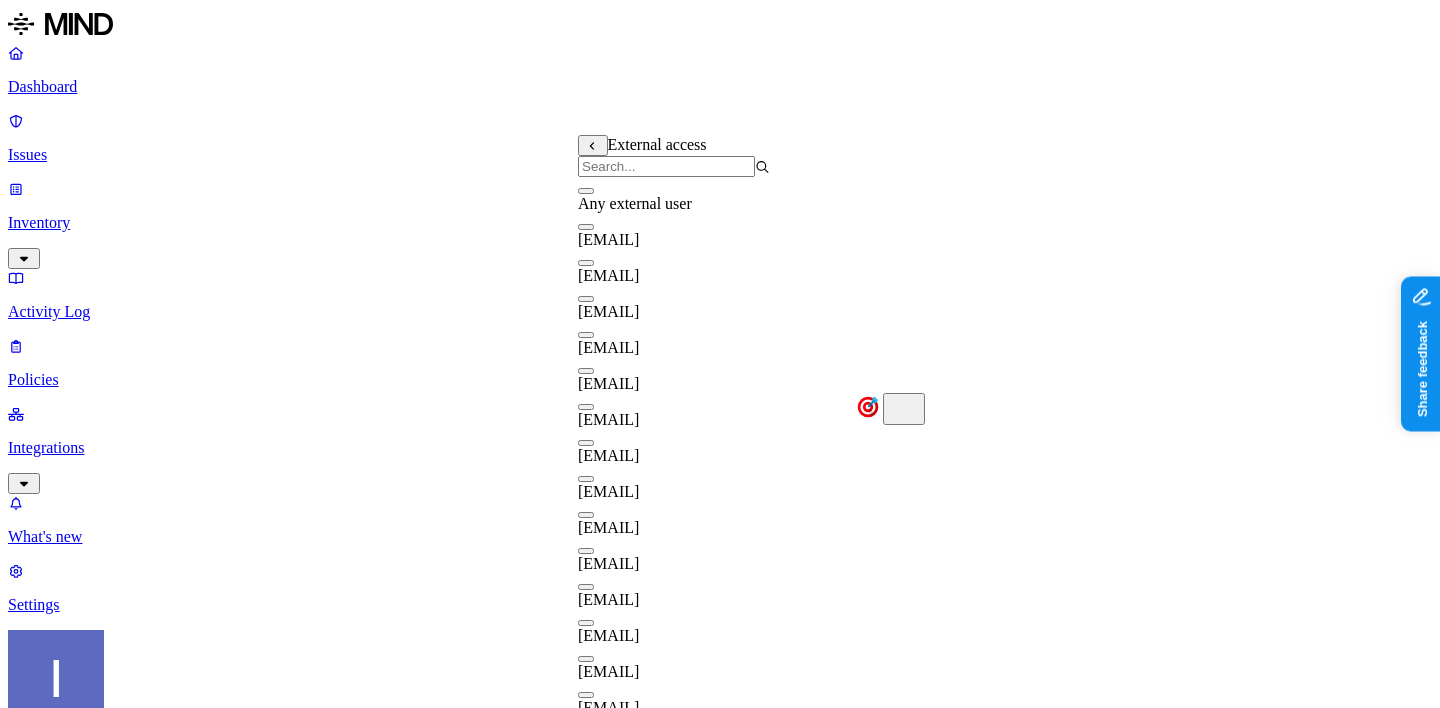 click at bounding box center [666, 166] 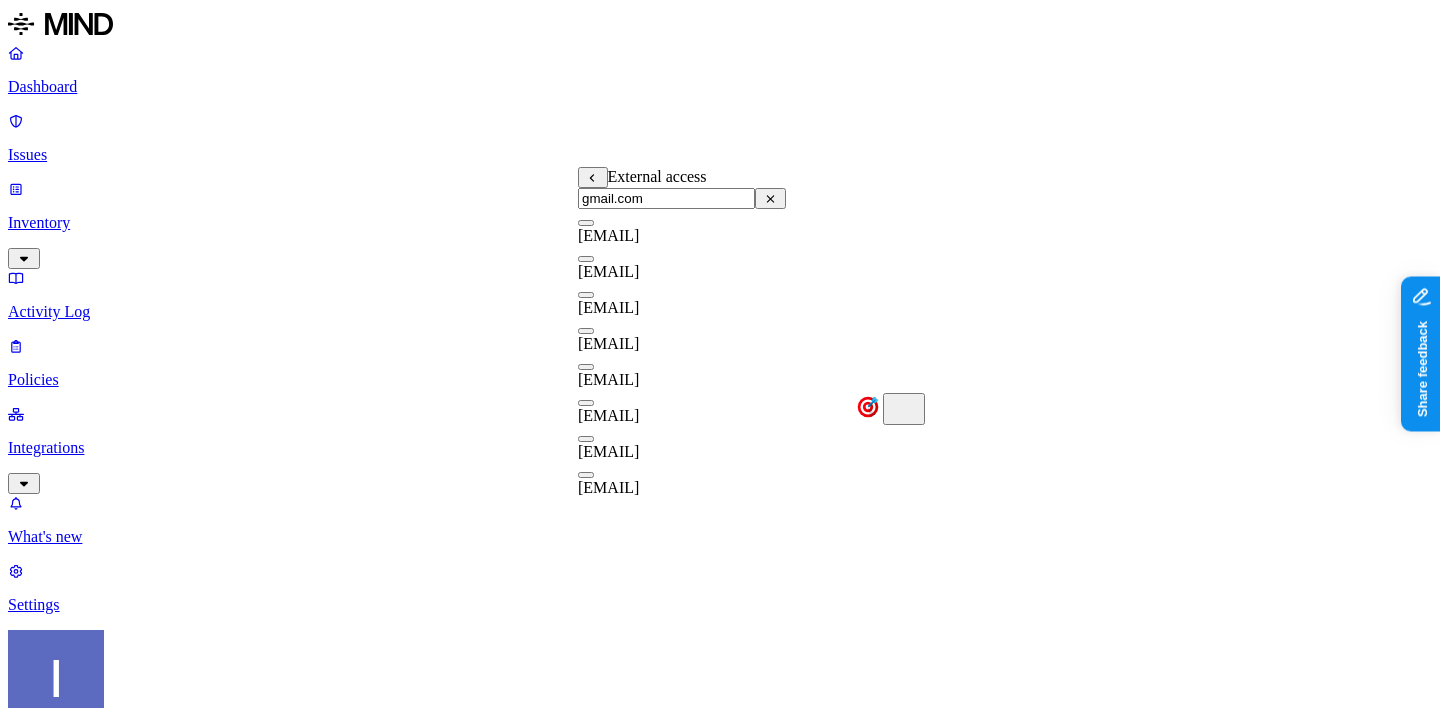 type on "gmail.com" 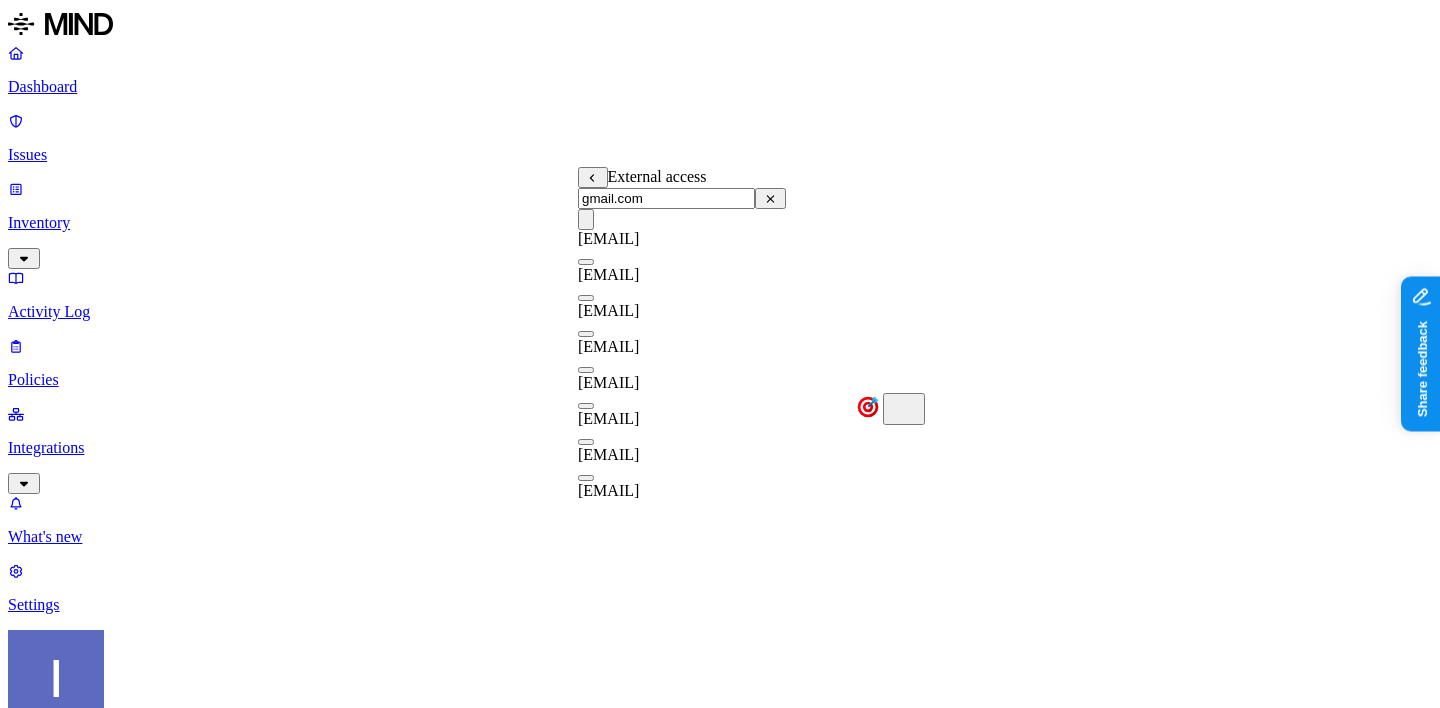 type on "on" 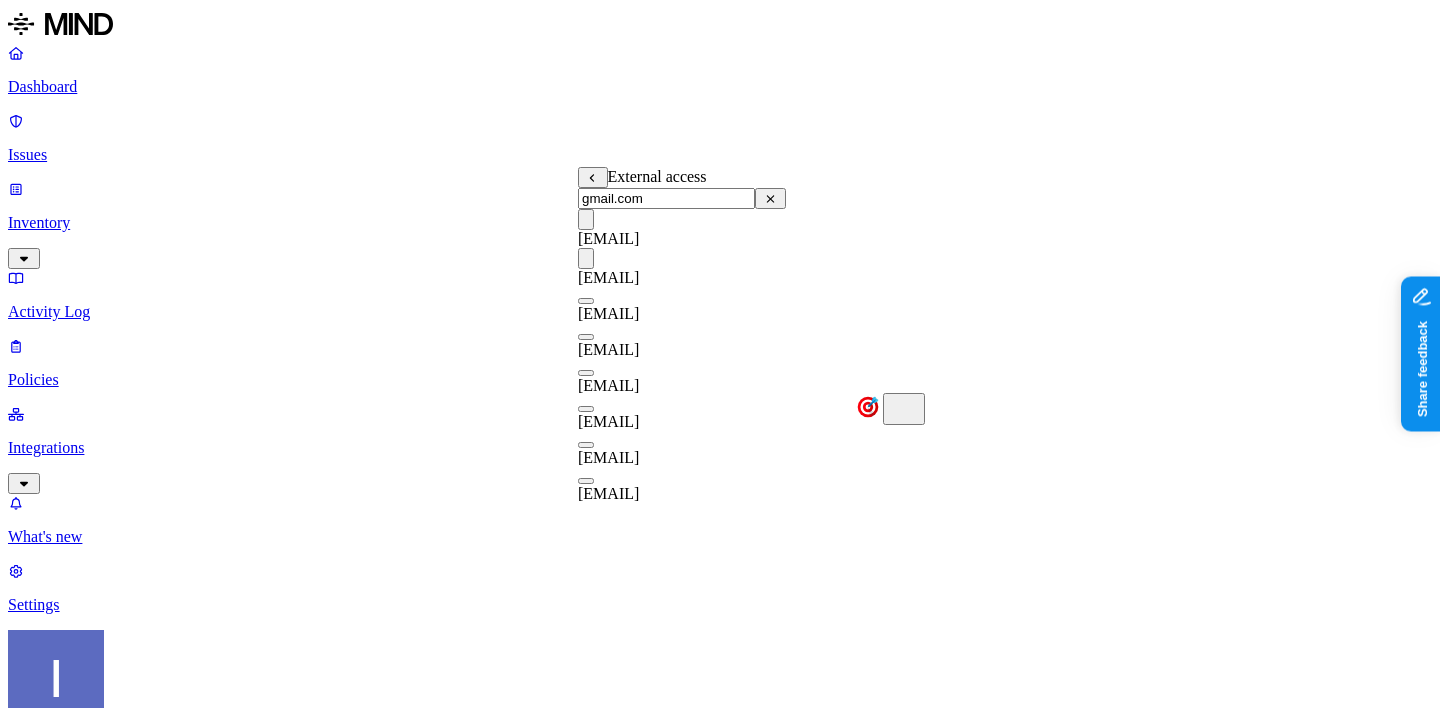 click on "on" at bounding box center [586, 301] 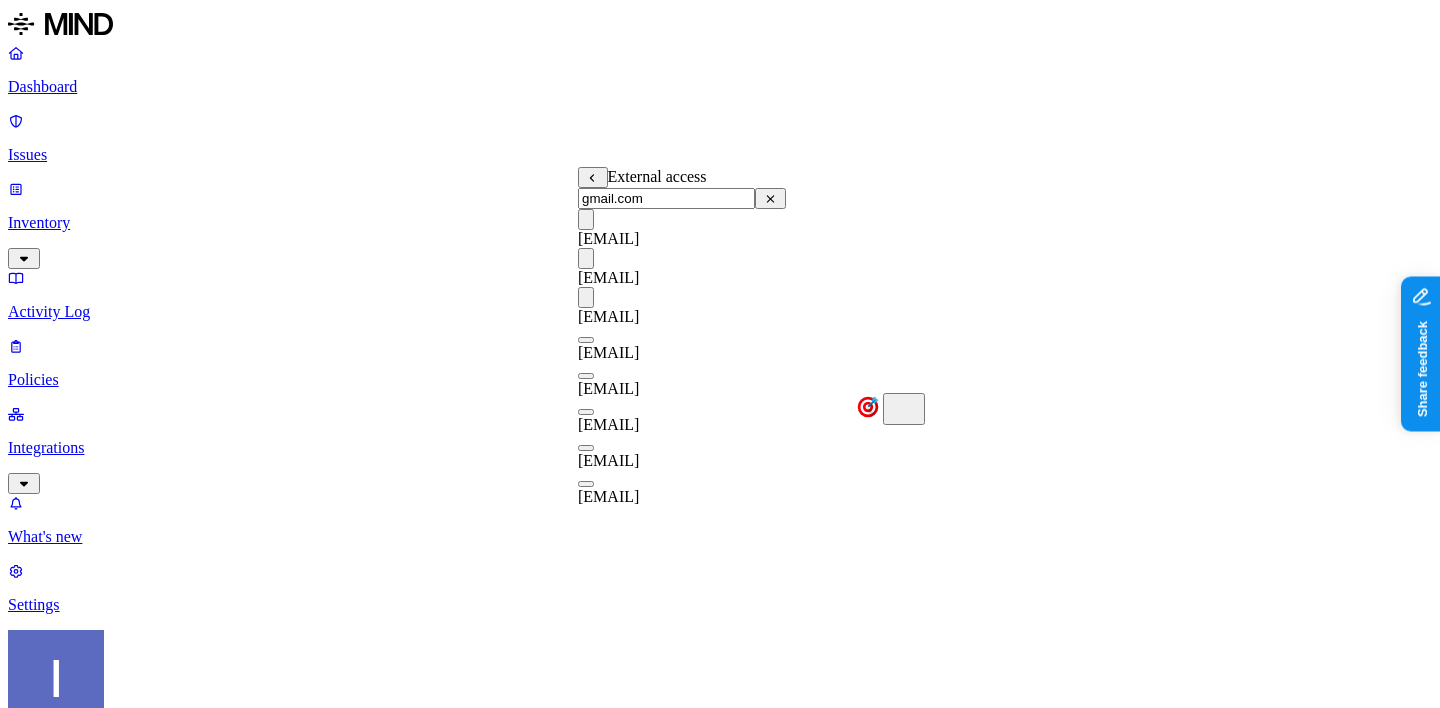 click on "on" at bounding box center [586, 340] 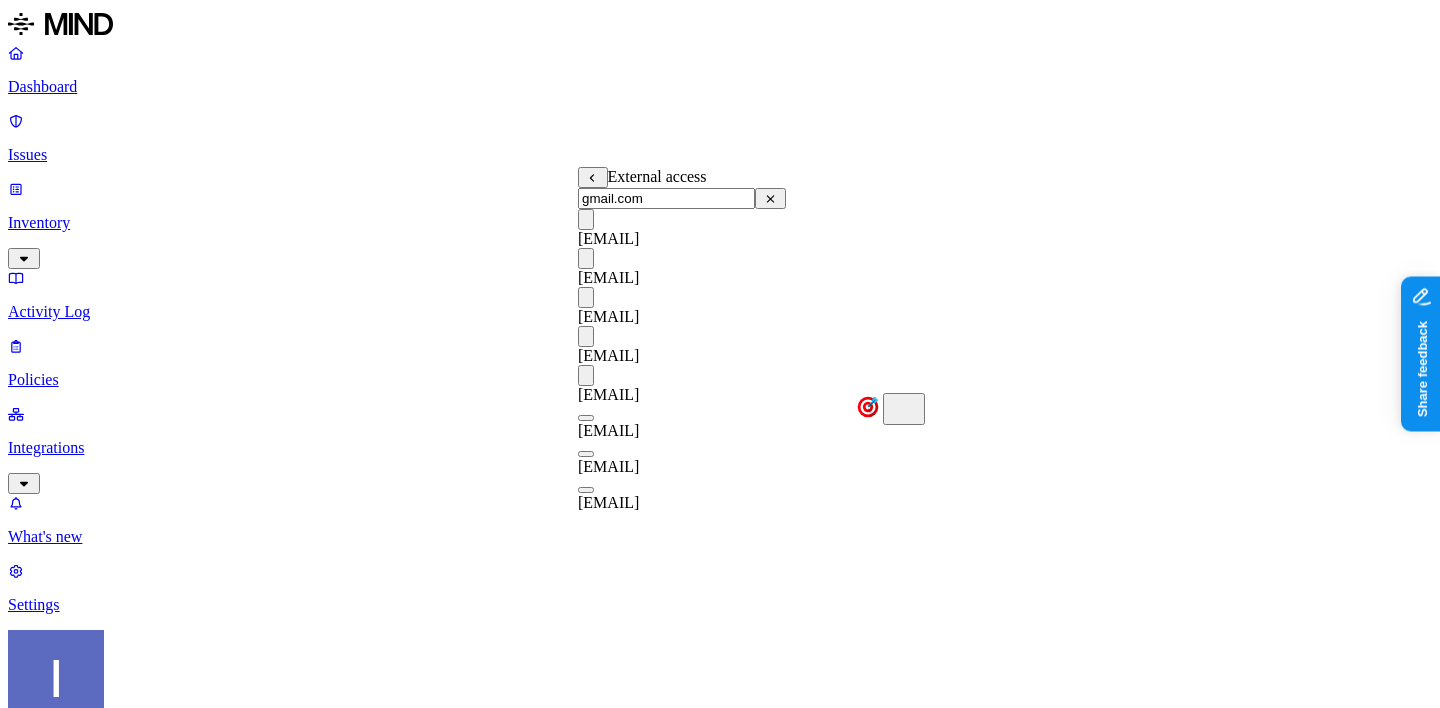 type on "on" 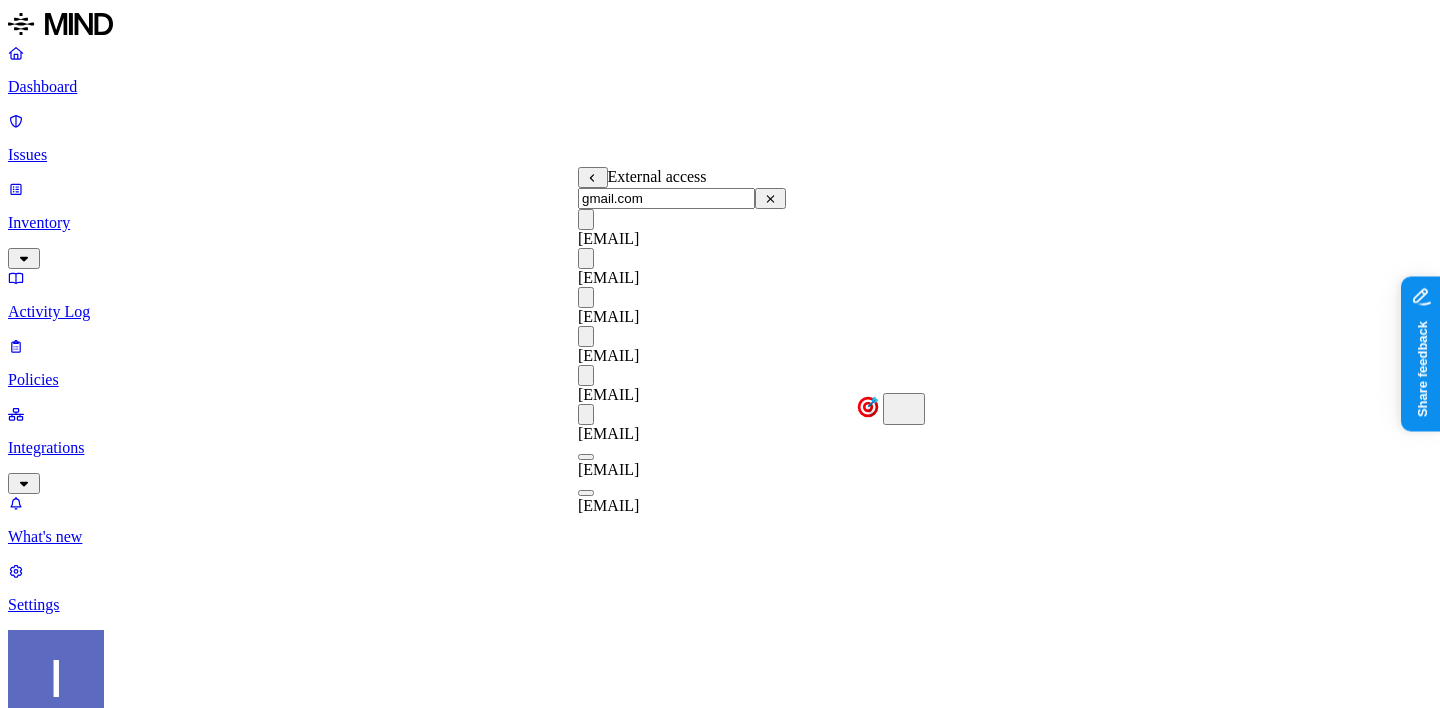 click on "on" at bounding box center (586, 457) 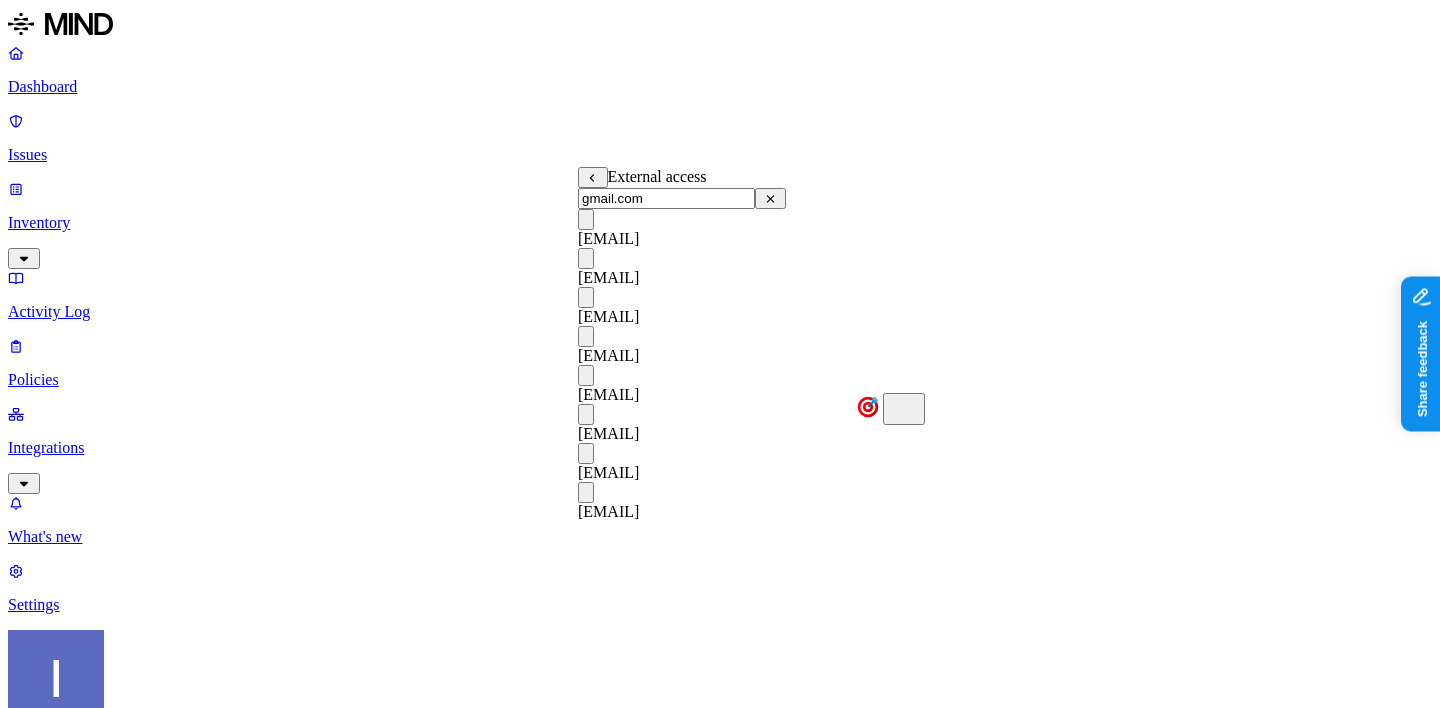 type 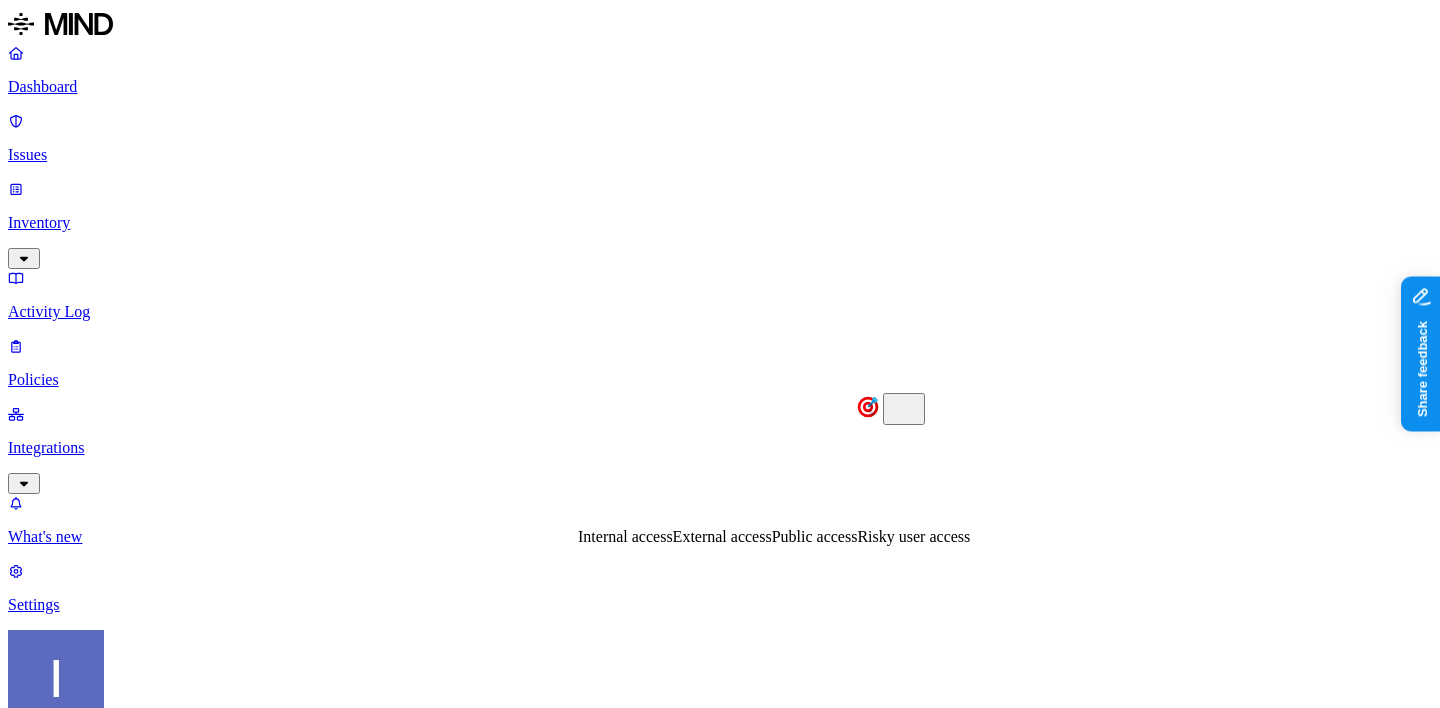 click on "DATA Any ACCESS Any LOCATION Any" at bounding box center (720, 1552) 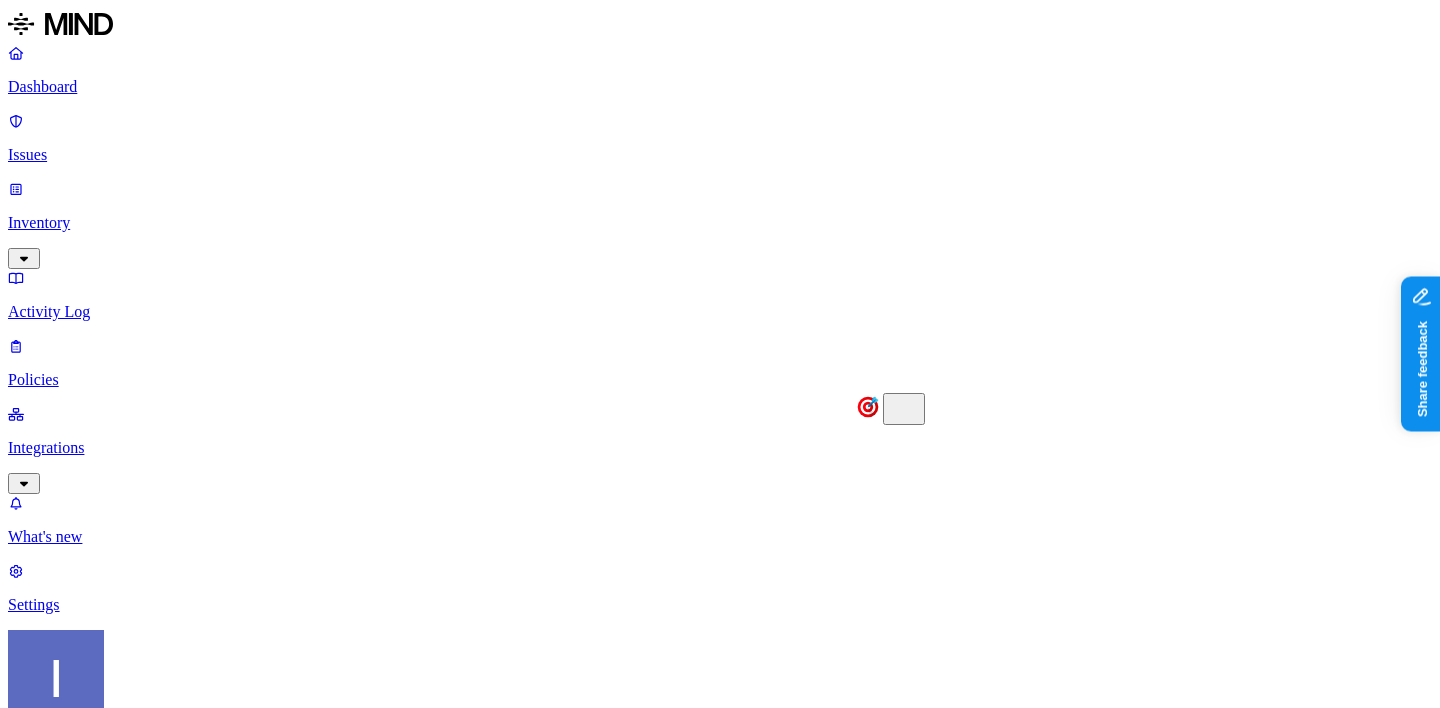 click on "DATA Any ACCESS Any LOCATION Any" at bounding box center [720, 1552] 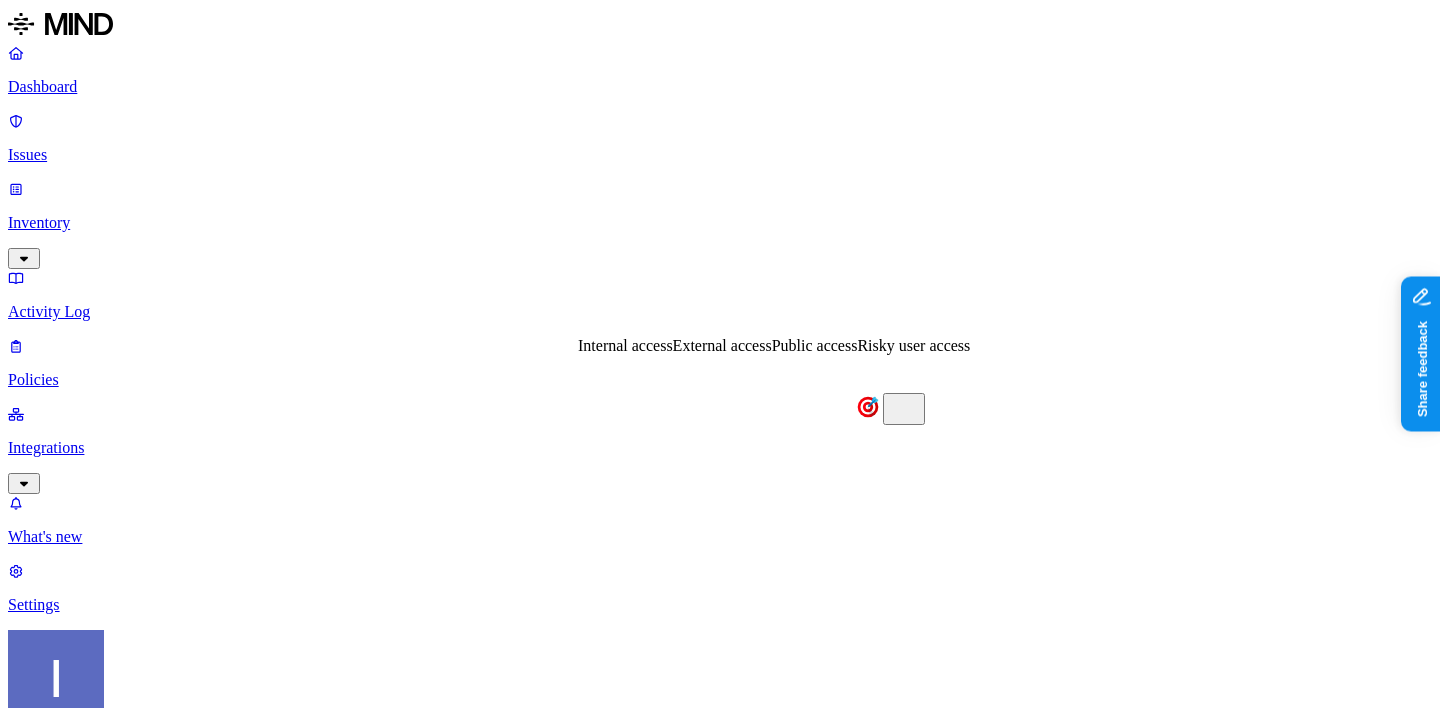 scroll, scrollTop: 636, scrollLeft: 0, axis: vertical 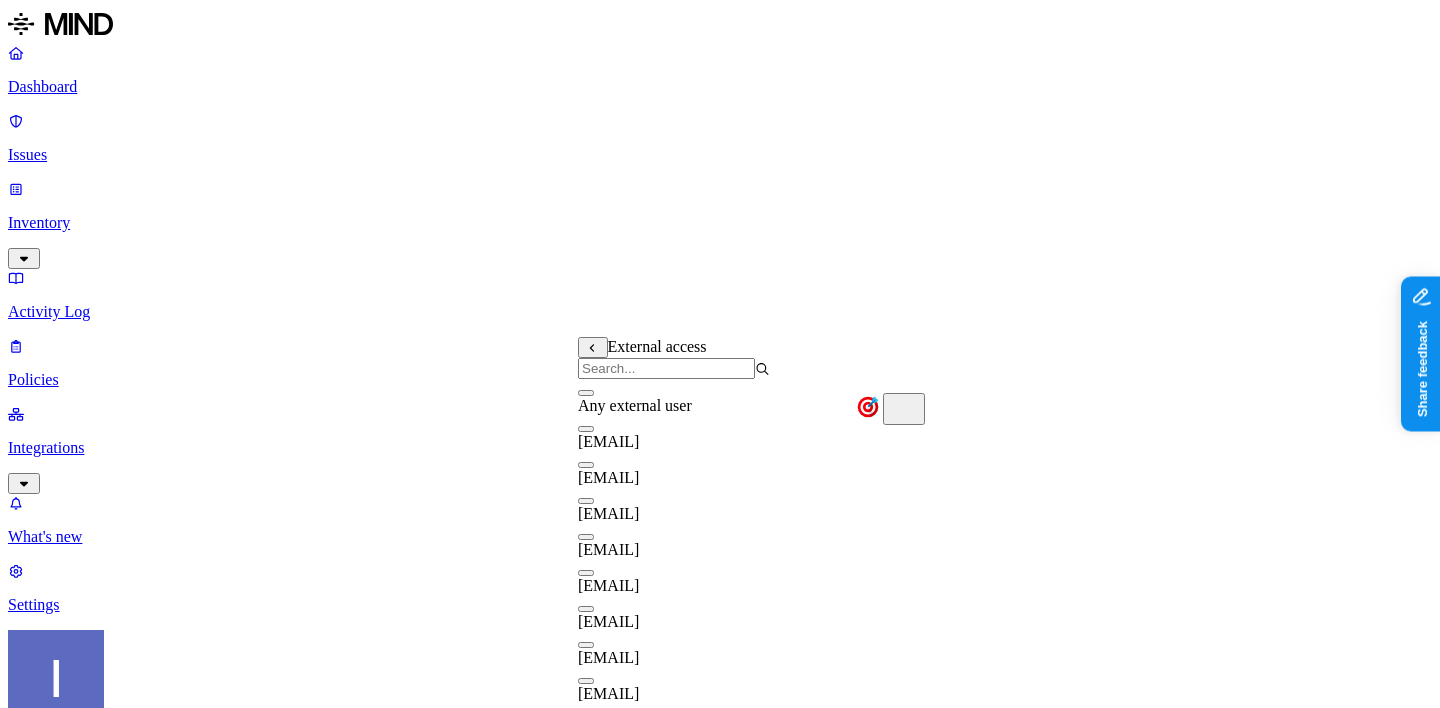click on "[FIRST] [LAST]" at bounding box center [674, 433] 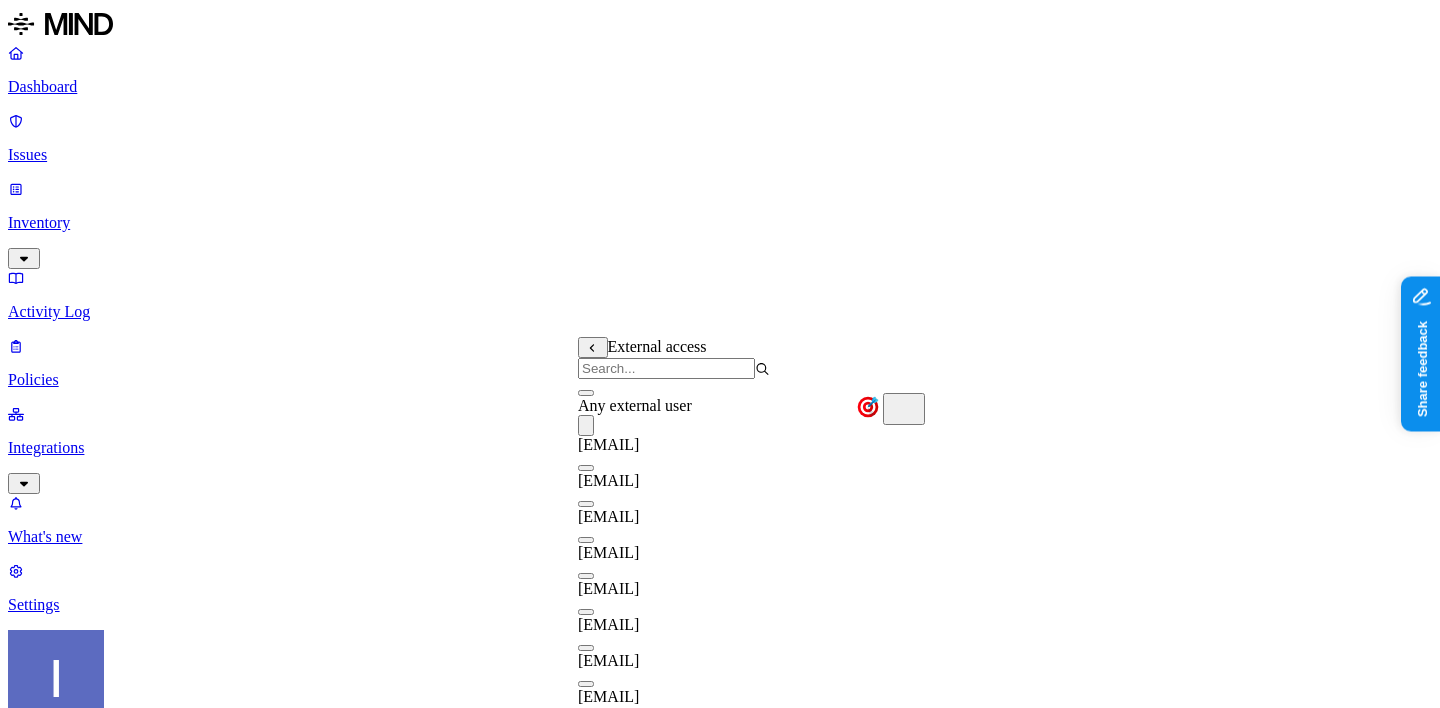 type 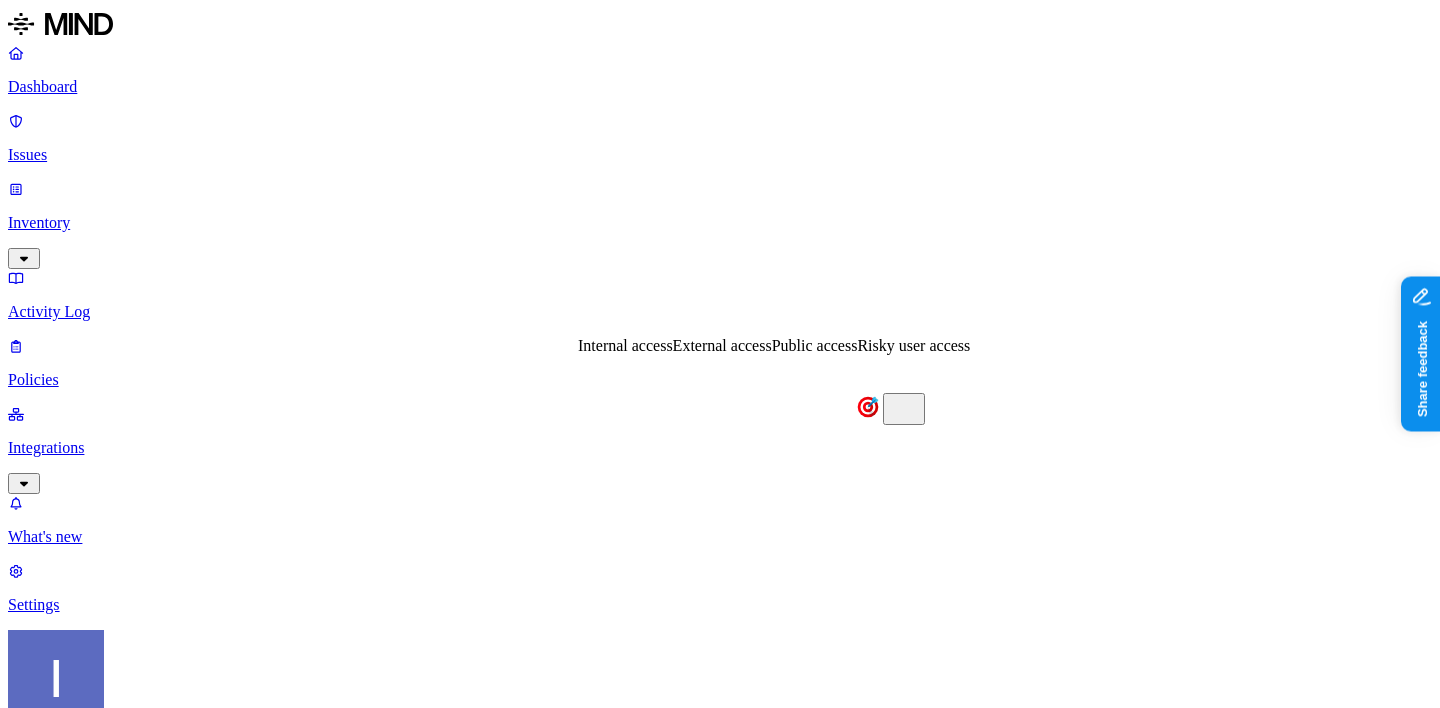click at bounding box center (31, 1588) 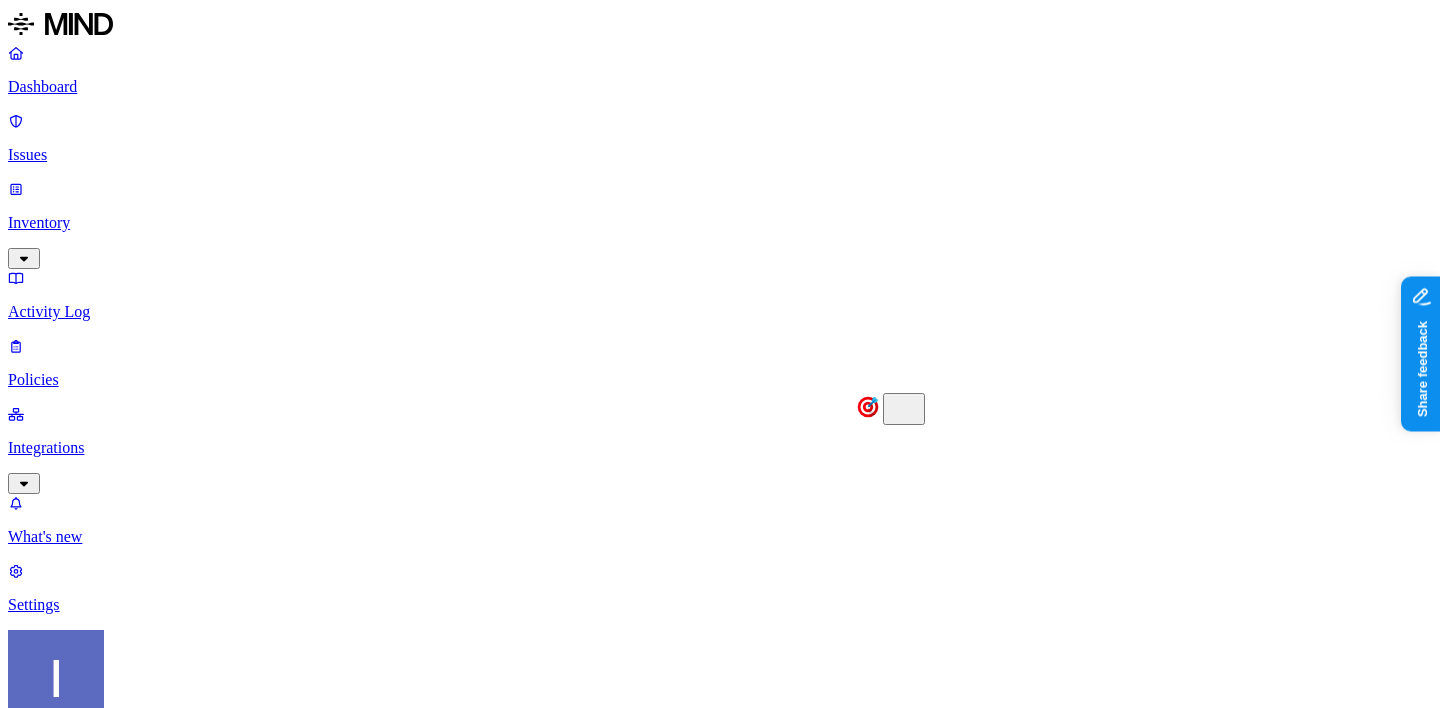 click at bounding box center [31, 1588] 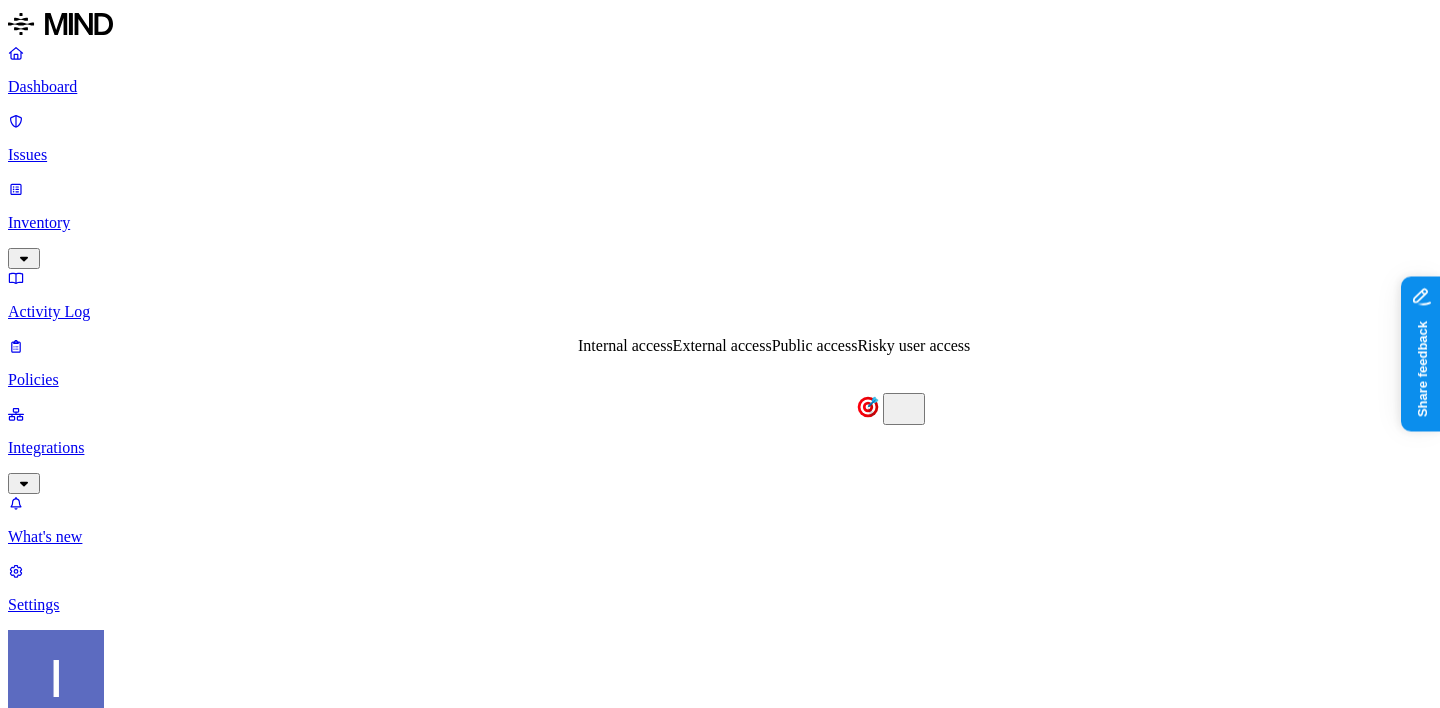 click on "External access" at bounding box center (722, 345) 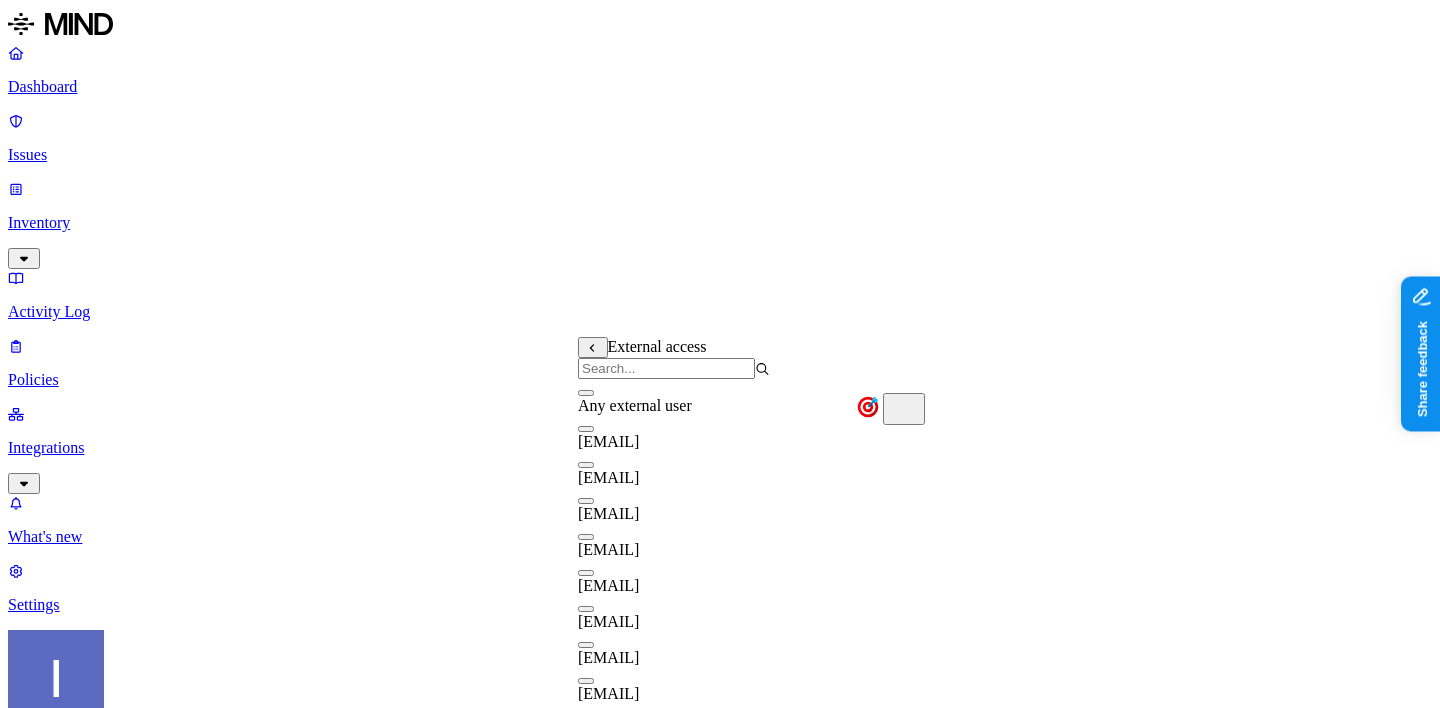 click on "[FIRST] [LAST]" at bounding box center (674, 433) 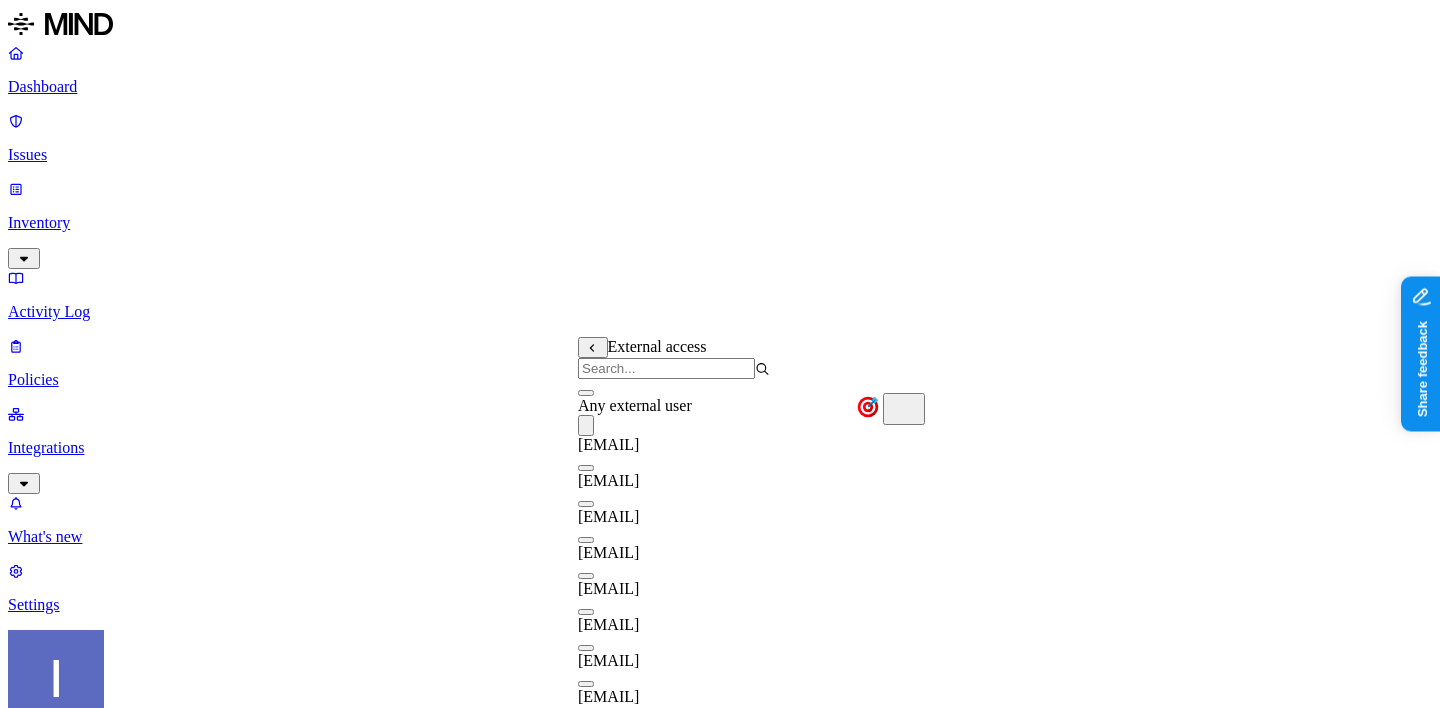 type 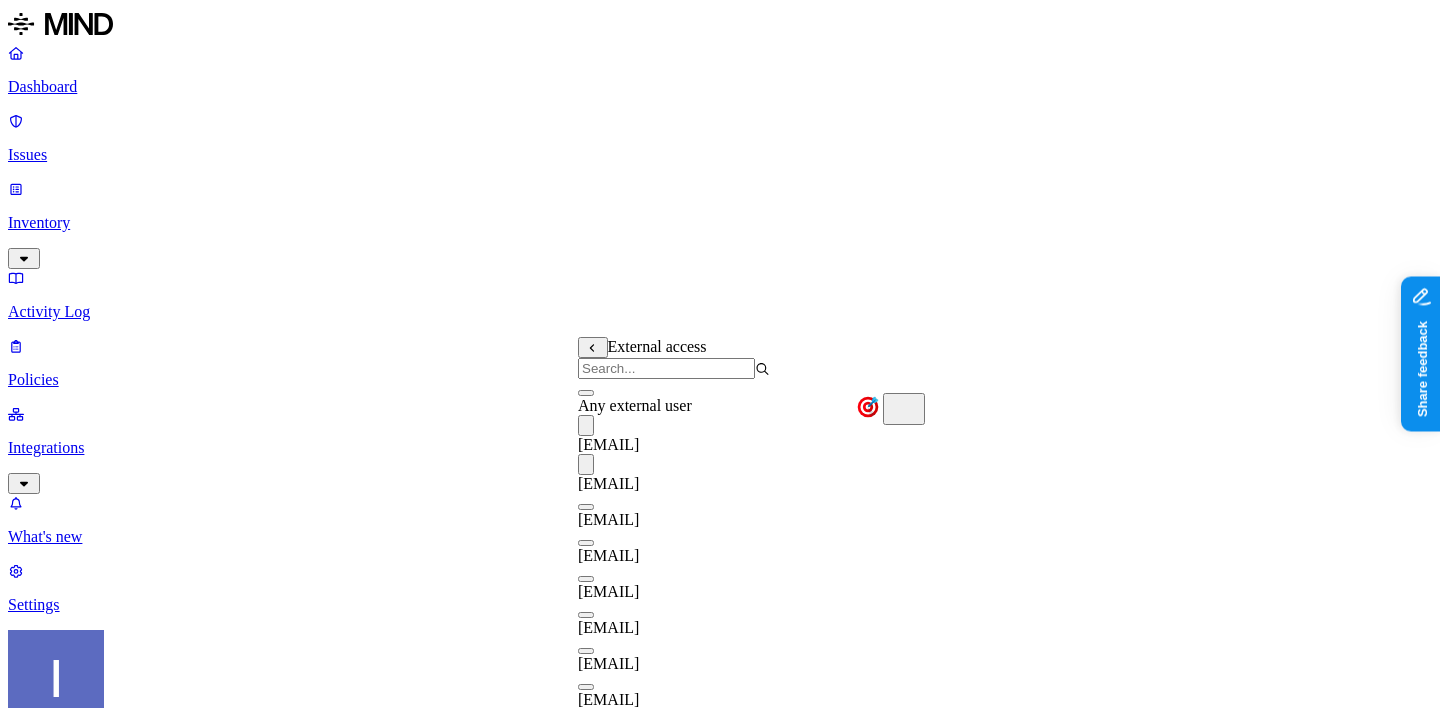 type on "on" 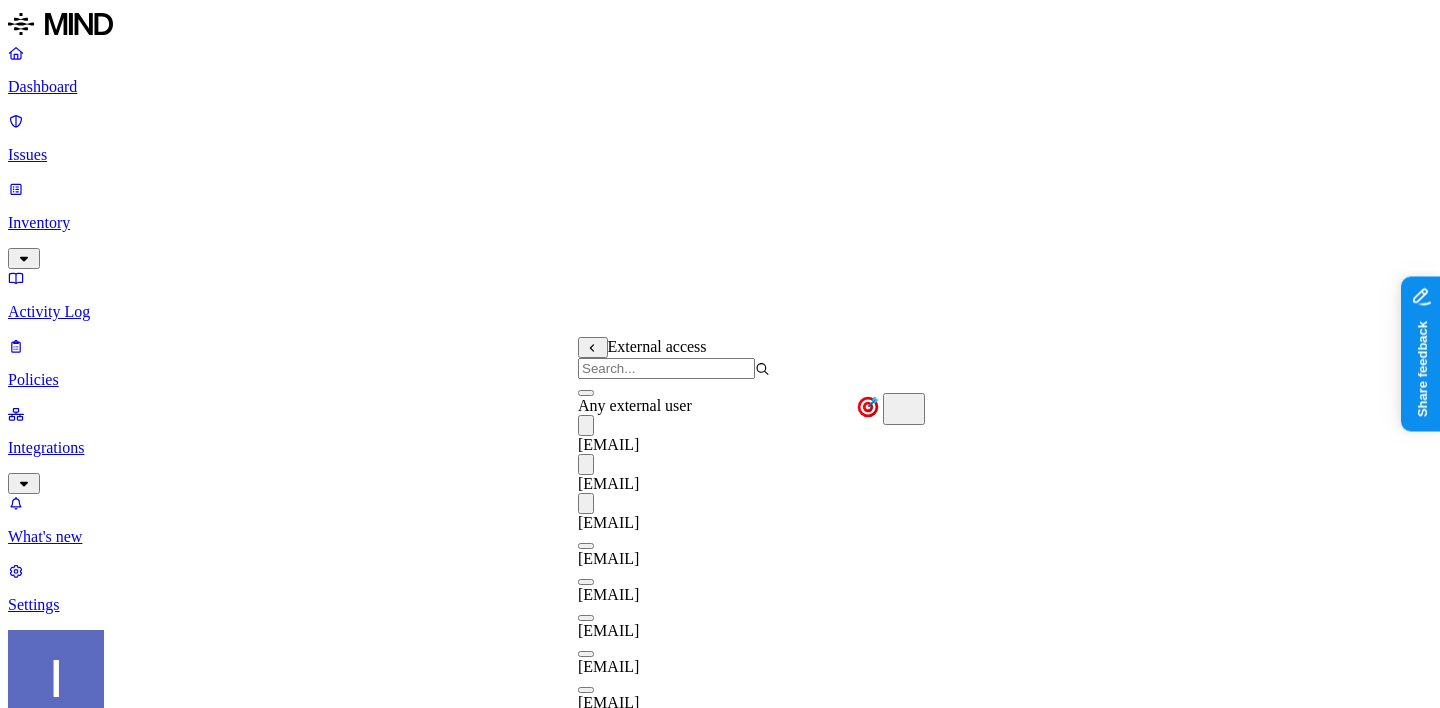 click on "on" at bounding box center [586, 546] 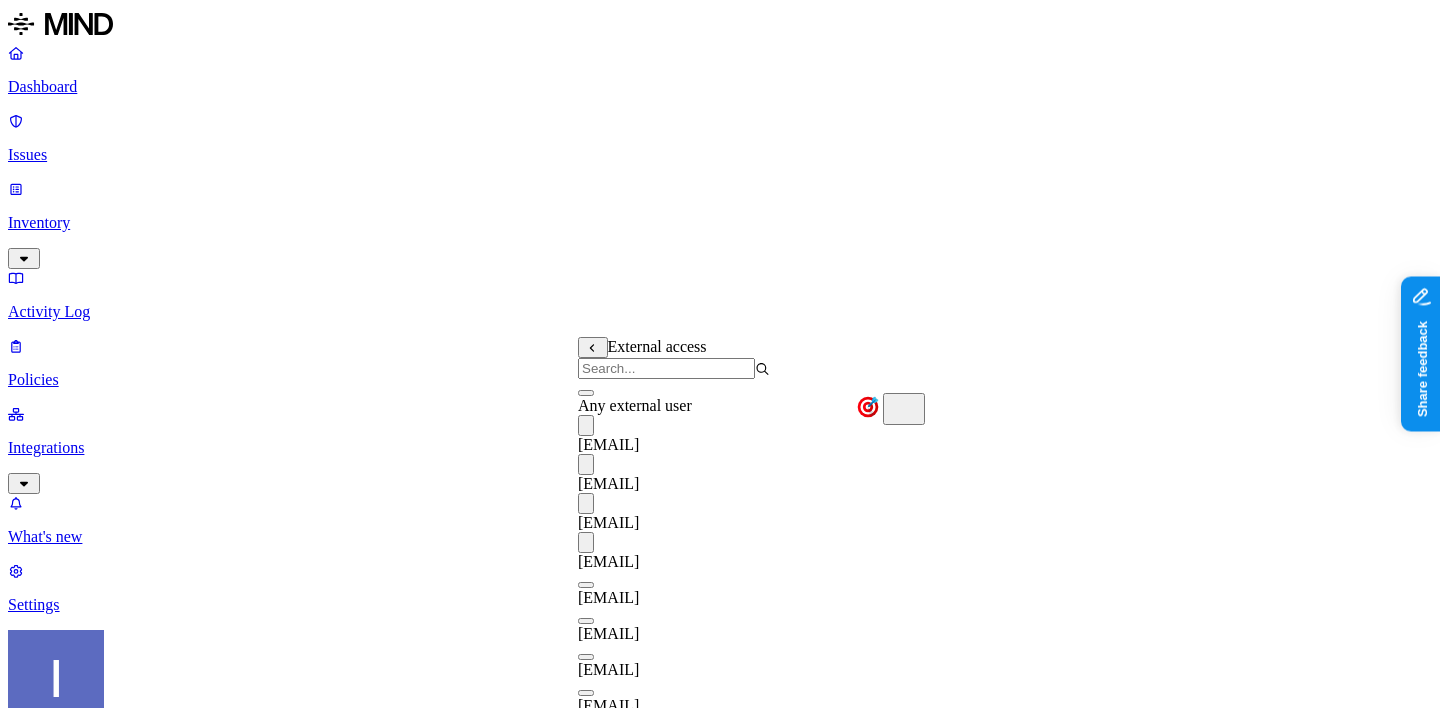click on "on" at bounding box center [586, 585] 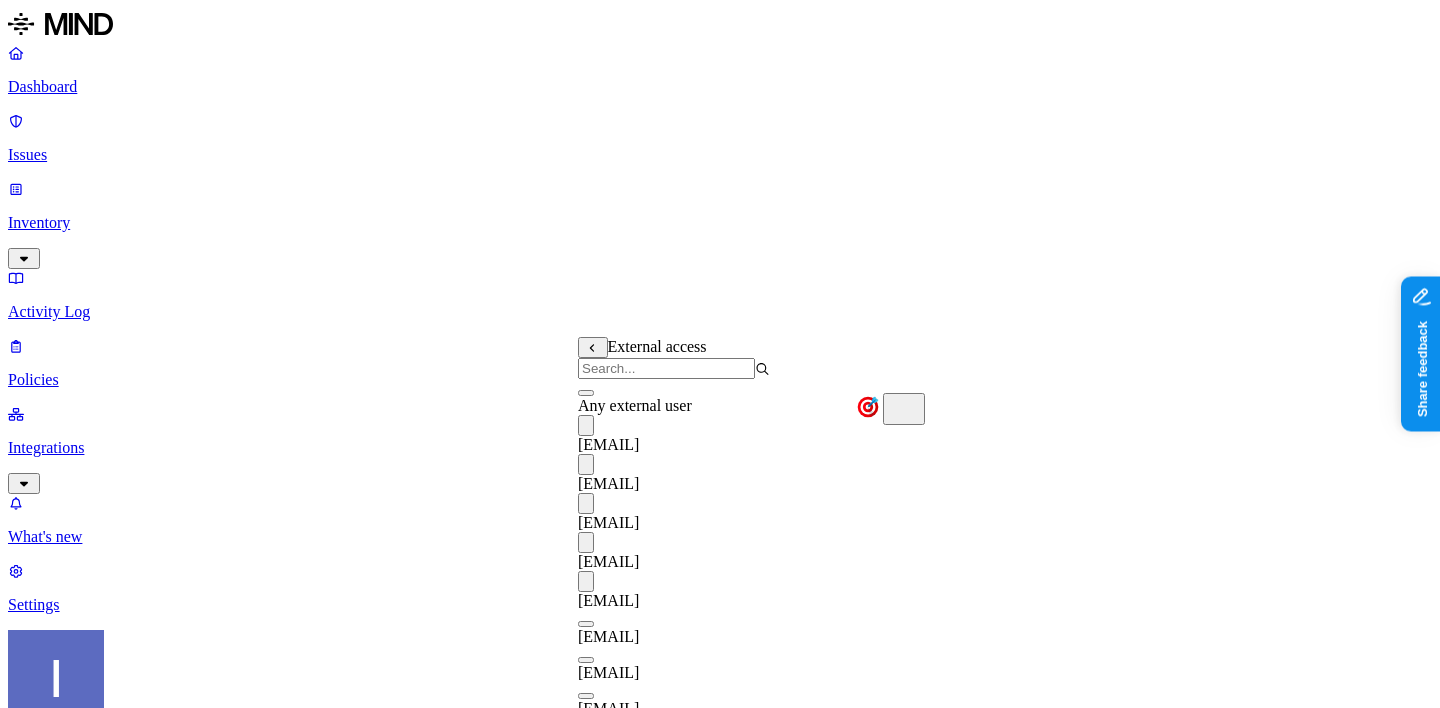 click on "on" at bounding box center (586, 624) 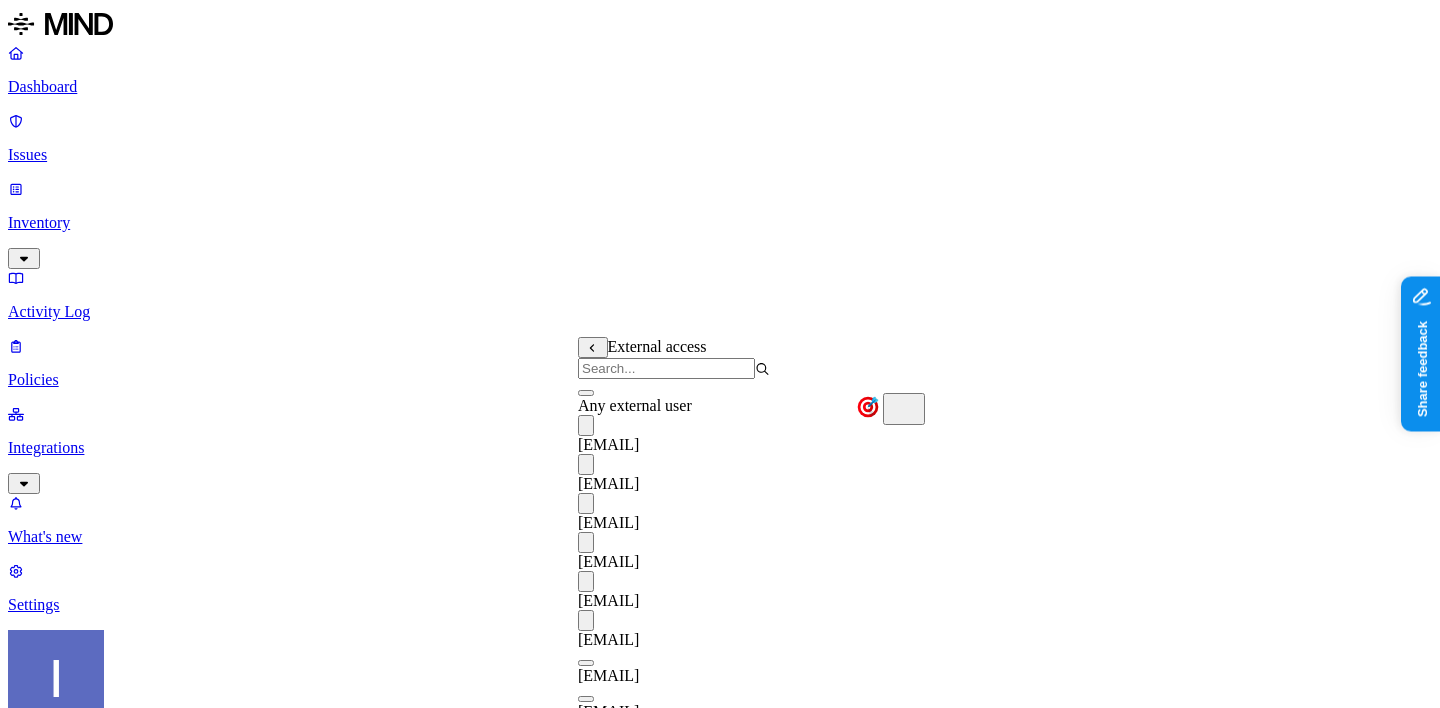 click on "on" at bounding box center [586, 663] 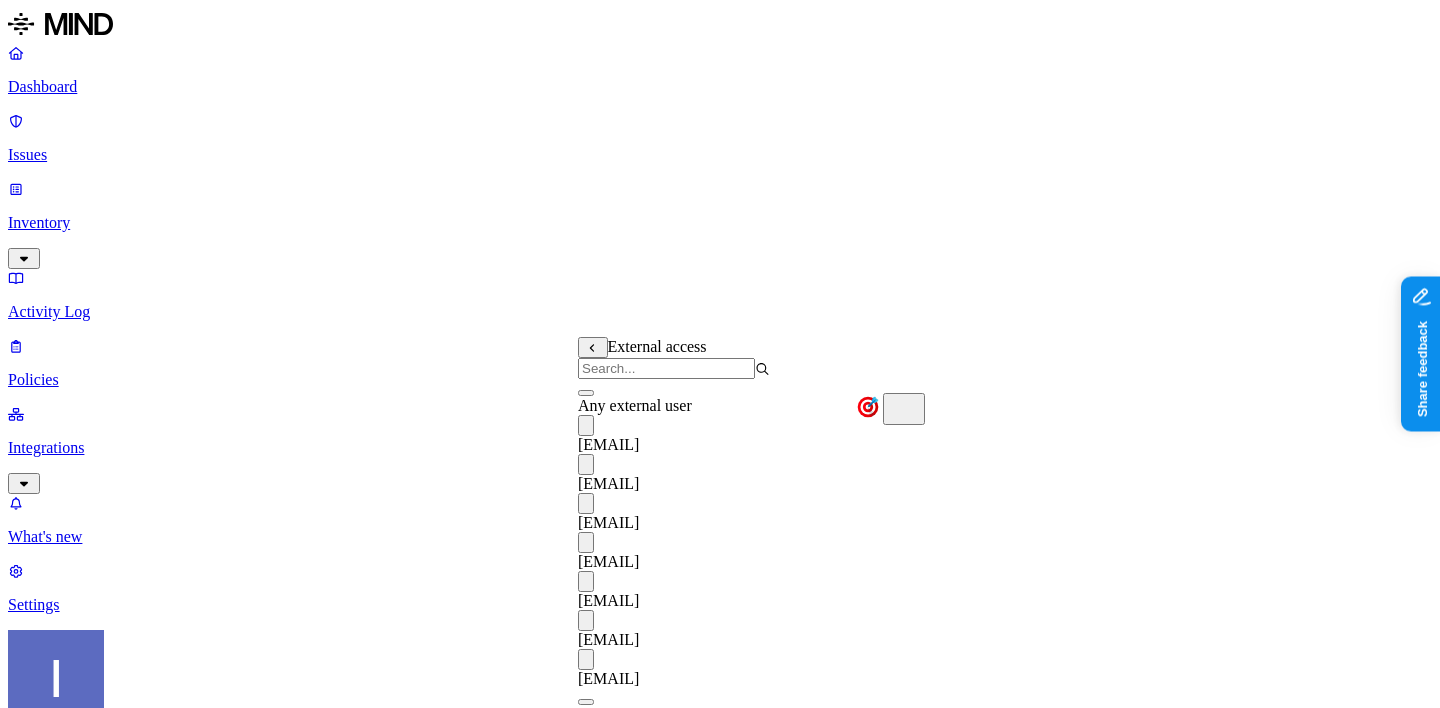 click on "on" at bounding box center [586, 702] 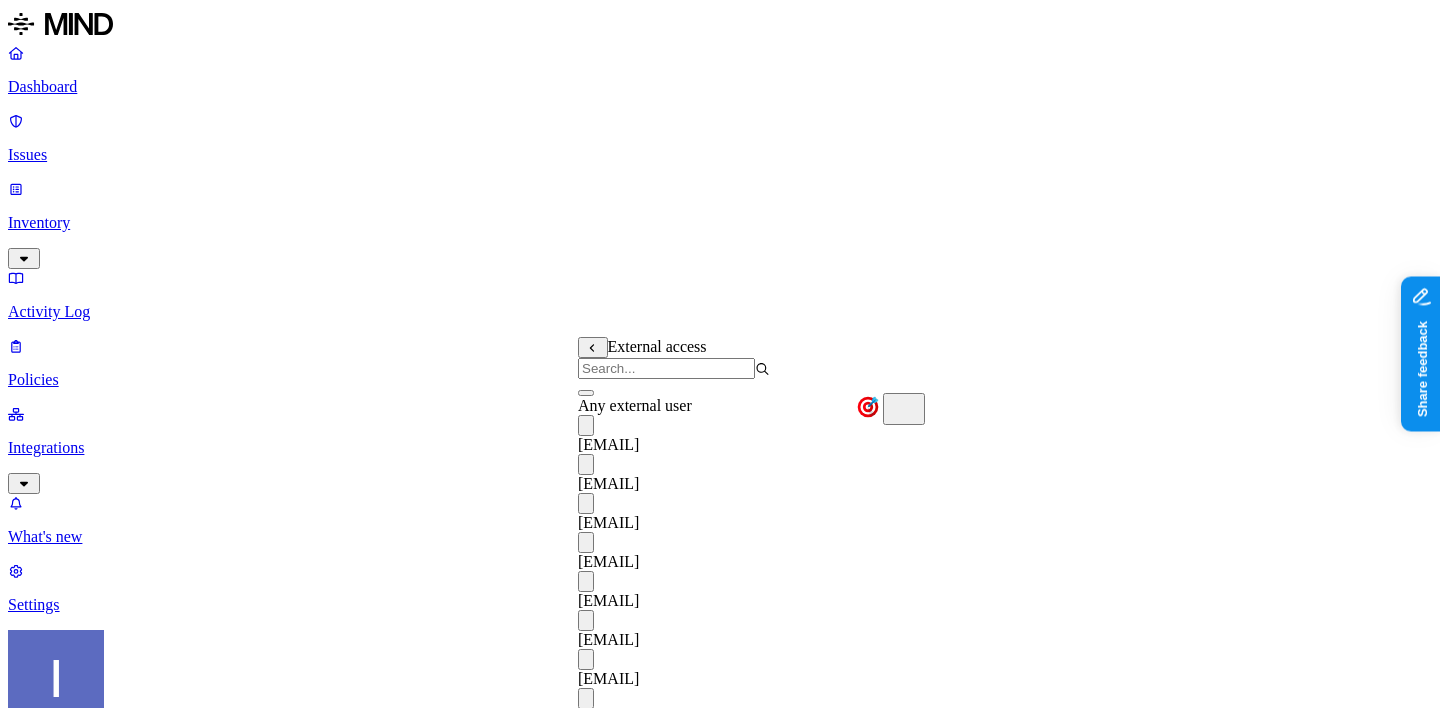 type on "on" 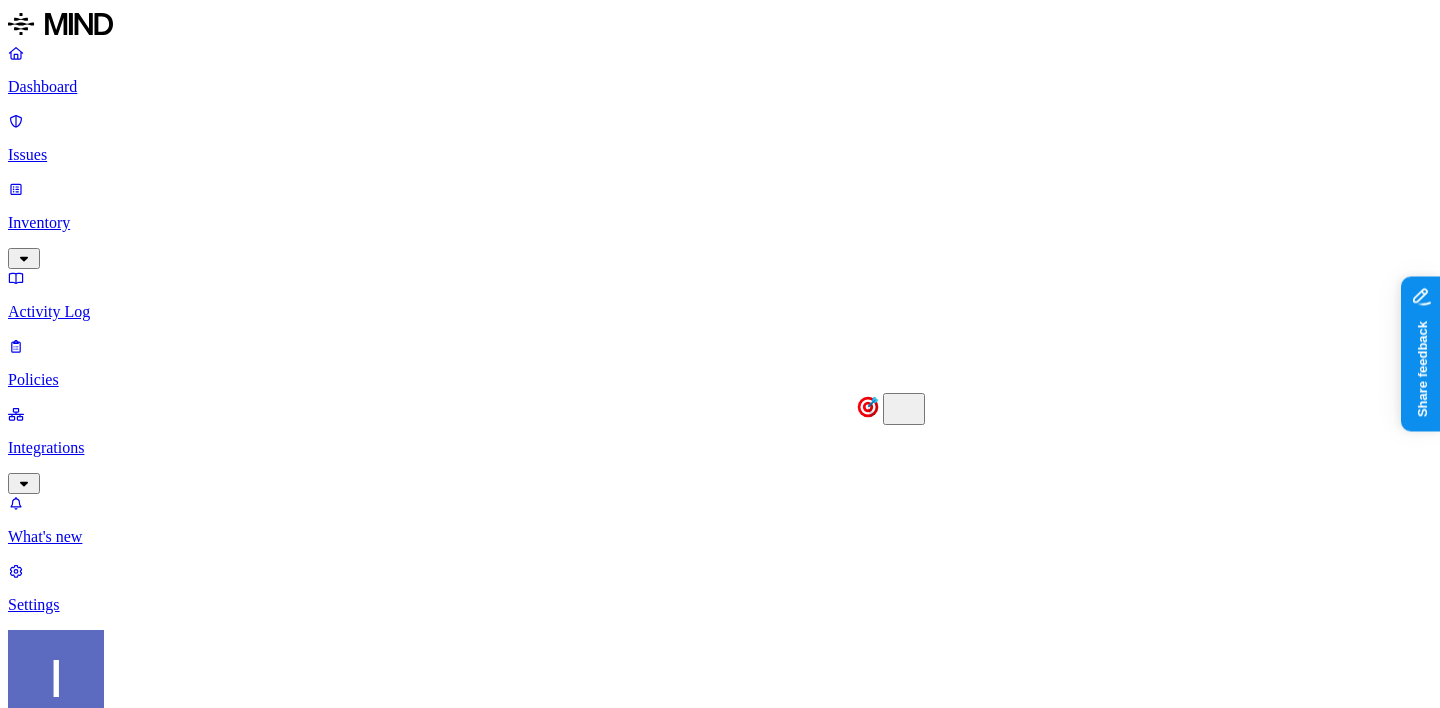 scroll, scrollTop: 0, scrollLeft: 0, axis: both 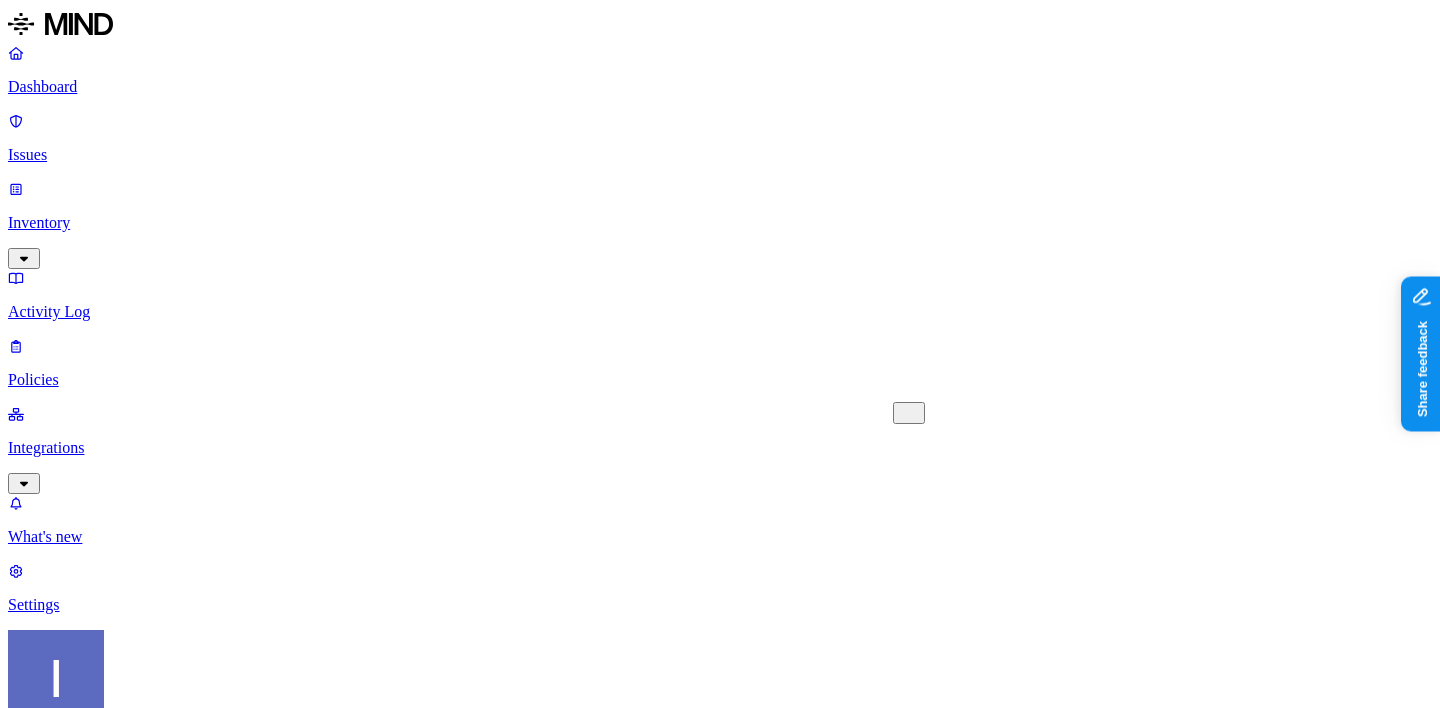 click on "Flags any data— shared from cloud services with Gmail addresses. This policy identifies potential exposure to untrusted recipients." at bounding box center [233, 1133] 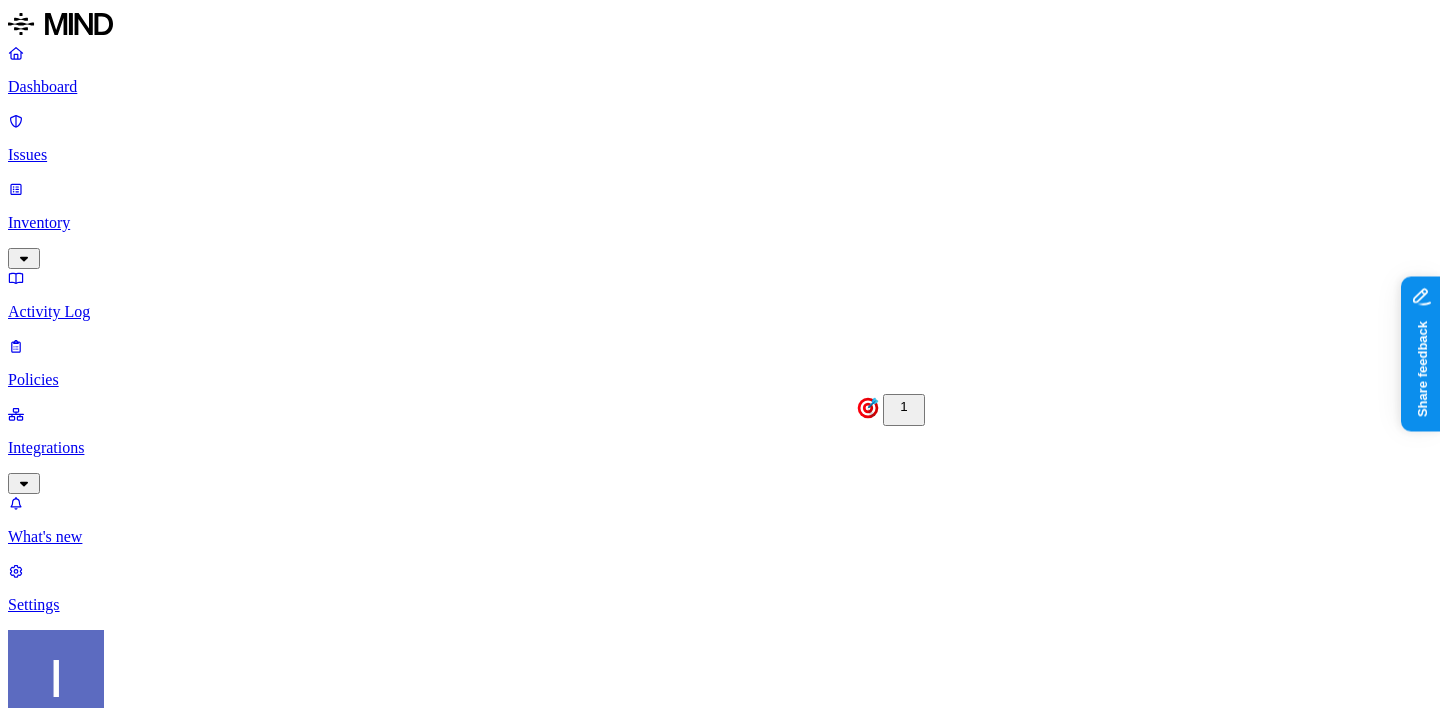 type on "Flags any data - shared from cloud services with Gmail addresses. This policy identifies potential exposure to untrusted recipients." 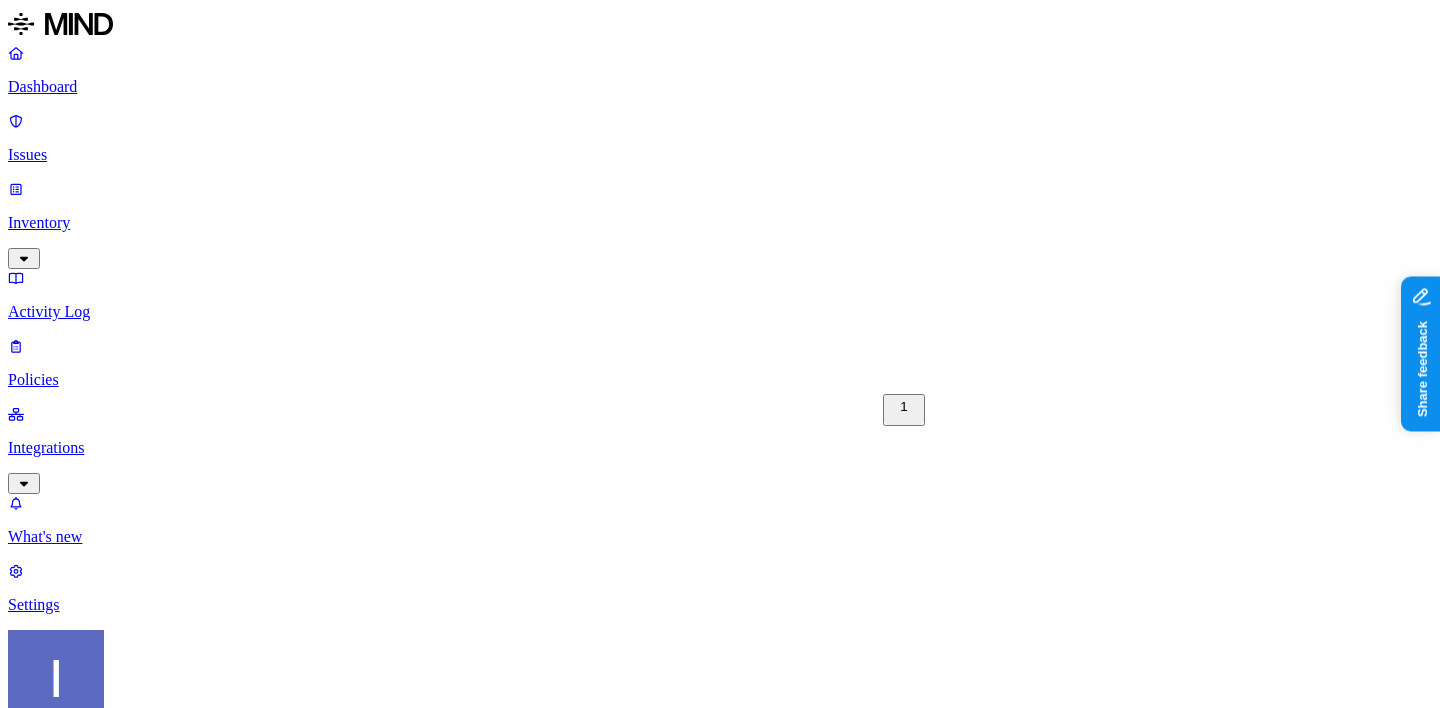 scroll, scrollTop: 746, scrollLeft: 0, axis: vertical 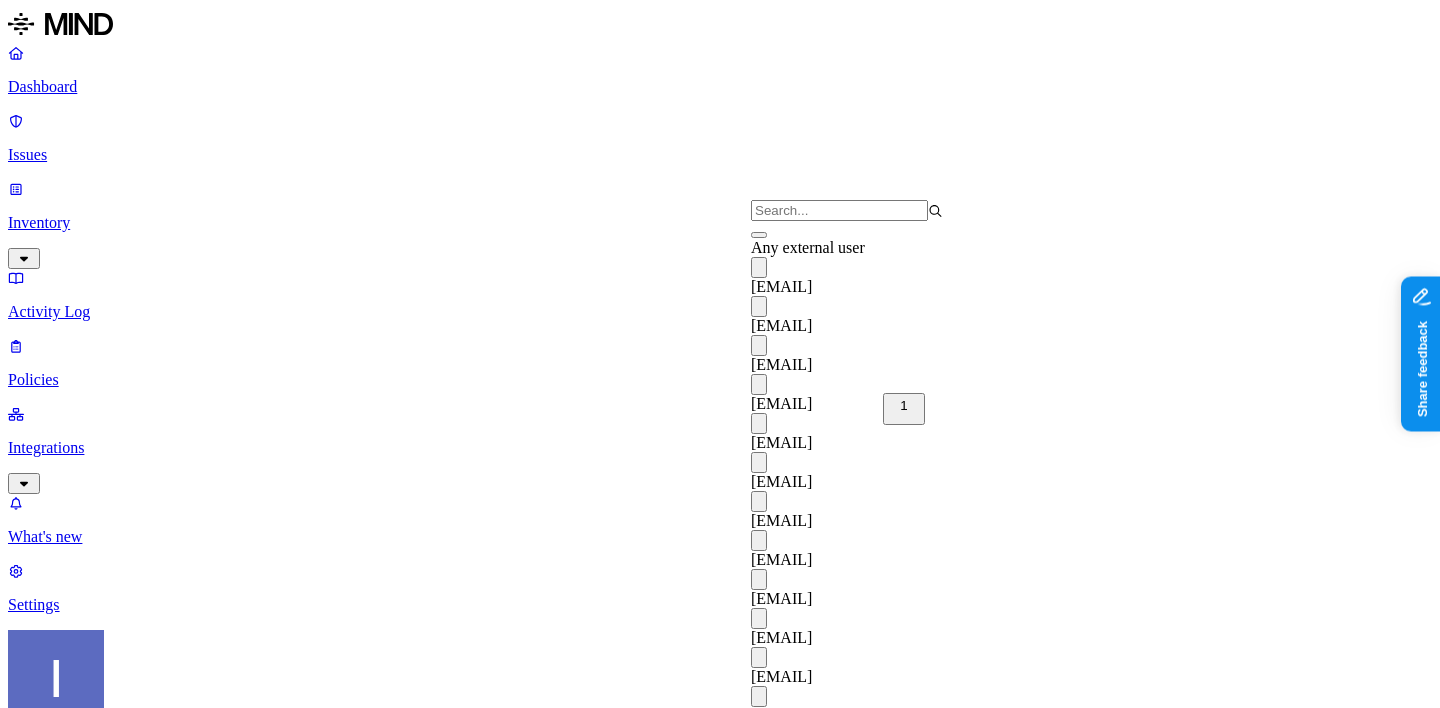 click on "boazmier@gmail.com" at bounding box center [847, 354] 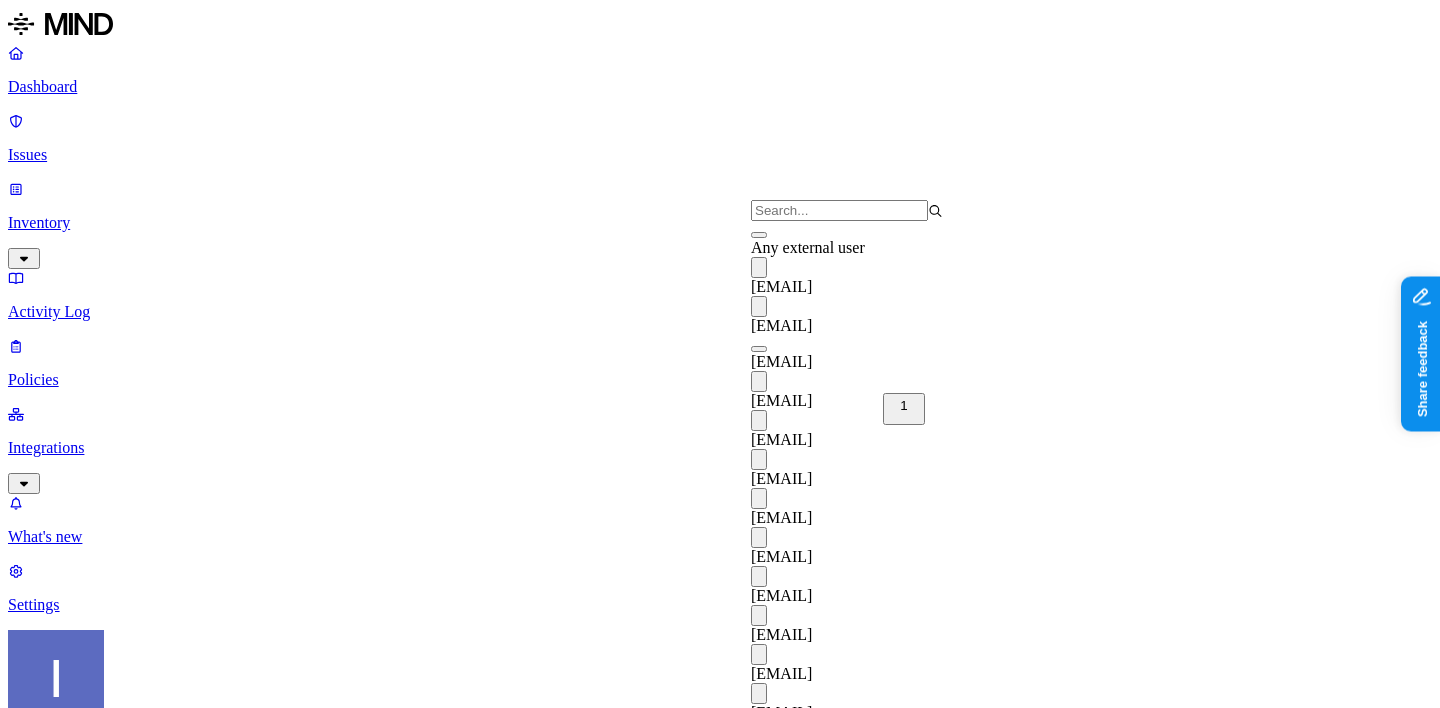 type on "on" 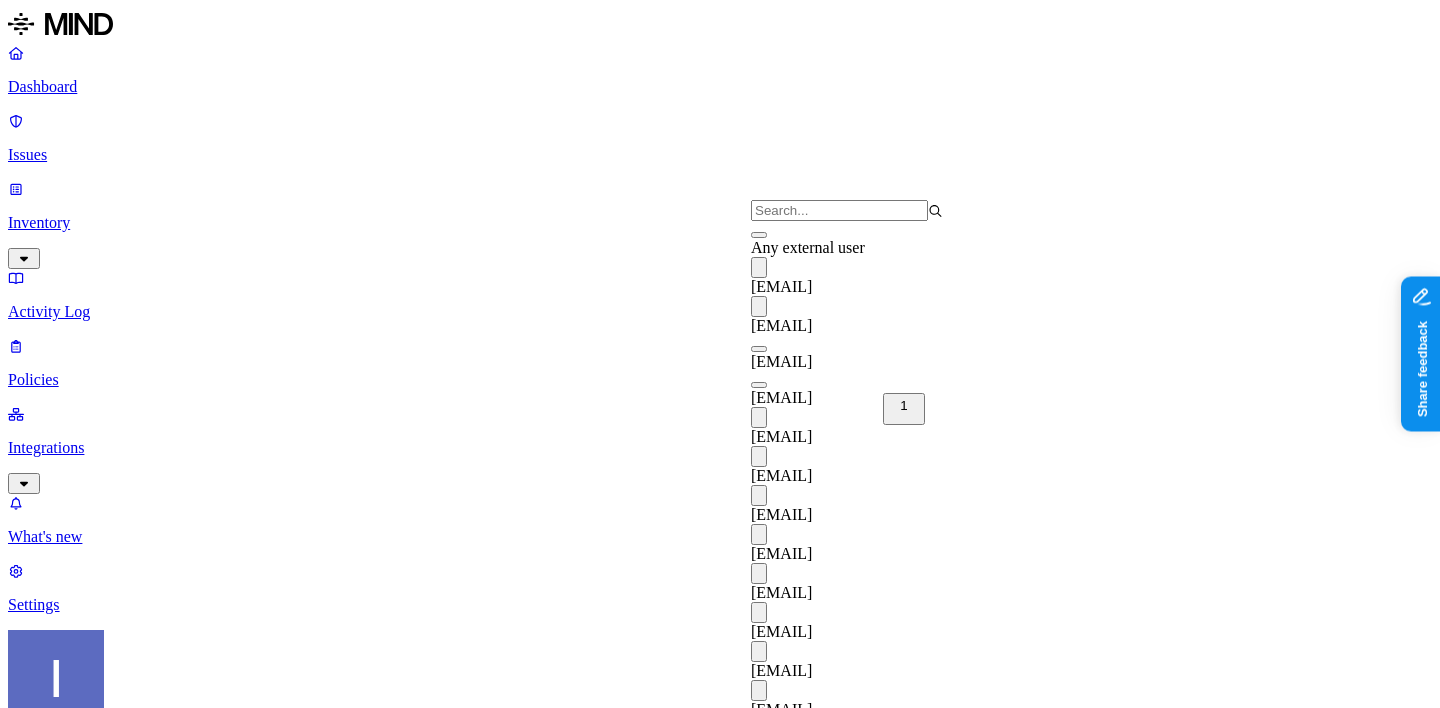 type on "on" 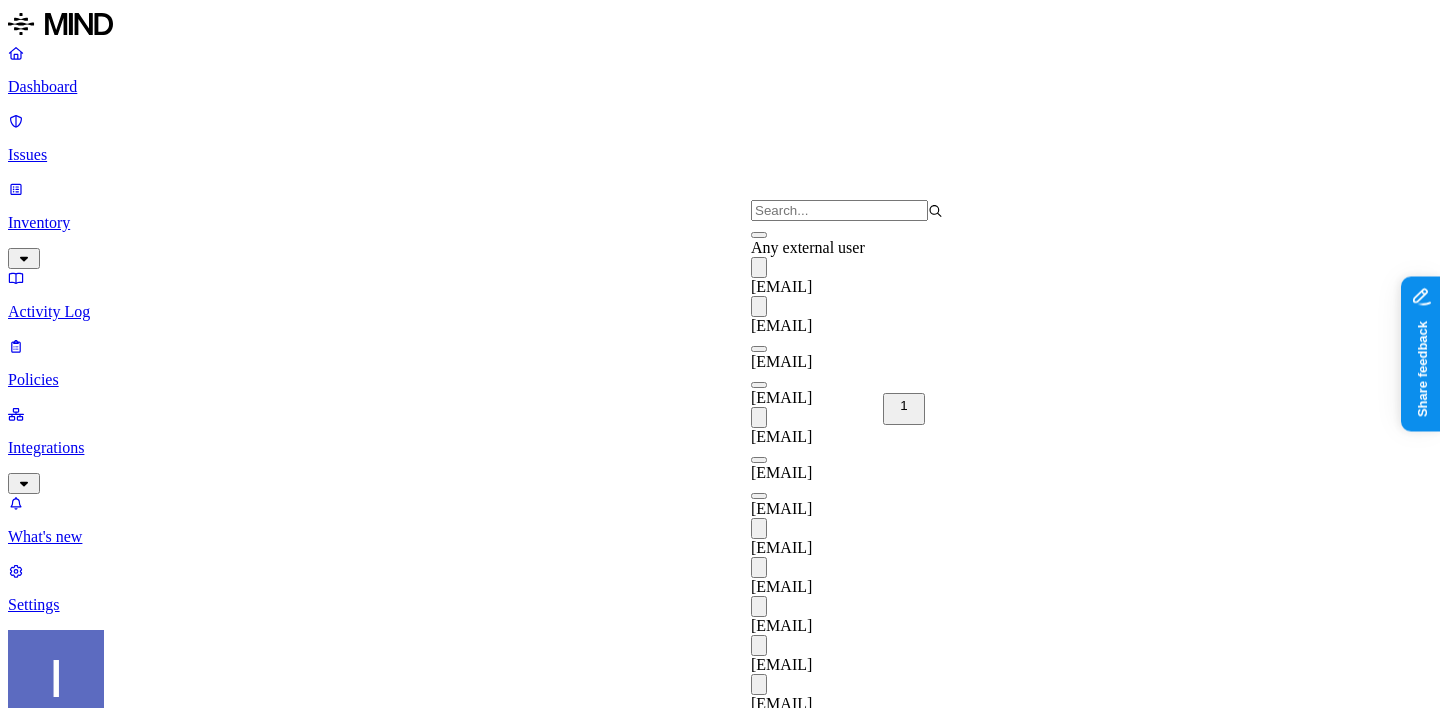 type on "on" 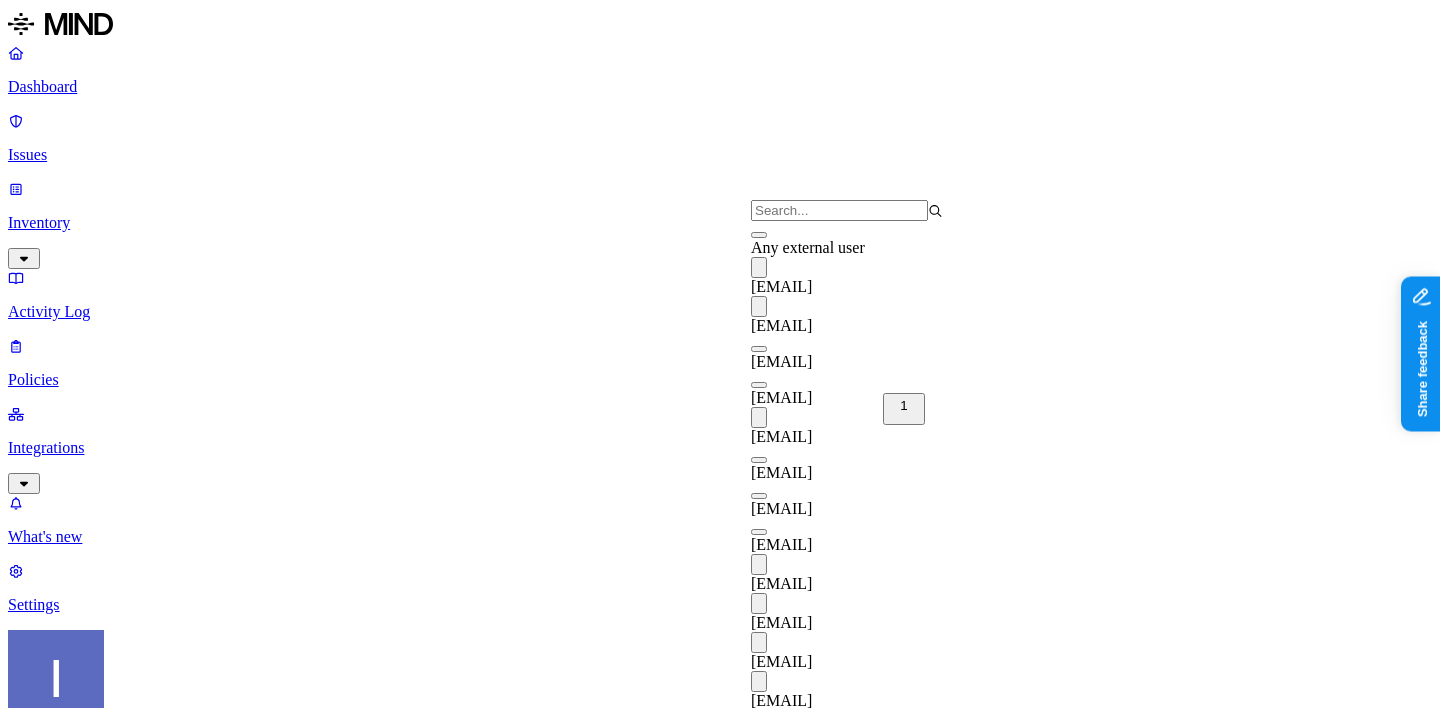 click at bounding box center (759, 417) 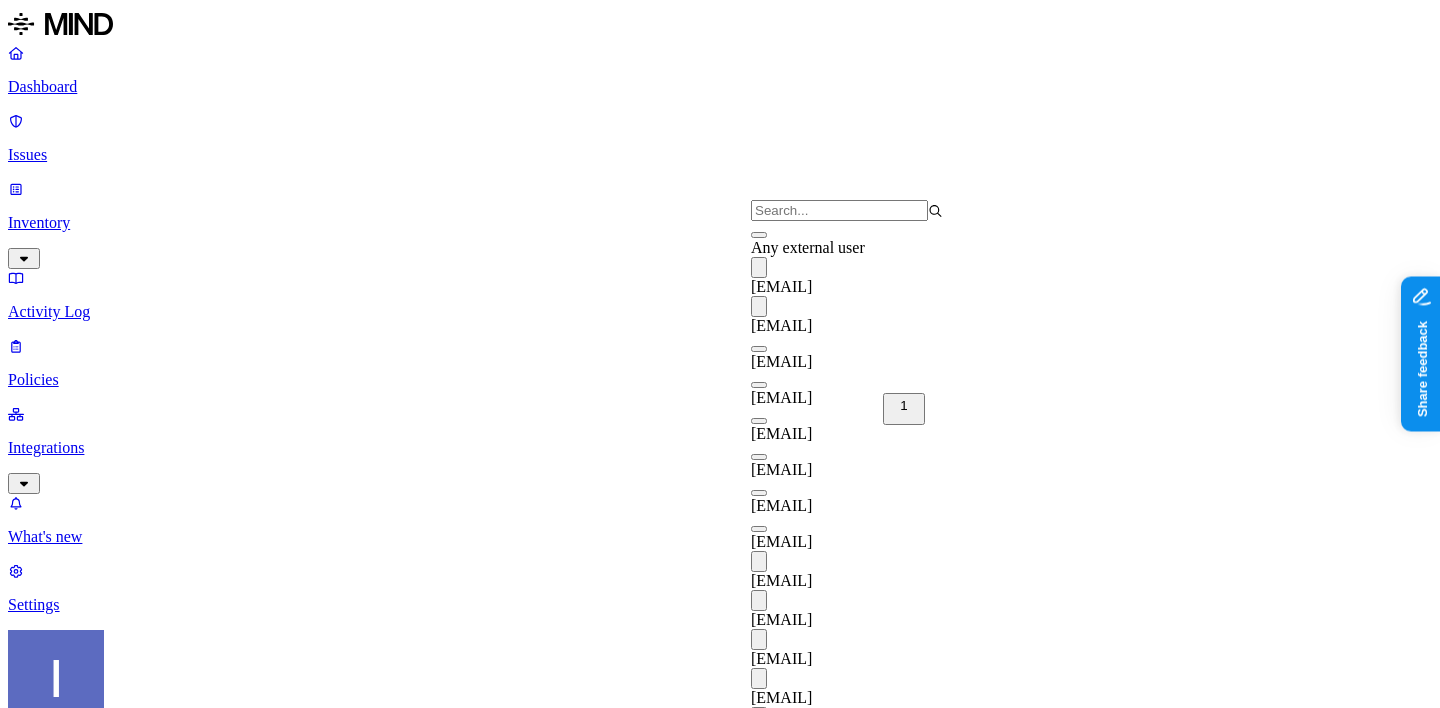 scroll, scrollTop: 320, scrollLeft: 0, axis: vertical 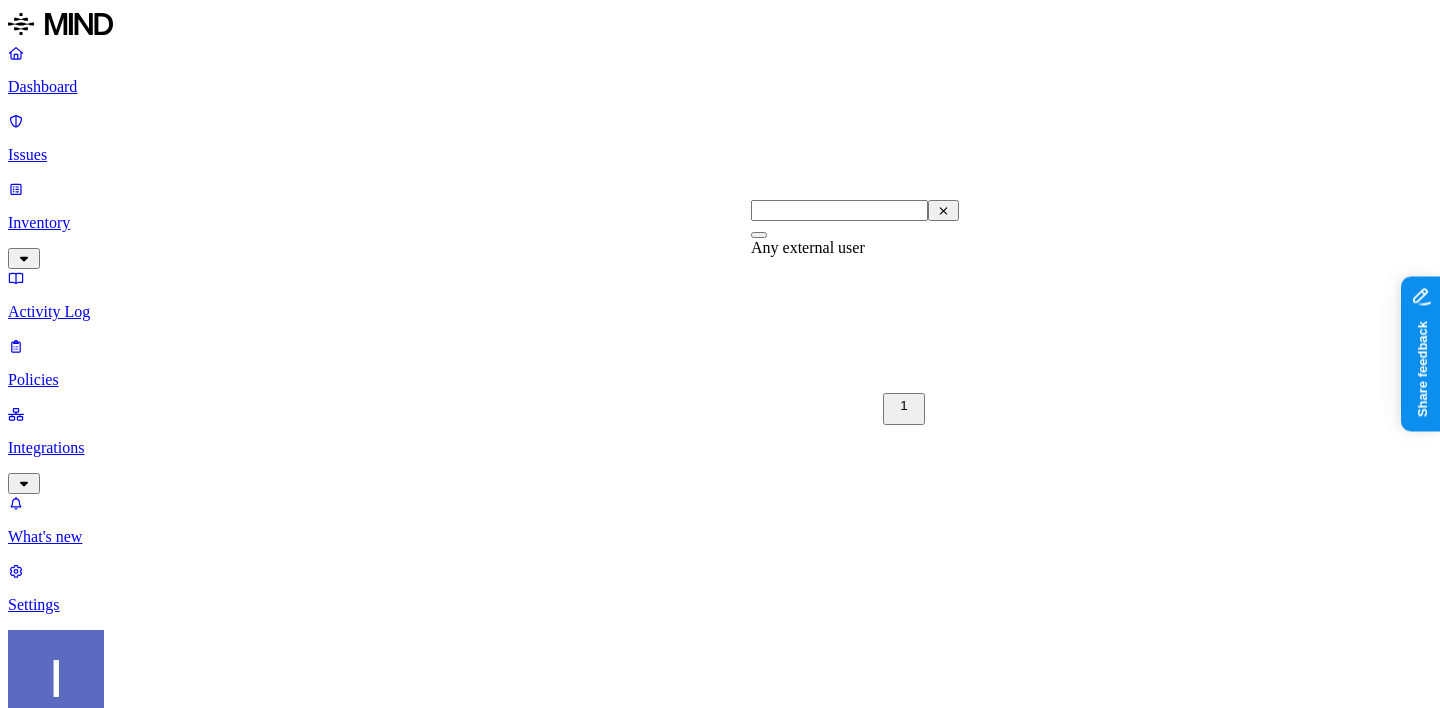 type 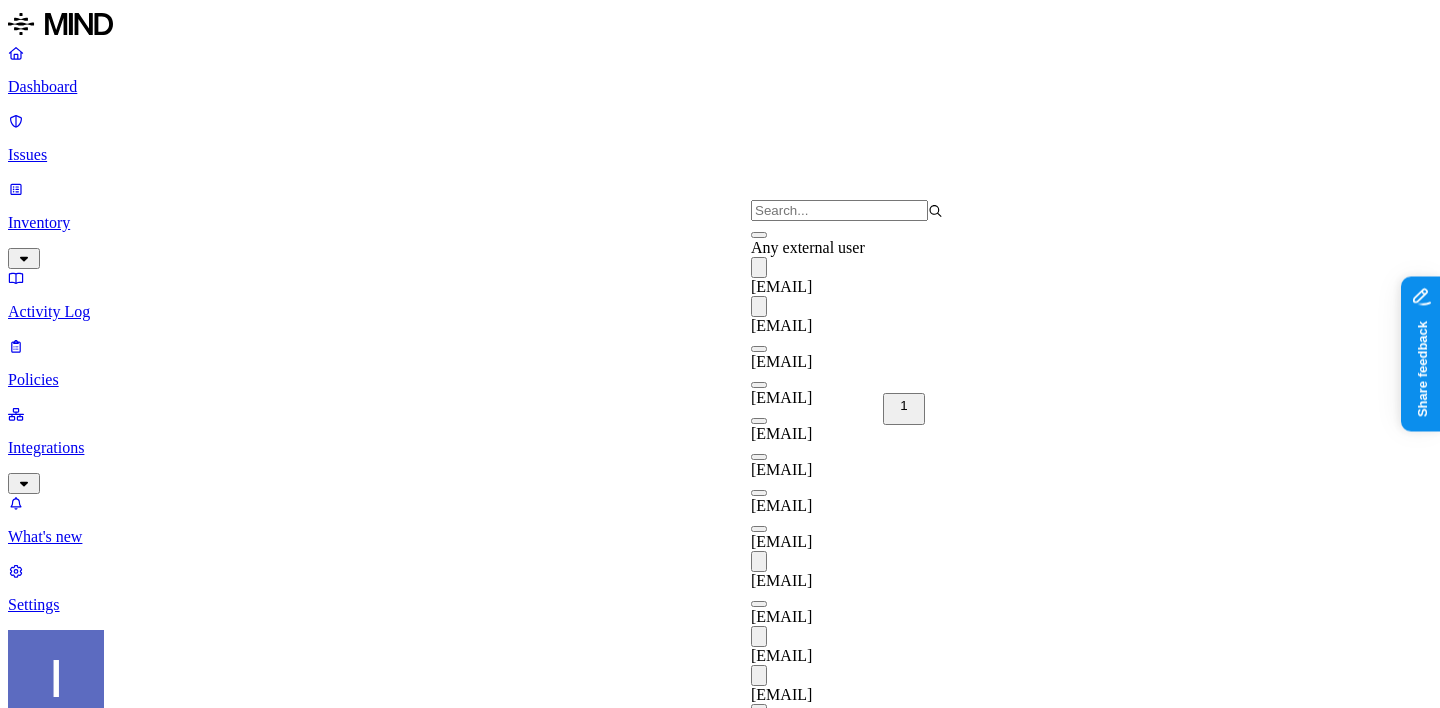 scroll, scrollTop: 320, scrollLeft: 0, axis: vertical 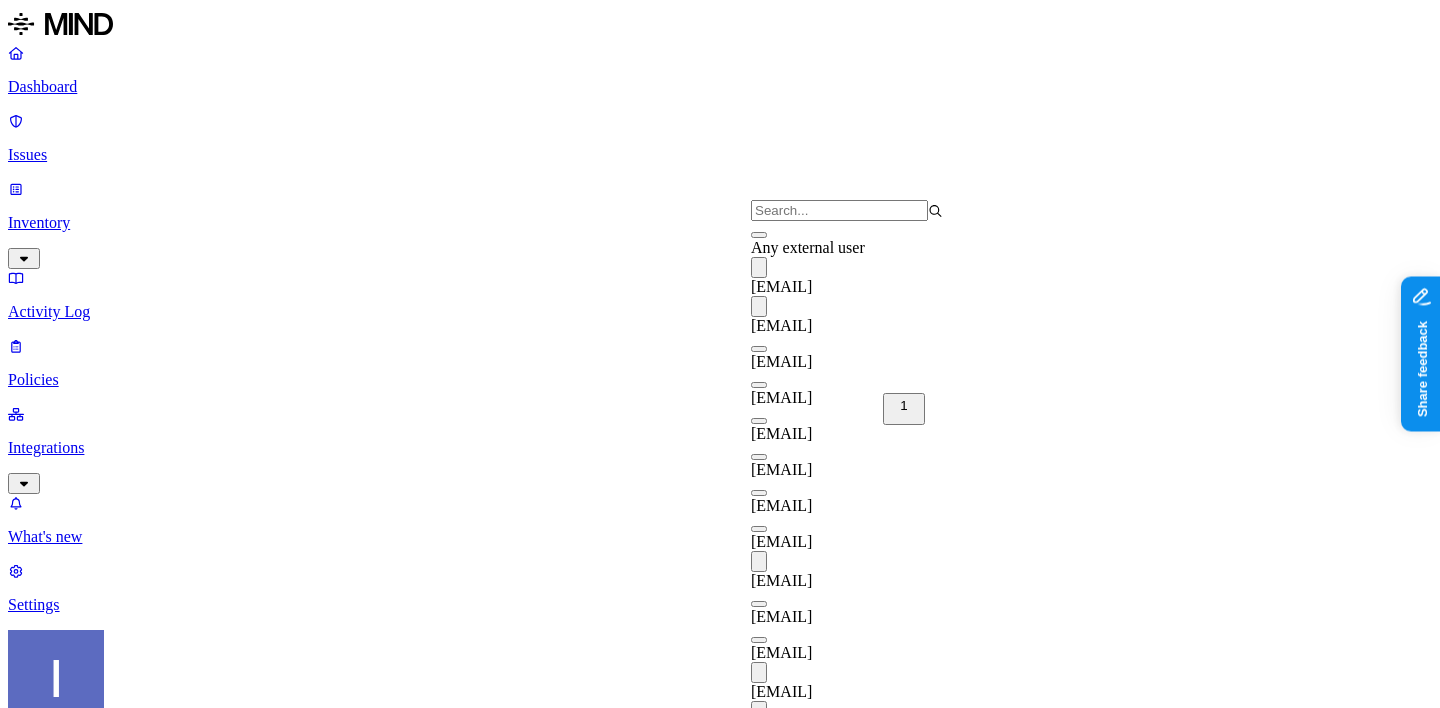 click on "mayaraz23420@gmail.com" at bounding box center (847, 681) 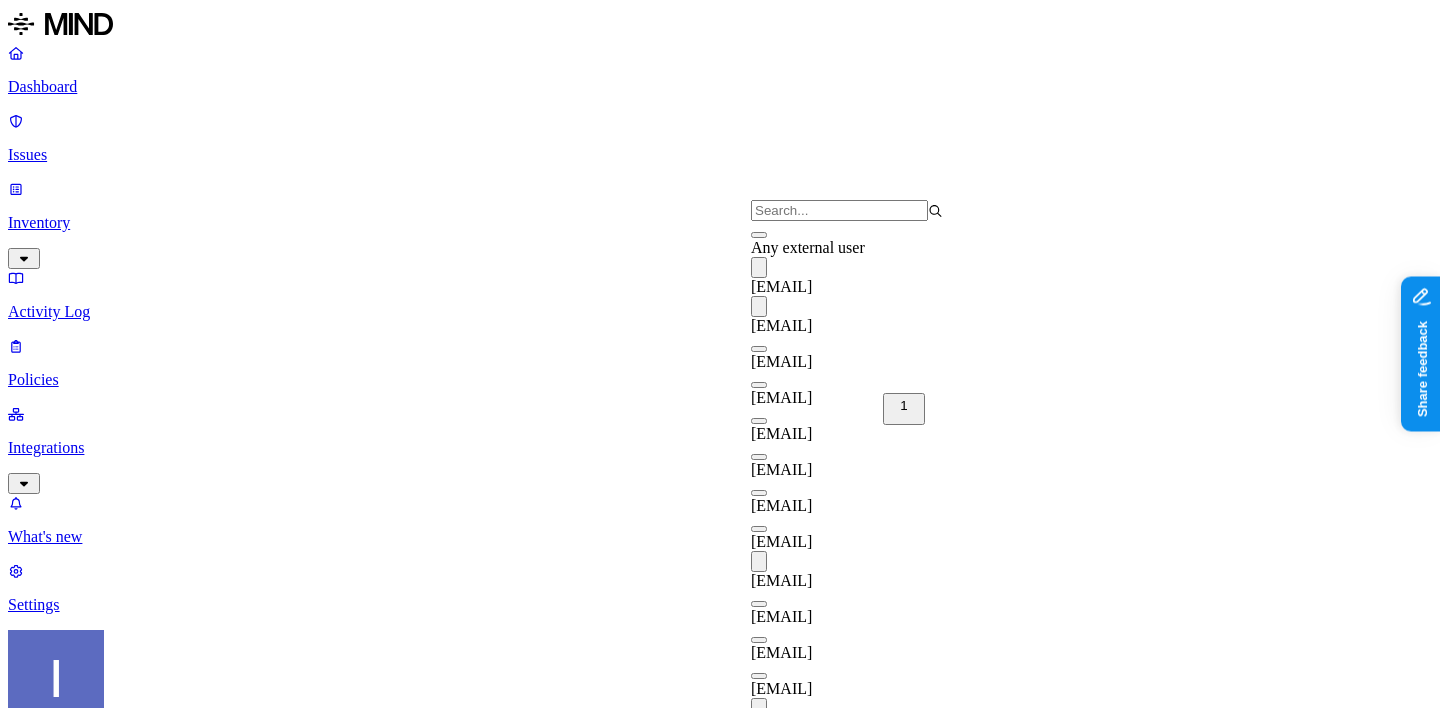 click at bounding box center [759, 708] 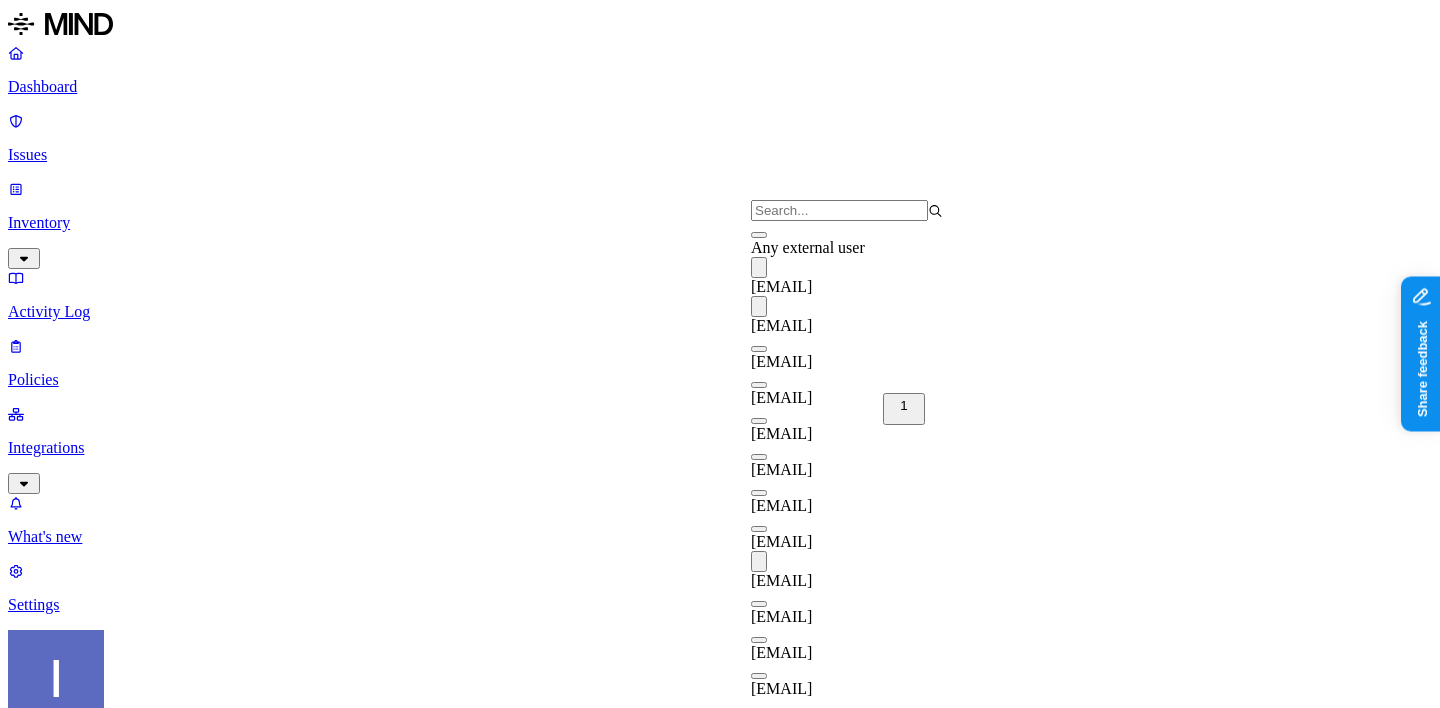 click on "mikkel.aarup.hansen@gmail.com" at bounding box center (847, 753) 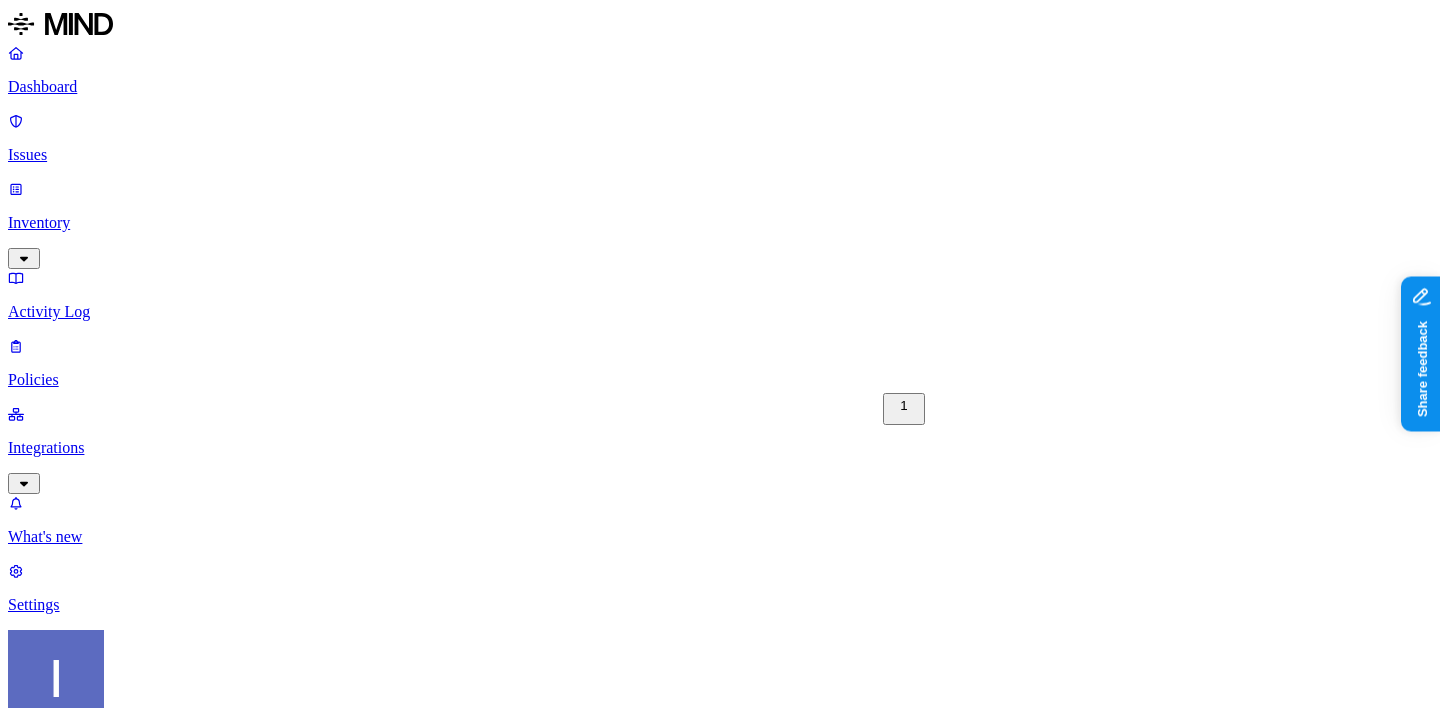 click on "Notifications Method None None Maya Raz prod-164.westus prod-82.westus test-avigail email test dadaa MH Teams test 2-25 dlp-ops test test-2 test-3 DLP Ops 2025 MH N EU Webhook - test webhook testing new-schema-test MH Webhook test site bad SOC Email DL lol itay aviran hodbn@k14d.onmicrosoft.com My Email Tom MH Test 5-22-25" at bounding box center [720, 1836] 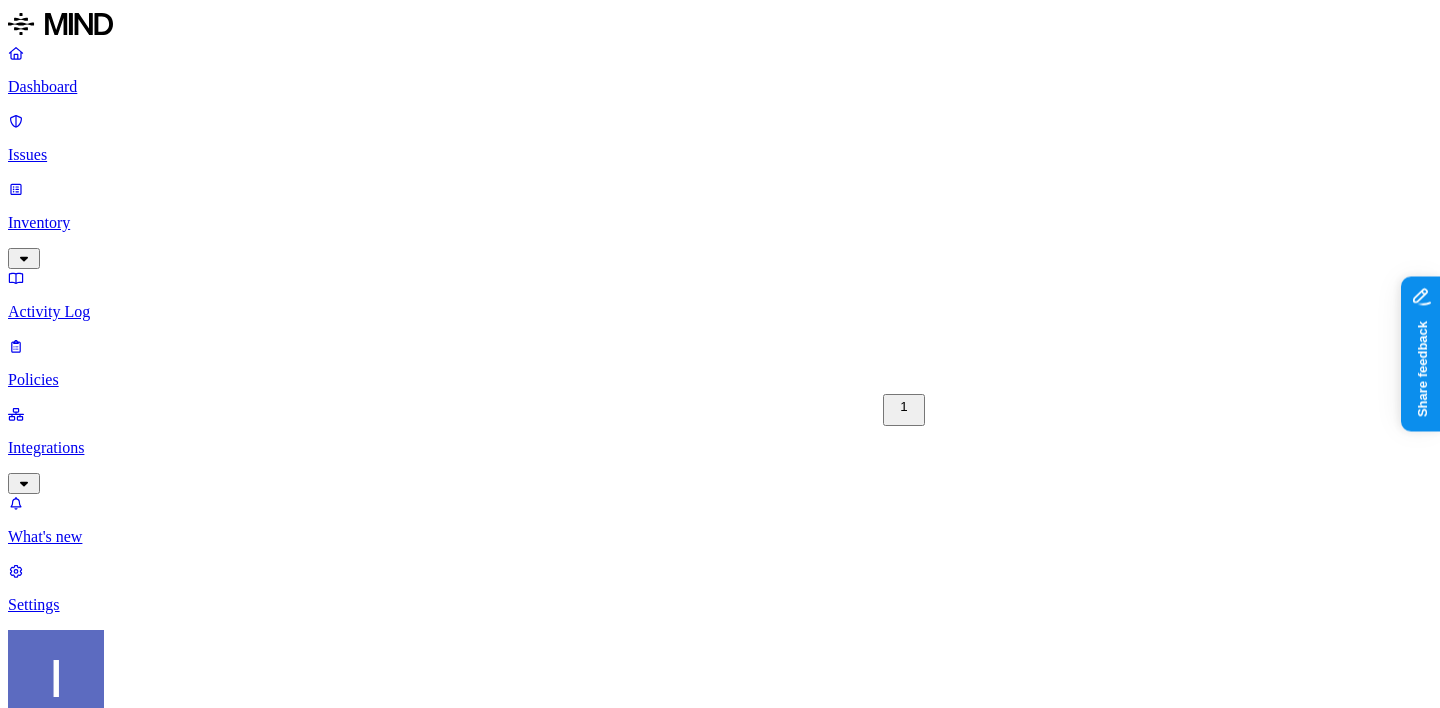 click on "Create" at bounding box center (94, 1994) 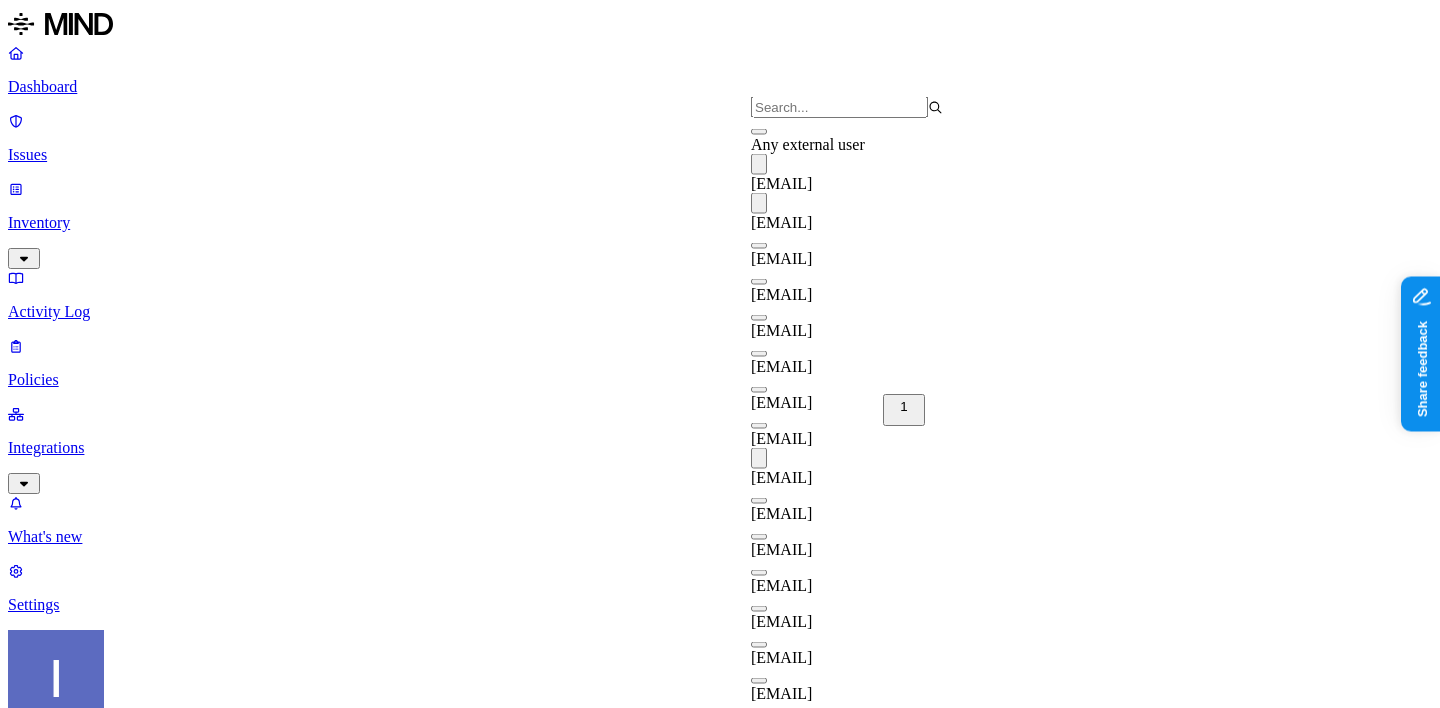 click on "avigail.bronznick@tannin.io" at bounding box center (781, 222) 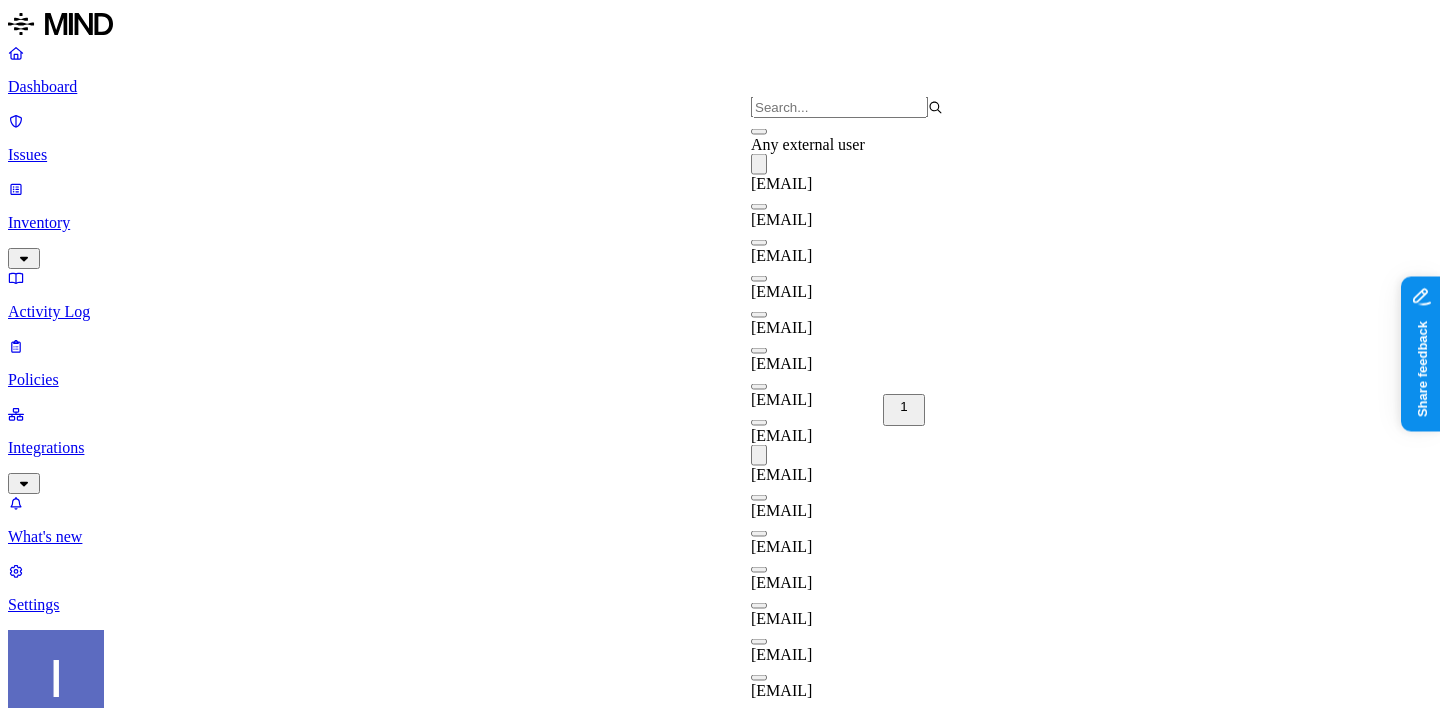 click on "New policy Policy name Data Shared with Gmail   Severity Medium Low Medium High Critical   Description (Optional) Flags any data - shared from cloud services with Gmail addresses. This policy identifies potential exposure to untrusted recipients. Policy type Exfiltration Prevent sensitive data uploads Endpoint Exposure Detect sensitive data exposure Cloud Condition Define the data attributes, access levels, and data source locations that should trigger this exposure policy.  Note: A condition that matches any data with any access level is not valid, as it is too broad. For more details on condition guidelines, please refer to the   documentation DATA Any ACCESS WHERE External access is any of Avigail.bronznick@gmail.com, avigail.bronznick@tannin.io LOCATION Any Notifications Method None None Maya Raz prod-164.westus prod-82.westus test-avigail email test dadaa MH Teams test 2-25 dlp-ops test test-2 test-3 DLP Ops 2025 MH N EU Webhook - test webhook testing new-schema-test MH Webhook test site bad lol Tom" at bounding box center [720, 1428] 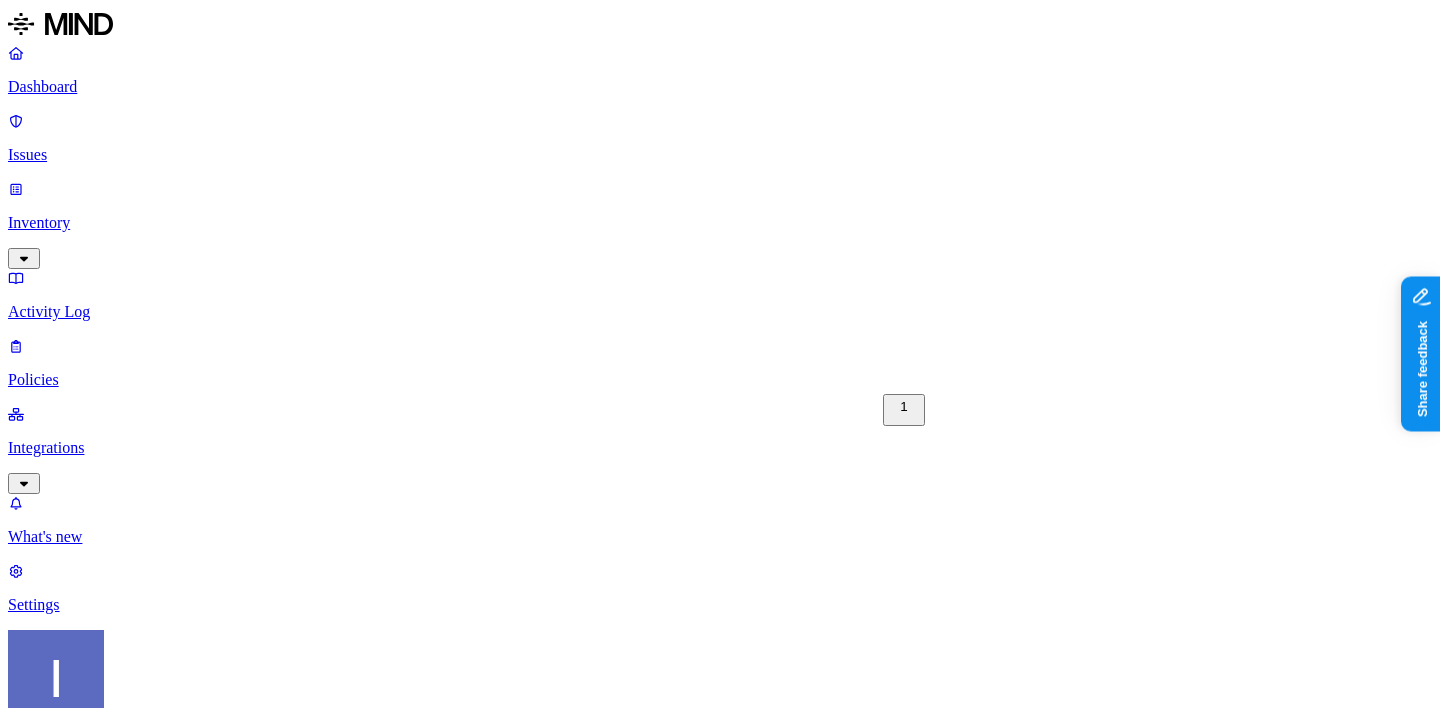 click on "Create" at bounding box center [94, 1994] 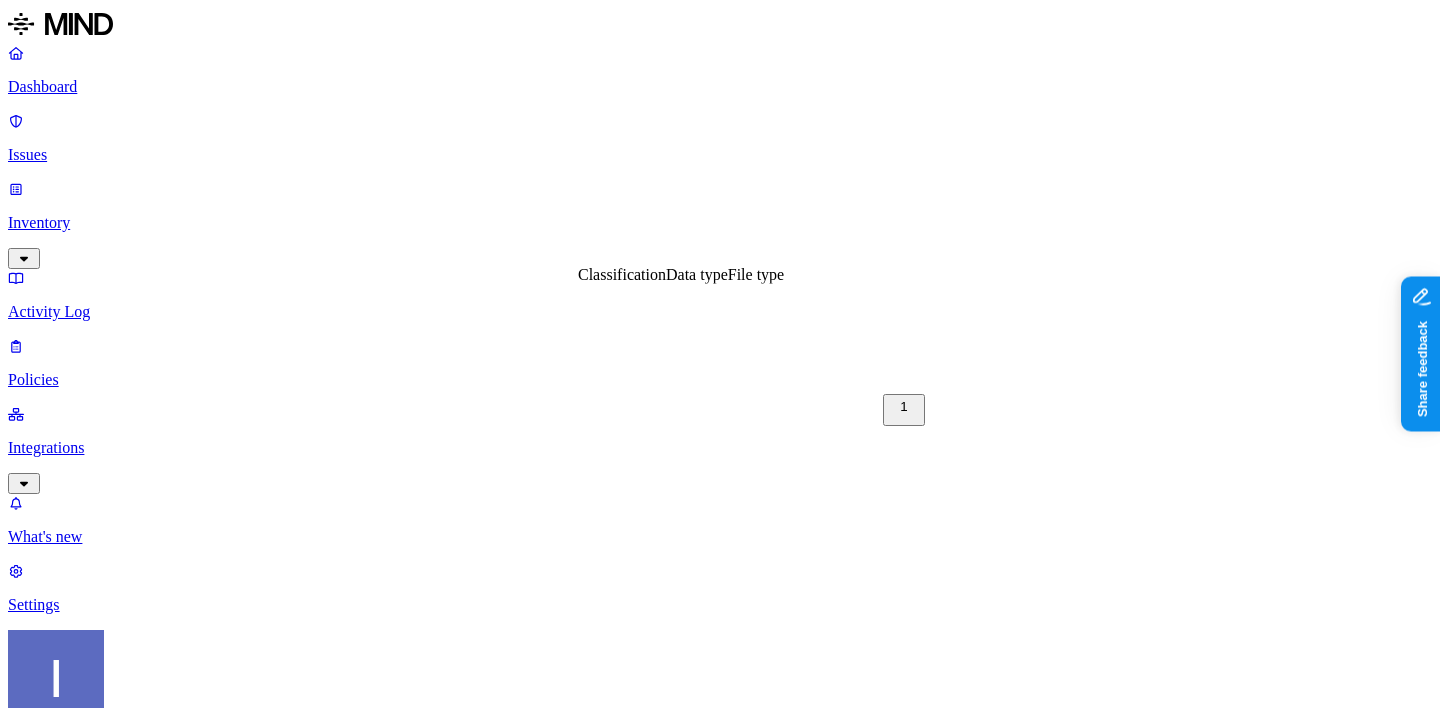 click on "Classification" at bounding box center [622, 274] 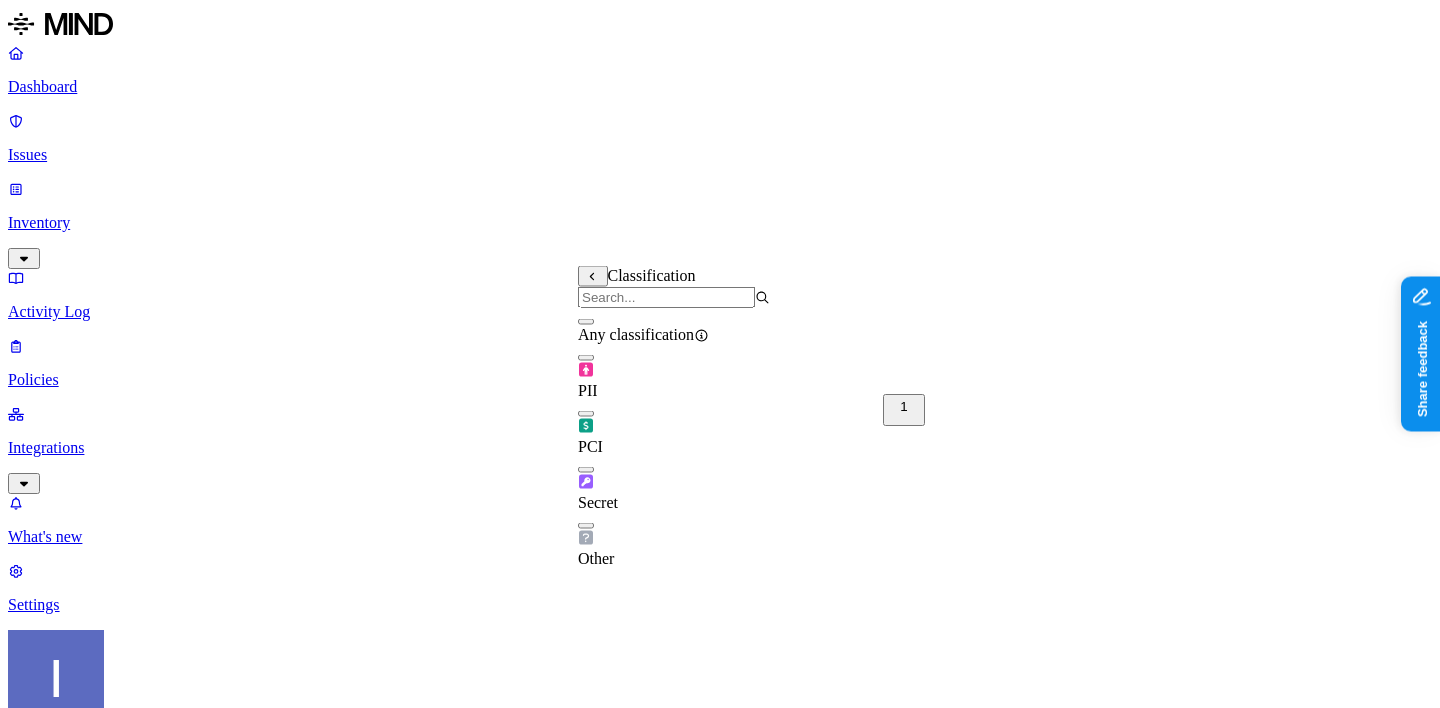 click on "Any classification" at bounding box center (636, 334) 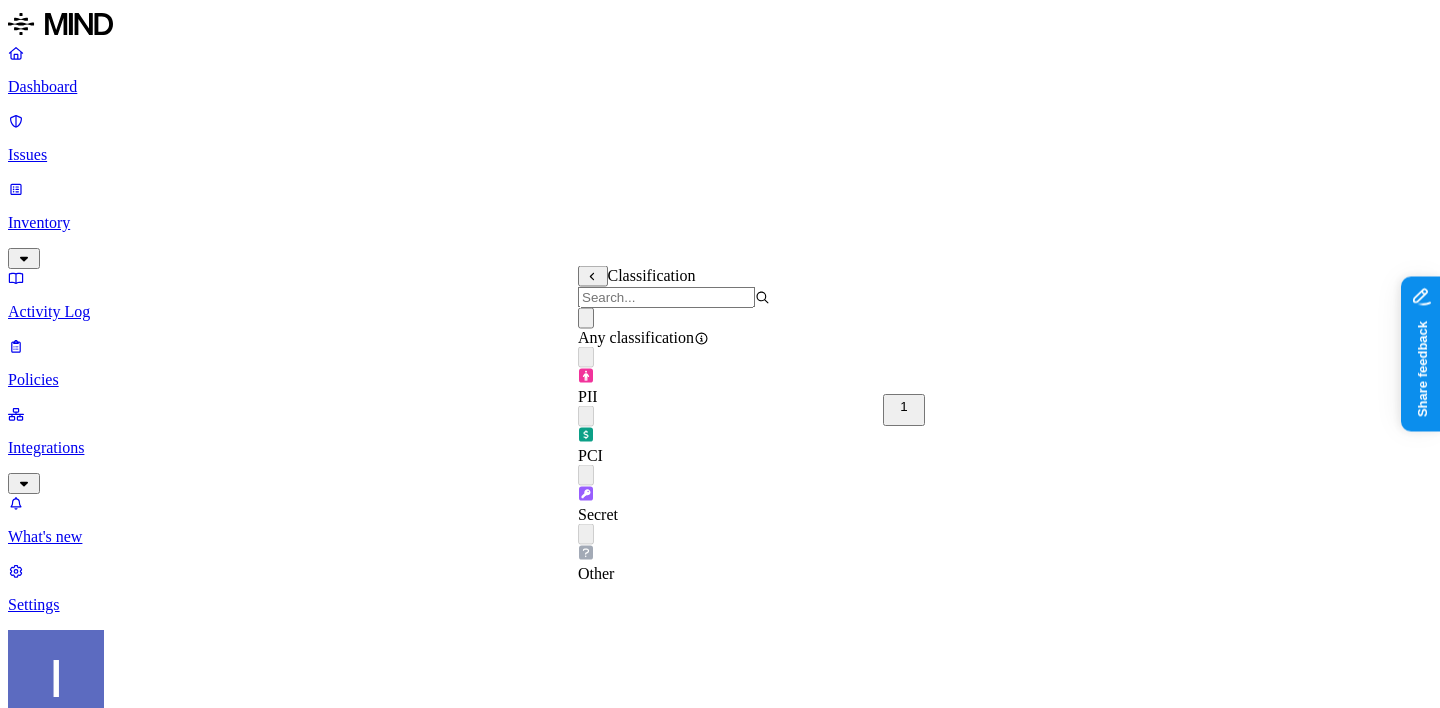 click on "DATA Any ACCESS WHERE External access is any of Avigail.bronznick@gmail.com, hodbn@tannin.io LOCATION Any" at bounding box center (720, 1590) 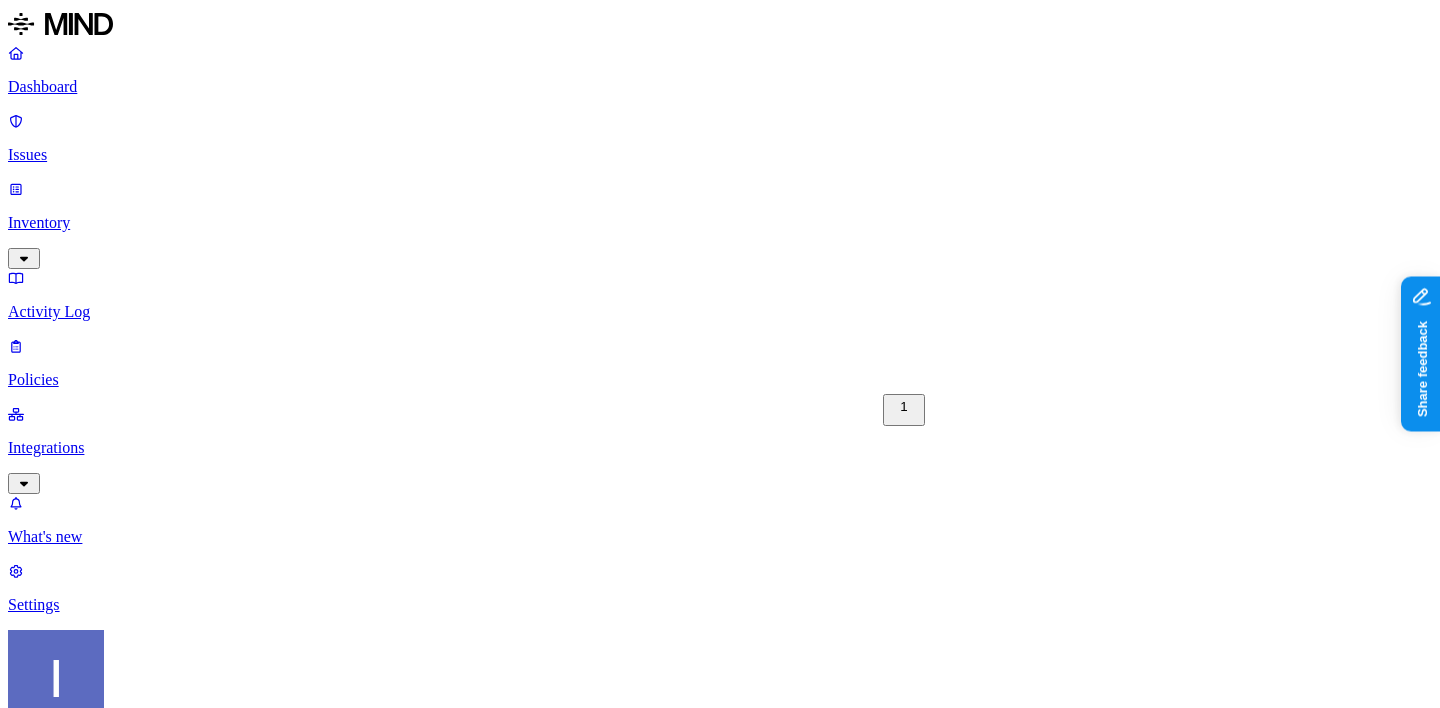 scroll, scrollTop: 877, scrollLeft: 0, axis: vertical 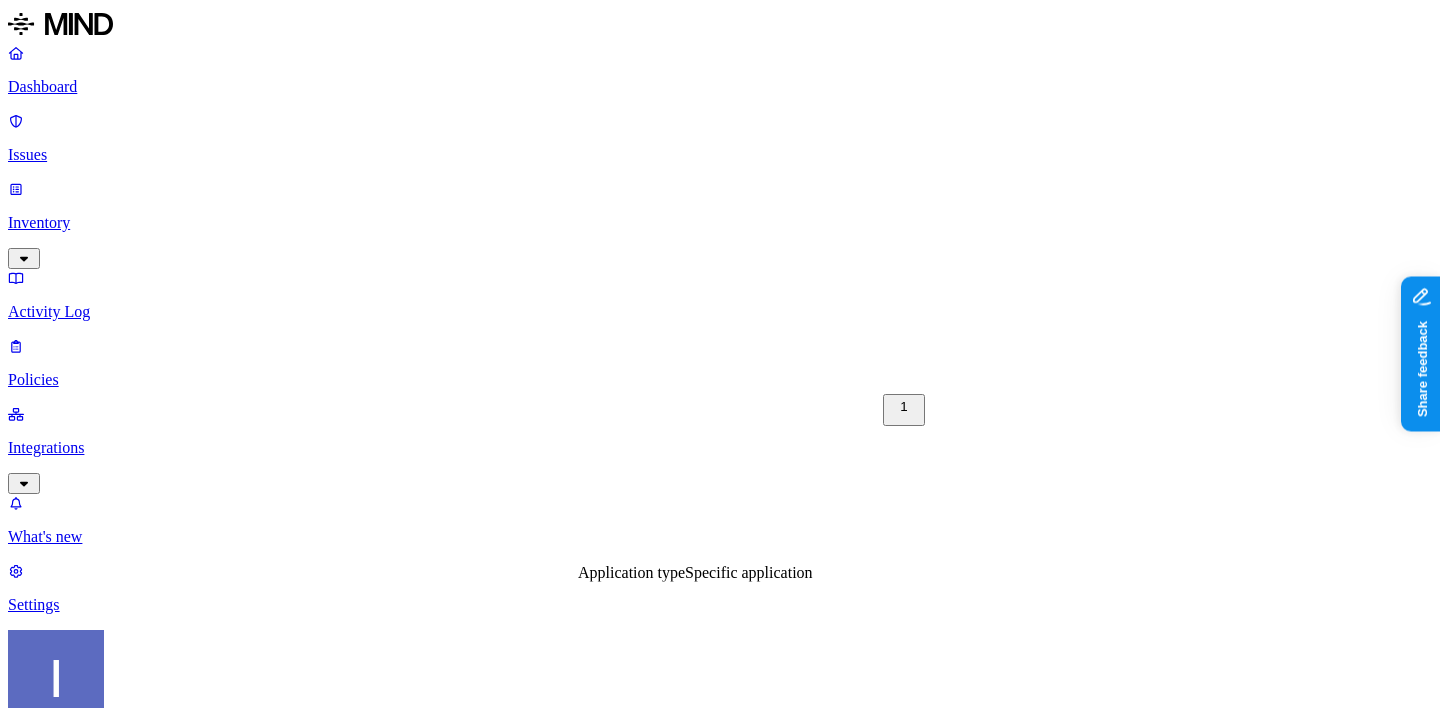 click on "Application type" at bounding box center [631, 572] 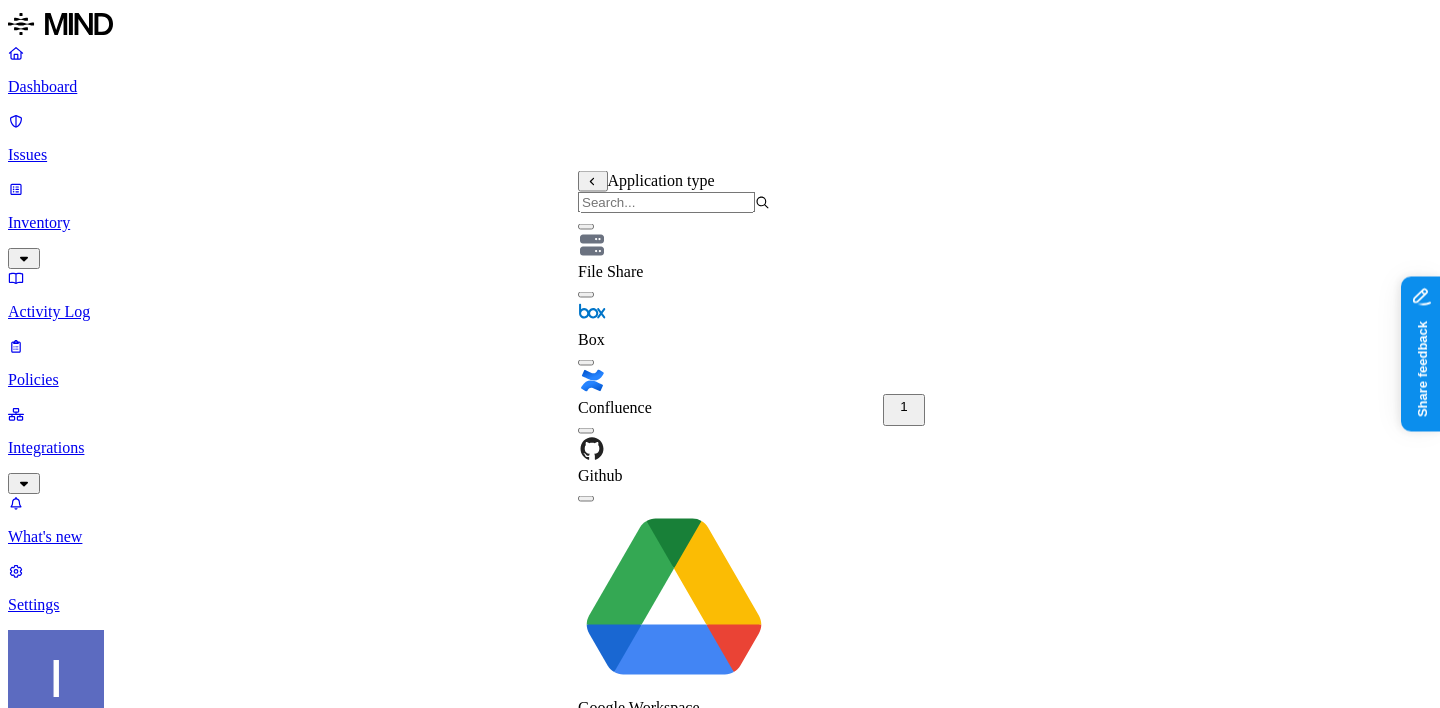 click on "File Share" at bounding box center [706, 247] 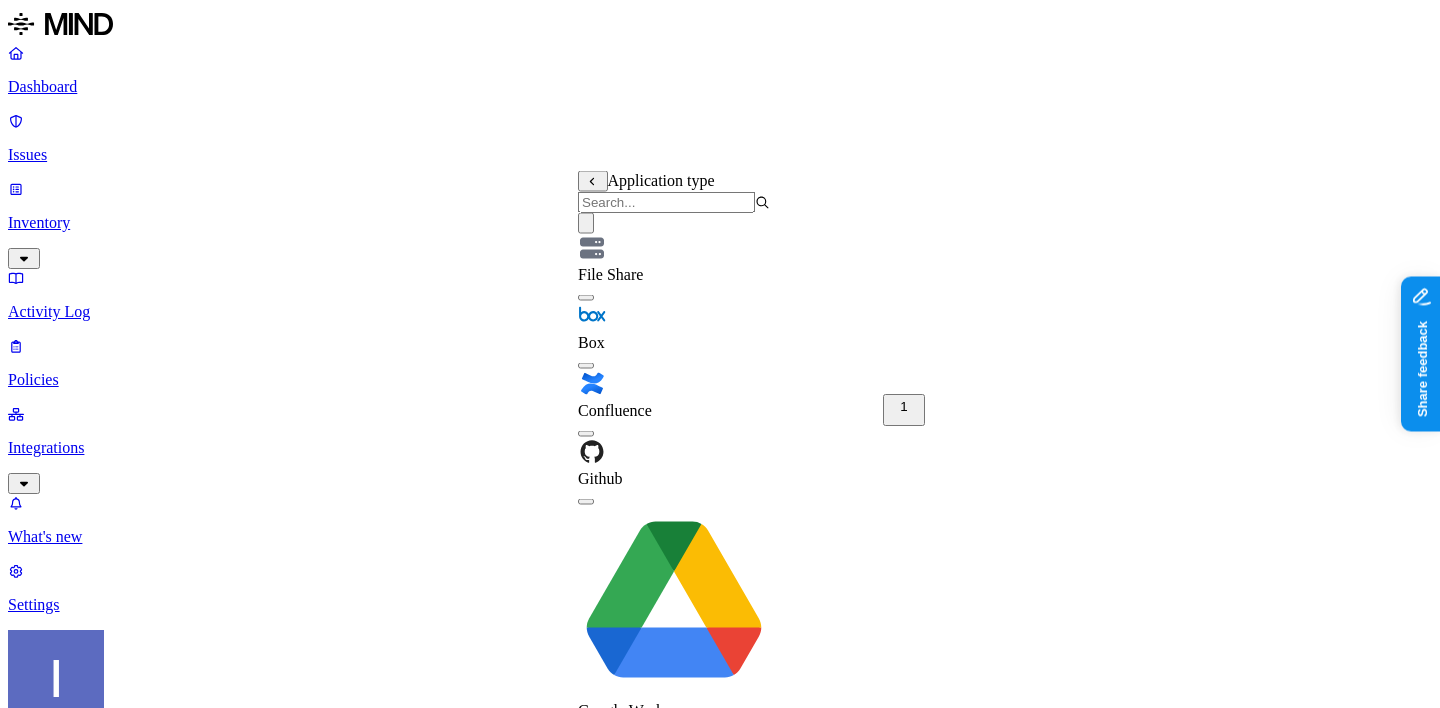 click on "File Share" at bounding box center (706, 248) 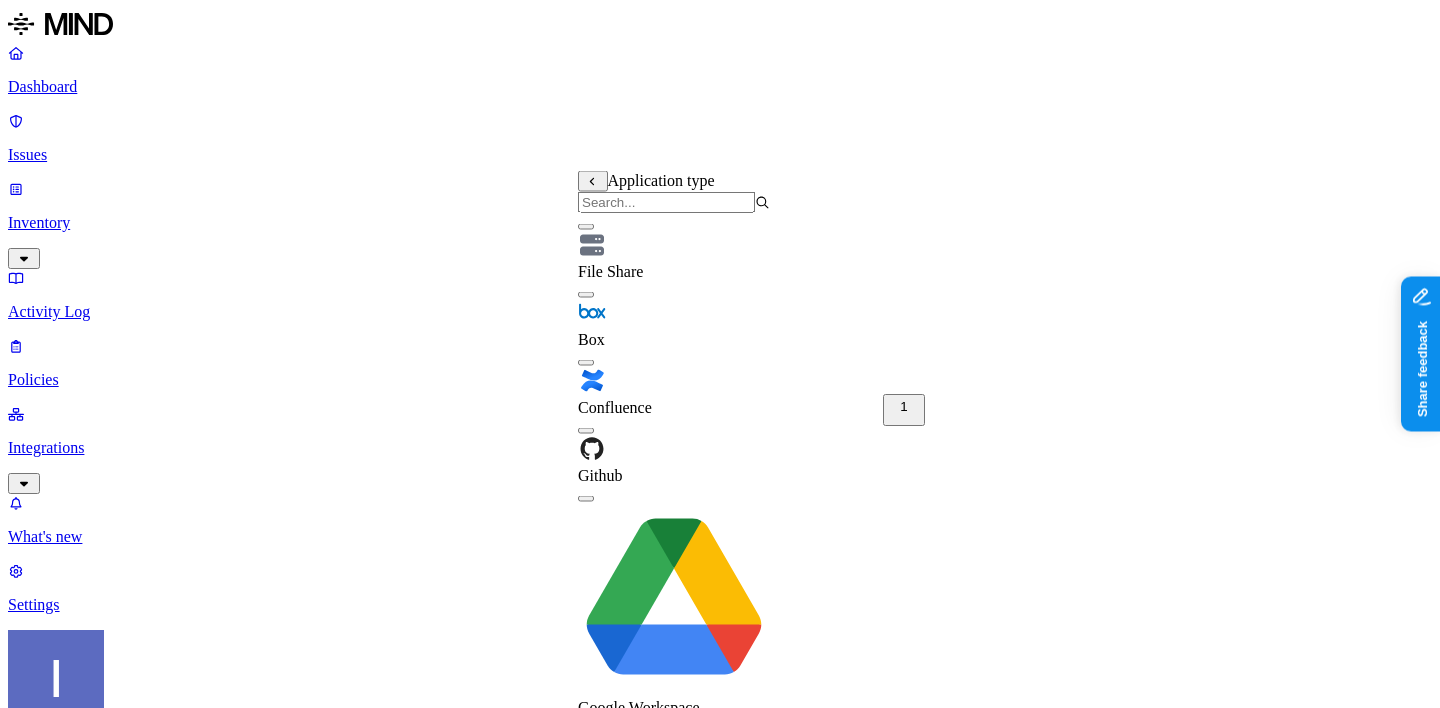 click on "Jira" at bounding box center (706, 865) 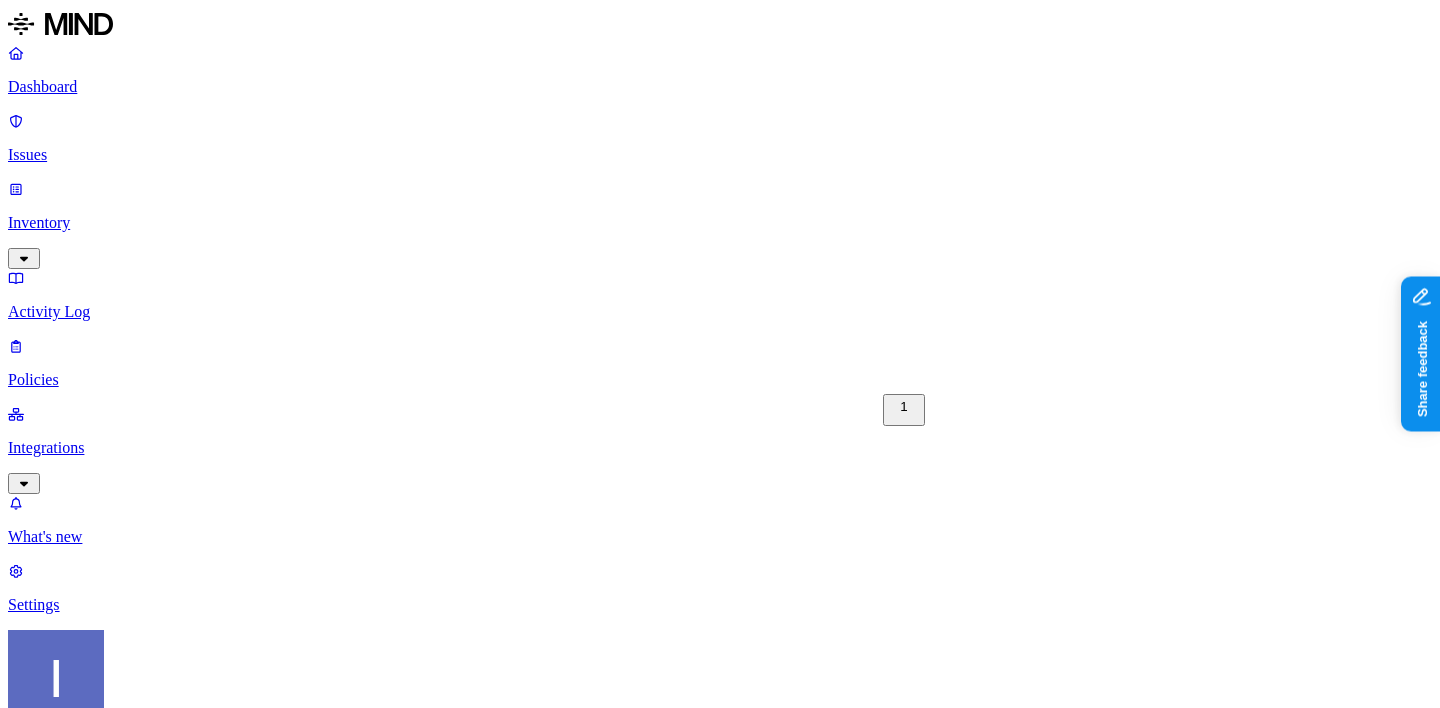 scroll, scrollTop: 877, scrollLeft: 0, axis: vertical 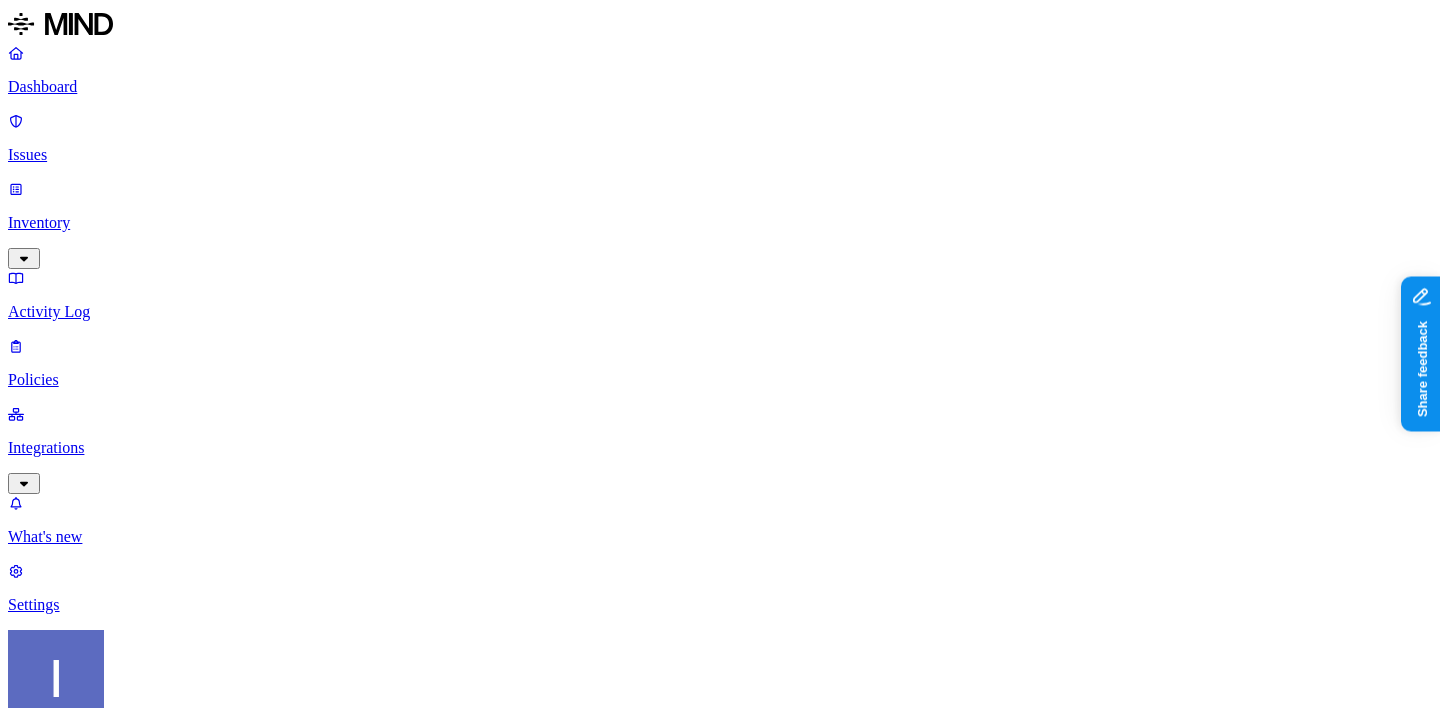 click 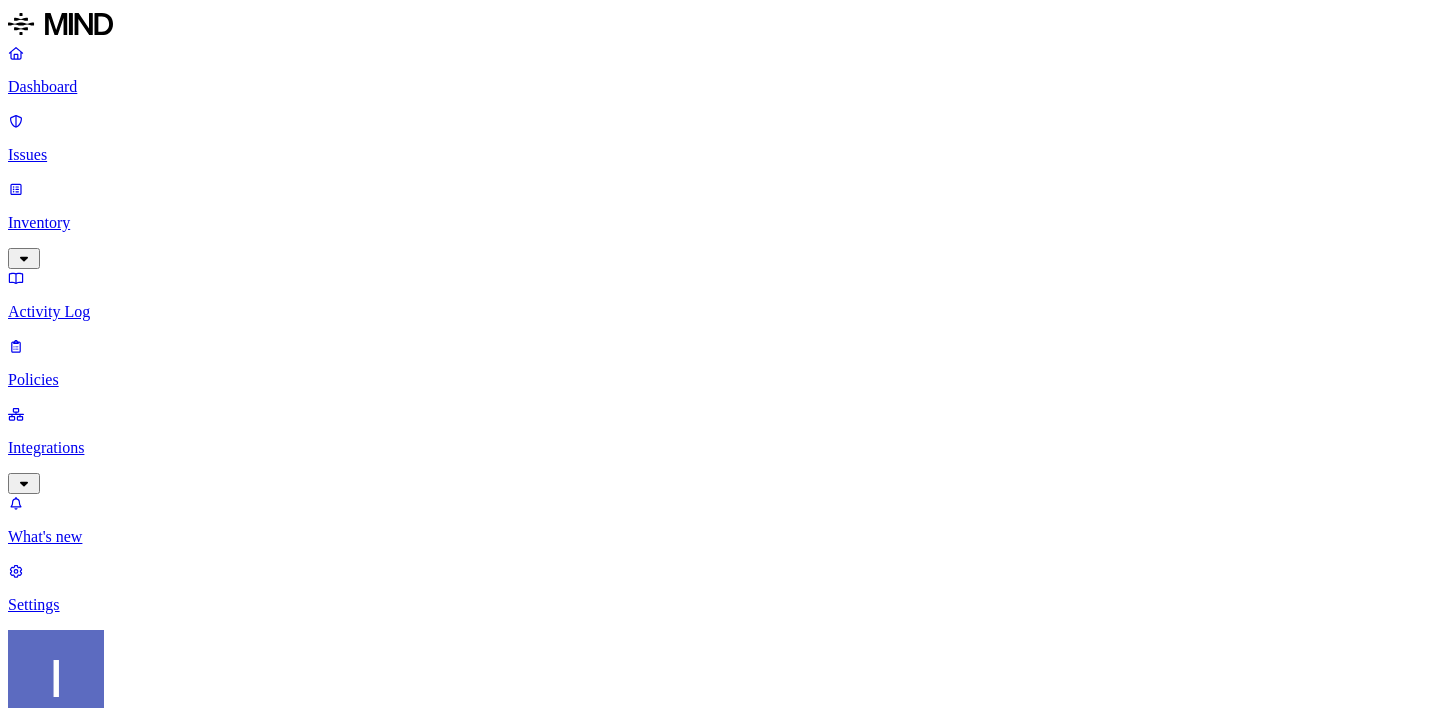 scroll, scrollTop: 0, scrollLeft: 0, axis: both 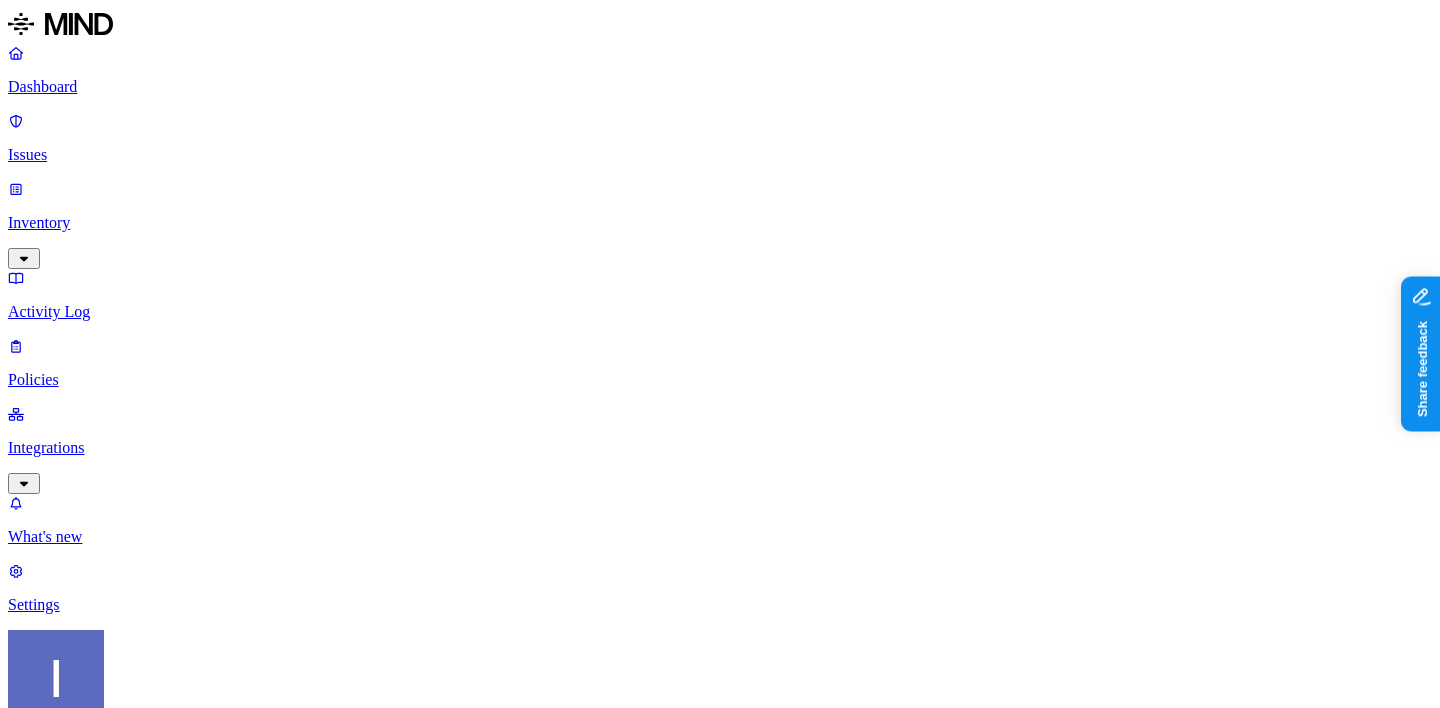 click on "Issues" at bounding box center (720, 138) 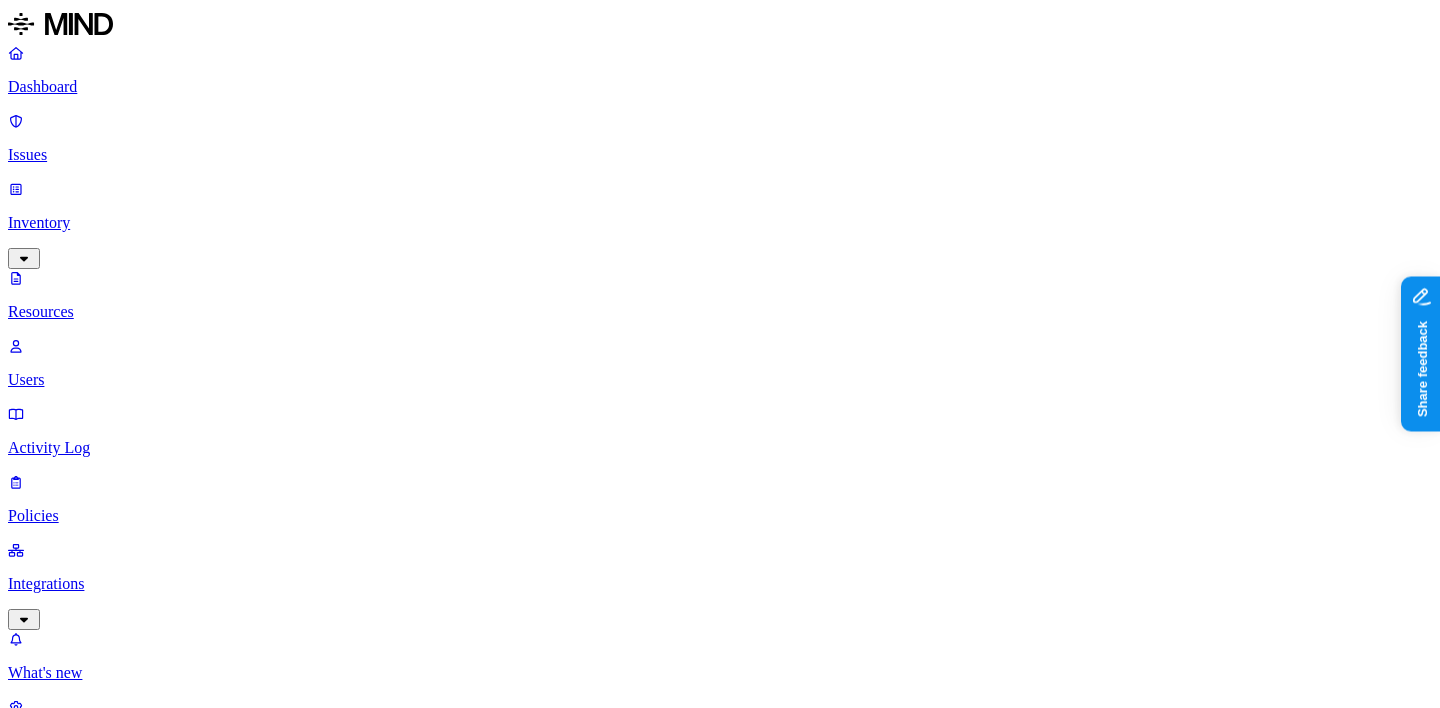 click on "Dashboard Issues Inventory Resources Users Activity Log Policies Integrations What's new 1 Settings [FIRST] [LAST] ACME Resources Kind File type Classification Category Data types Labels Access Last access Drive name Encrypted 2,859 Resources Kind Resource Classification Category Access Last access time Full path labels workflow test of audit.docx – – Internal 1 Jul 20, 2025, 02:06 AM [USER] [USER] my_medical_record_export.pdf PII / PHI 4 – Internal 1 Jul 16, 2025, 05:00 PM [EMAIL]/Personal files sensetive.txt PCI 1 – – – [USER] [USER] & [USER] test – – – – [USER]/Overview test please work – – – – My Kanban Project/KAN-1 b.txt – – – – [USER]-project-test/APT-7 iban.txt PII / PHI 1 – – – [USER]-project-test/APT-7/APT-8 New sub issue 2 add app id test – – – – [USER]-project-test/APT-7/APT-9 New sub issue add app id test – – – – [USER]-project-test/APT-7/APT-8 New issue add app id test – – – – [USER]-project-test/APT-7 – 1" at bounding box center [720, 4860] 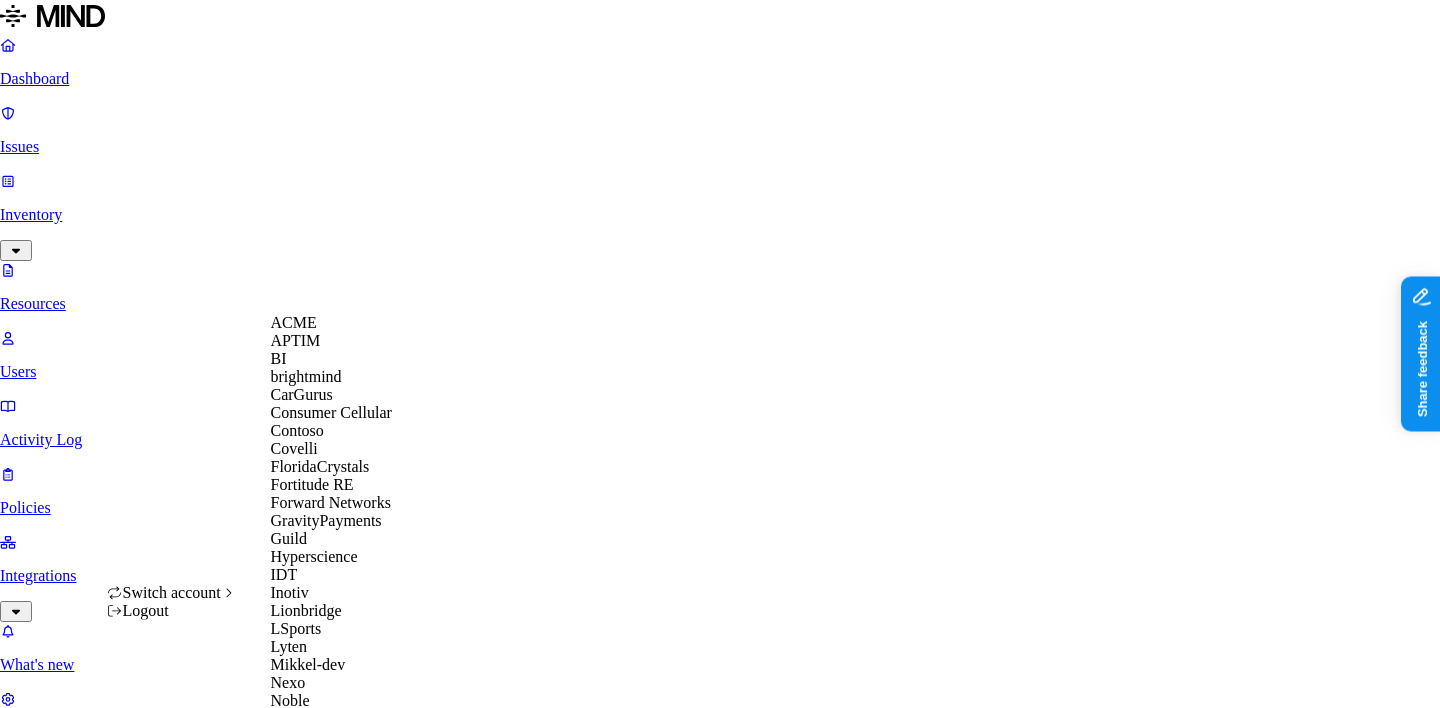 scroll, scrollTop: 0, scrollLeft: 0, axis: both 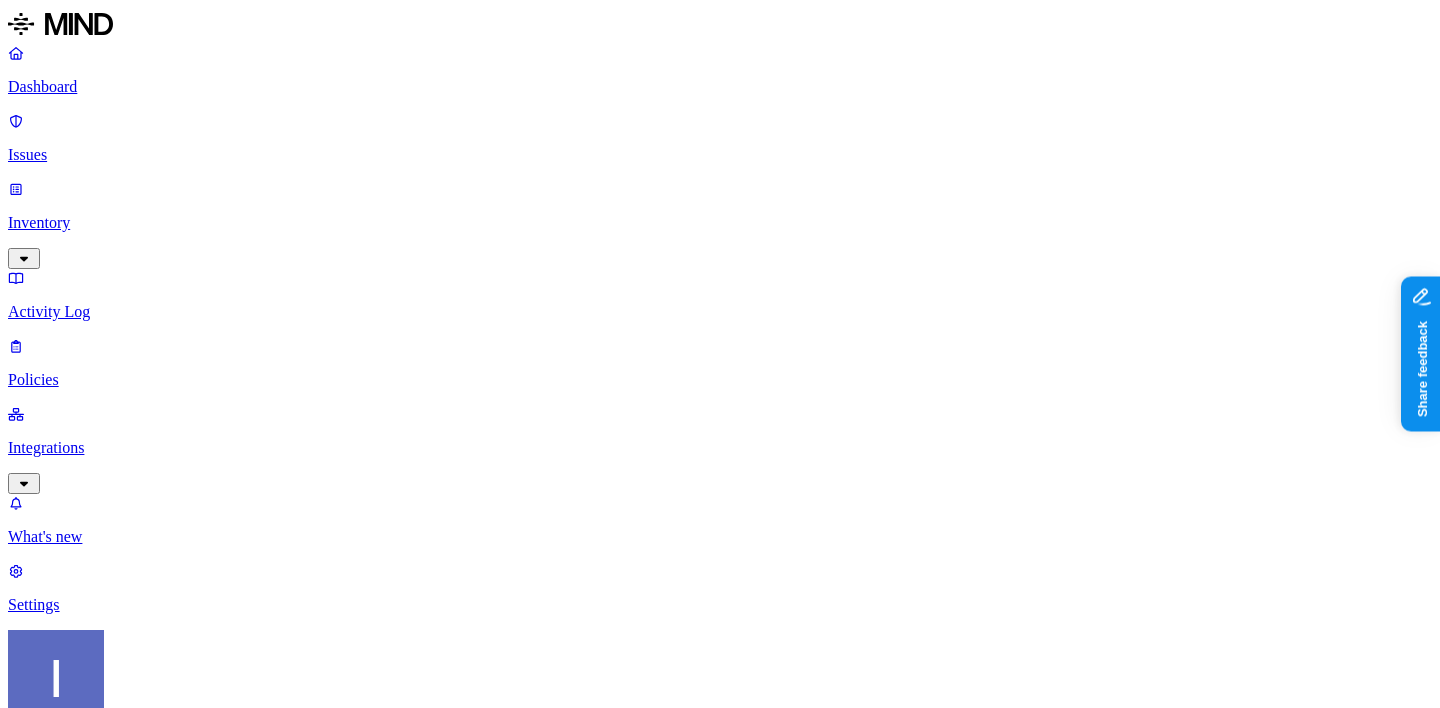 click on "Dashboard Issues Inventory Activity Log Policies Integrations What's new 1 Settings [FIRST] [LAST] ACME Policies Create Policy Environment Severity Risk category 100 Rules Active Name Environment Active issues Risk category Created by Mind test file resource Cloud 1547 Exposure MIND Credit card number shared with external user Cloud 10 Exposure MIND Resource shared externally by risky user Cloud 6 Exposure MIND SSN shared with external user Cloud 4 Exposure MIND CUI shared with external user Cloud 2 Exposure MIND Secret upload to GenAI Endpoint 327 Exfiltration MIND PII upload to web Endpoint 247 Exfiltration MIND PCI upload to GenAI Endpoint 203 Exfiltration MIND Secret upload to web Endpoint 175 Exfiltration MIND Credit card detected in resource Cloud 175 Exposure MIND Secrets detected in resource Cloud 162 Exposure MIND PII upload to GenAI Endpoint 145 Exfiltration MIND Secret upload to cloud storage Endpoint 128 Exfiltration MIND PCI upload to web Endpoint 123 Exfiltration MIND Endpoint 90 MIND" at bounding box center [720, 1378] 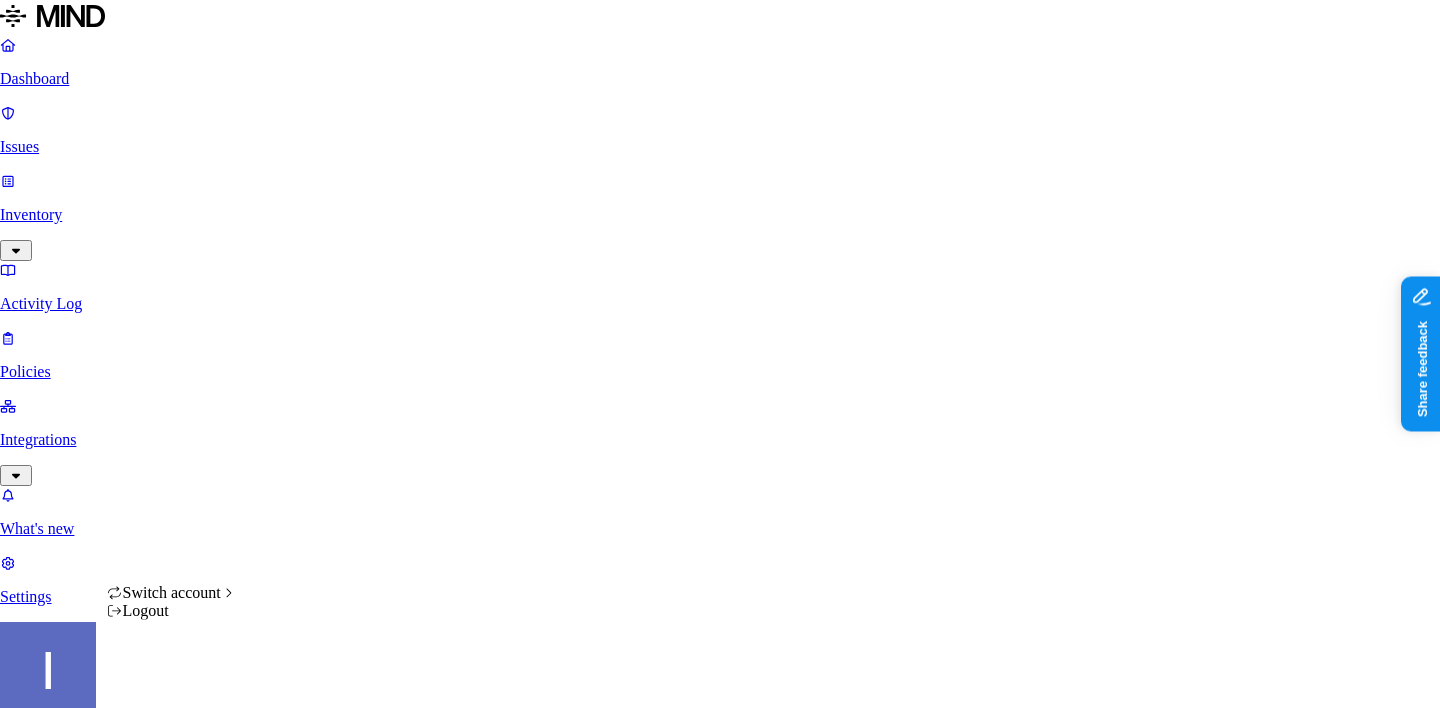 scroll, scrollTop: 687, scrollLeft: 253, axis: both 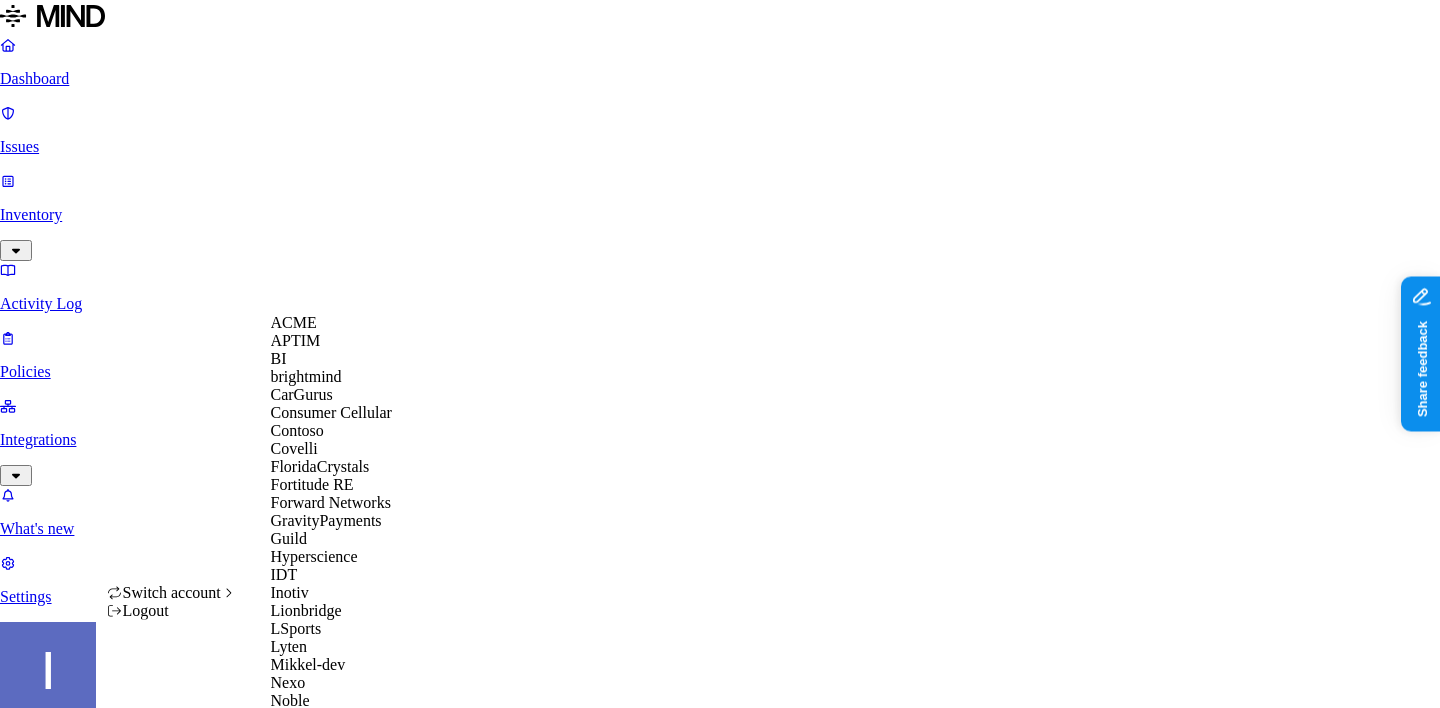 click on "Dashboard Issues Inventory Activity Log Policies Integrations What's new 1 Settings [FIRST] [LAST] ACME Policies Create Policy Environment Severity Risk category 100 Rules Active Name Environment Active issues Risk category Created by Mind test file resource Cloud 1547 Exposure MIND Credit card number shared with external user Cloud 10 Exposure MIND Resource shared externally by risky user Cloud 6 Exposure MIND SSN shared with external user Cloud 4 Exposure MIND CUI shared with external user Cloud 2 Exposure MIND Secret upload to GenAI Endpoint 327 Exfiltration MIND PII upload to web Endpoint 247 Exfiltration MIND PCI upload to GenAI Endpoint 203 Exfiltration MIND Secret upload to web Endpoint 175 Exfiltration MIND Credit card detected in resource Cloud 175 Exposure MIND Secrets detected in resource Cloud 162 Exposure MIND PII upload to GenAI Endpoint 145 Exfiltration MIND Secret upload to cloud storage Endpoint 128 Exfiltration MIND PCI upload to web Endpoint 123 Exfiltration MIND Endpoint 90 MIND" at bounding box center [720, 1374] 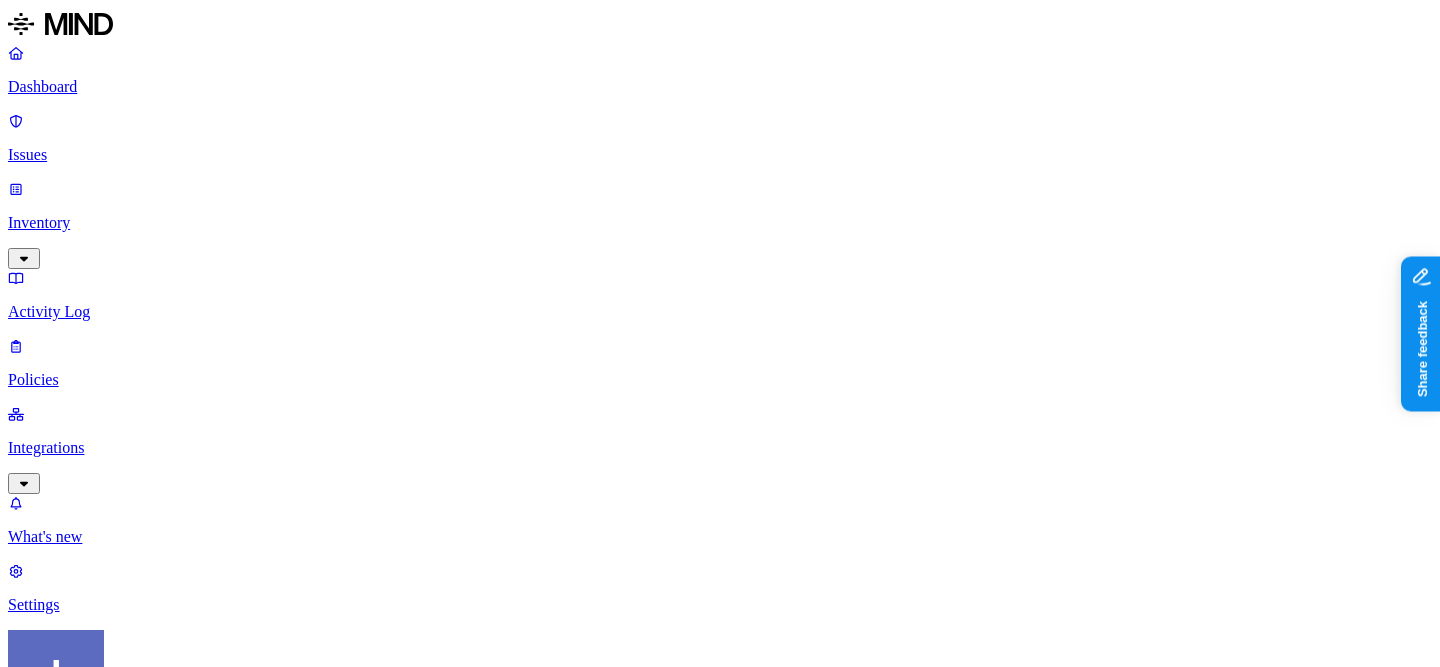 scroll, scrollTop: 687, scrollLeft: 21, axis: both 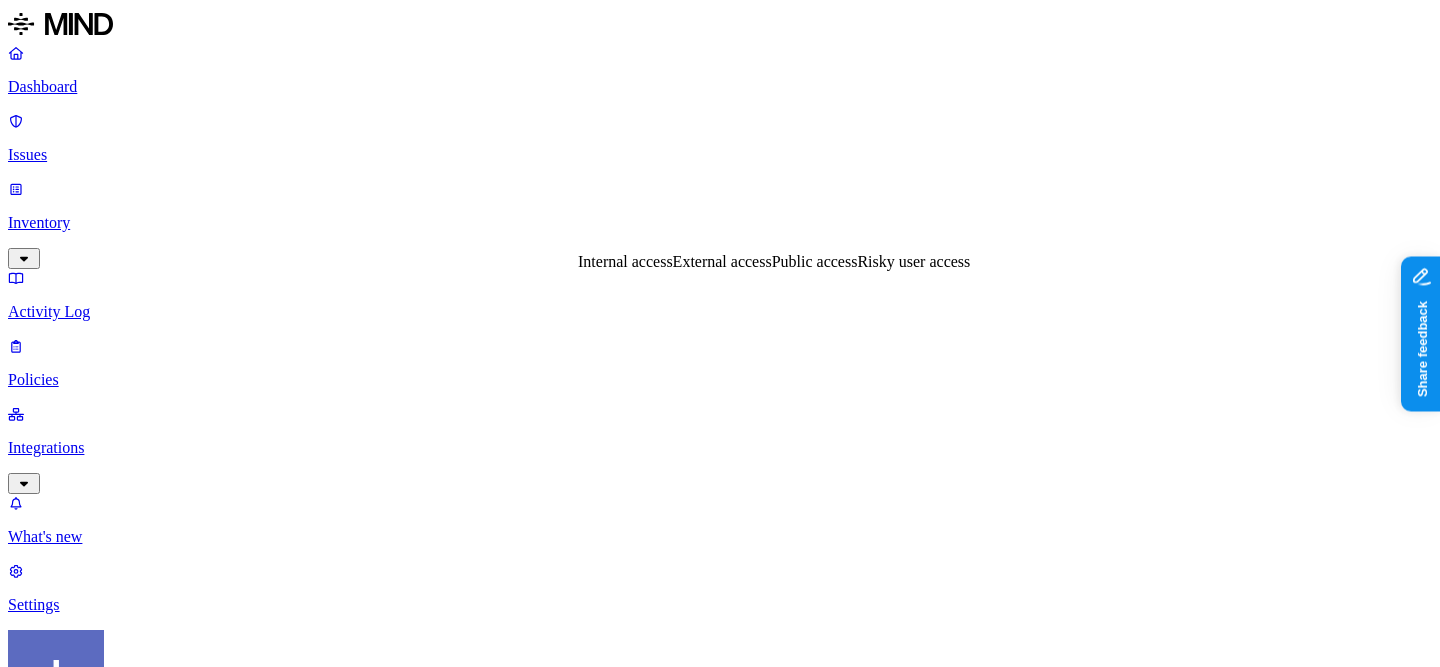 click on "External access" at bounding box center [722, 261] 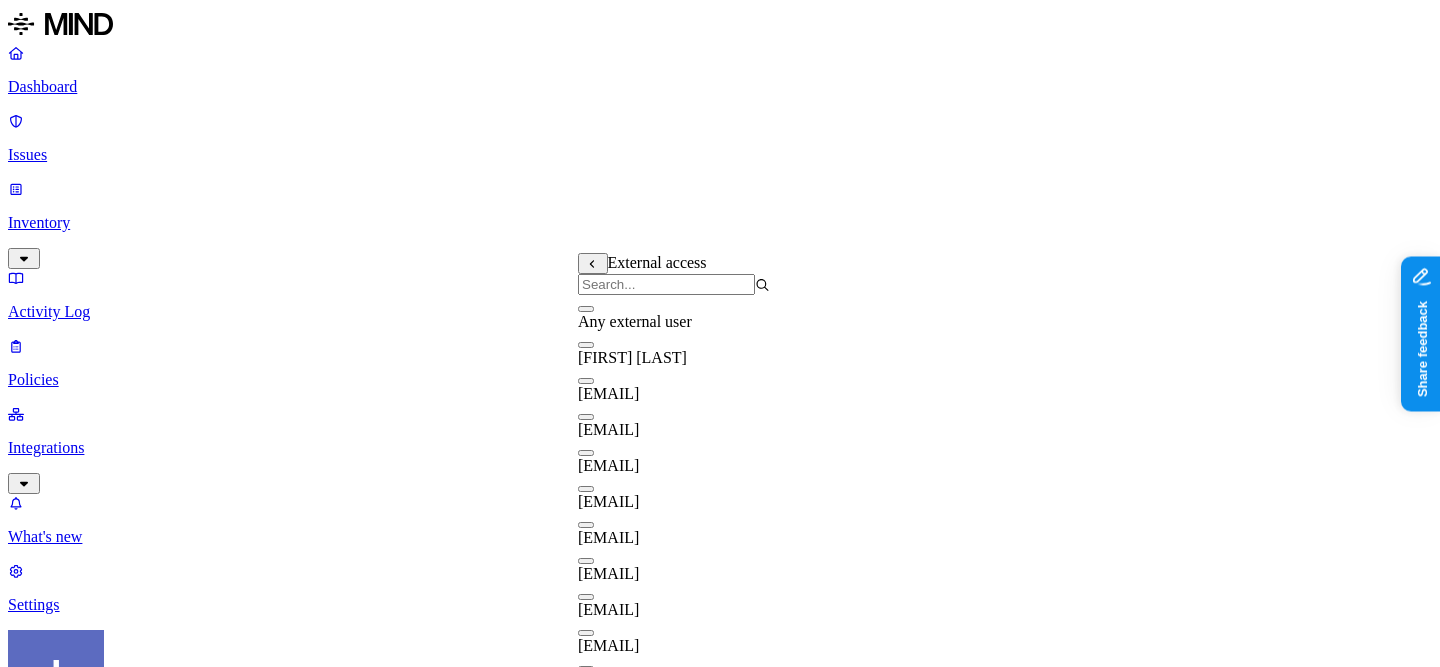 click on "External access" at bounding box center (674, 274) 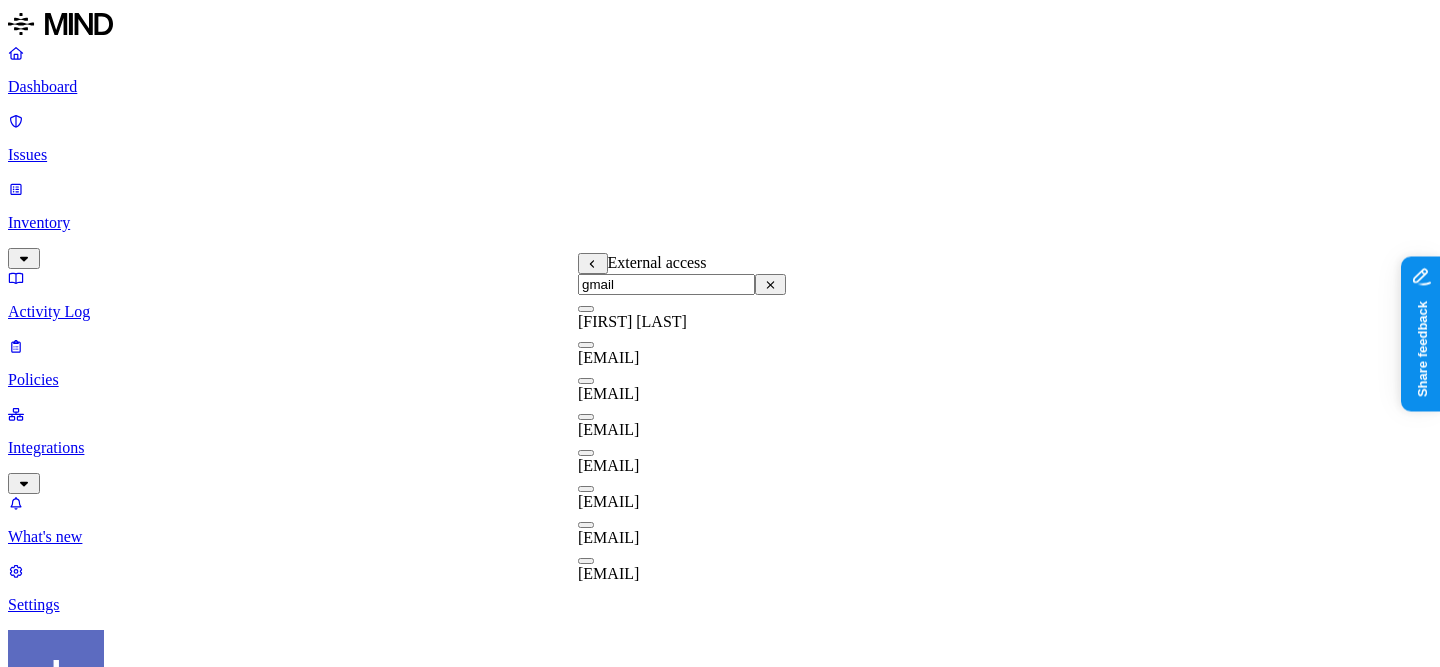 type on "gmail" 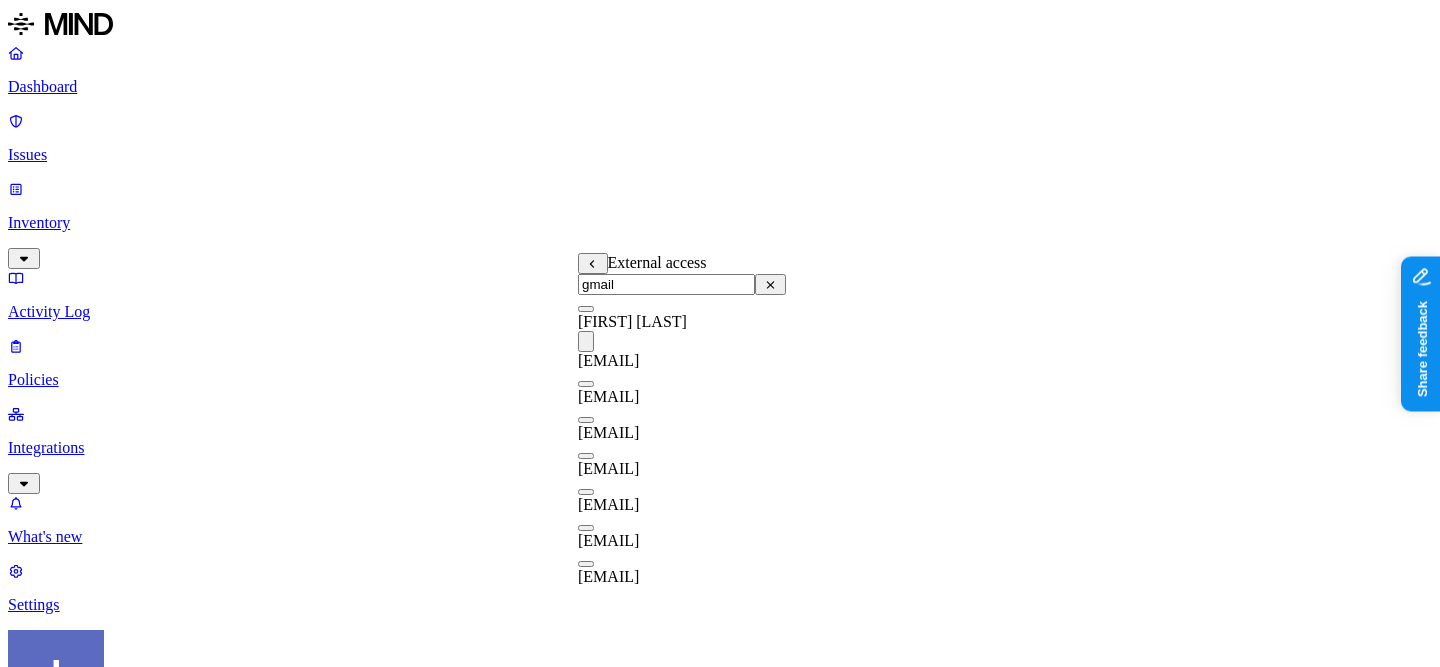 click on "galcohen456@gmail.com" at bounding box center (608, 396) 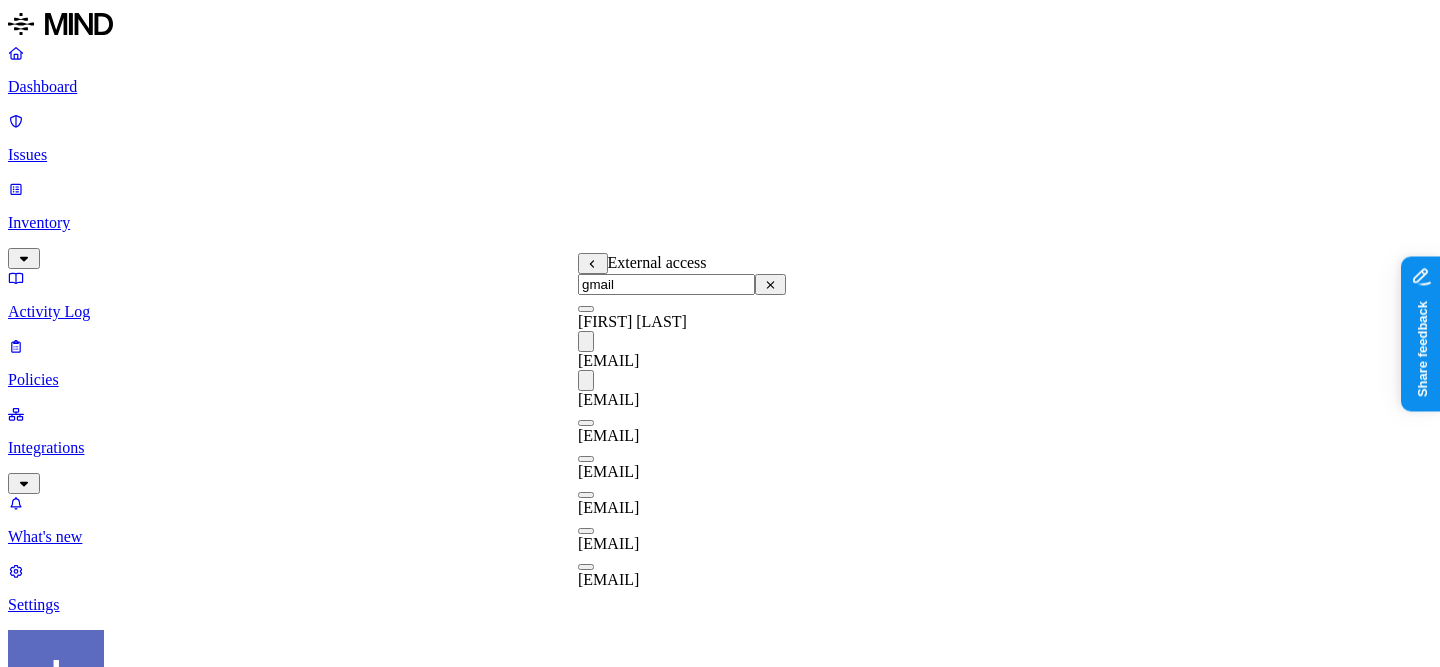 click on "DATA Any ACCESS Any LOCATION Any" at bounding box center [720, 1533] 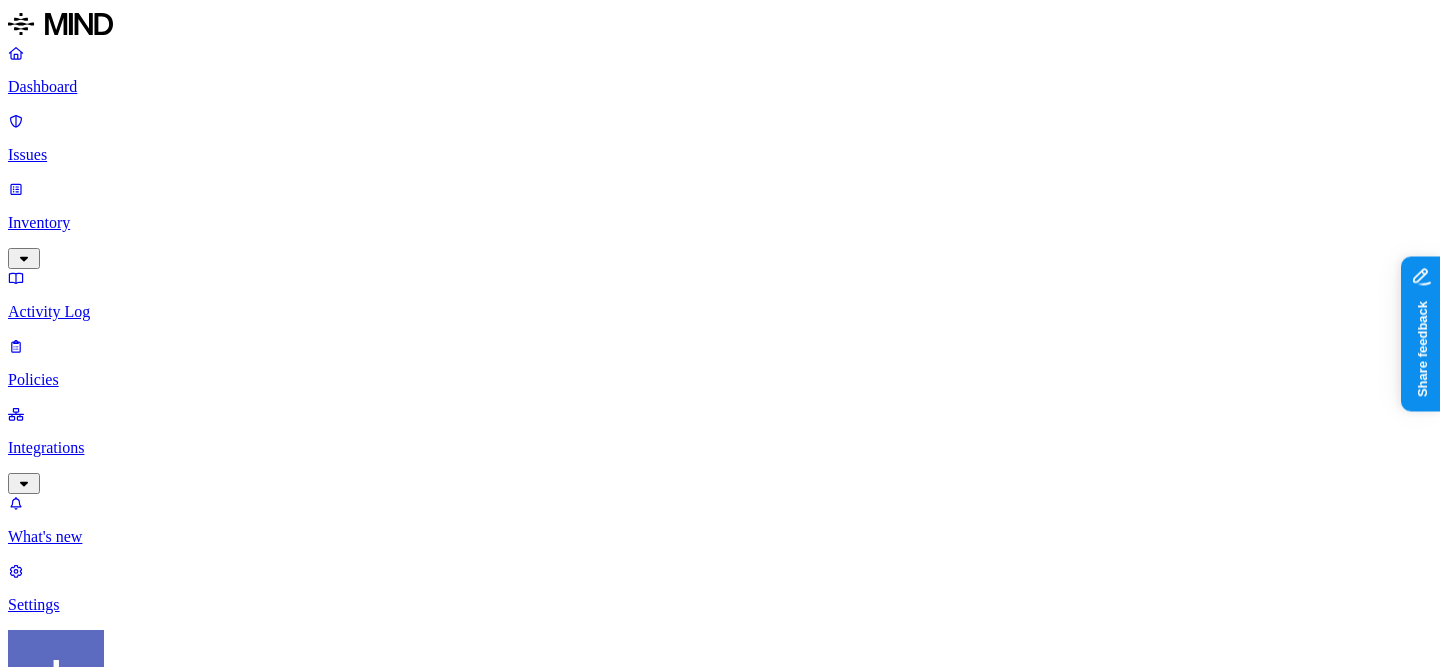 scroll, scrollTop: 0, scrollLeft: 0, axis: both 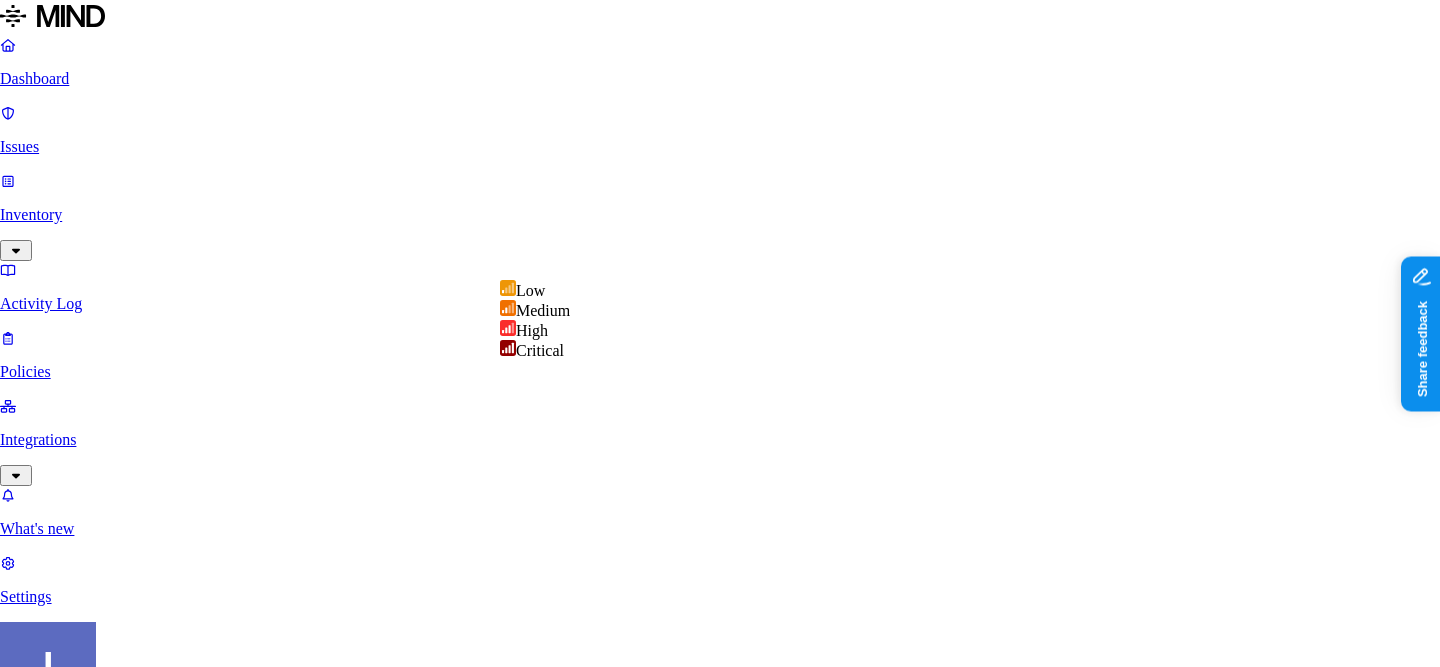 click on "Dashboard Issues Inventory Activity Log Policies Integrations What's new 1 Settings Itai Schwartz ACME New policy Policy name test   Severity Select severity Low Medium High Critical   Description (Optional) Policy type Exfiltration Prevent sensitive data uploads Endpoint Exposure Detect sensitive data exposure Cloud Condition Define the data attributes, access levels, and data source locations that should trigger this exposure policy.  Note: A condition that matches any data with any access level is not valid, as it is too broad. For more details on condition guidelines, please refer to the   documentation DATA Any ACCESS WHERE External access is any of boazmier@gmail.com, galcohen456@gmail.com LOCATION Any Notifications Method None None Maya Raz prod-164.westus prod-82.westus test-avigail email test dadaa MH Teams test 2-25 dlp-ops test test-2 test-3 DLP Ops 2025 MH N EU Webhook - test webhook testing new-schema-test MH Webhook test site bad SOC Email DL lol itay aviran My Email Tom No action" at bounding box center (720, 997) 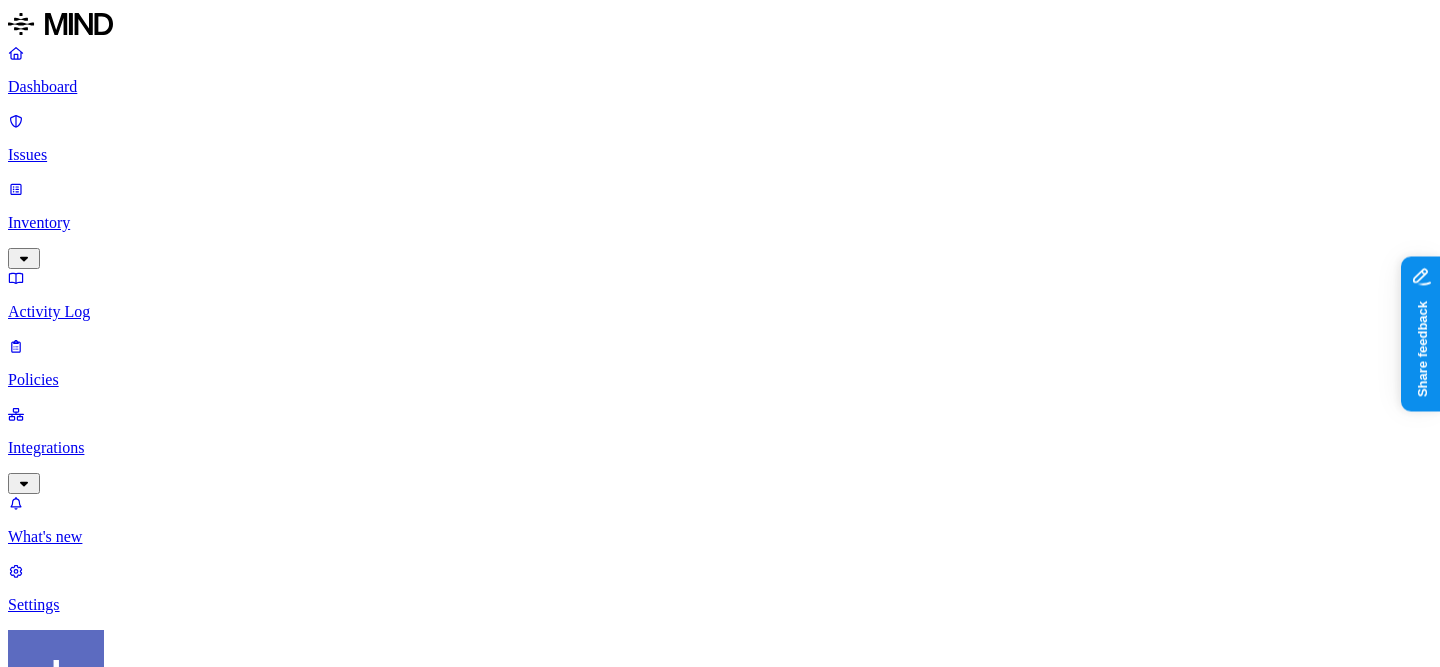 click on "New policy Policy name test   Severity Medium Low Medium High Critical   Description (Optional) Policy type Exfiltration Prevent sensitive data uploads Endpoint Exposure Detect sensitive data exposure Cloud Condition Define the data attributes, access levels, and data source locations that should trigger this exposure policy.  Note: A condition that matches any data with any access level is not valid, as it is too broad. For more details on condition guidelines, please refer to the   documentation DATA Any ACCESS WHERE External access is any of boazmier@gmail.com, galcohen456@gmail.com LOCATION Any Notifications Method None None Maya Raz prod-164.westus prod-82.westus test-avigail email test dadaa MH Teams test 2-25 dlp-ops test test-2 test-3 DLP Ops 2025 MH N EU Webhook - test webhook testing new-schema-test MH Webhook test site bad SOC Email DL lol itay aviran hodbn@k14d.onmicrosoft.com My Email Tom MH Test 5-22-25 Automate remediation When issue is detected No action  No action  /Engage assignee Cancel" at bounding box center [720, 1430] 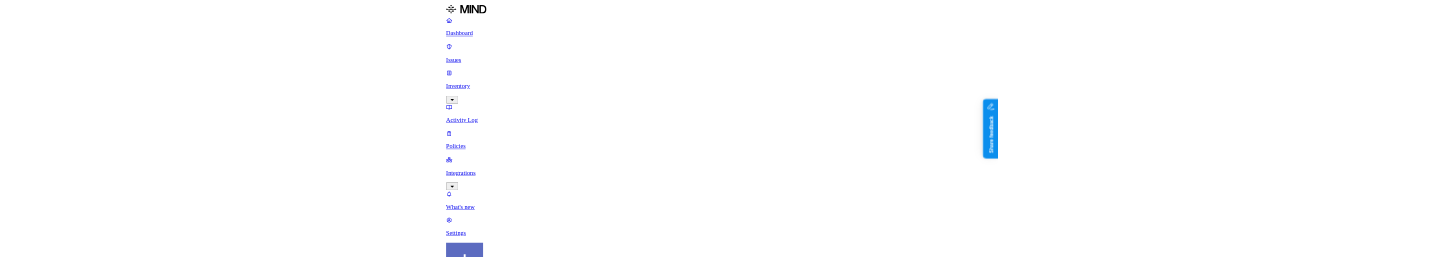 scroll, scrollTop: 918, scrollLeft: 0, axis: vertical 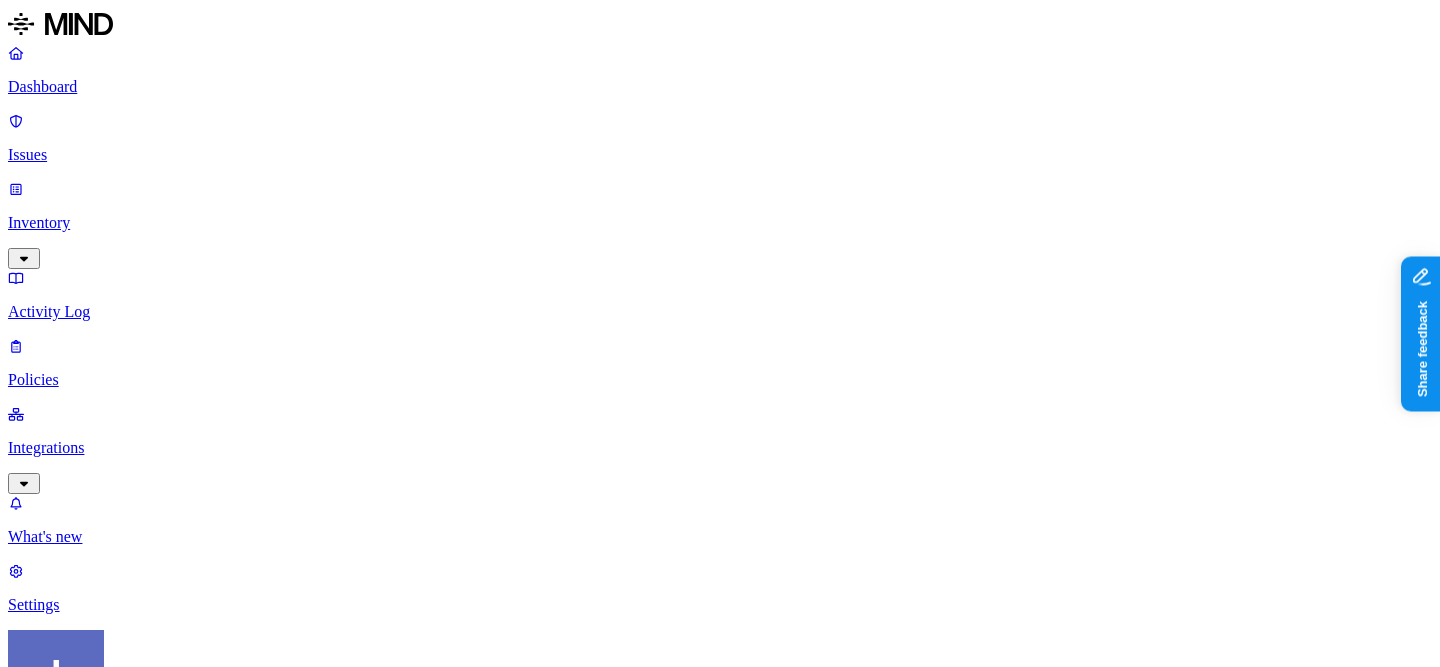 type on "test2" 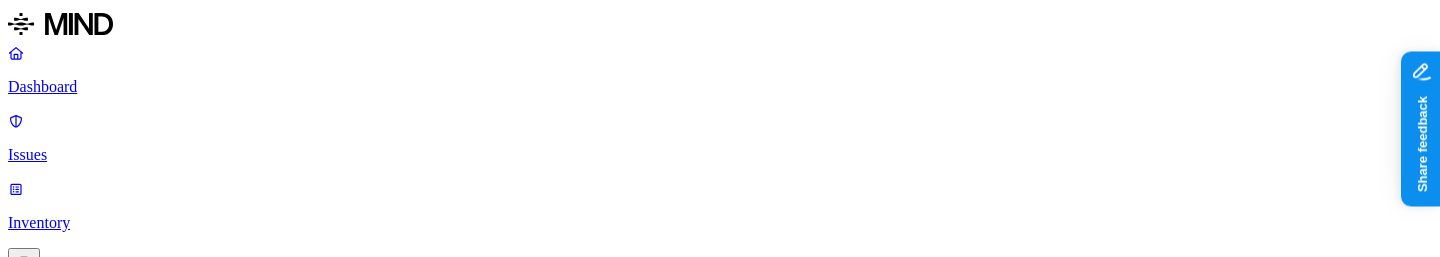 scroll, scrollTop: 1328, scrollLeft: 0, axis: vertical 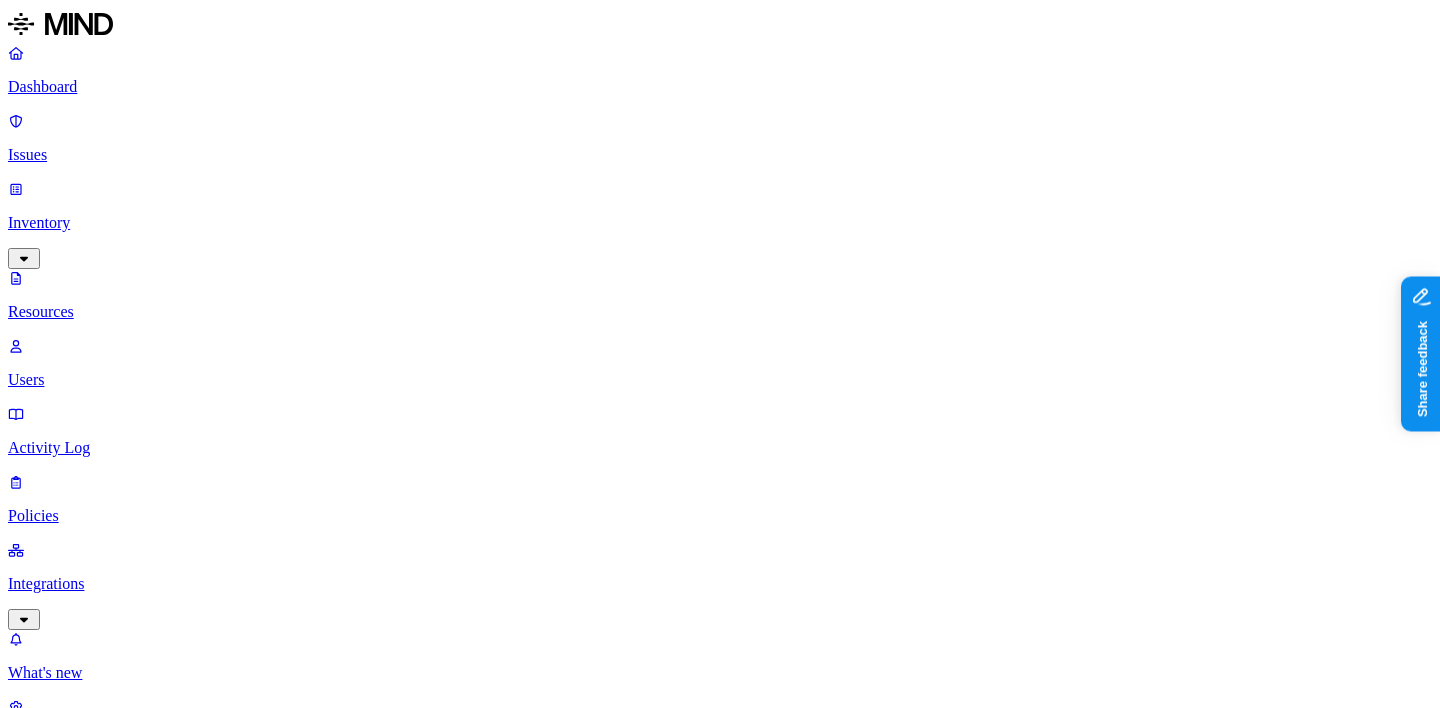 click on "Kind" at bounding box center [37, 1069] 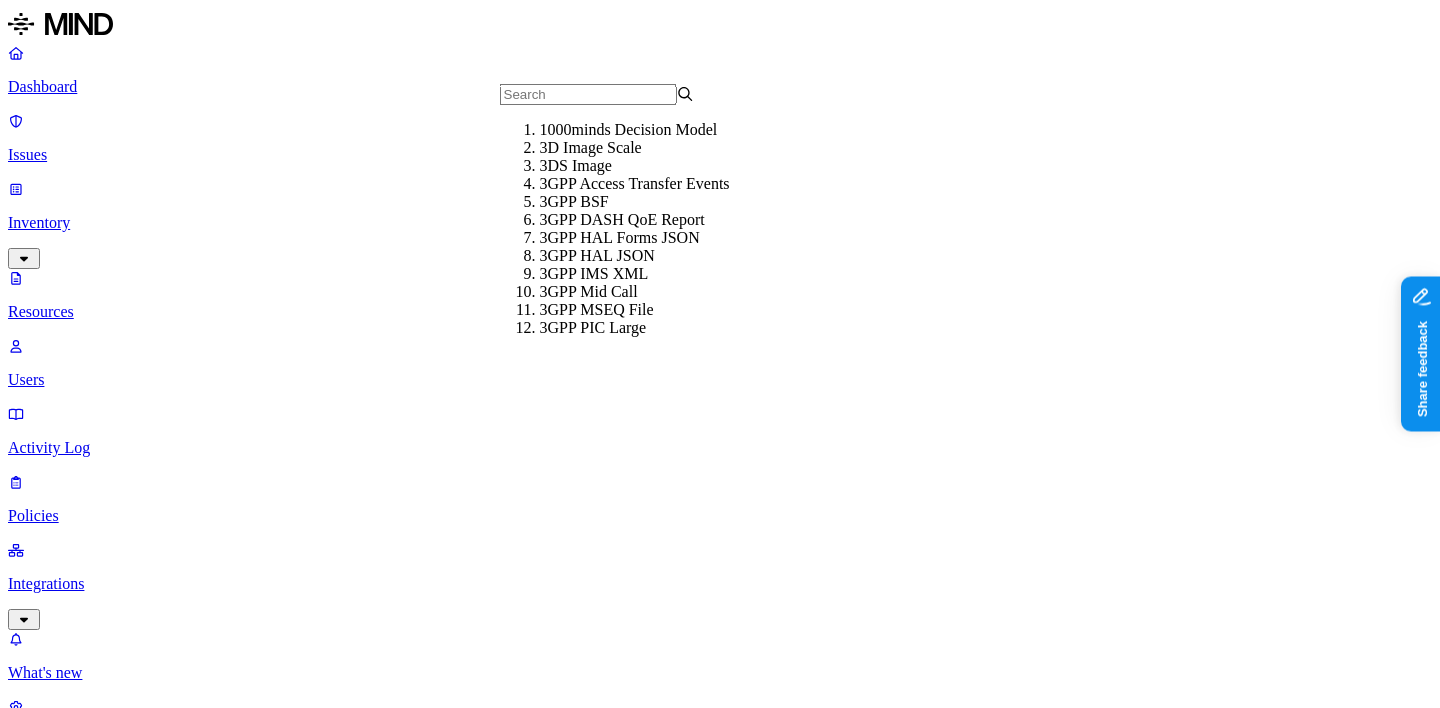 click on "Classification" at bounding box center (63, 1111) 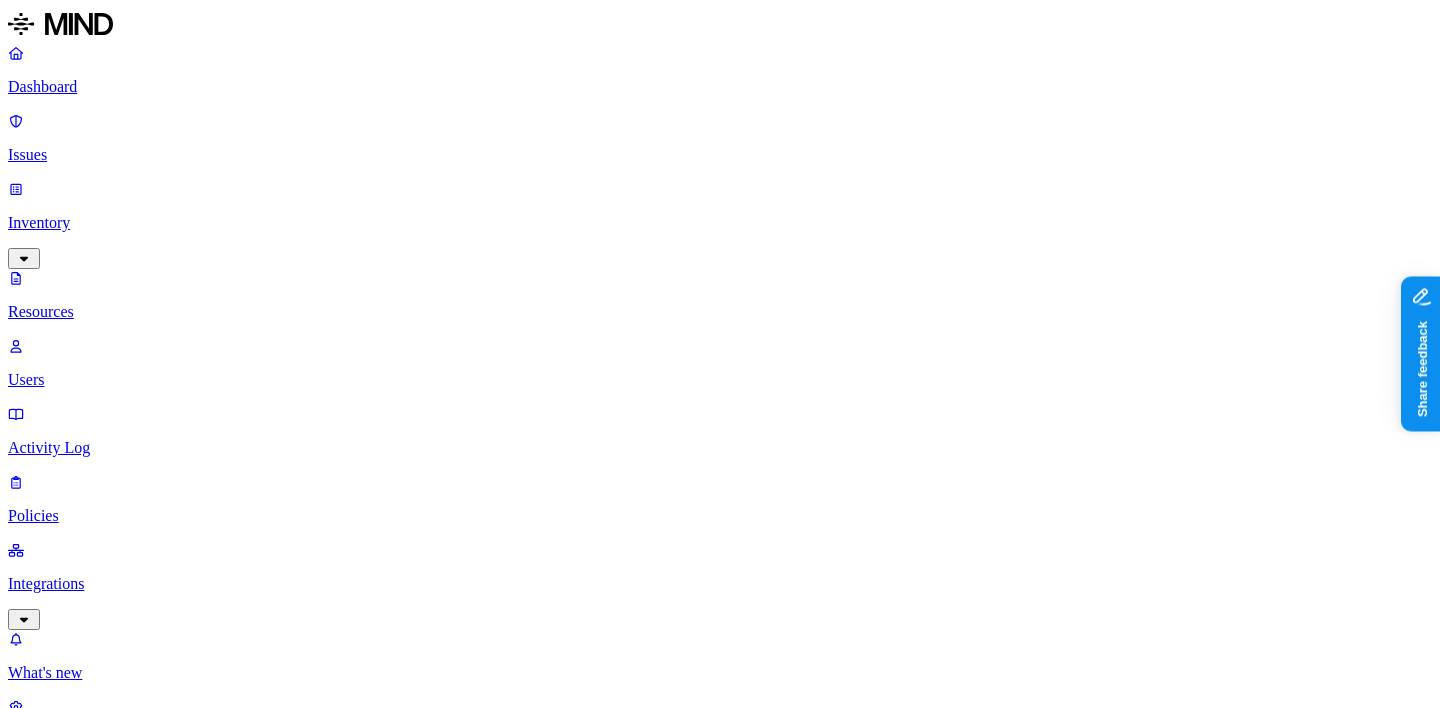 click on "PII / PHI" at bounding box center (109, 1148) 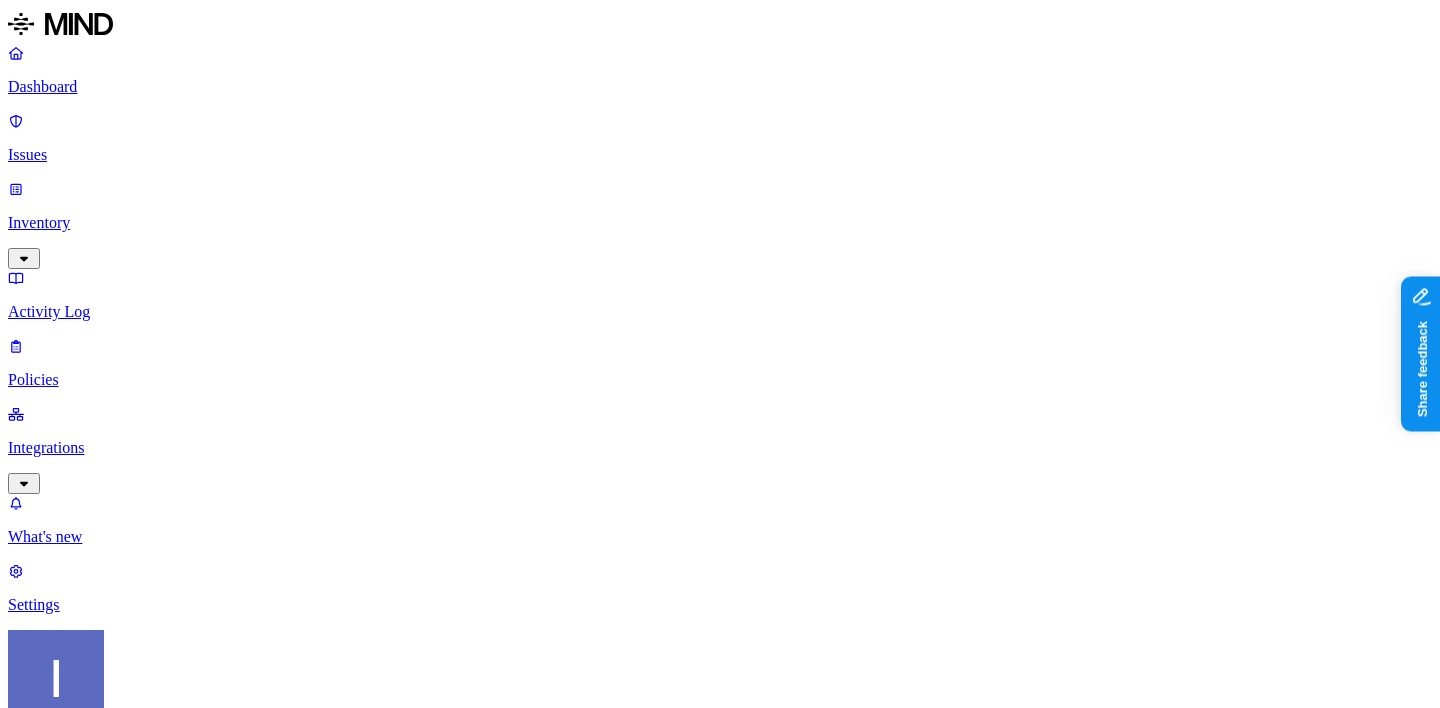 click on "Policies Create Policy" at bounding box center [720, 889] 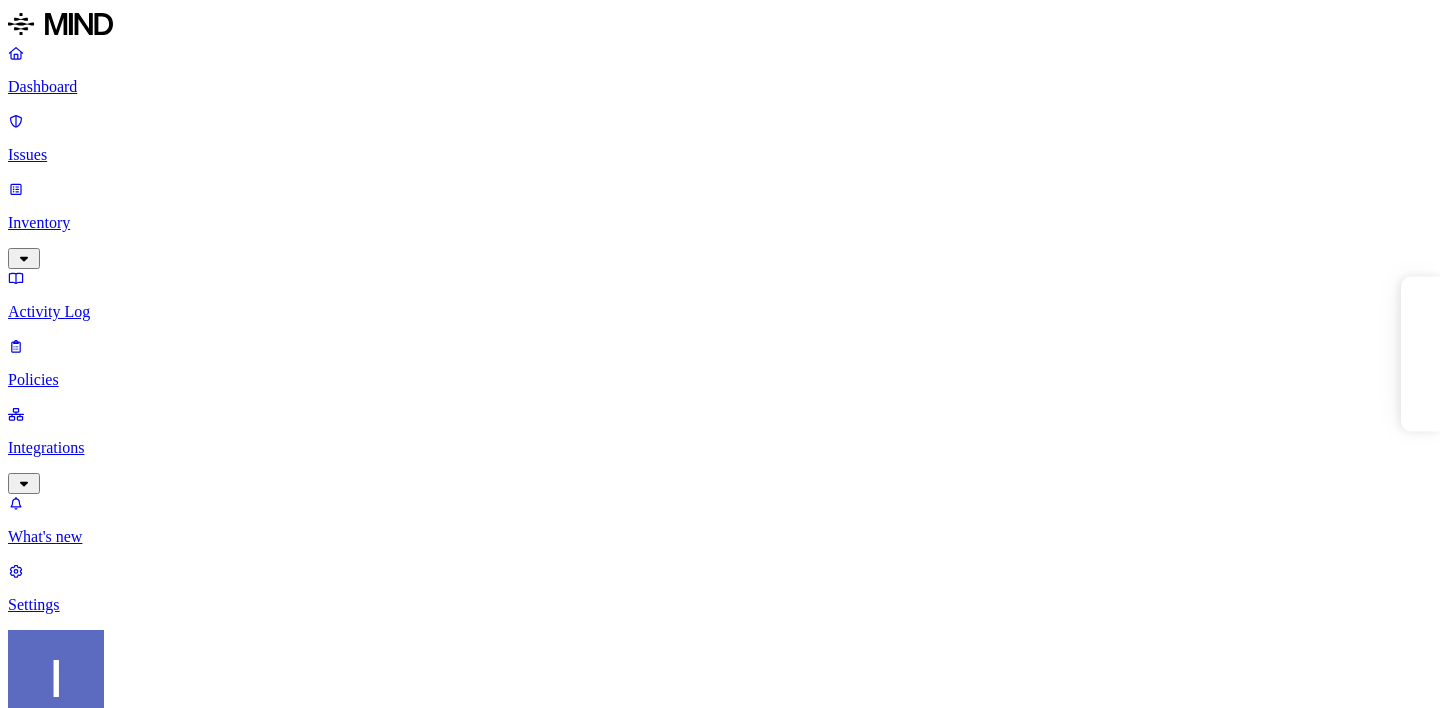 scroll, scrollTop: 0, scrollLeft: 0, axis: both 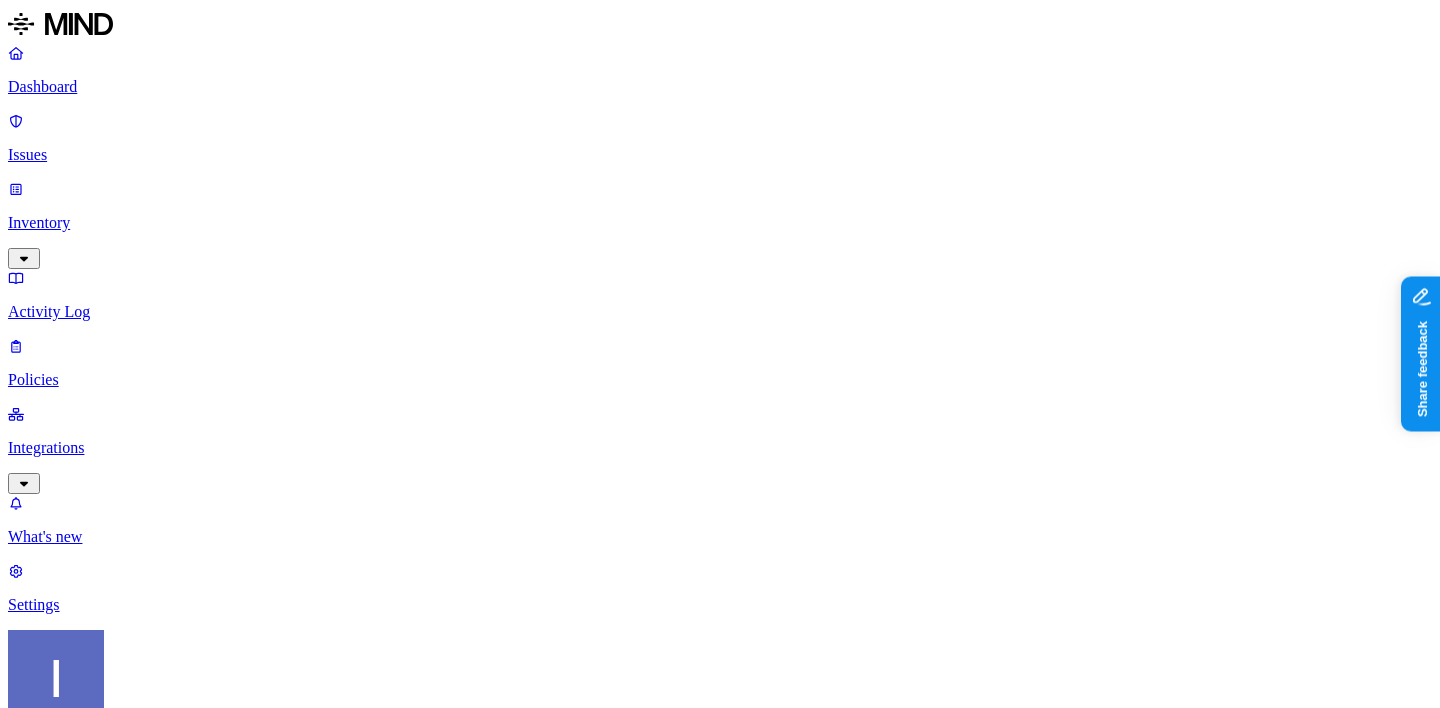 click on "Inventory" at bounding box center [720, 223] 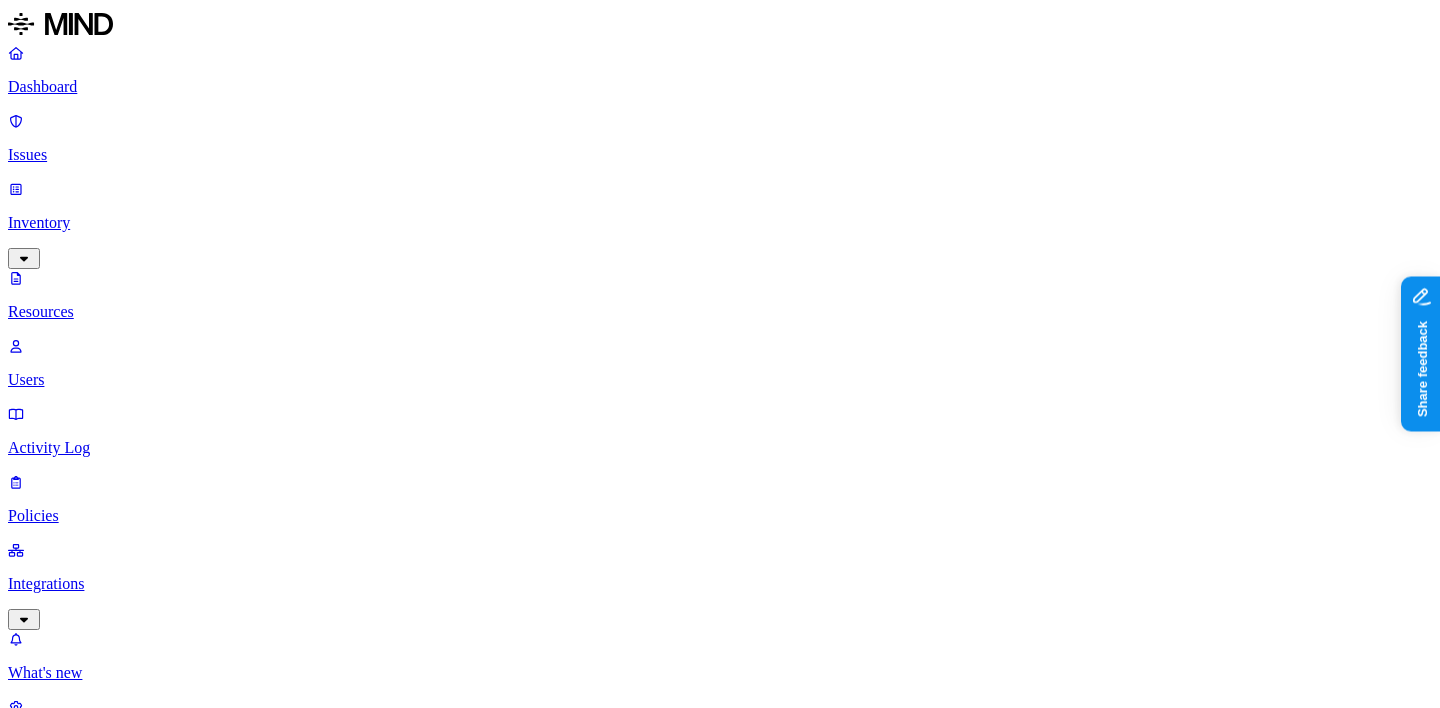 scroll, scrollTop: 0, scrollLeft: 0, axis: both 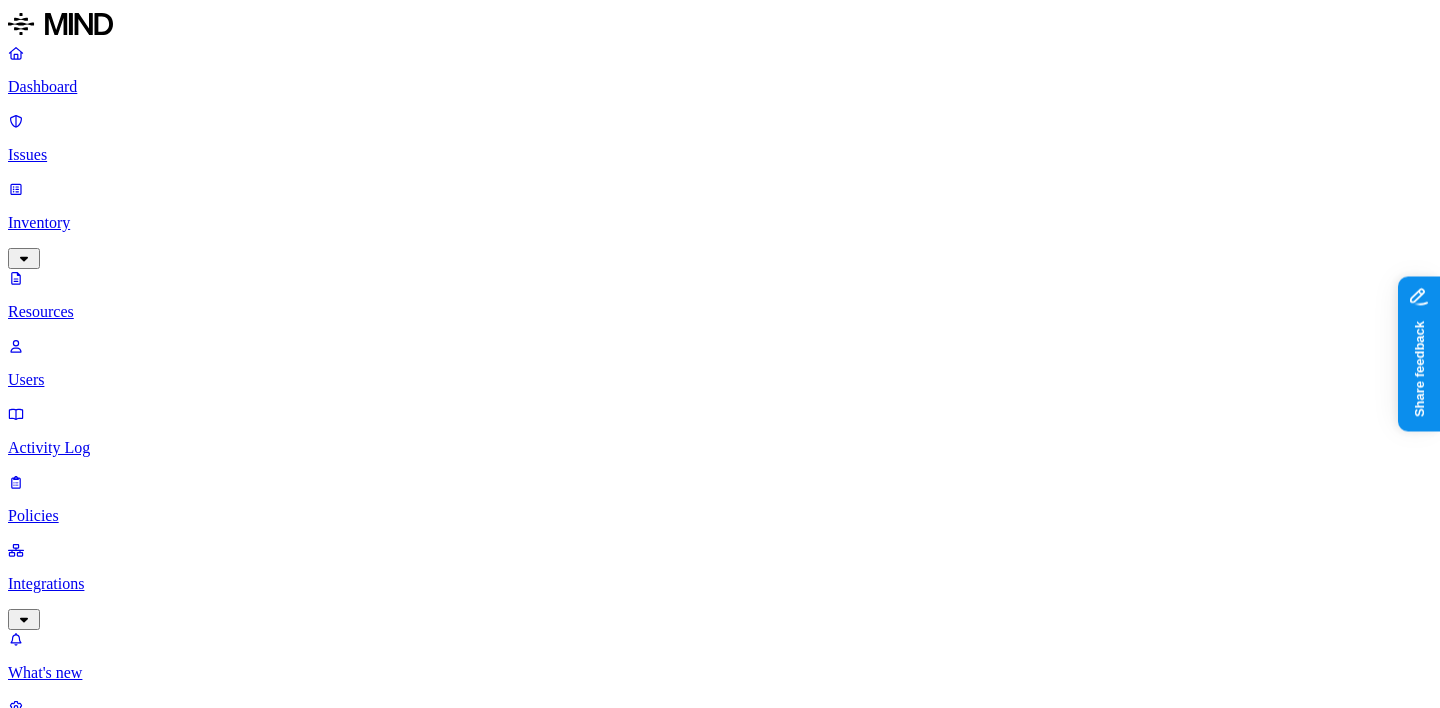 click on "Other CUI 1" at bounding box center [32, 3451] 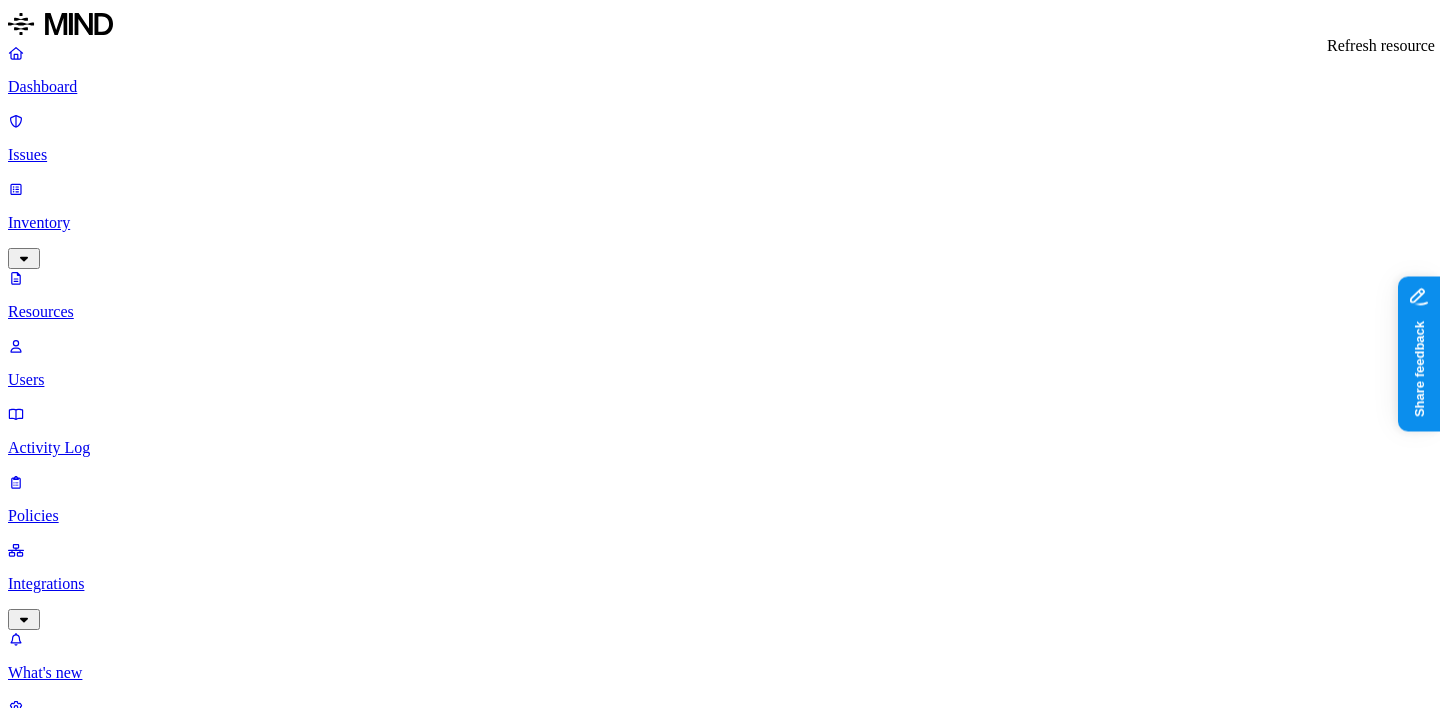 click 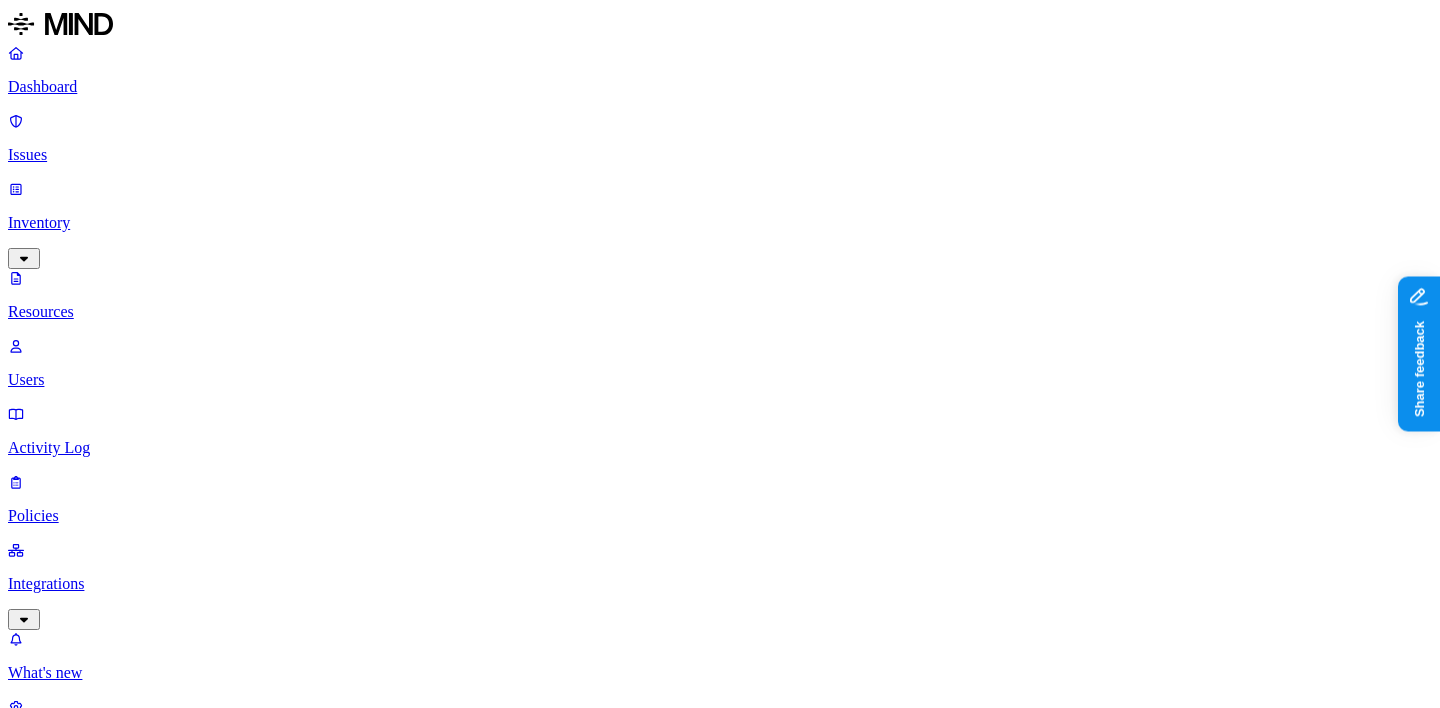 click on "Resources" at bounding box center [720, 1004] 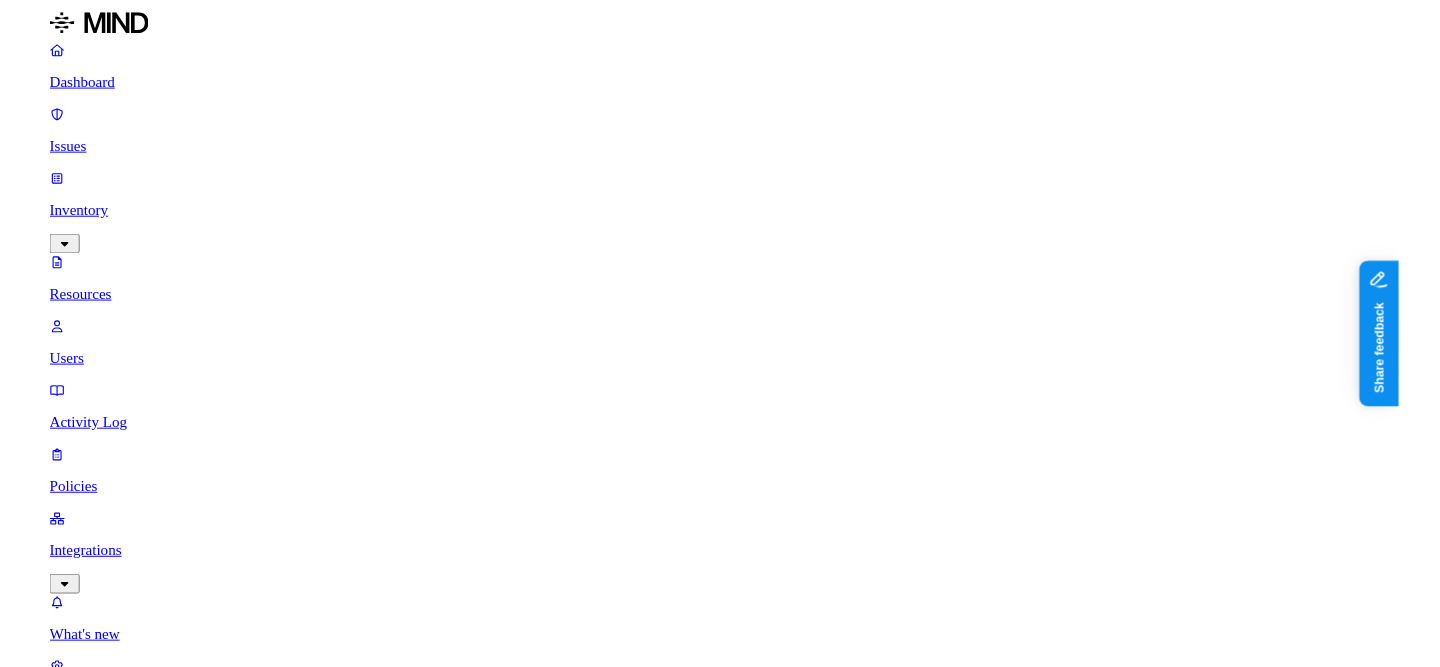 scroll, scrollTop: 368, scrollLeft: 0, axis: vertical 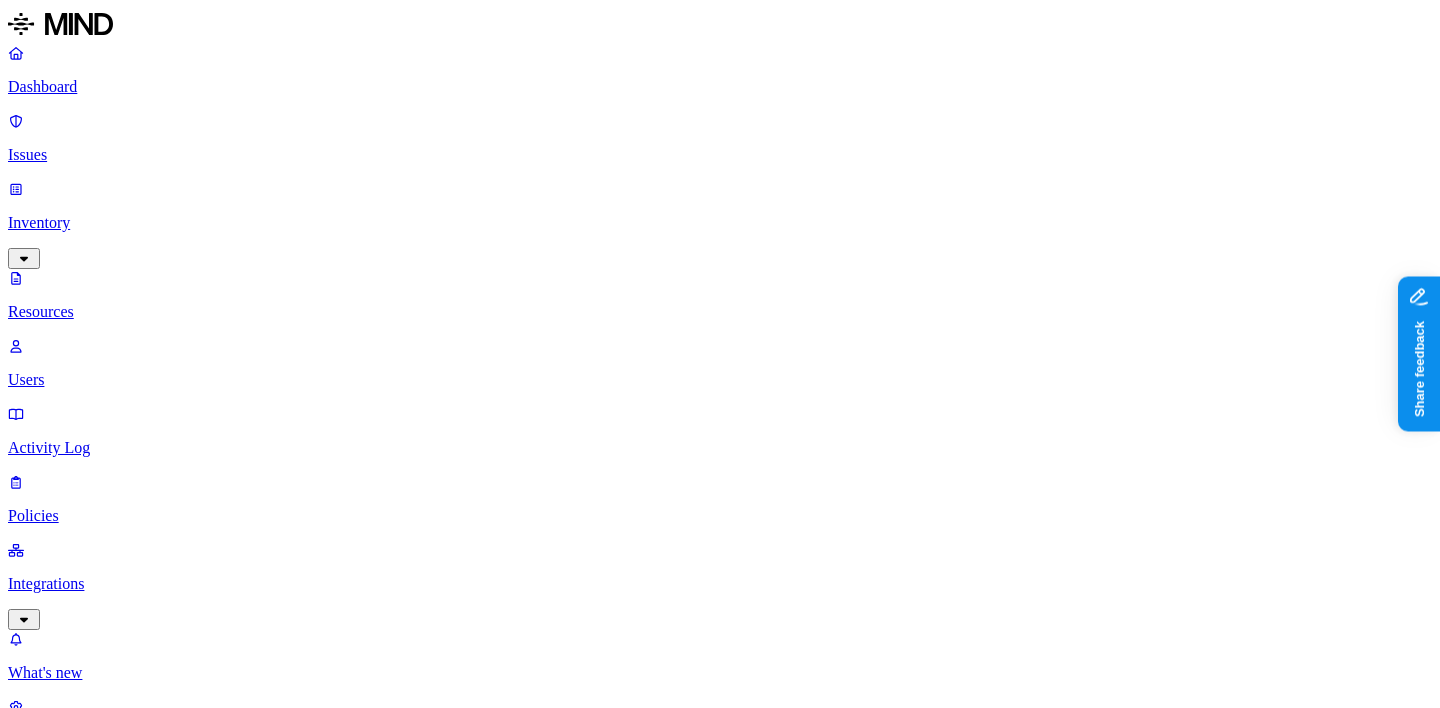 click on "7 (CUI)-DCMA Annual Review of APTIM Federal Services.pdf Resource Kind SharePoint file Type PDF Drive   017695-DOEStrategicPetroleumReserve Full path 017695-DOEStrategicPetroleumReserve/General/03-Graphics/017695_Packaging/_Book/_017695_VIII_SPRBook/Links Classification PII / PHI Other Data types Person Name Email address + 2 Accessible by Internal 94 External 11 + 1 Last access time – Owner   LeFebvre, Amanda Last accessed by – Creation time May 1, 2024, 12:33 AM Classification PII / PHI Person Names 8 Email addresses 3 Phone numbers 2 Other CUI 1 Accessible by 111 Items Name Type AP aptim.com Domain AP aptim.net Domain AP aptimcorp.mail.onmicrosoft.com Domain AP aptimcorp.onmicrosoft.com Domain CB cbifederalservices.com Domain SS ssp-llc.us Domain AN angelo@devigal.com External BO bobmcgough@sbcglobal.net External CB cbratcliff@bwxt.com External DS dshojem@gmail.com External Showing   1 - 10 Access logs 0 Logs Event User Date No logs found" at bounding box center (720, 14083) 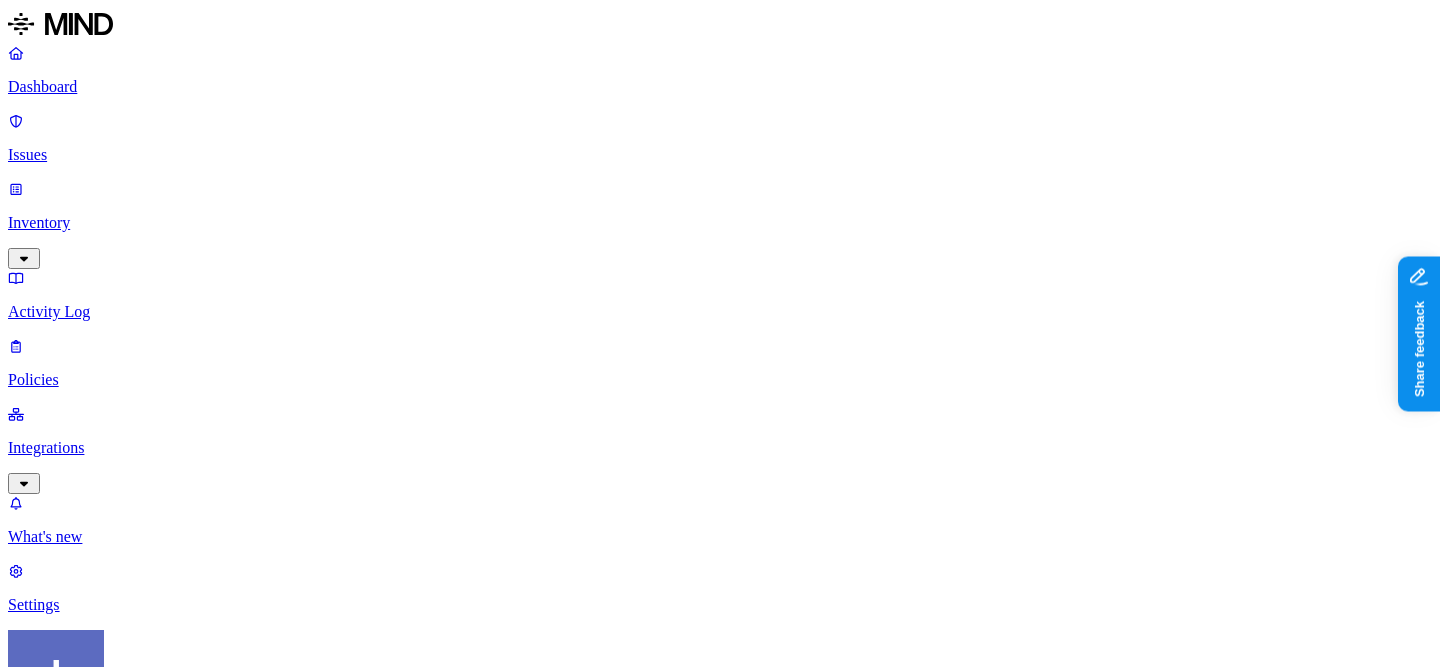 click on "Policies" at bounding box center (720, 380) 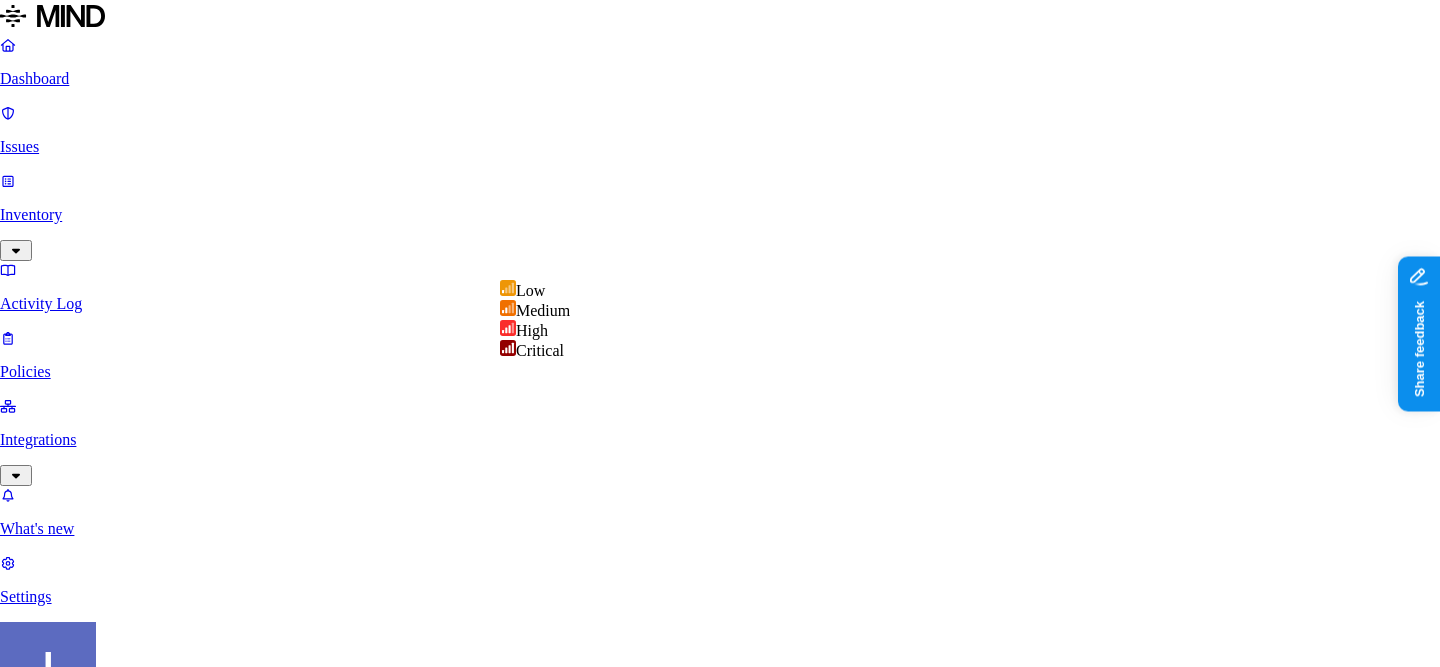click on "Dashboard Issues Inventory Activity Log Policies Integrations What's new 1 Settings Itai Schwartz APTIM New policy Policy name CUI data shared externally   Severity Select severity Low Medium High Critical   Description (Optional) Policy type Exfiltration Prevent sensitive data uploads Endpoint Exposure Detect sensitive data exposure Cloud Condition Define the data attributes, access levels, and data source locations that should trigger this exposure policy.  Note: A condition that matches any data with any access level is not valid, as it is too broad. For more details on condition guidelines, please refer to the   documentation DATA Any ACCESS Any LOCATION Any Notifications Method None None Automate remediation When issue is detected No action  No action  /Engage assignee Cancel Create
Low Medium High Critical" at bounding box center (720, 959) 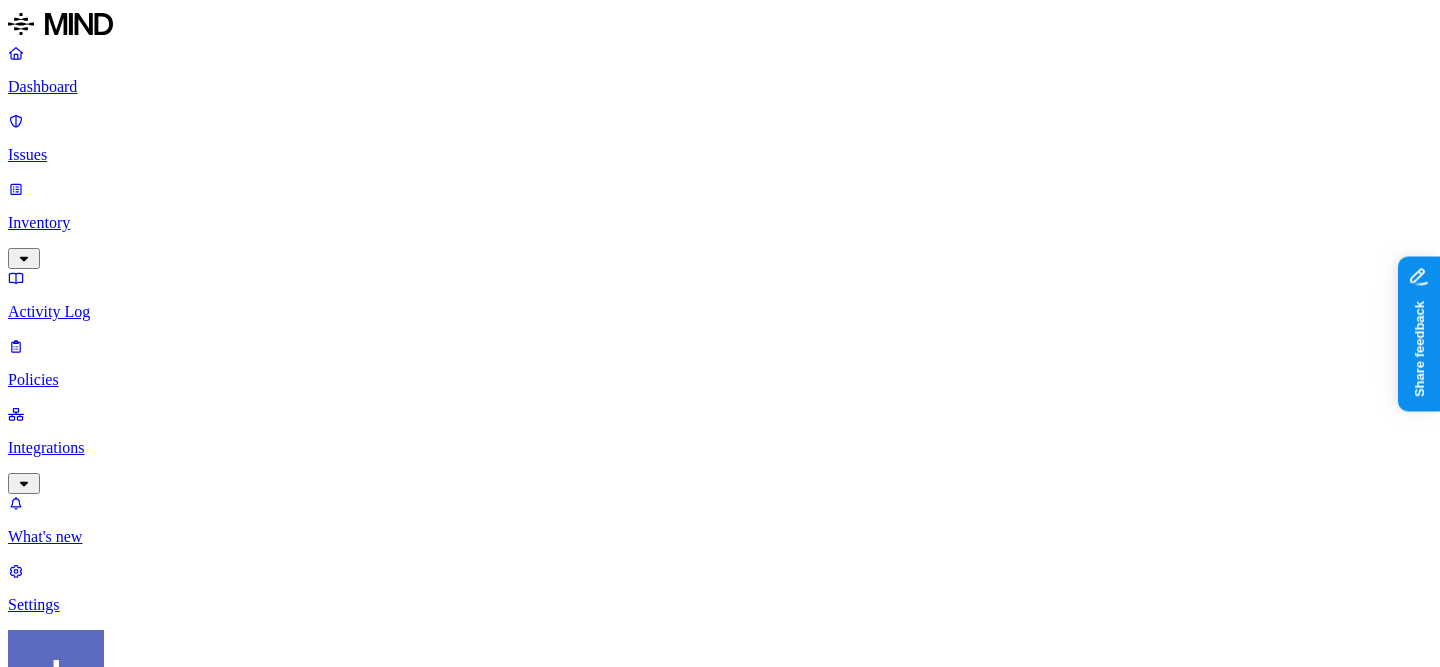 click on "Description (Optional)" at bounding box center (233, 1133) 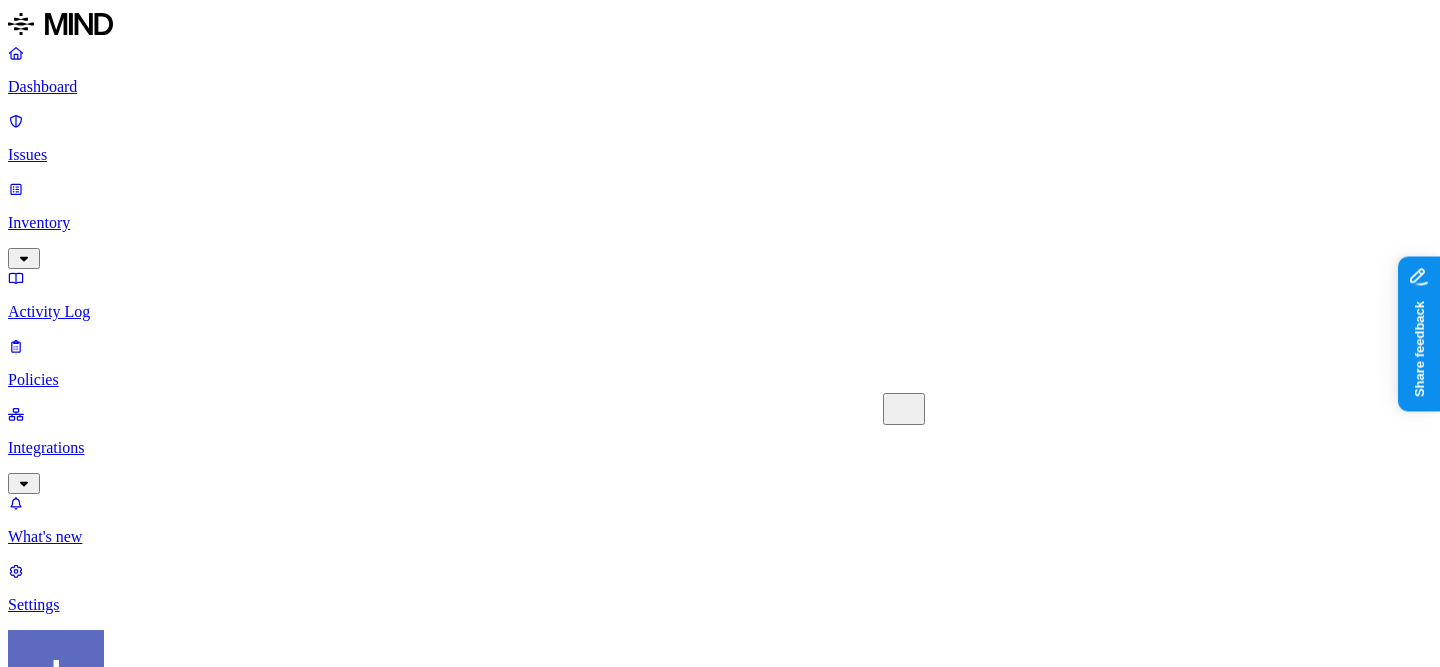 scroll, scrollTop: 88, scrollLeft: 0, axis: vertical 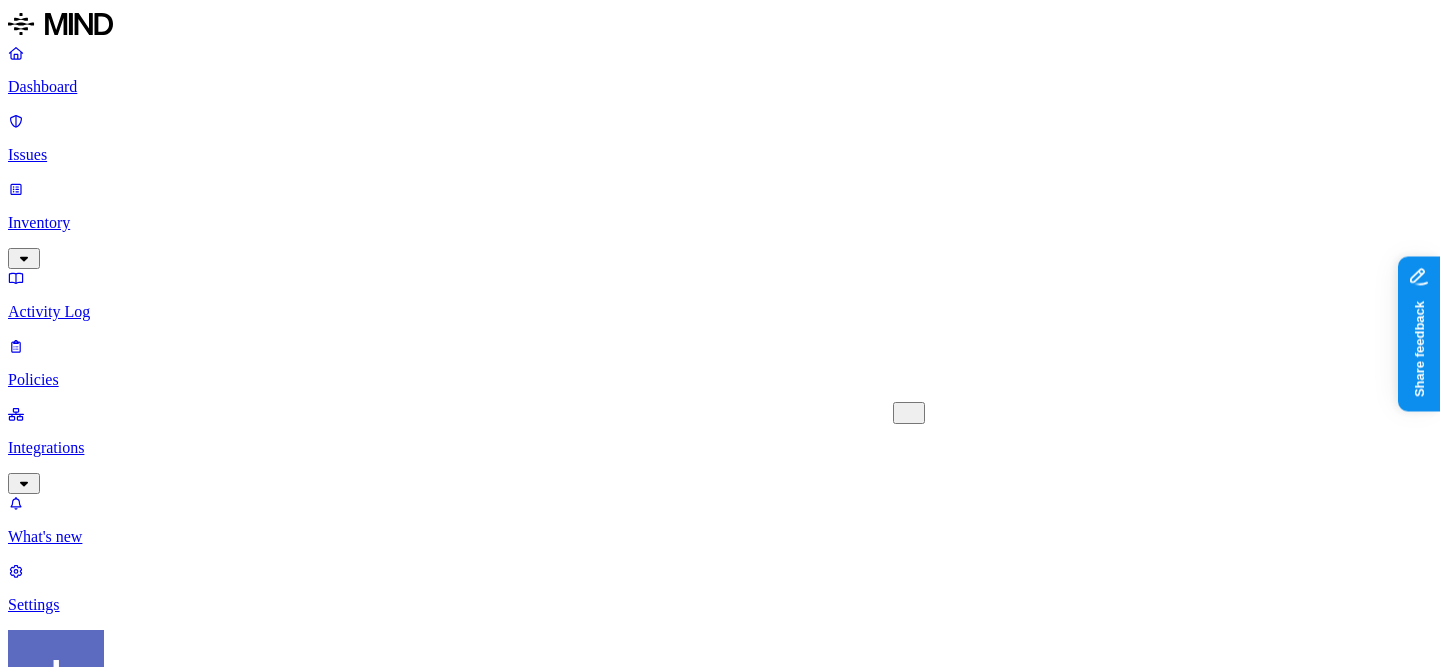 click on "Policy name CUI data shared externally" at bounding box center [720, 951] 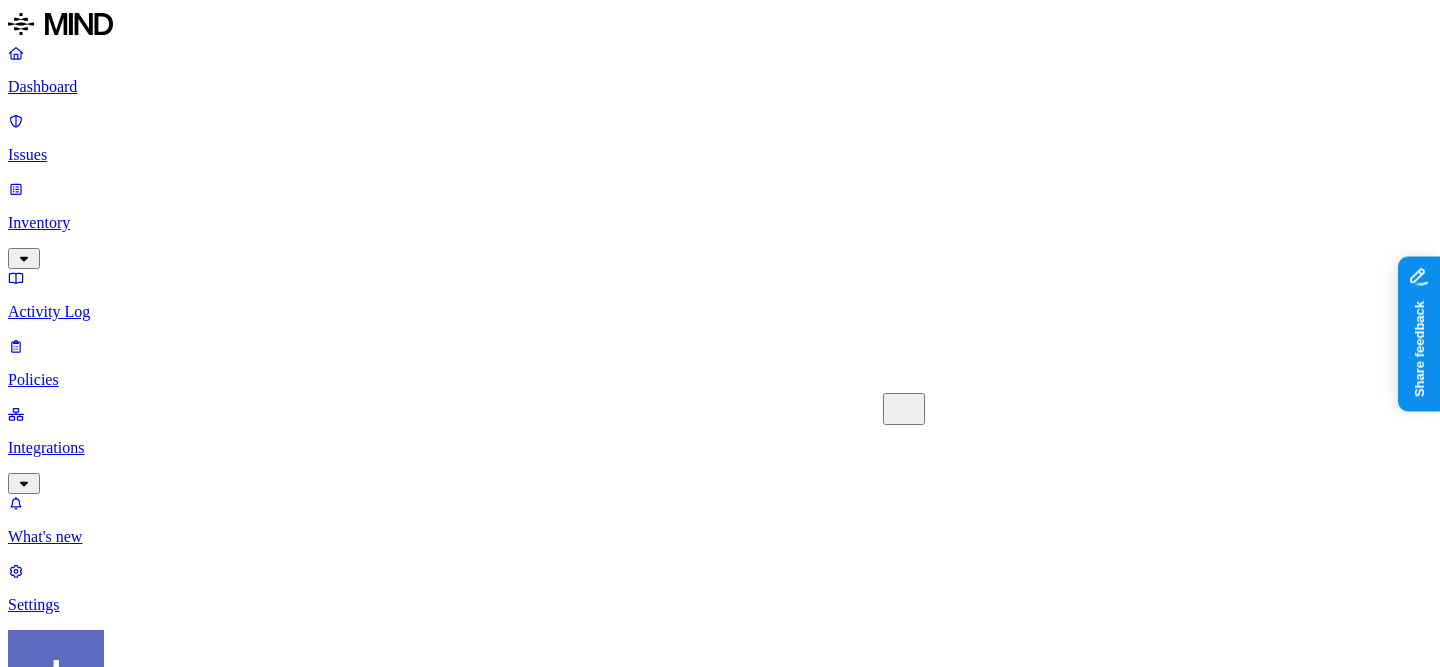 click on "CUI data shared externally" at bounding box center [96, 943] 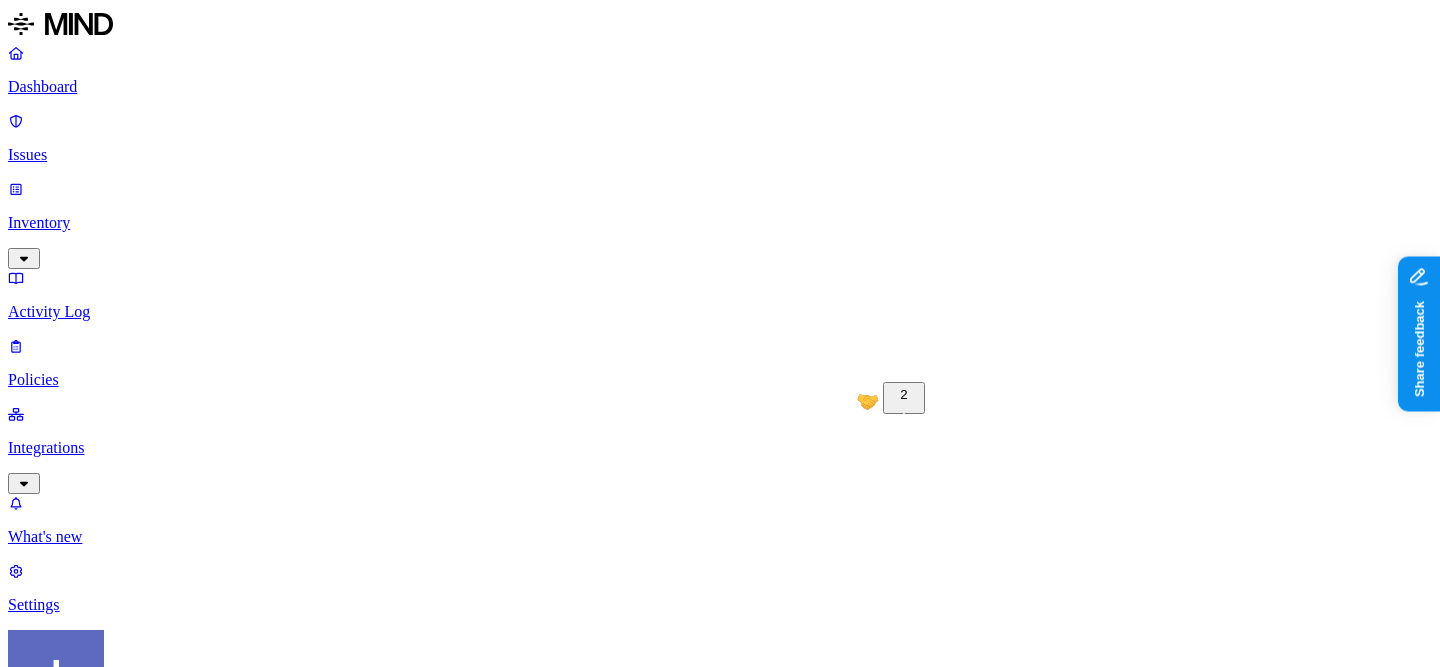 scroll, scrollTop: 616, scrollLeft: 0, axis: vertical 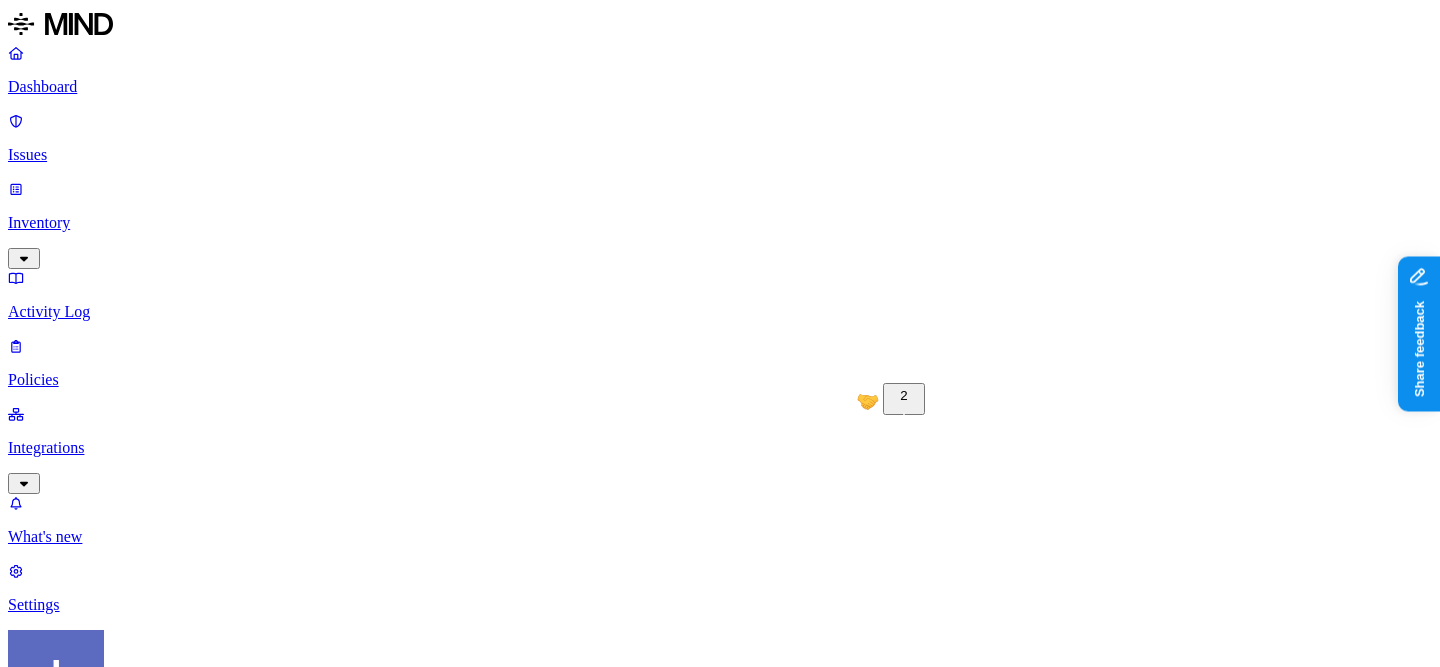 type on "Flags instances where Controlled Unclassified Information (CUI) is shared from cloud services with external users. This policy detects potential unauthorized exposure of sensitive government-related data." 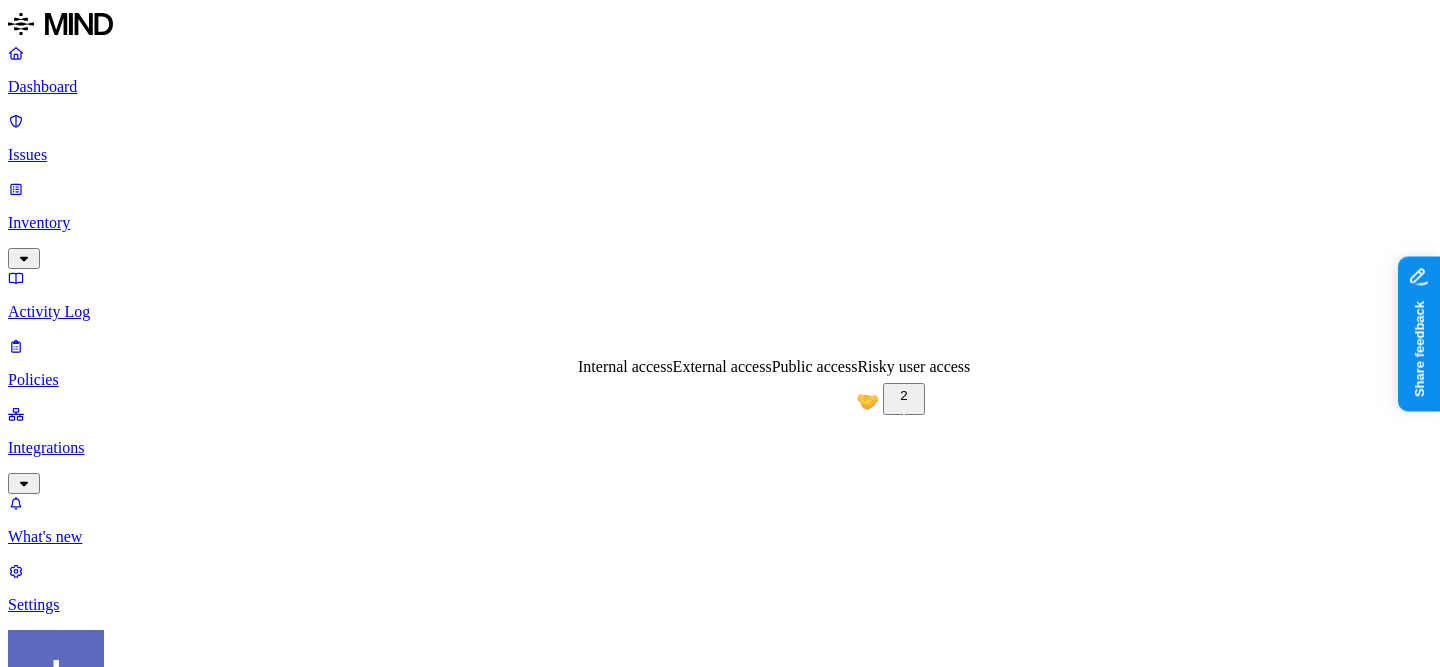 click on "Public access" at bounding box center (815, 366) 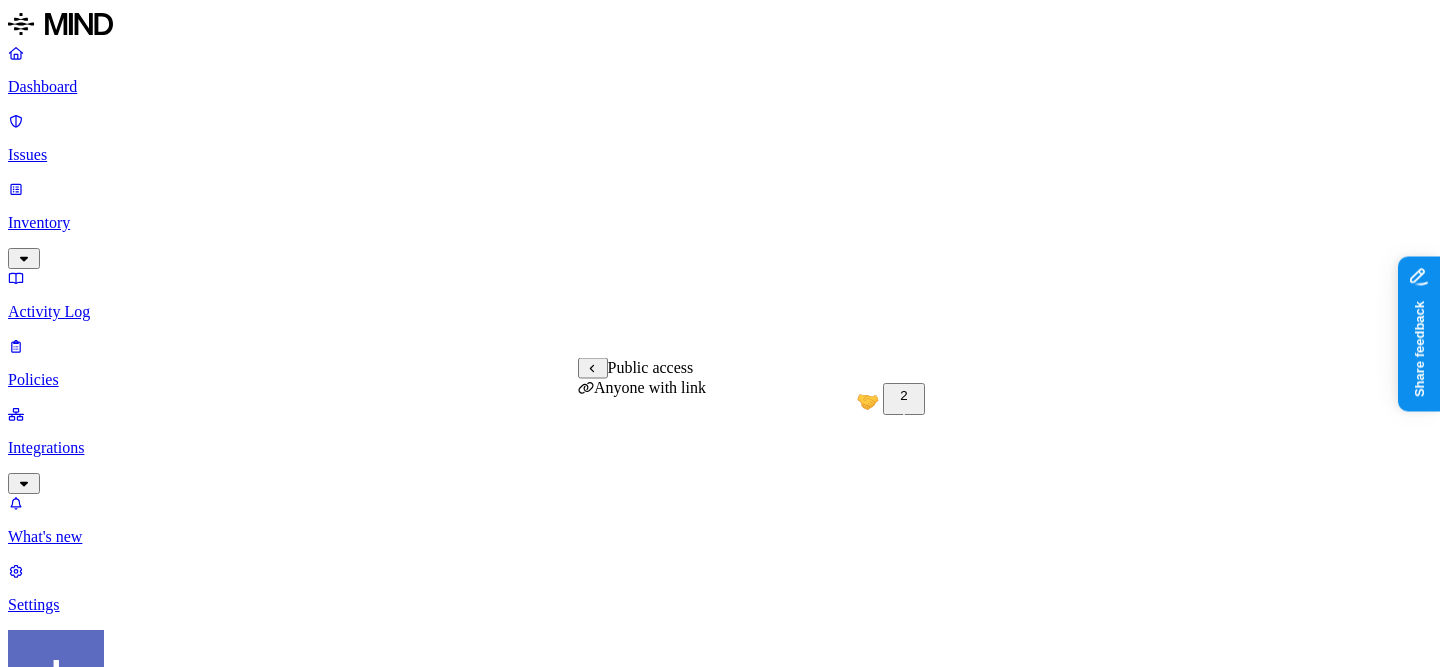 click on "Anyone with link" at bounding box center (642, 387) 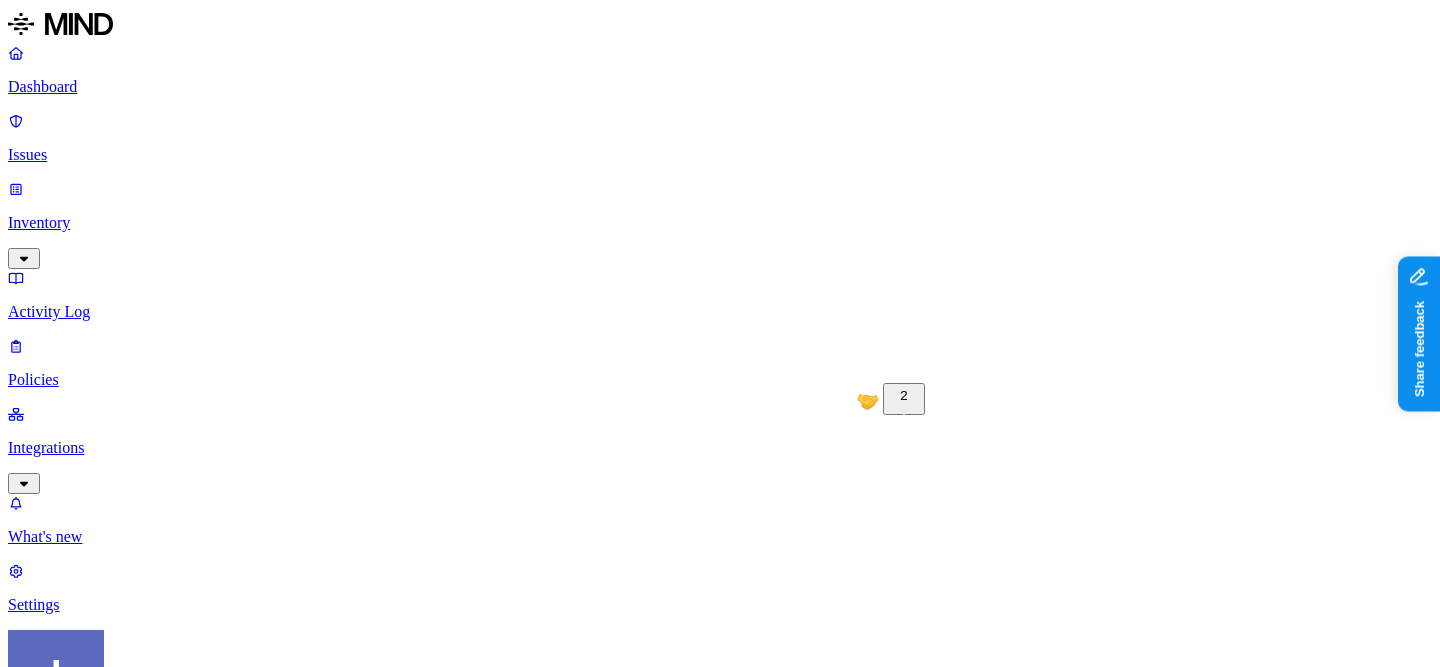 click 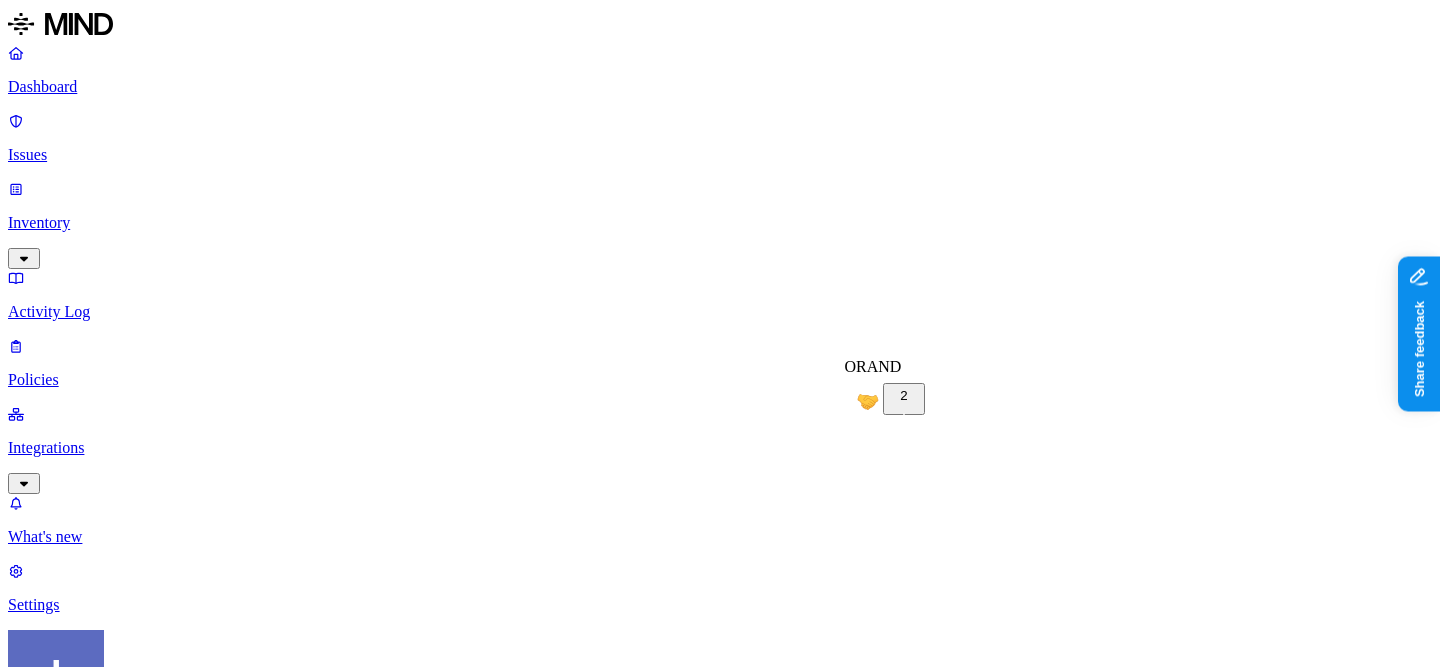 click on "OR" at bounding box center (856, 366) 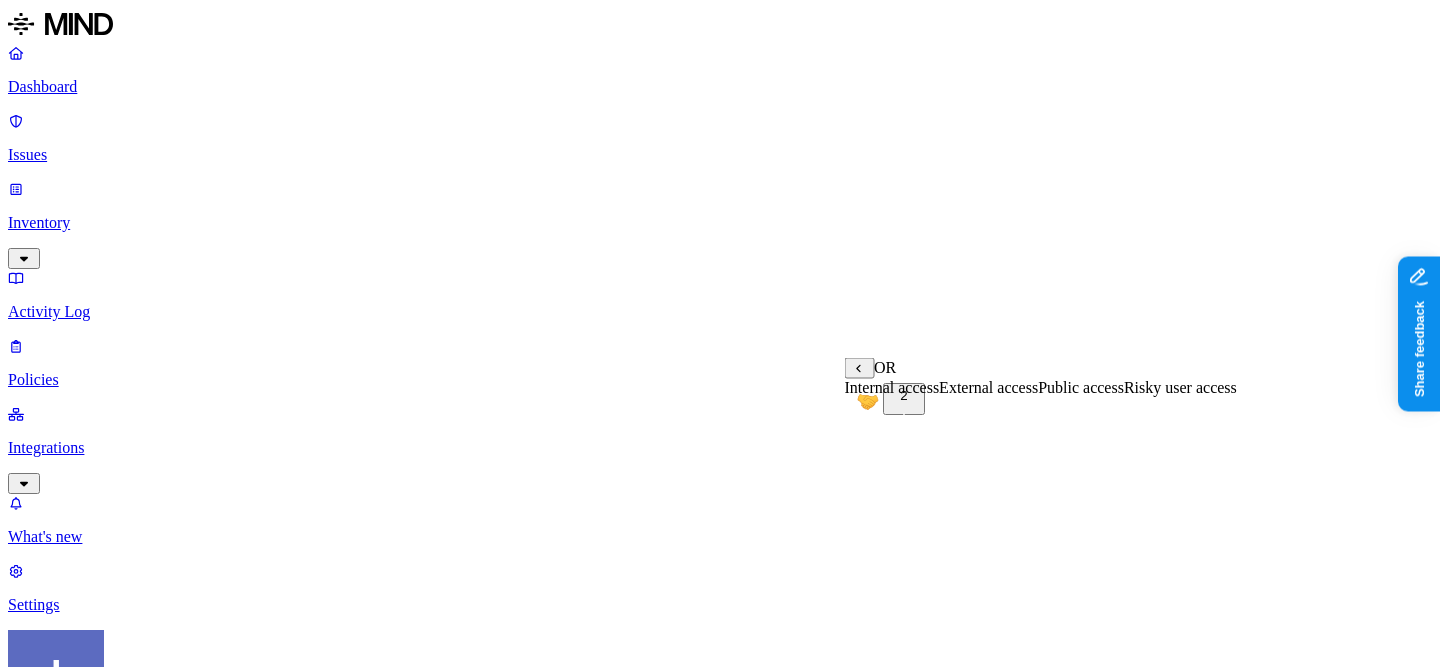 click on "External access" at bounding box center [988, 387] 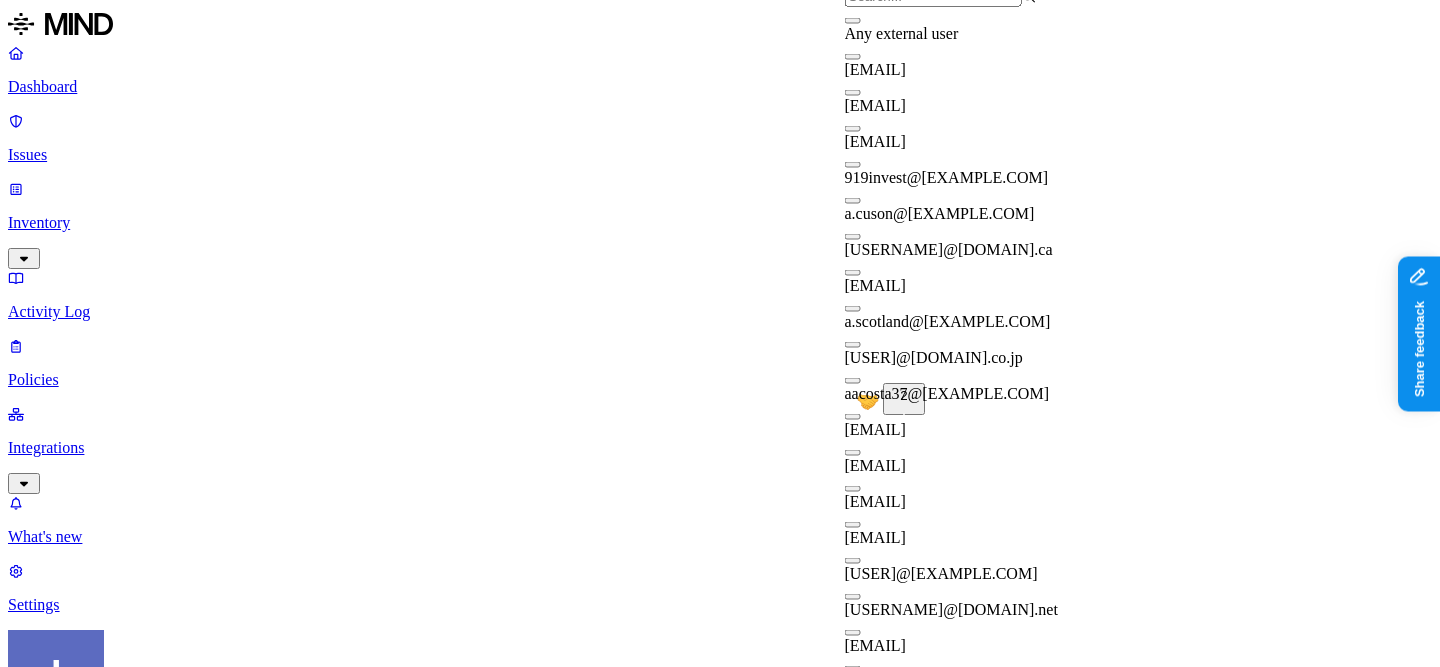 click on "Any external user" at bounding box center (902, 33) 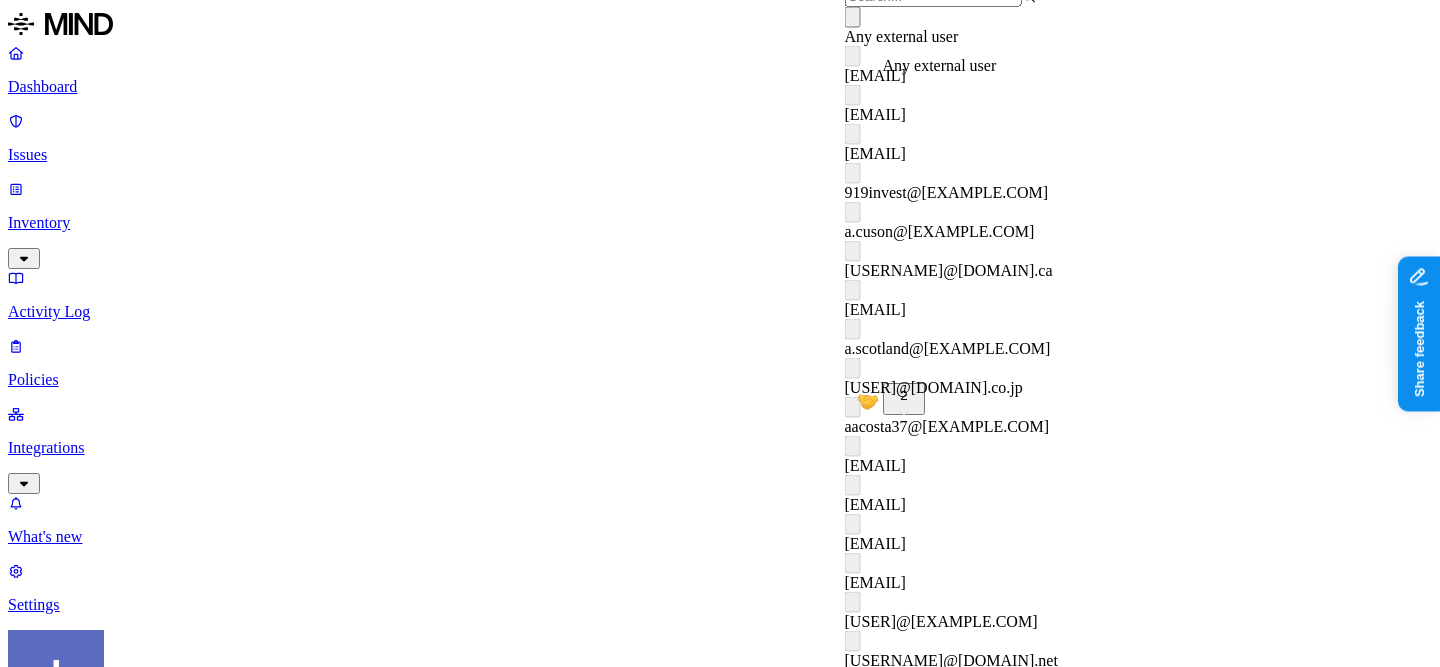 click on "Policy name CUI data shared externally   Severity Critical Low Medium High Critical   Description (Optional) Flags instances where Controlled Unclassified Information (CUI) is shared from cloud services with external users. This policy detects potential unauthorized exposure of sensitive government-related data. Policy type Exfiltration Prevent sensitive data uploads Endpoint Exposure Detect sensitive data exposure Cloud Condition Define the data attributes, access levels, and data source locations that should trigger this exposure policy.  Note: A condition that matches any data with any access level is not valid, as it is too broad. For more details on condition guidelines, please refer to the   documentation DATA Any ACCESS WHERE Public access is Anyone with link LOCATION Any Notifications Method None None Automate remediation When issue is detected No action  No action  /Engage assignee Cancel Create" at bounding box center [720, 1460] 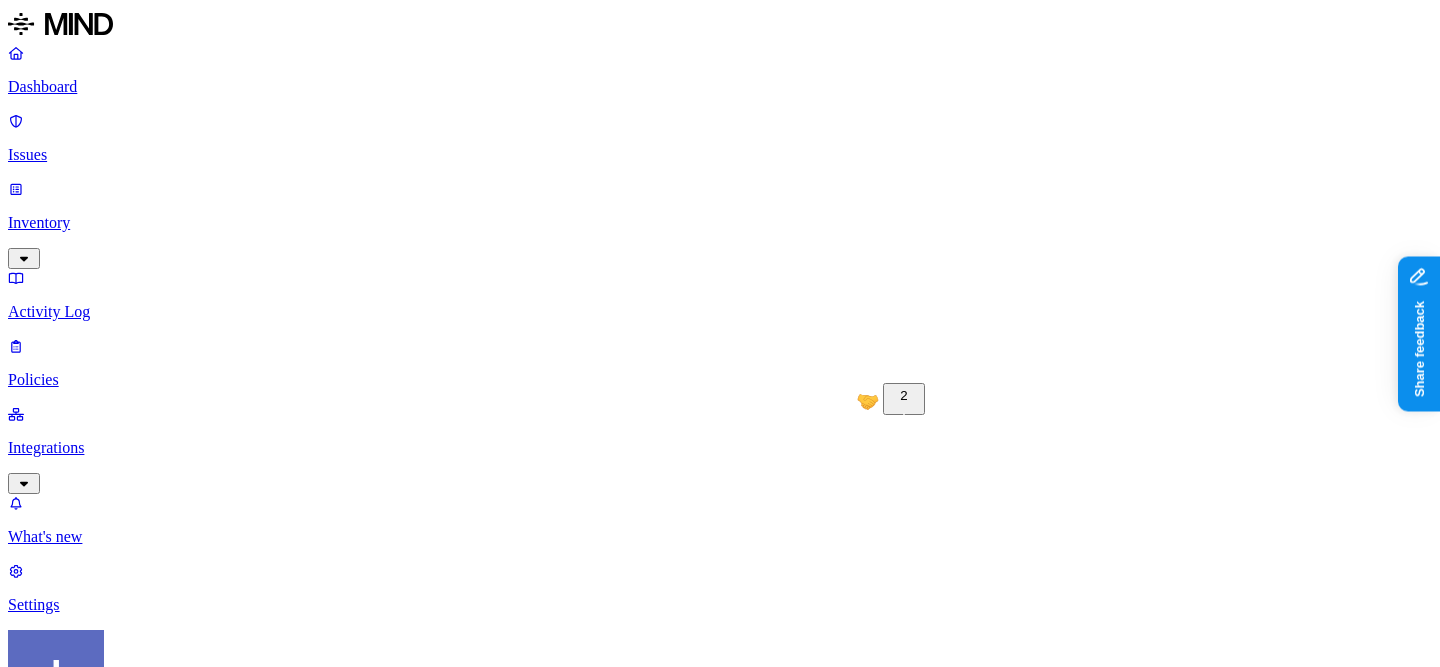 scroll, scrollTop: 498, scrollLeft: 0, axis: vertical 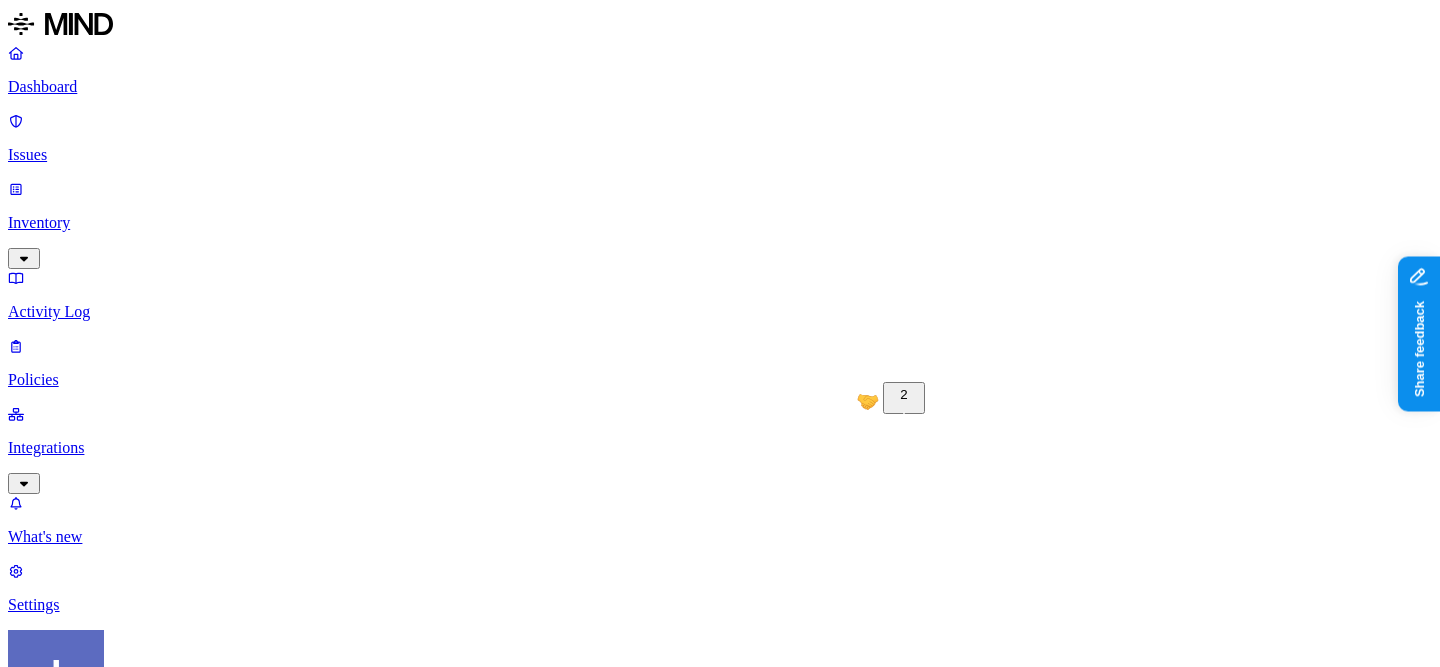 click on "Any" at bounding box center [720, 1462] 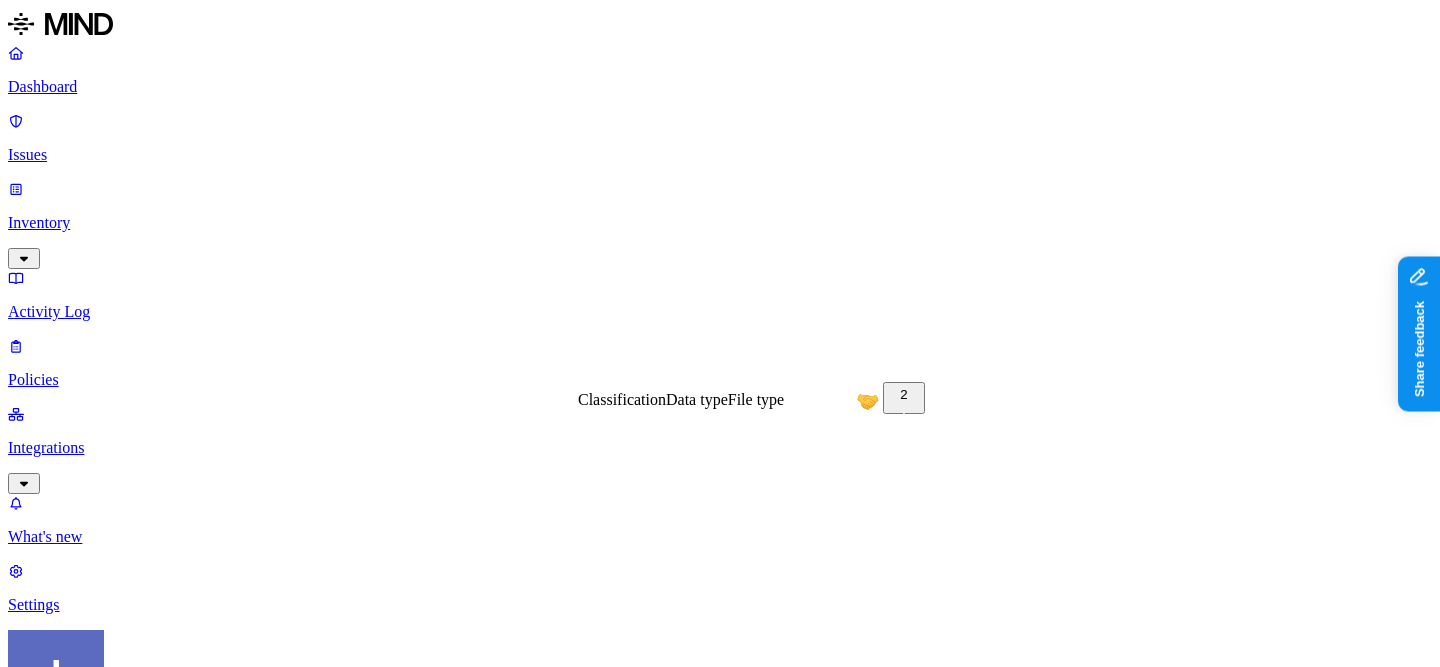 click on "Classification" at bounding box center [622, 399] 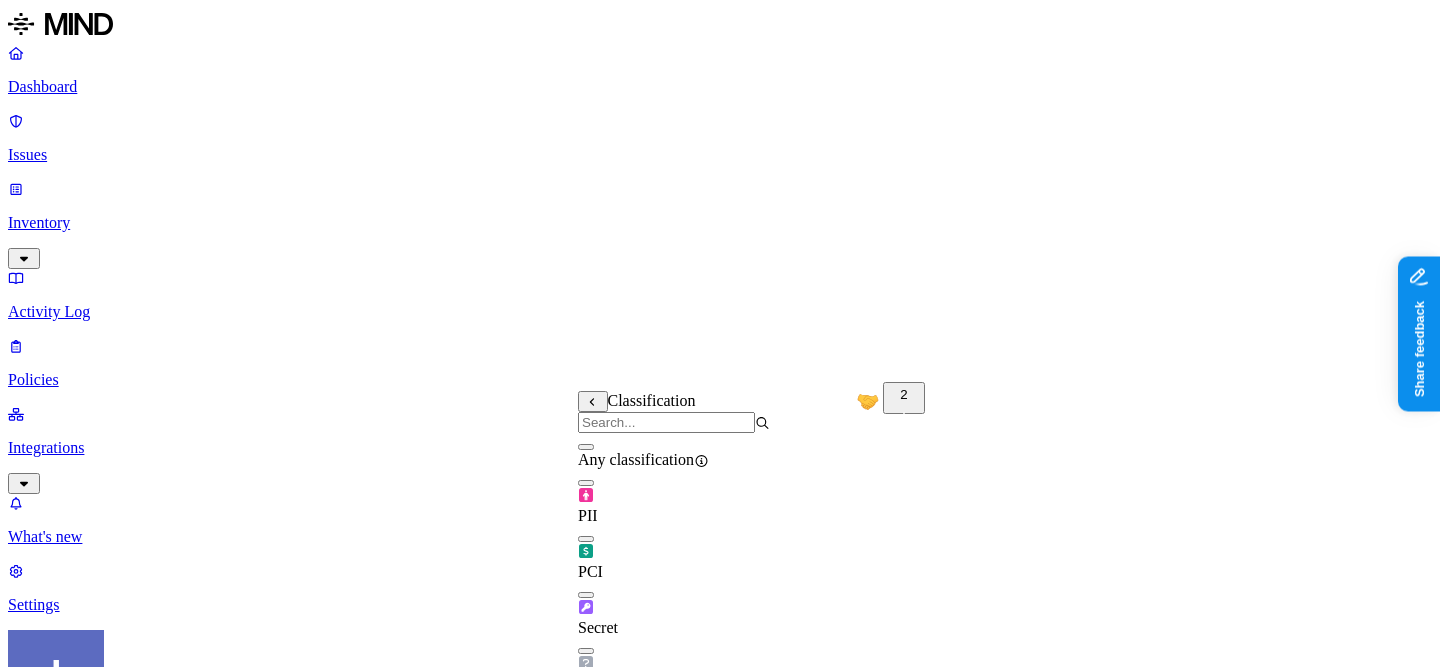 click at bounding box center [31, 1489] 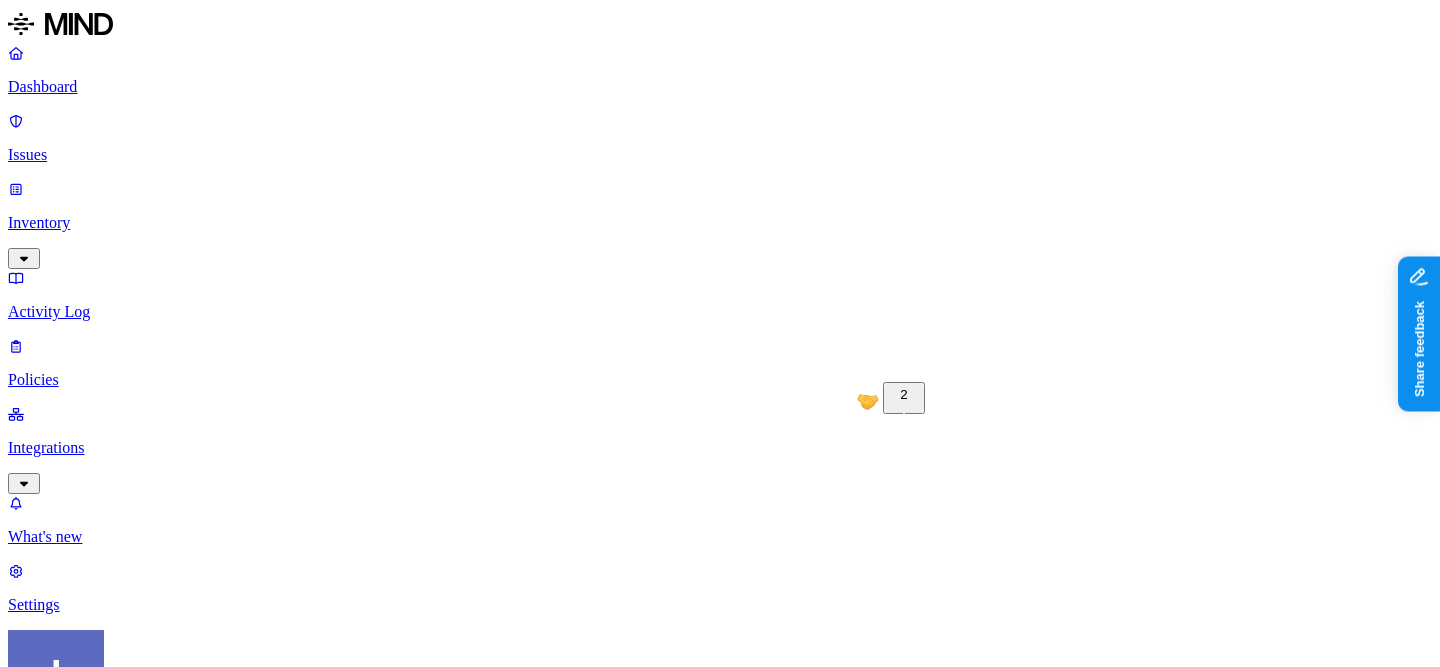 click at bounding box center [31, 1489] 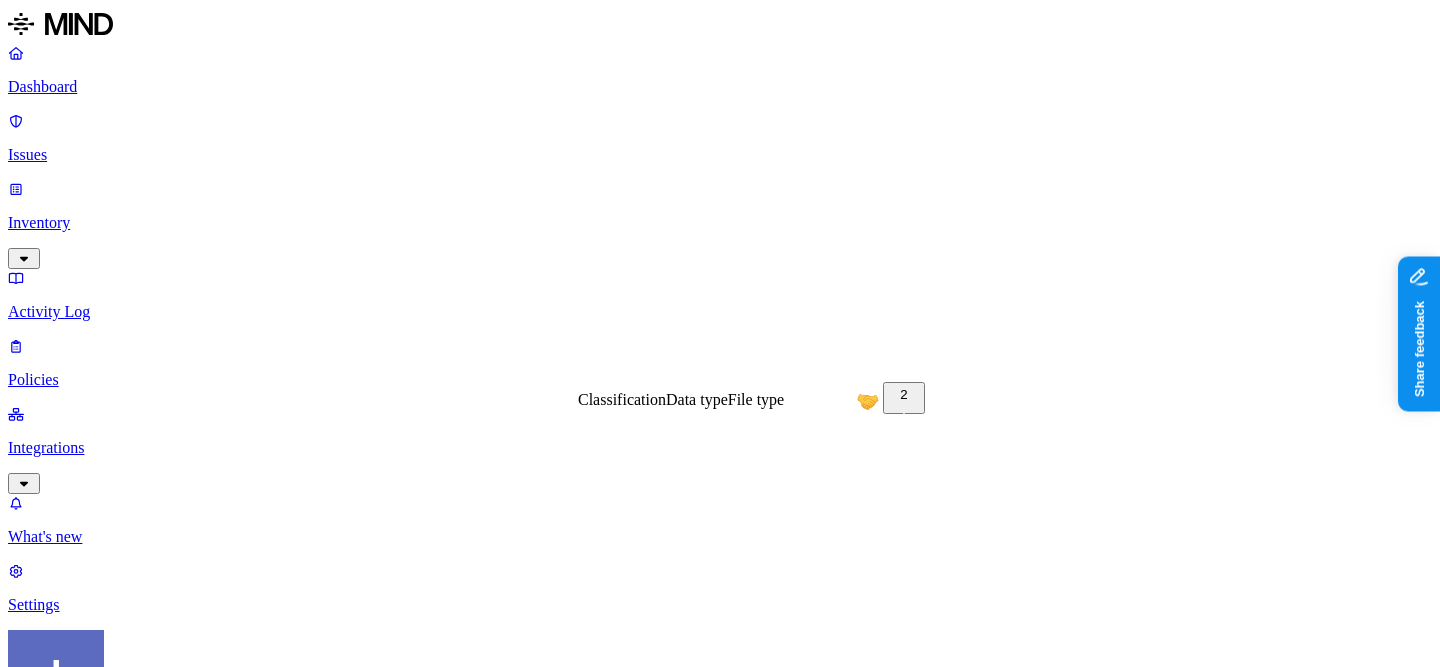 click on "Data type" at bounding box center (697, 399) 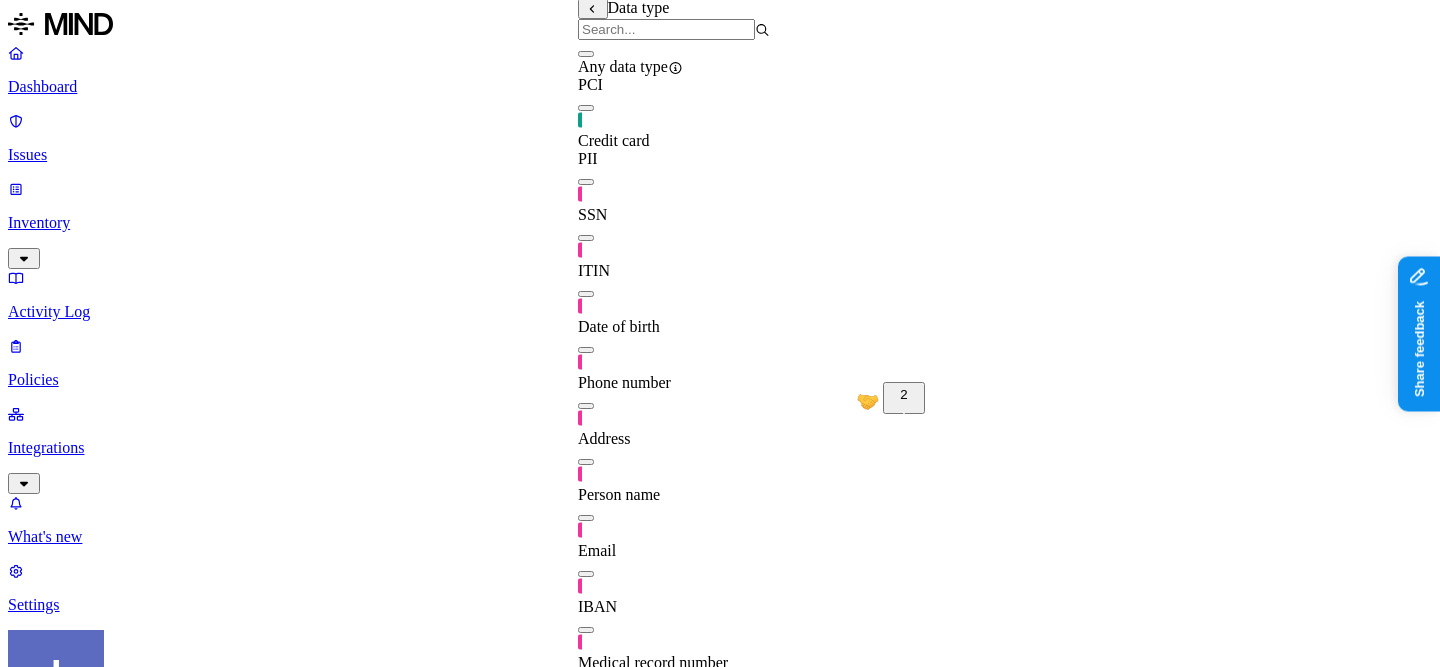 scroll, scrollTop: 560, scrollLeft: 0, axis: vertical 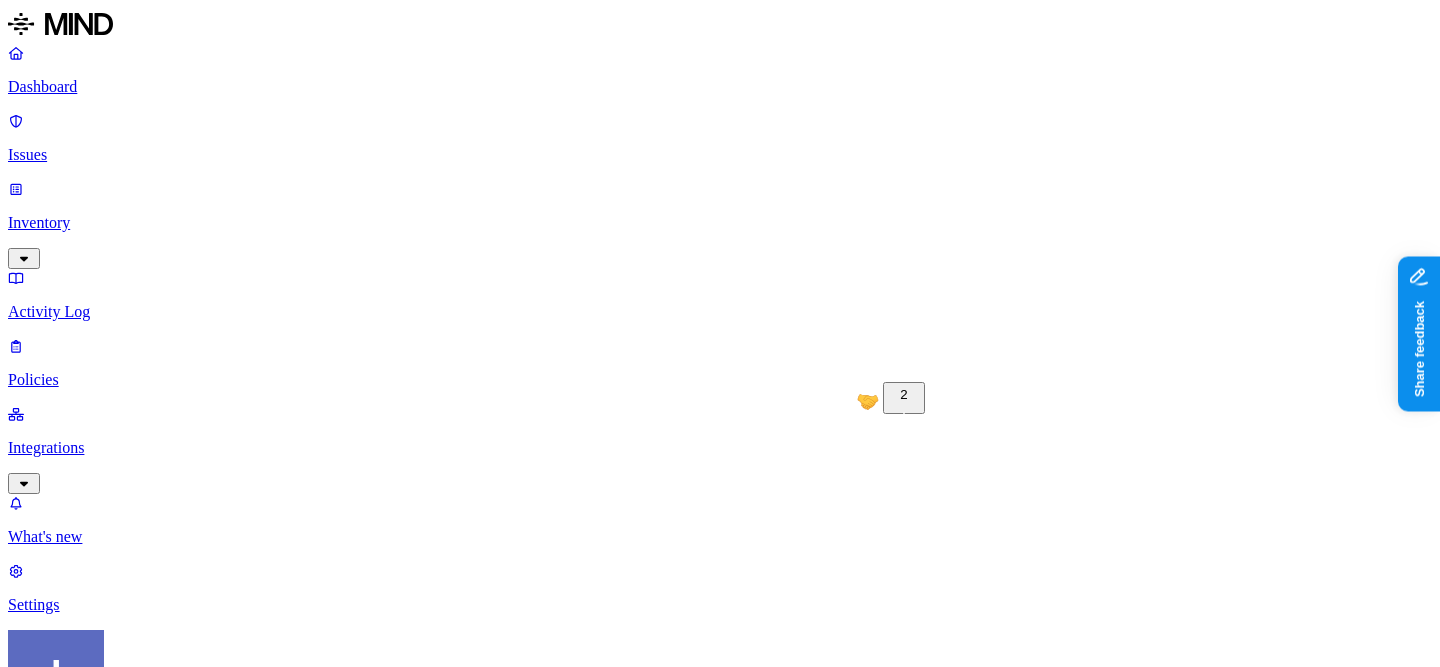 click on "Any" at bounding box center [720, 1903] 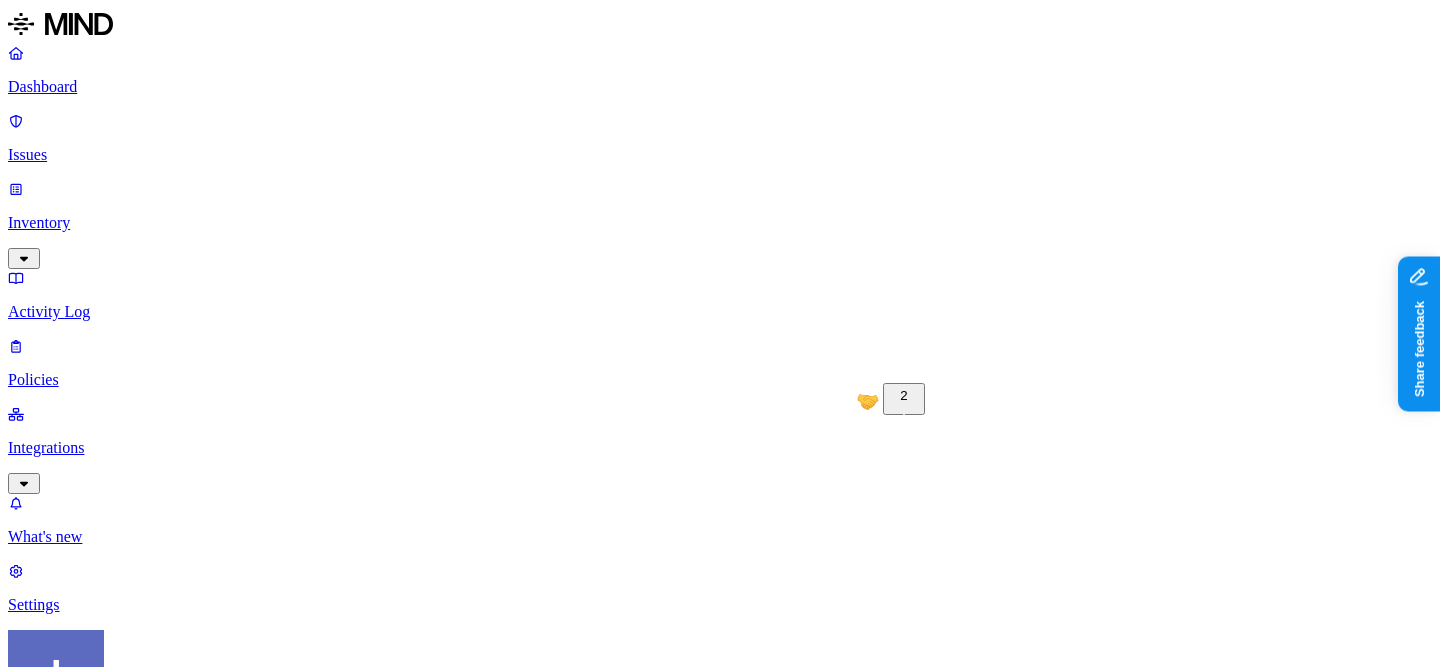 click 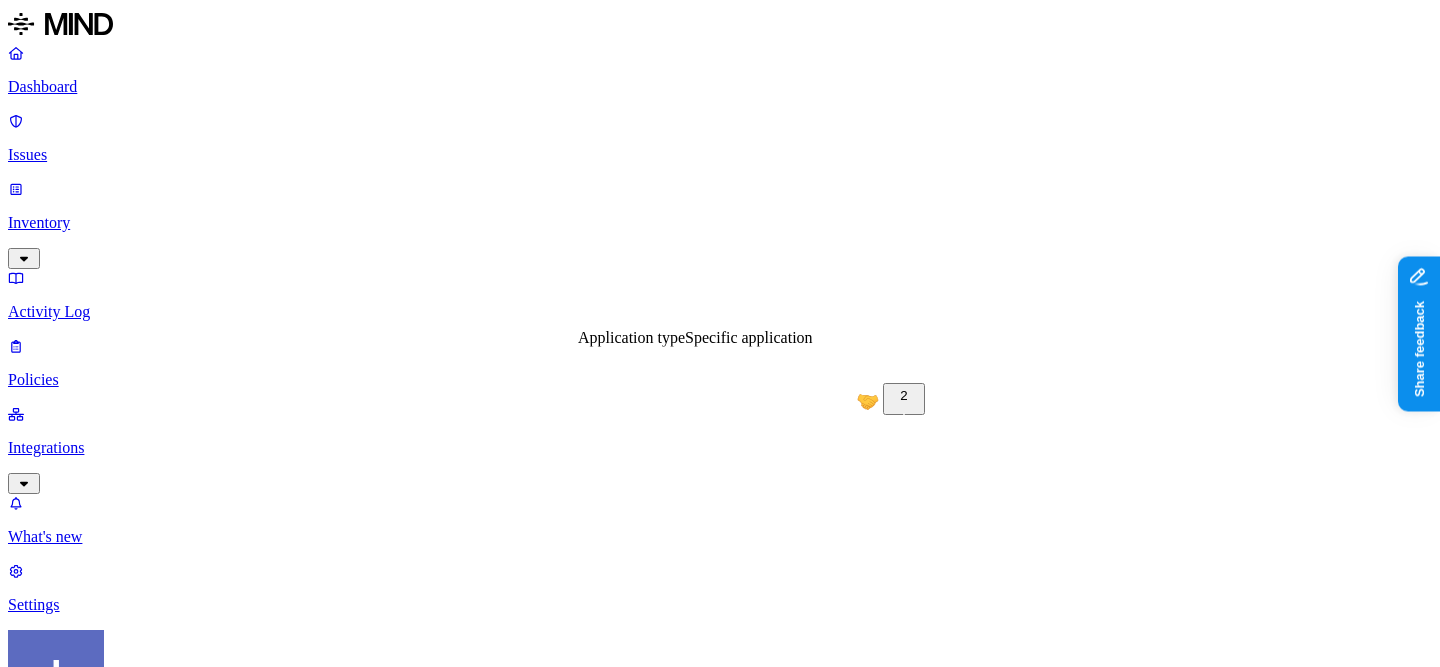 click on "DATA WHERE Data type is CUI ACCESS WHERE Public access is Anyone with link OR External access is Any external user LOCATION Any" at bounding box center [720, 1674] 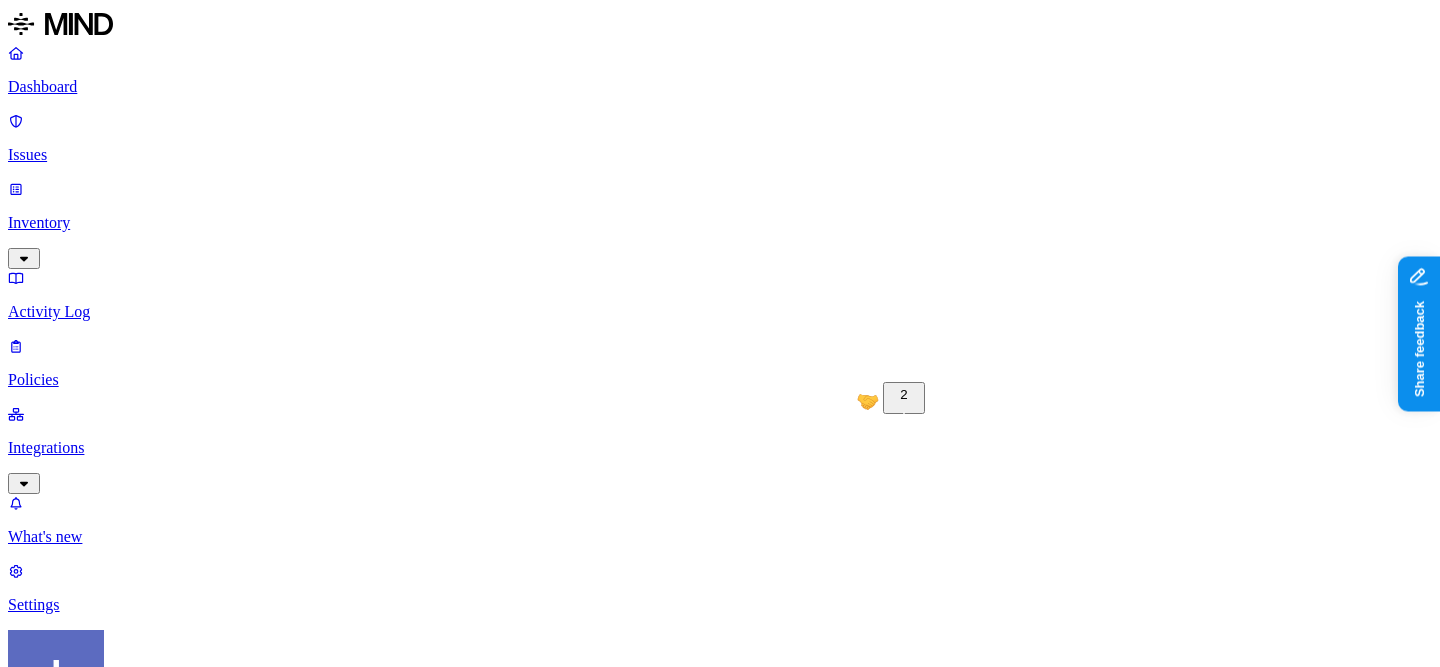scroll, scrollTop: 460, scrollLeft: 0, axis: vertical 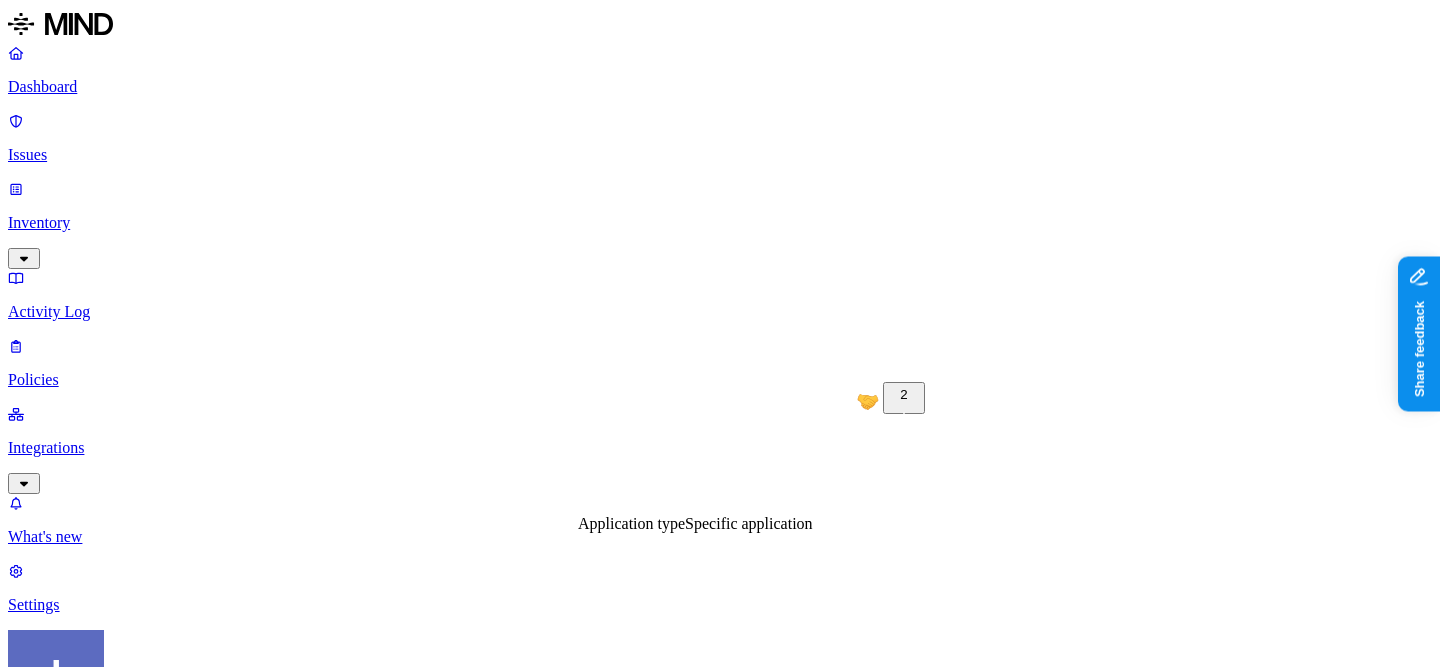 click on "DATA WHERE Data type is CUI ACCESS WHERE Public access is Anyone with link OR External access is Any external user LOCATION Any" at bounding box center (720, 1674) 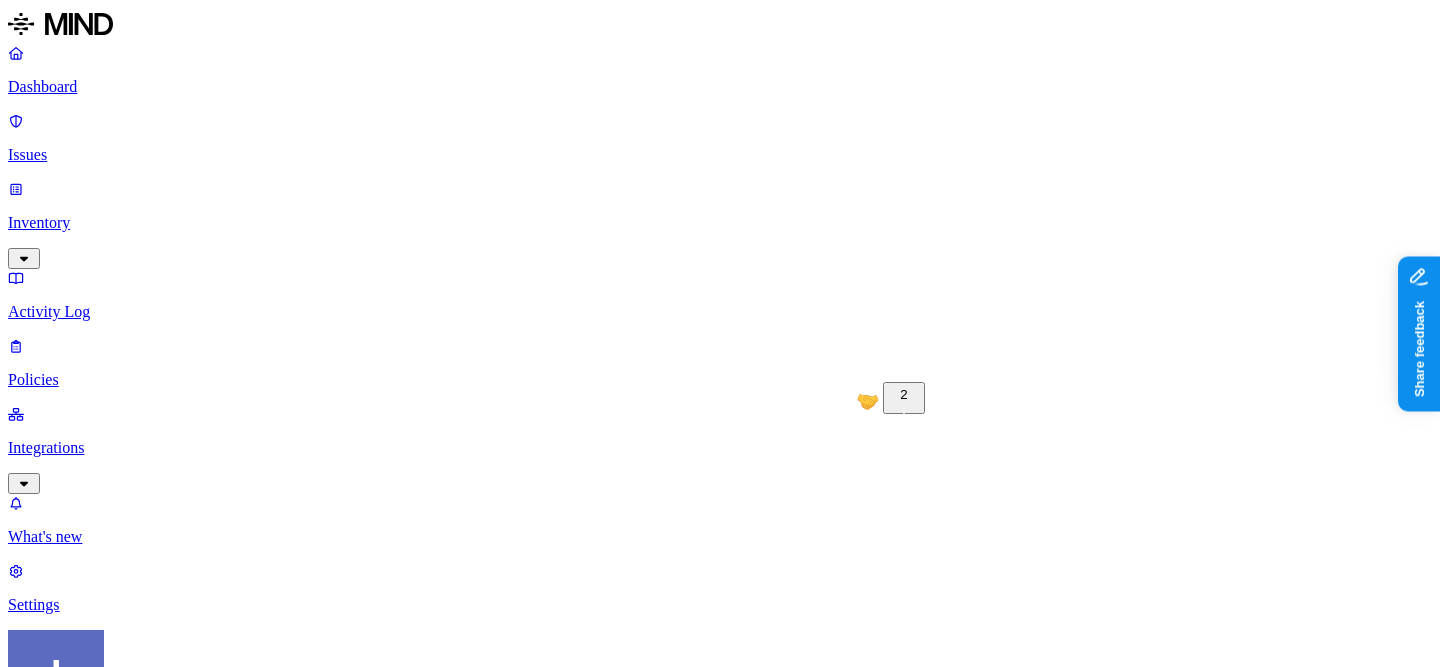 scroll, scrollTop: 946, scrollLeft: 0, axis: vertical 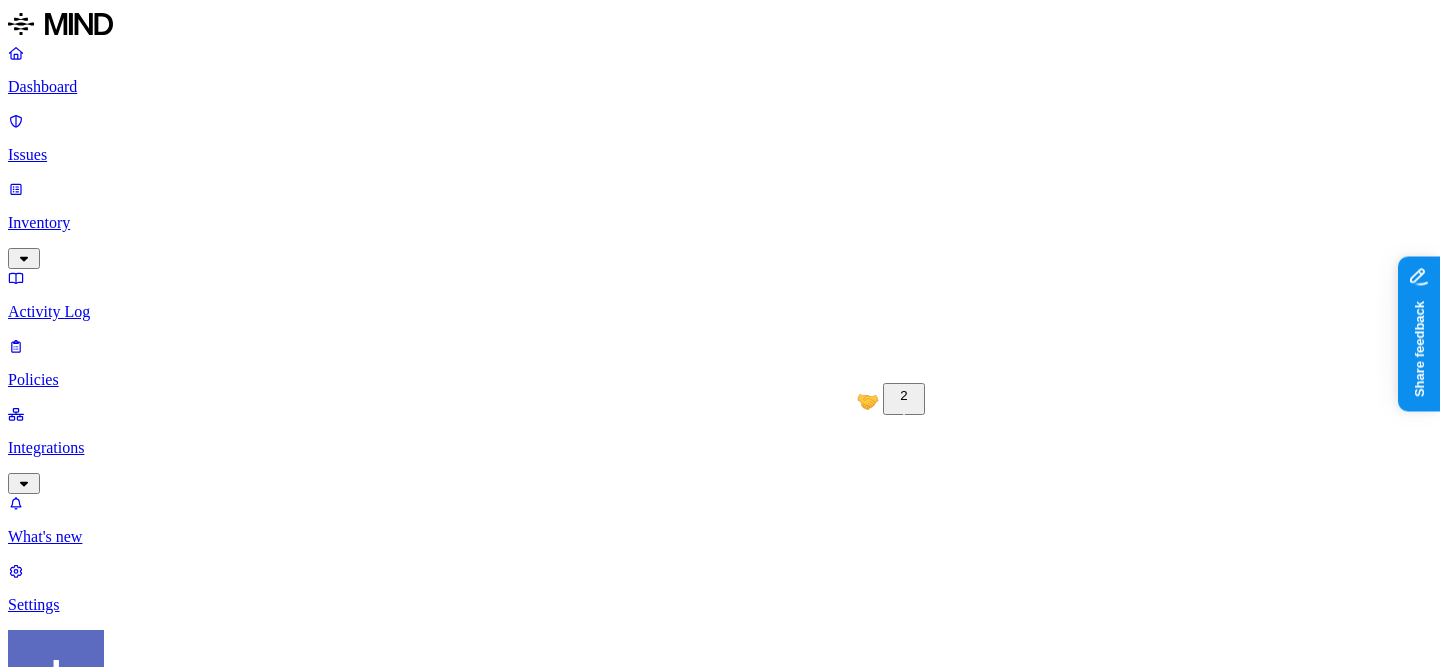 click on "Create" at bounding box center [94, 2162] 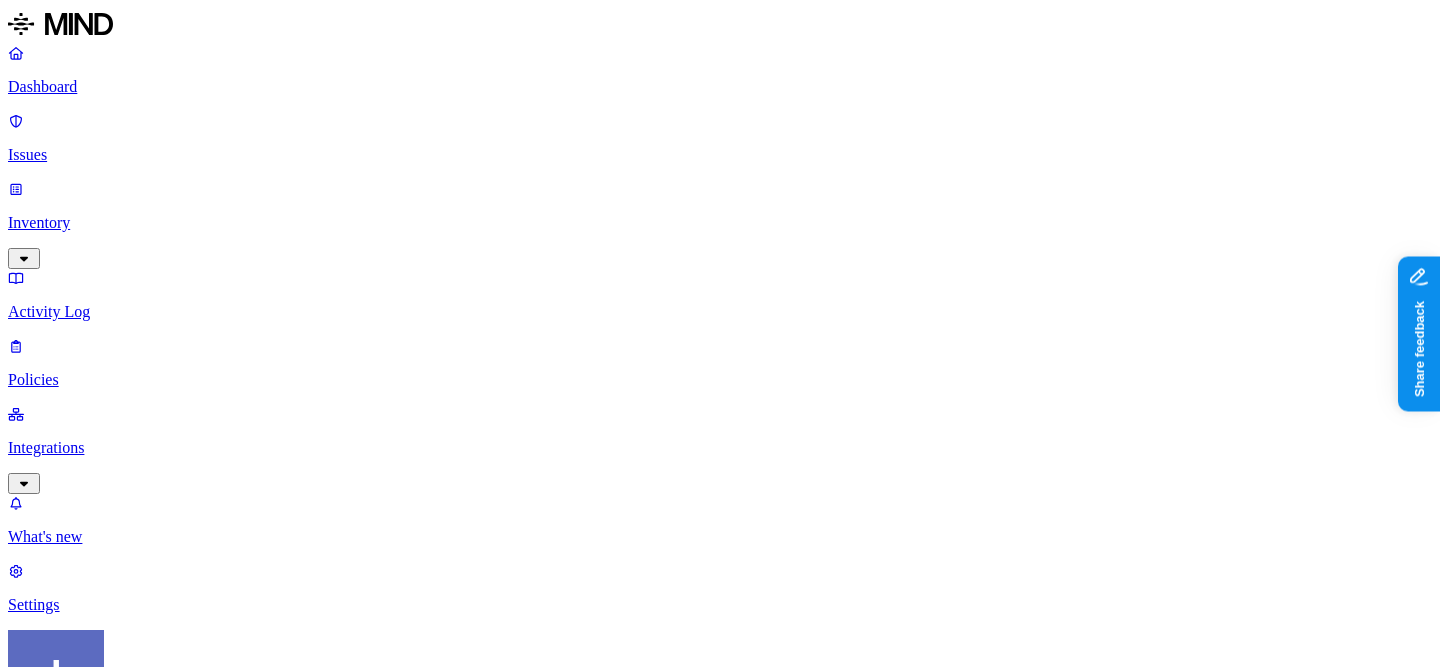 scroll, scrollTop: 402, scrollLeft: 0, axis: vertical 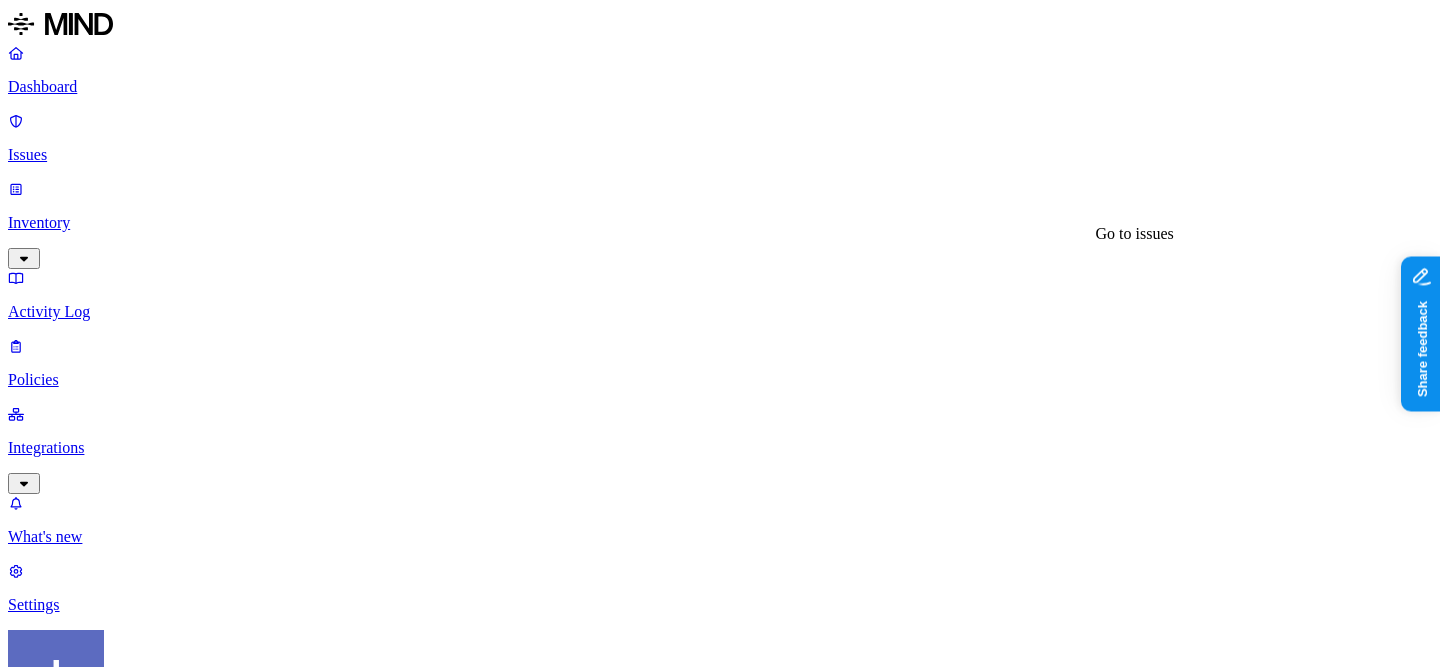 click on "7" at bounding box center [863, 1237] 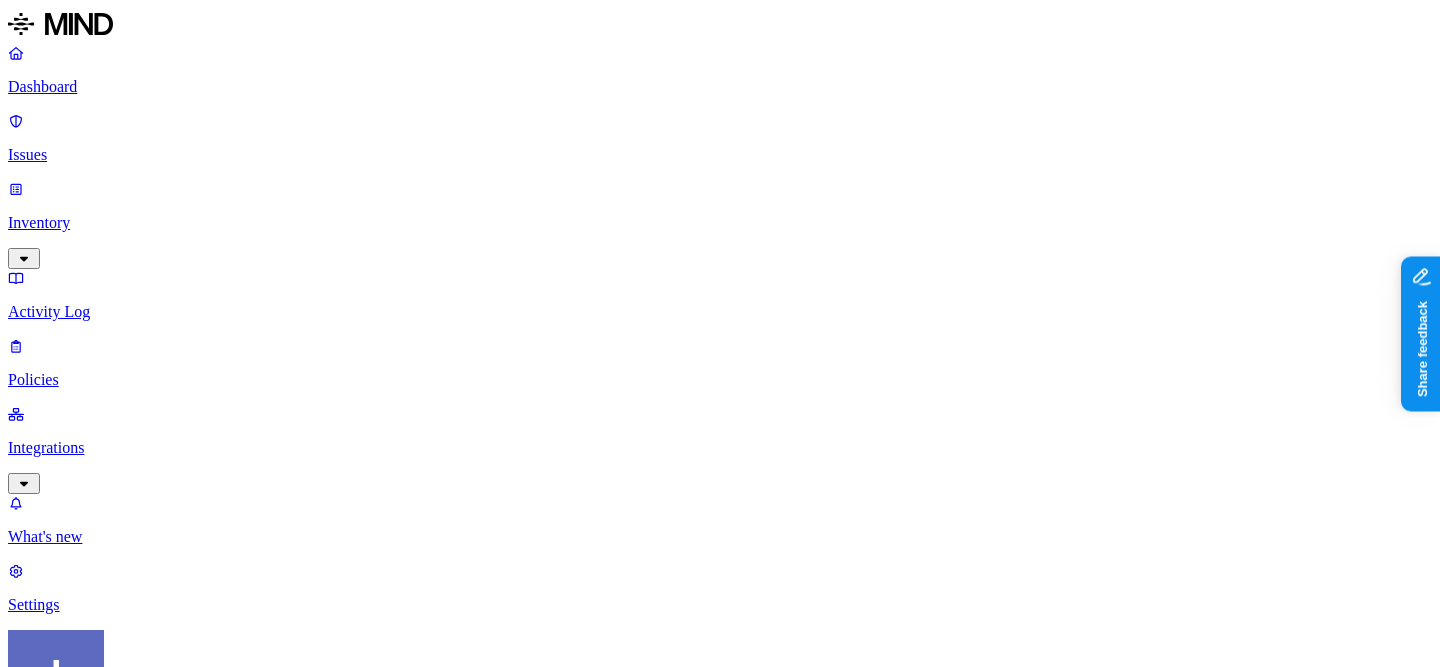 drag, startPoint x: 1097, startPoint y: 233, endPoint x: 1416, endPoint y: 216, distance: 319.45267 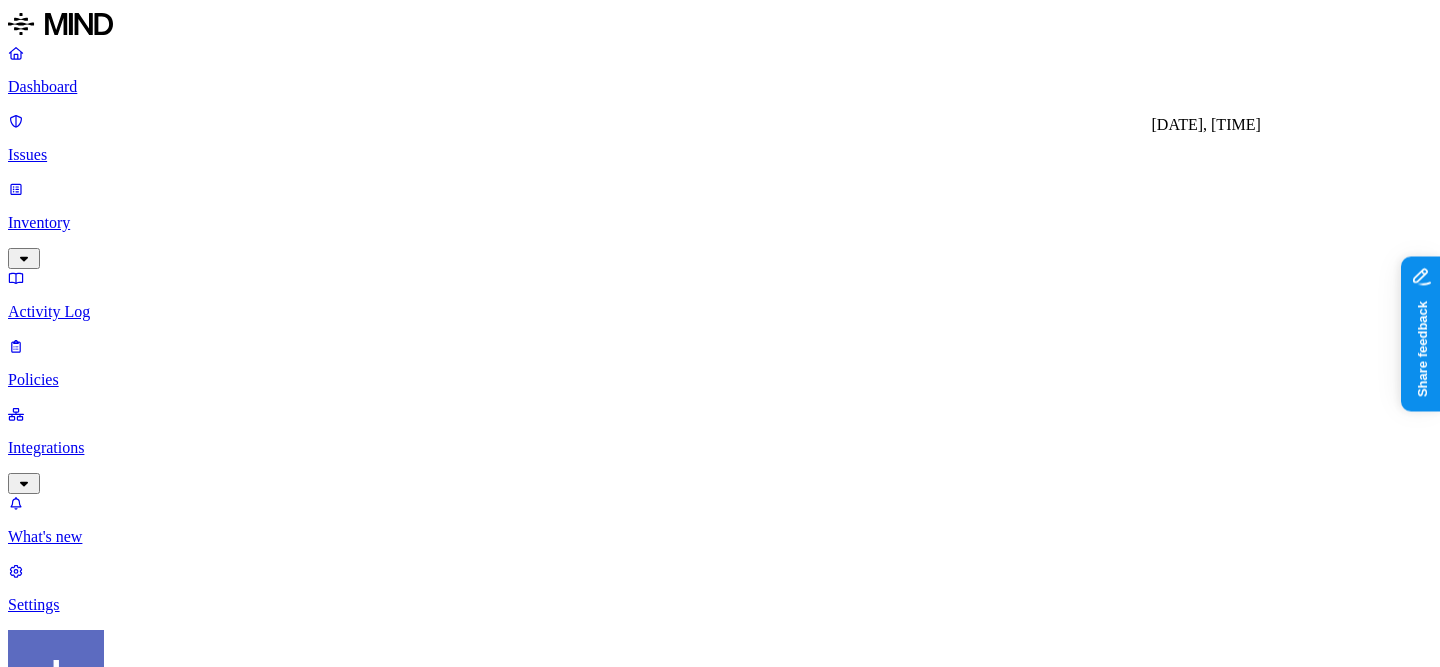 scroll, scrollTop: 276, scrollLeft: 0, axis: vertical 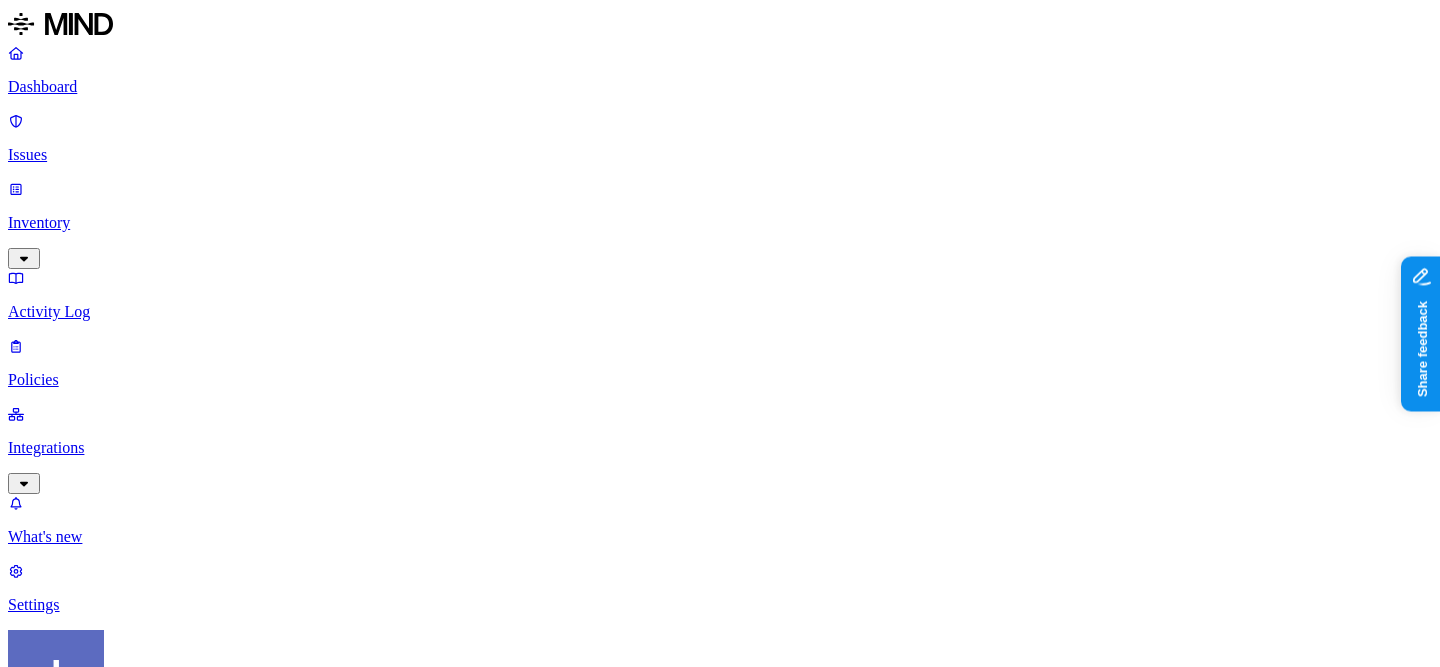 click on "[direct input] Attachment+J-5+-+DoD+Controlled+Unclassified+Information+(CUI)+DODI+5200.48.pdf" at bounding box center [363, 3241] 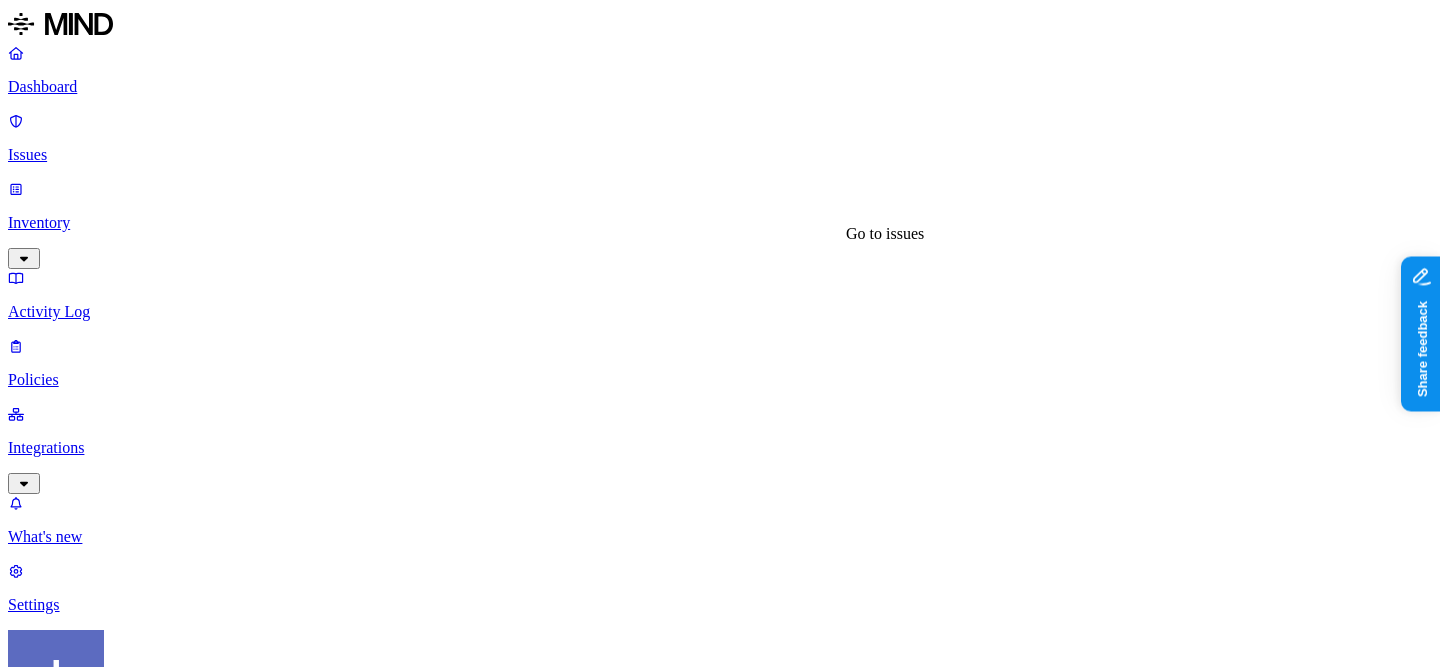 scroll, scrollTop: 0, scrollLeft: 0, axis: both 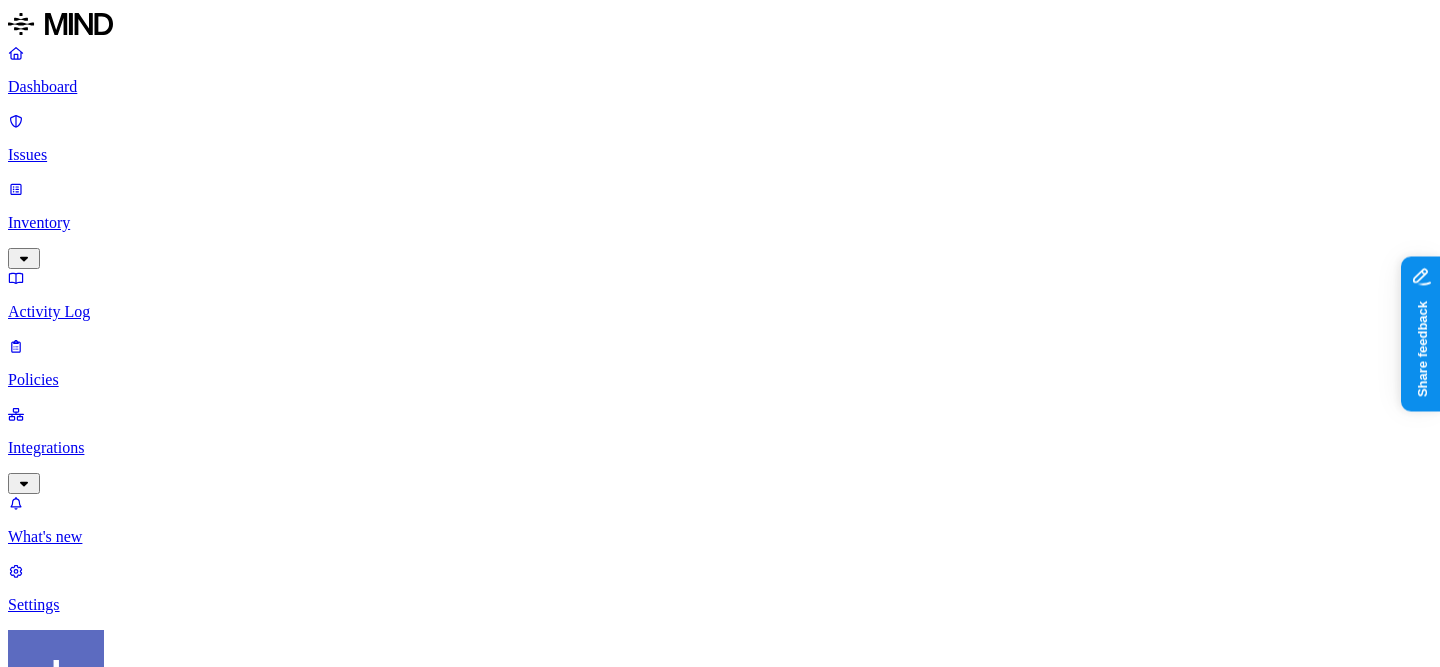 click on "CUI shared with external user" at bounding box center (197, 1237) 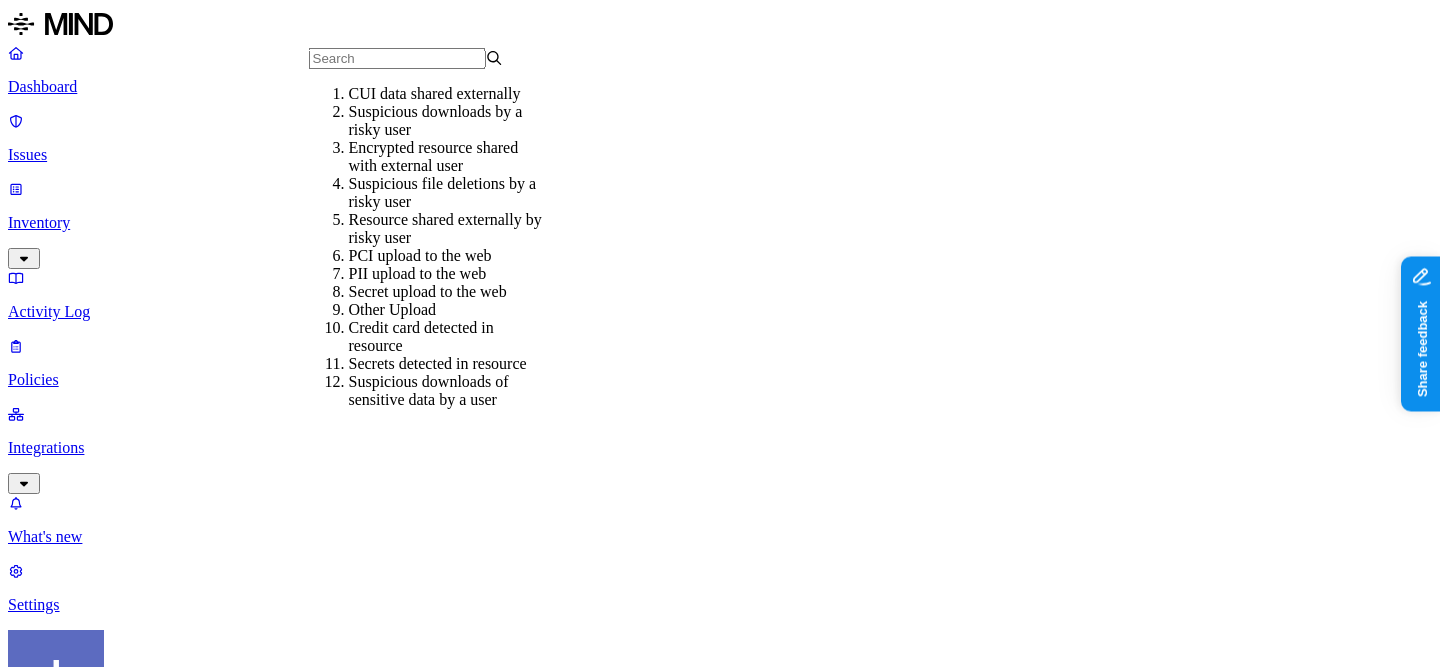 click on "CUI data shared externally" at bounding box center [446, 94] 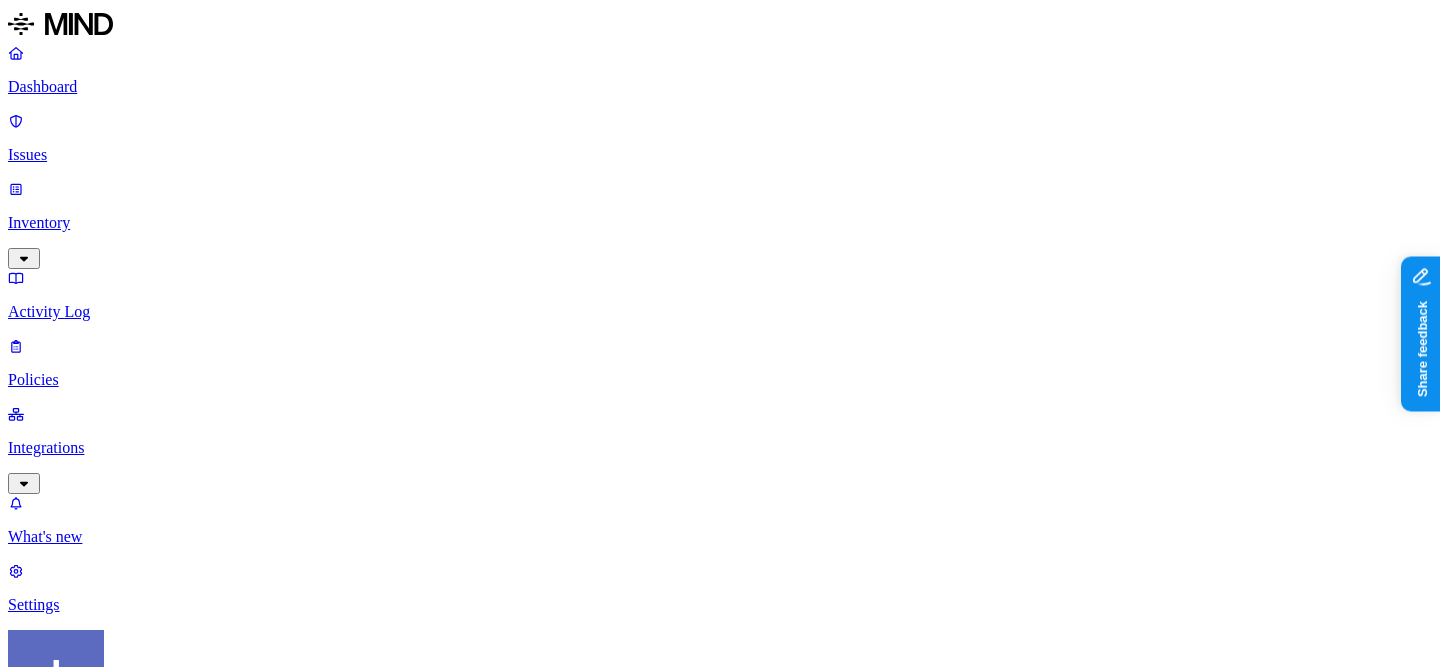 click on "Policies" at bounding box center (720, 380) 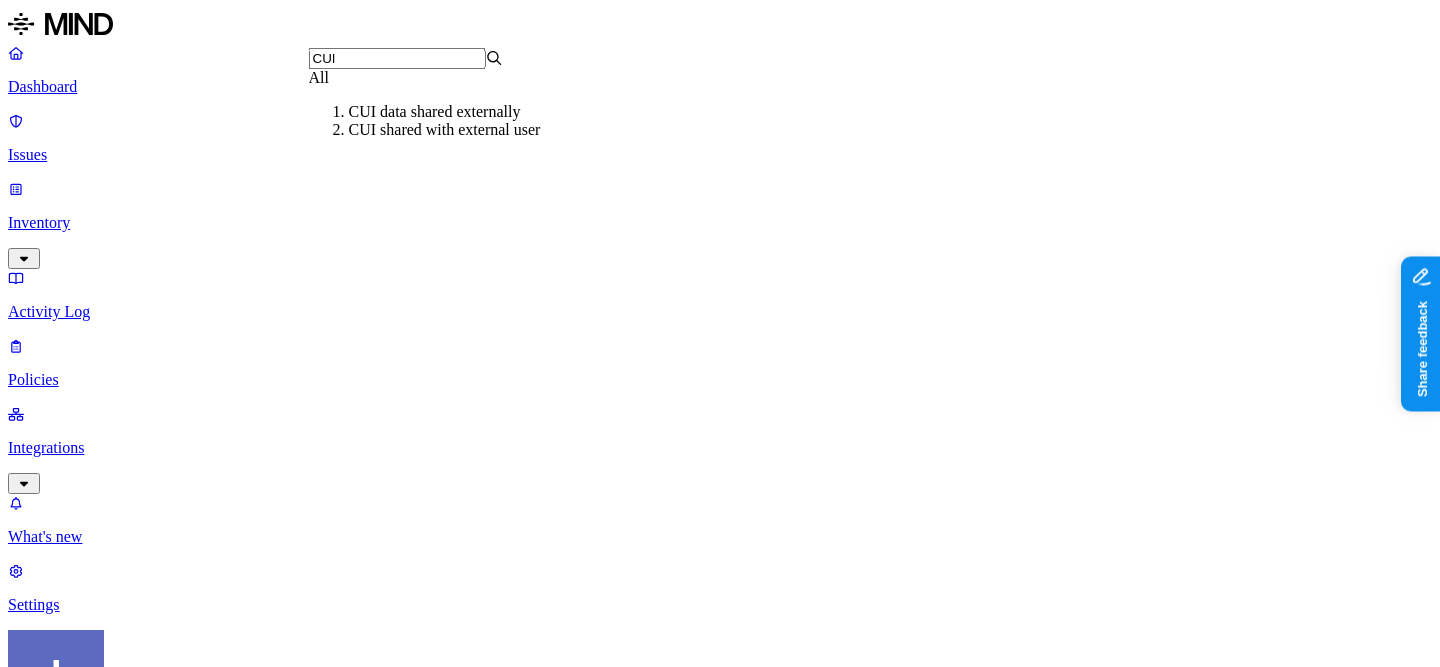 type on "CUI" 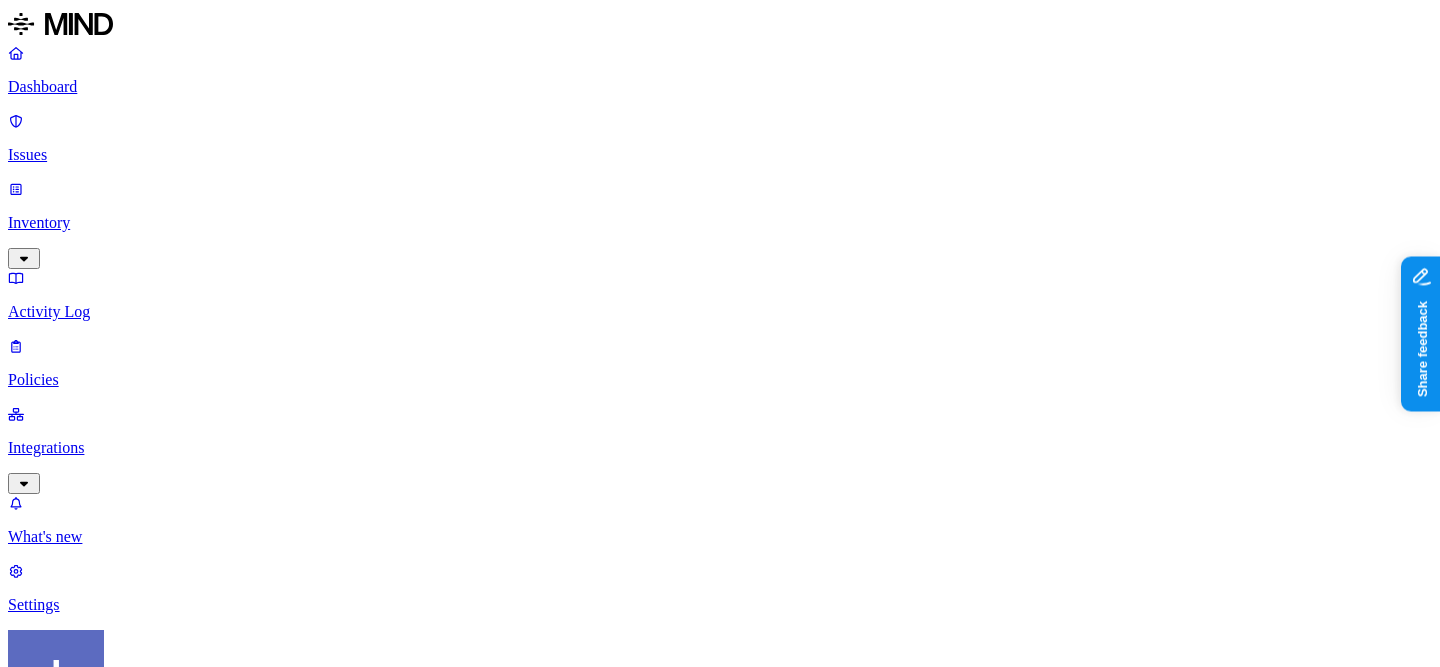 click on "CUI shared with external user" at bounding box center [111, 970] 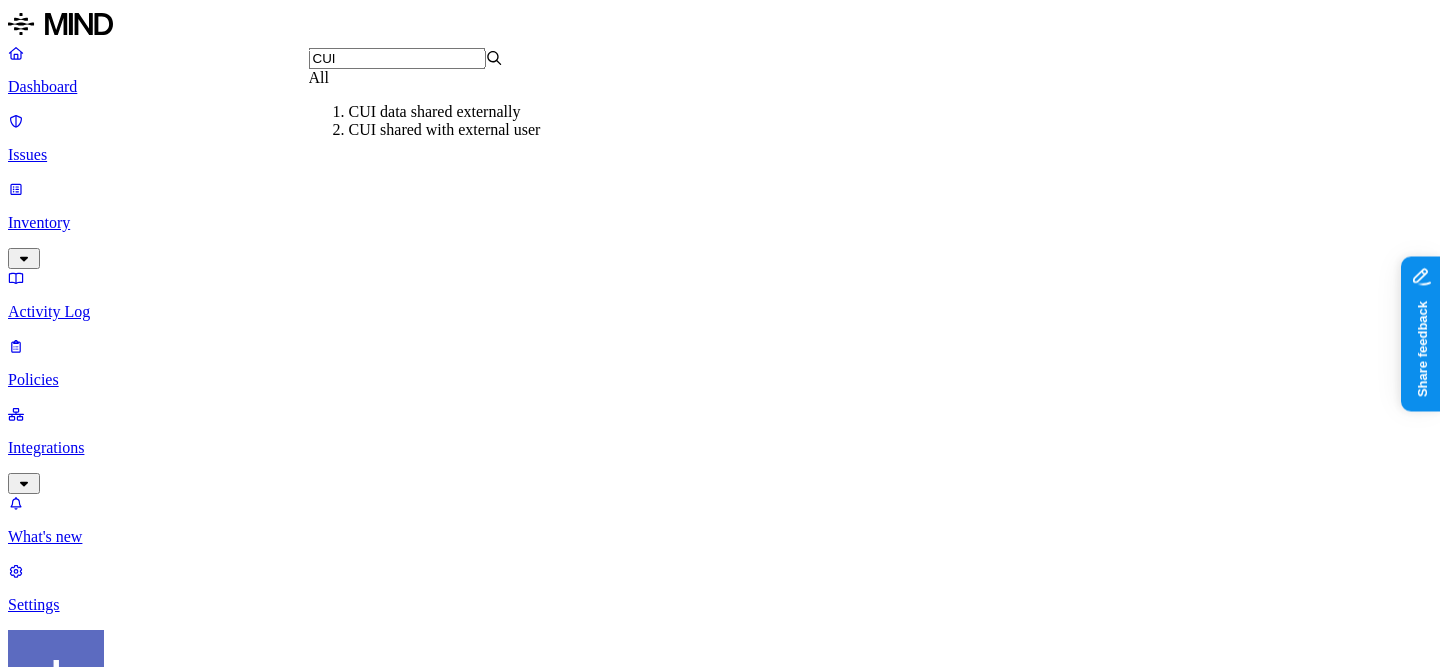 type on "CUI" 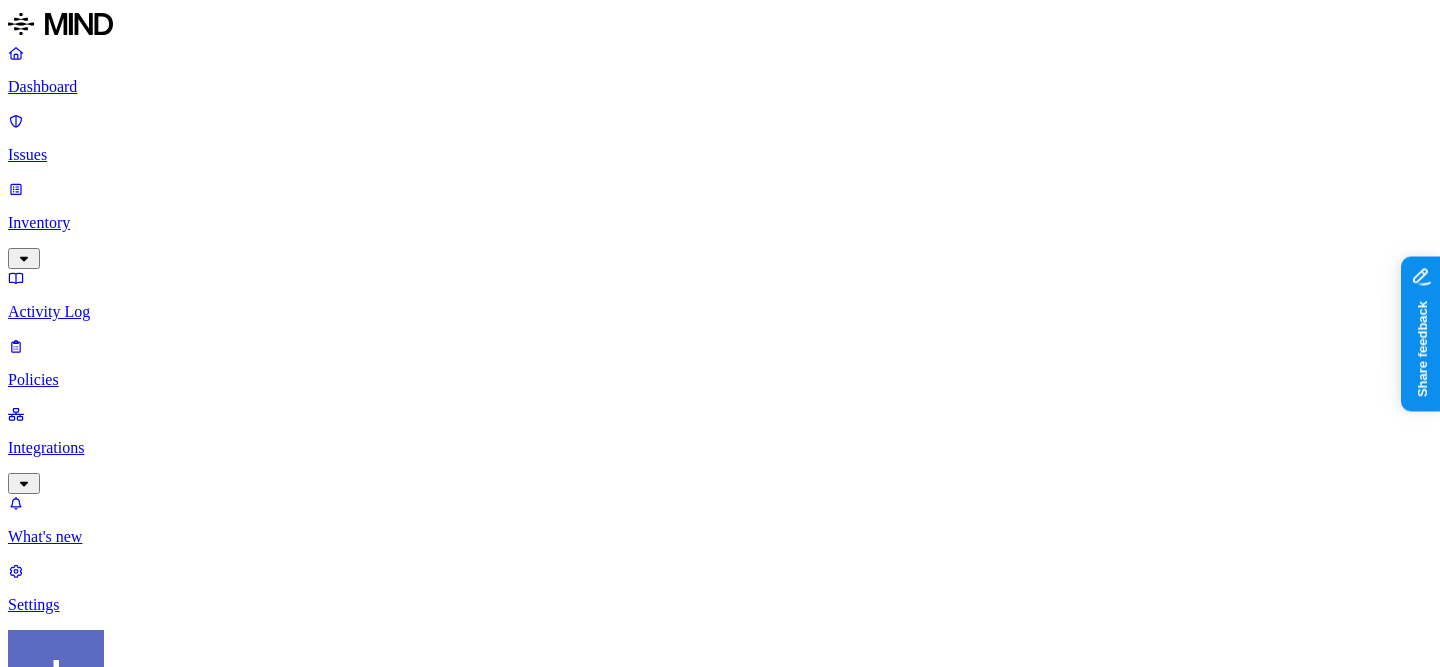 click on "All issues" at bounding box center [51, 970] 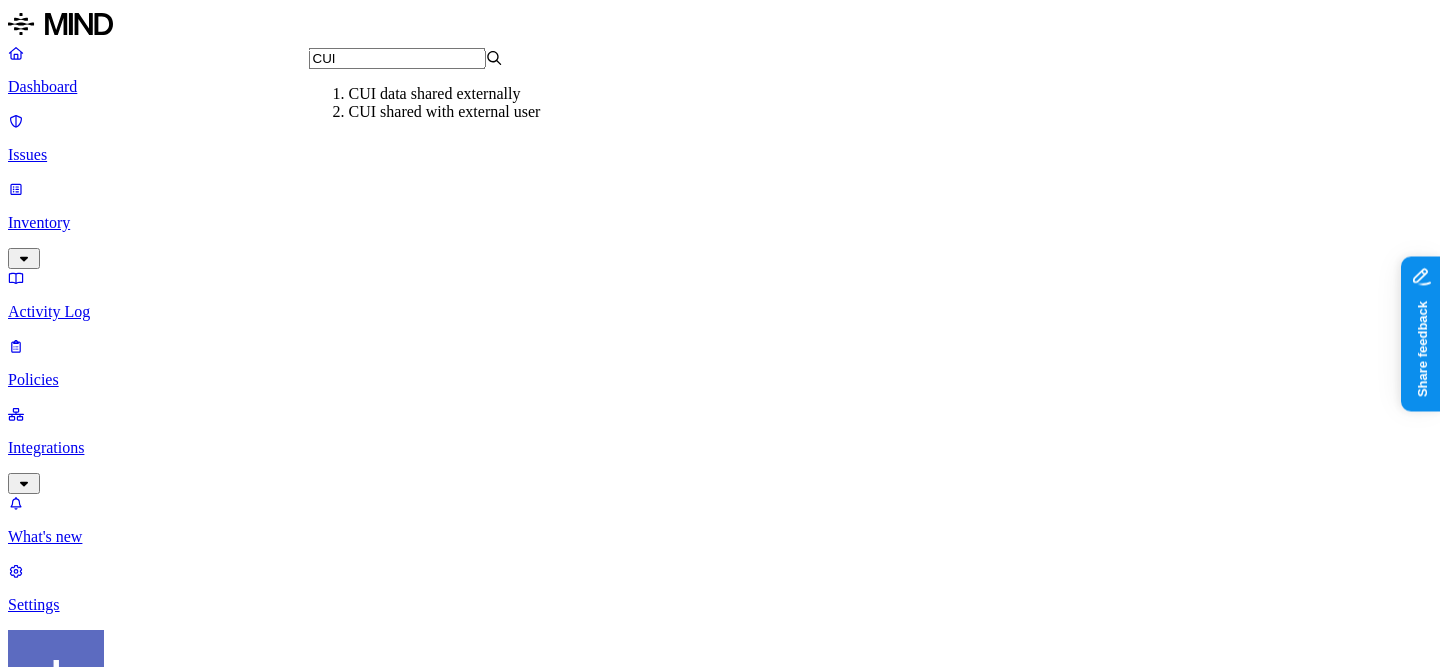 type on "CUI" 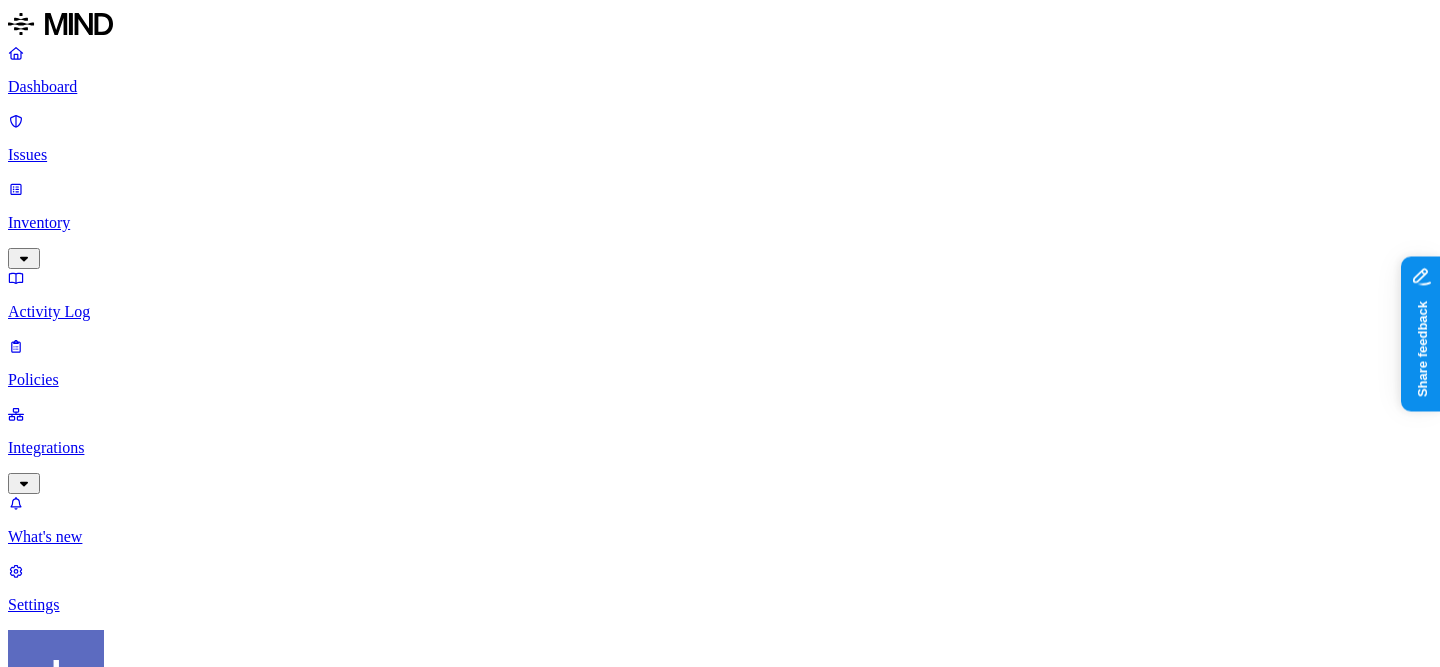 click on "CUI shared with external user" at bounding box center (111, 970) 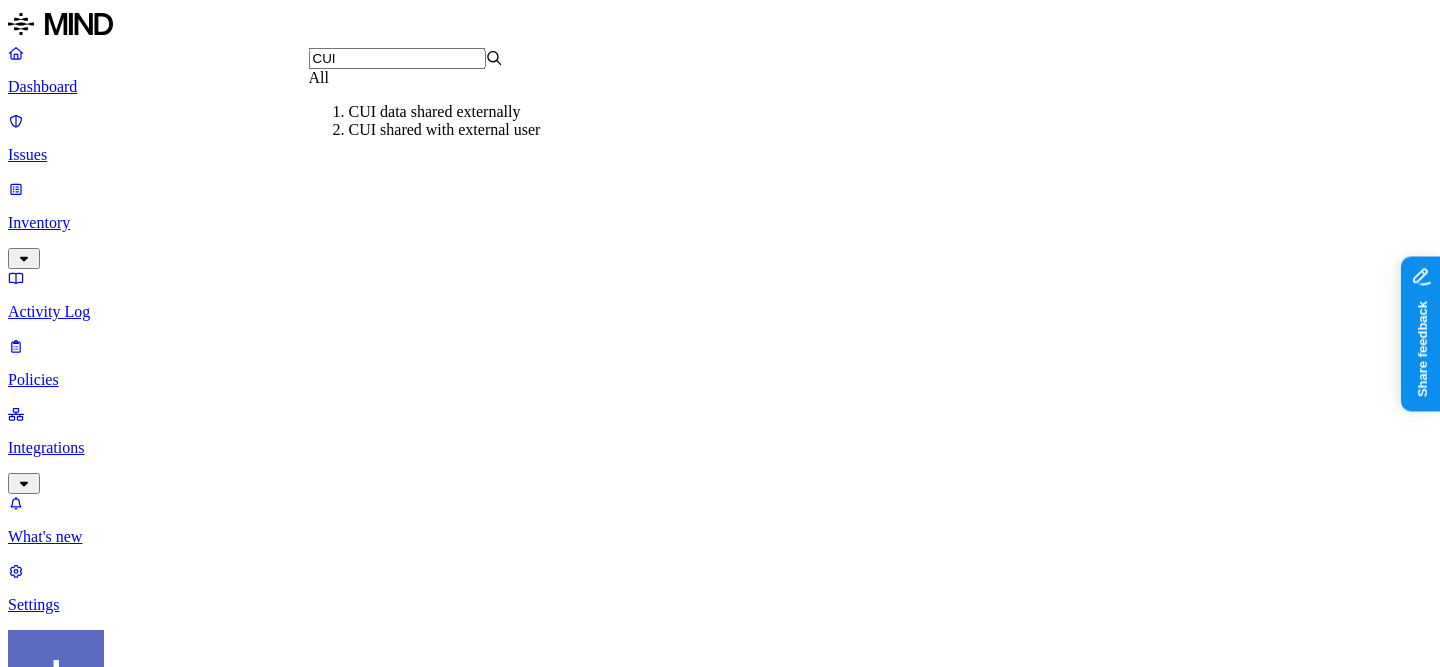type on "CUI" 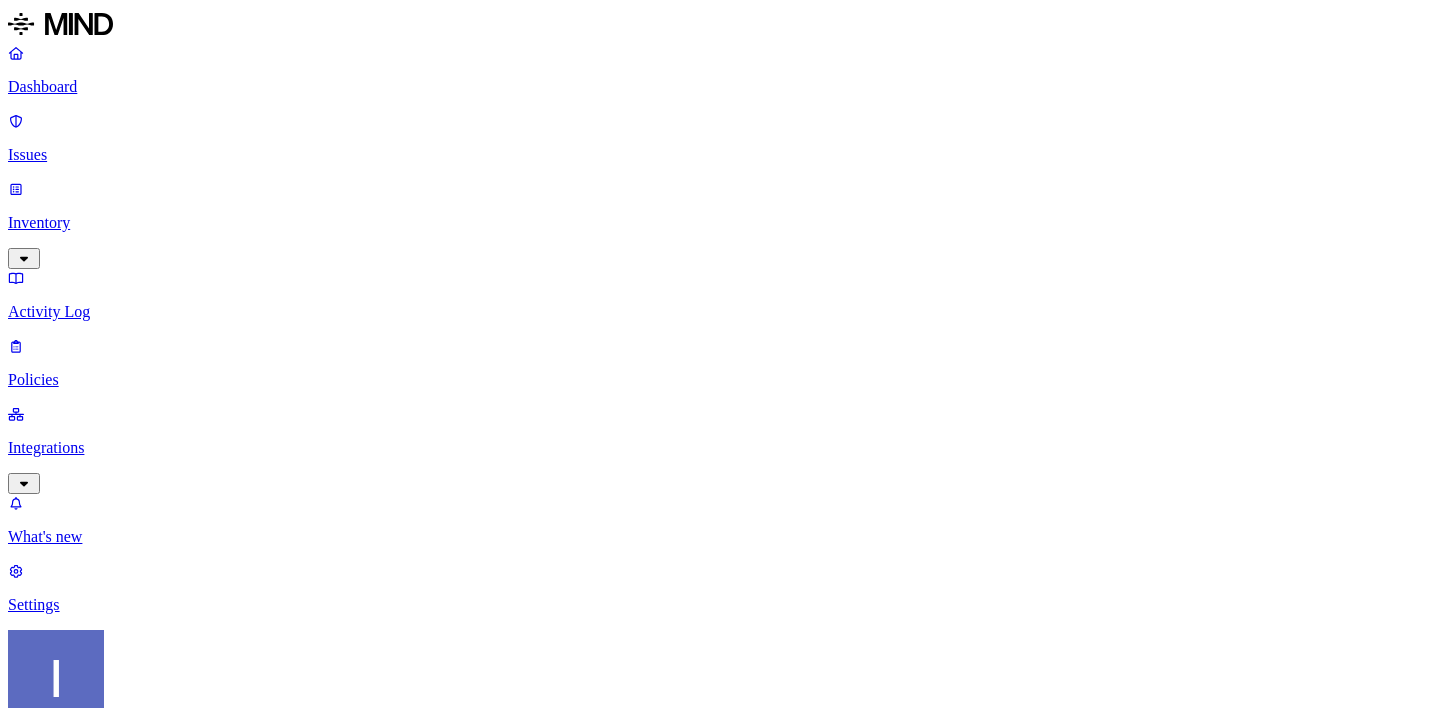 scroll, scrollTop: 0, scrollLeft: 0, axis: both 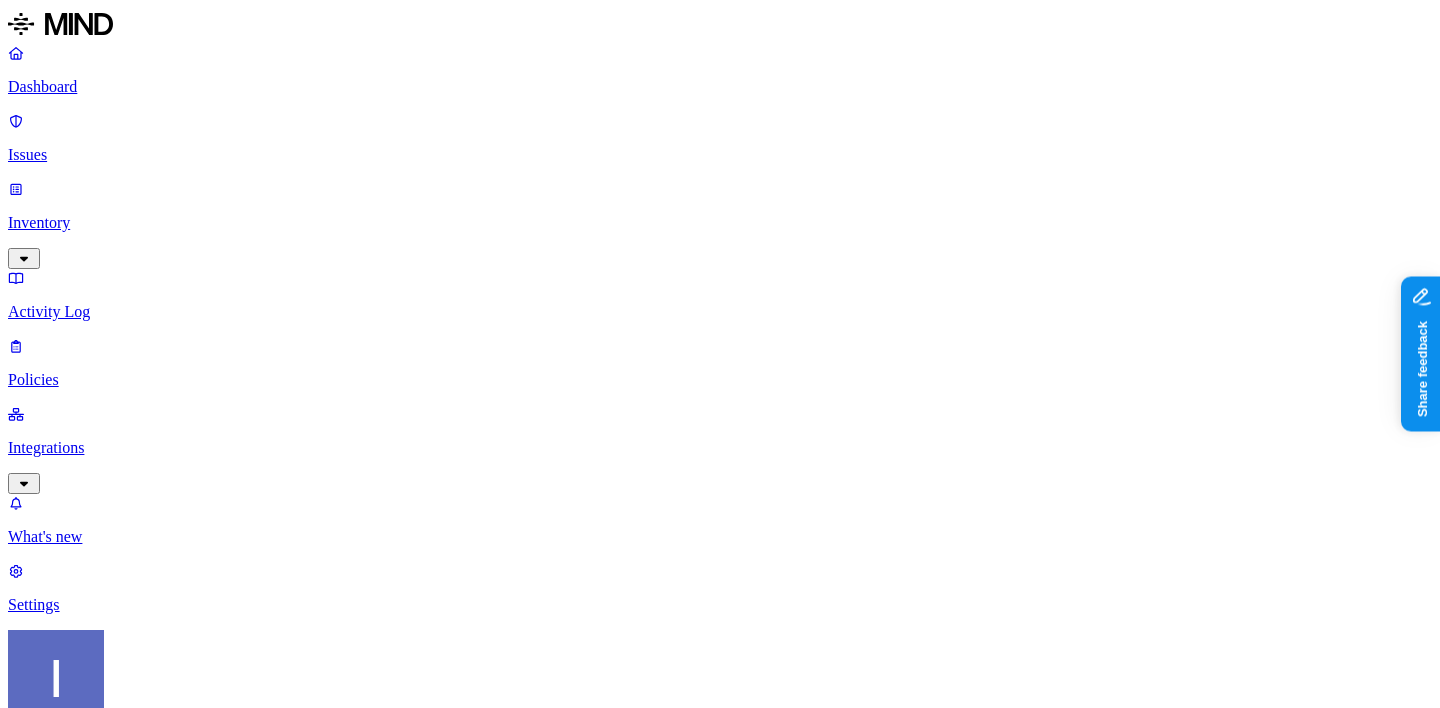 click on "Policies" at bounding box center (720, 380) 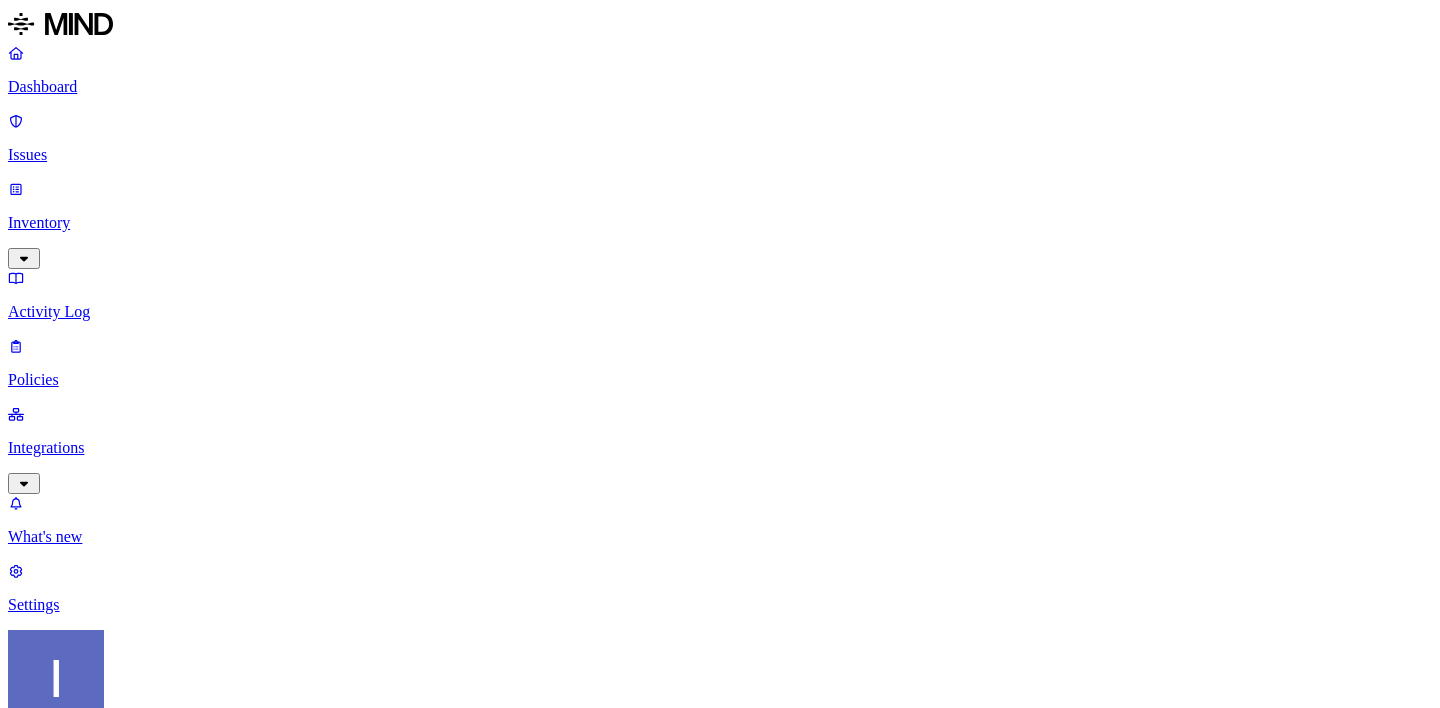 scroll, scrollTop: 0, scrollLeft: 0, axis: both 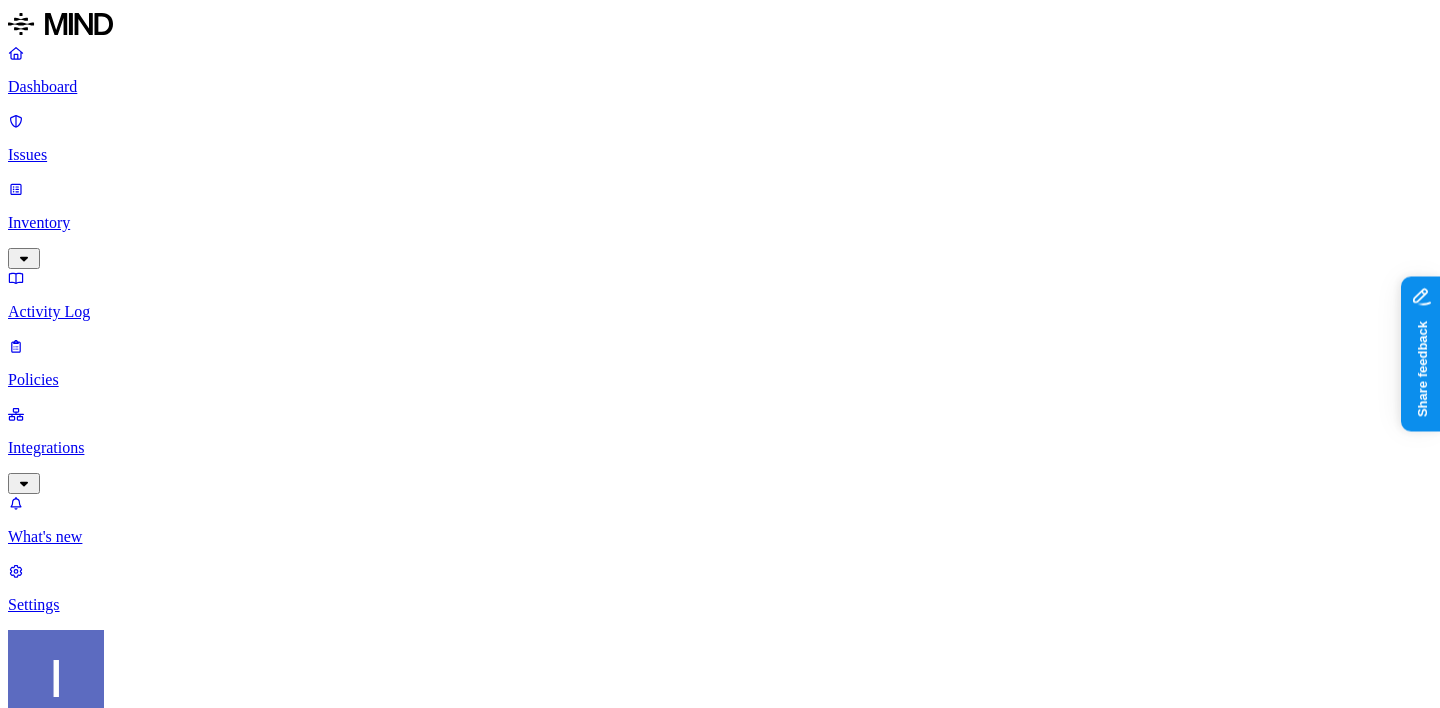 click at bounding box center (96, 933) 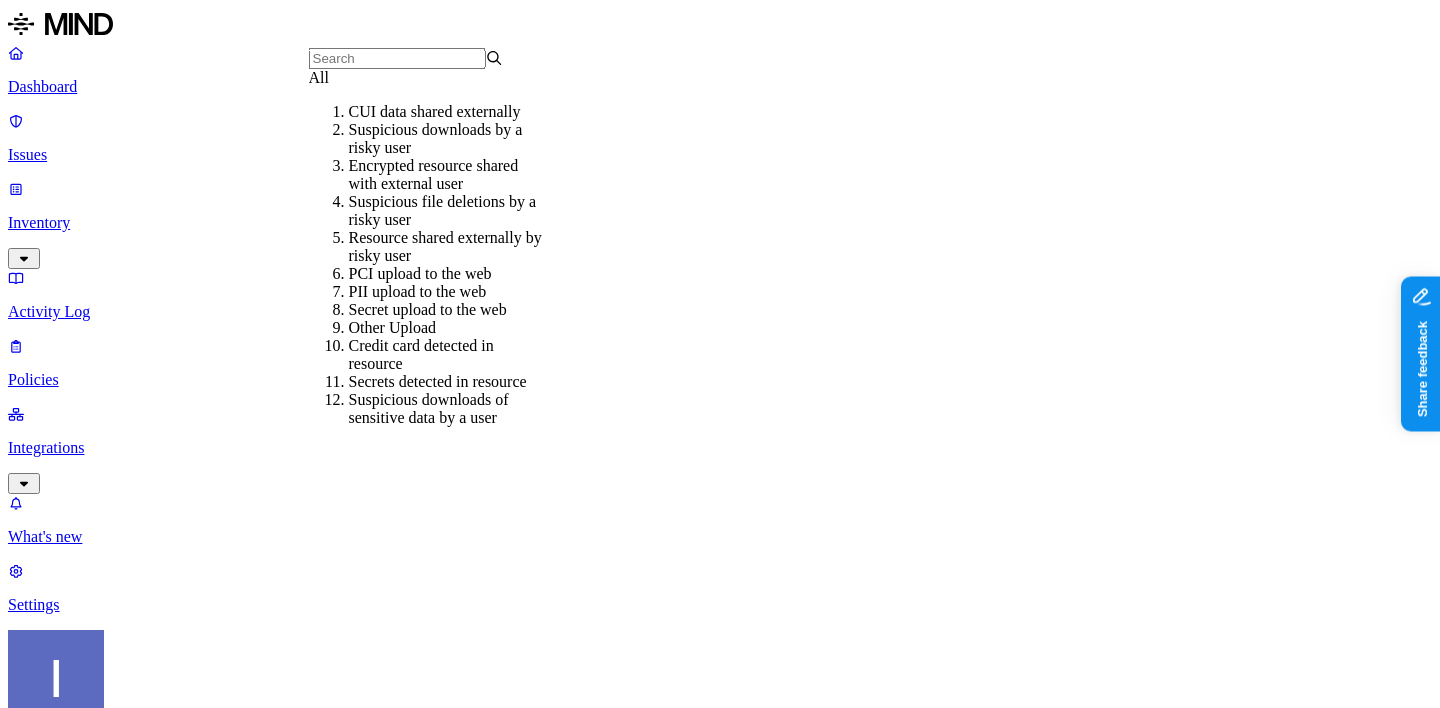 click on "All" at bounding box center (406, 78) 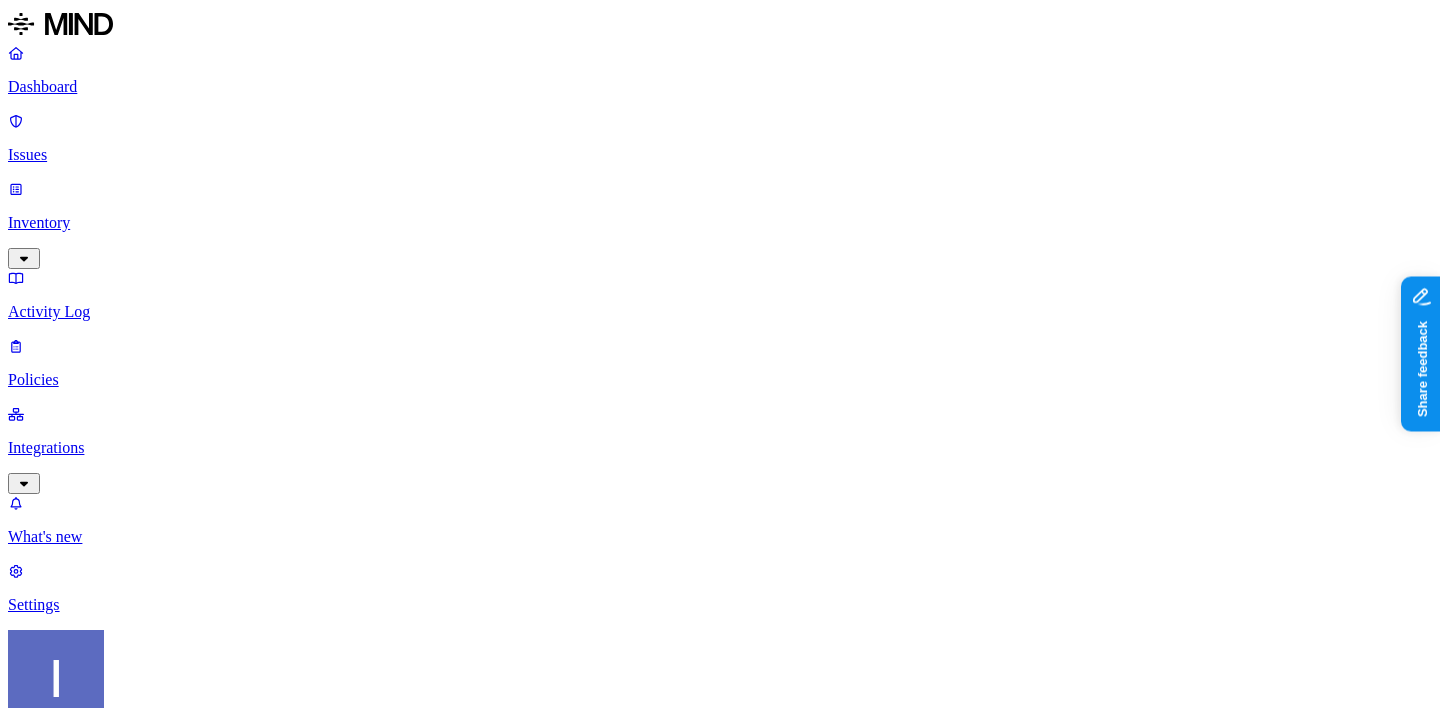 click on "Policies" at bounding box center (720, 380) 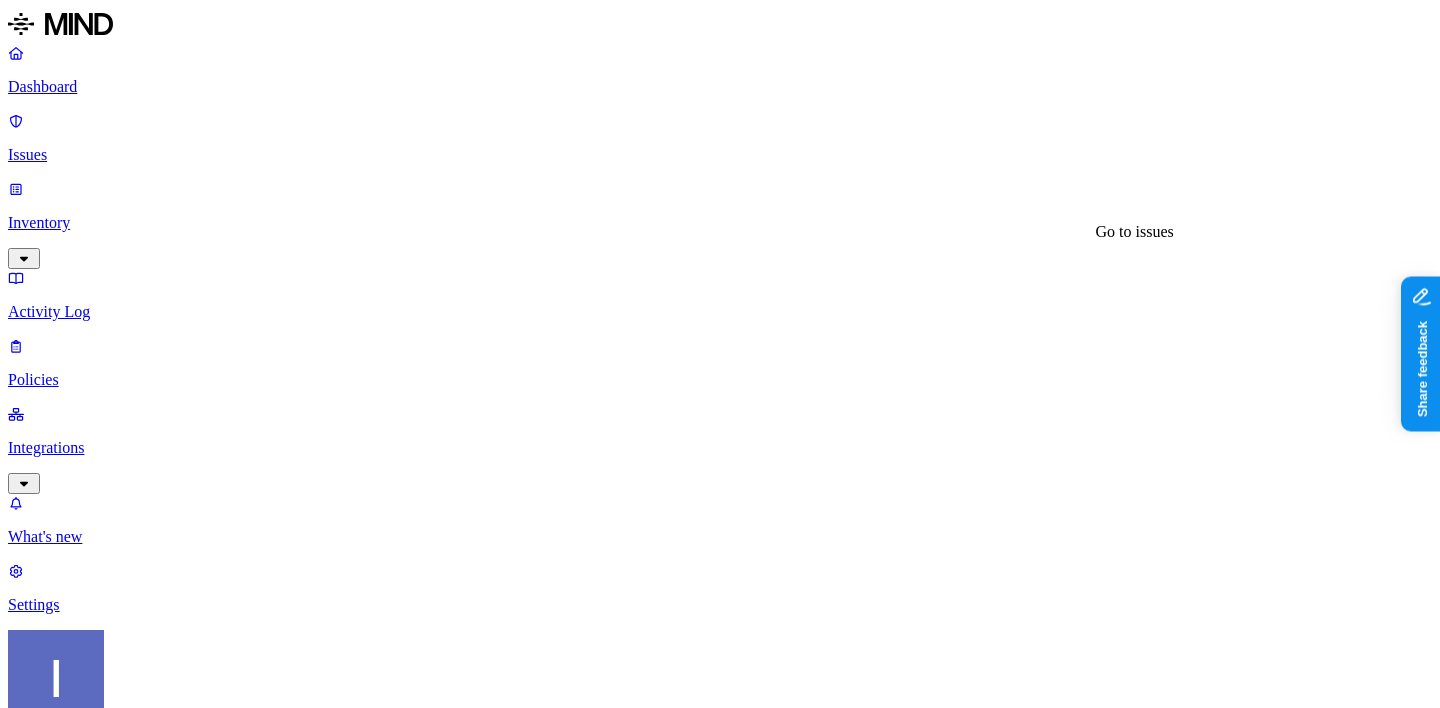 click 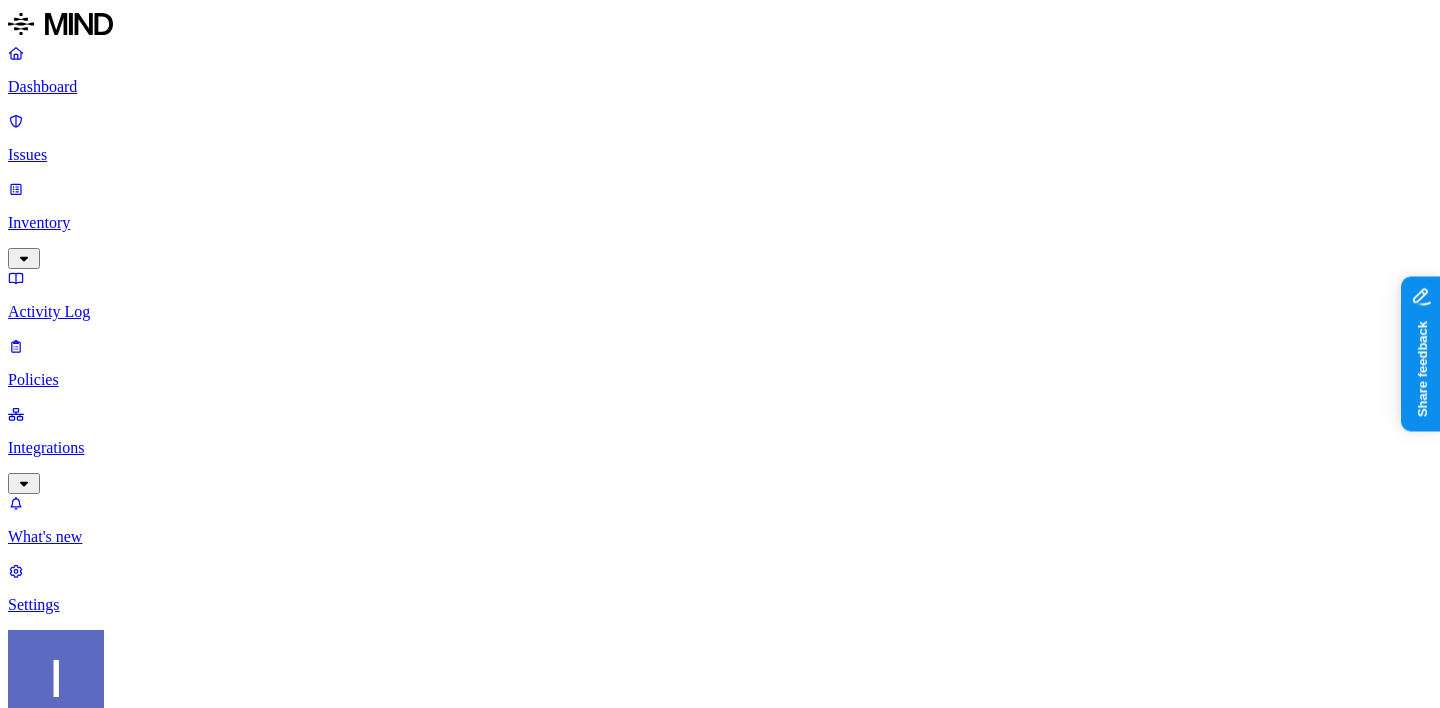 click on "Issues" at bounding box center (720, 155) 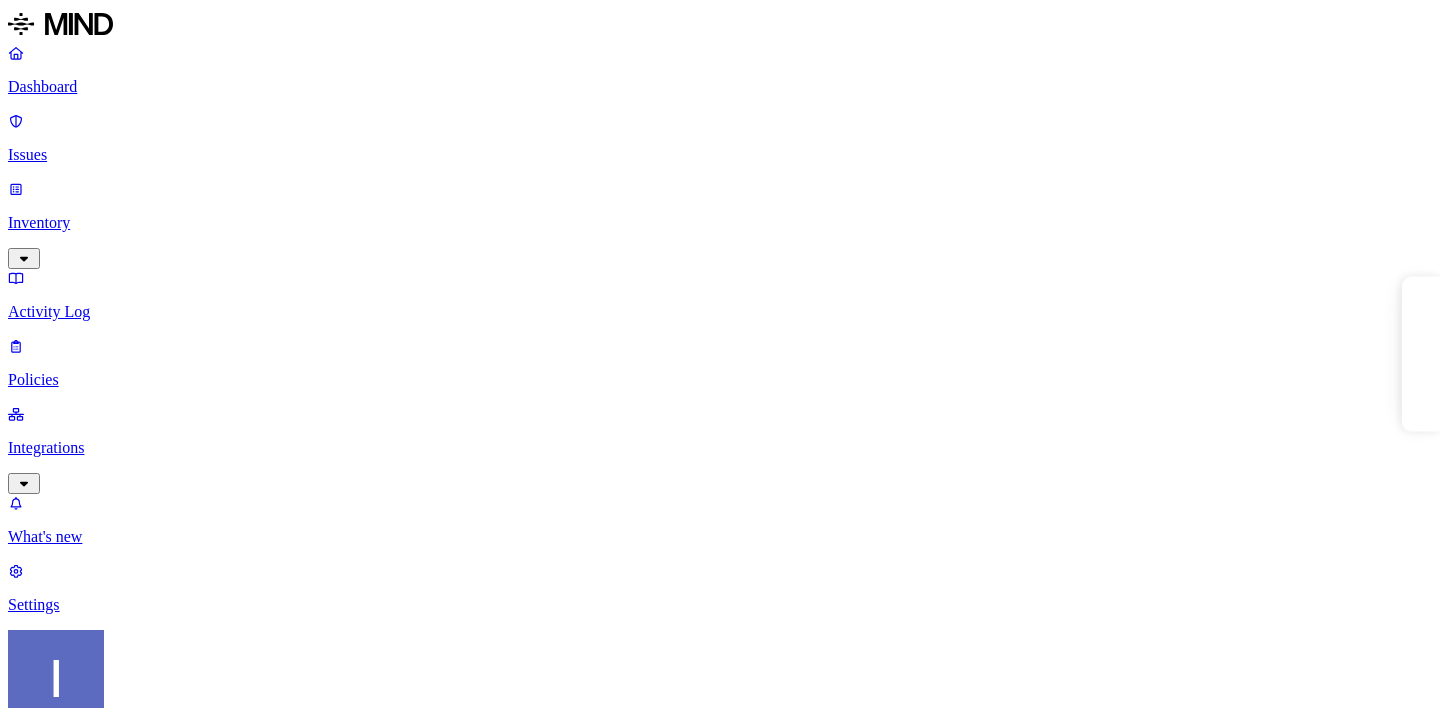 scroll, scrollTop: 0, scrollLeft: 0, axis: both 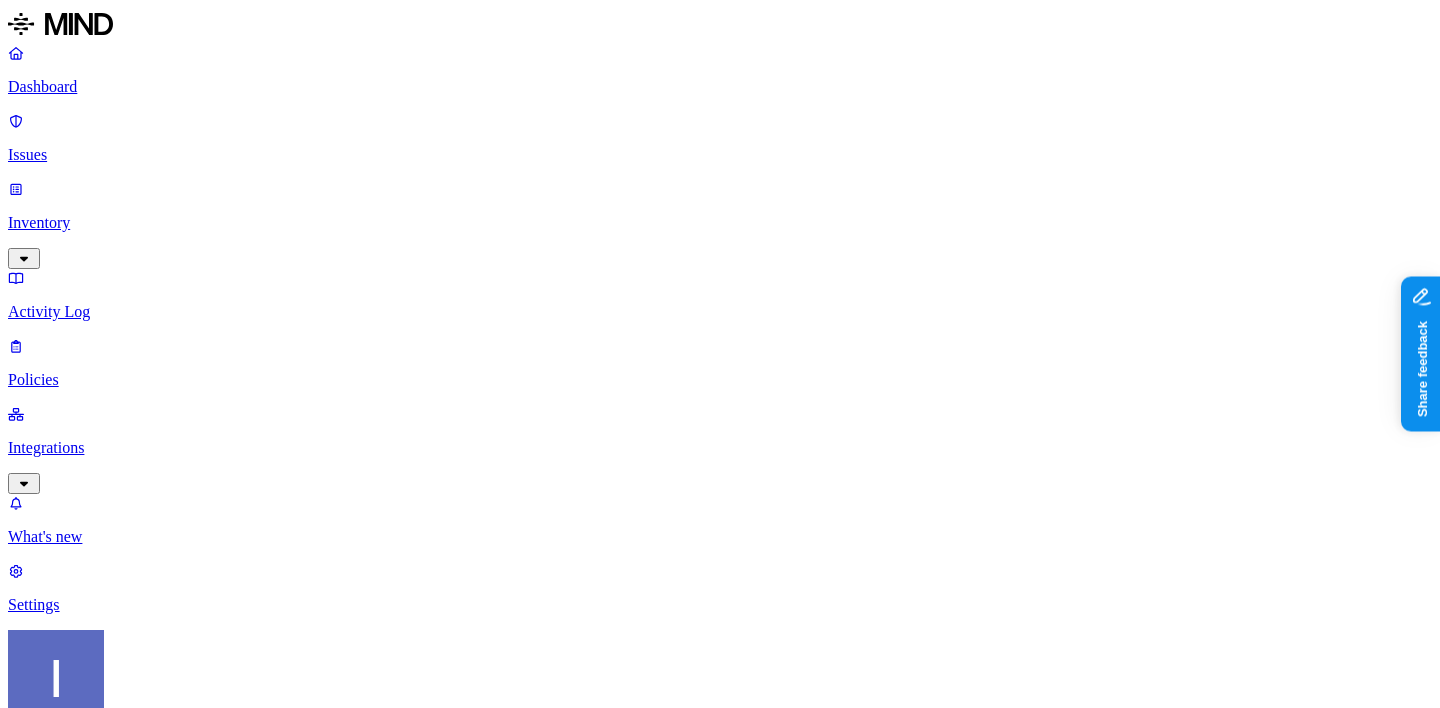 click at bounding box center [96, 933] 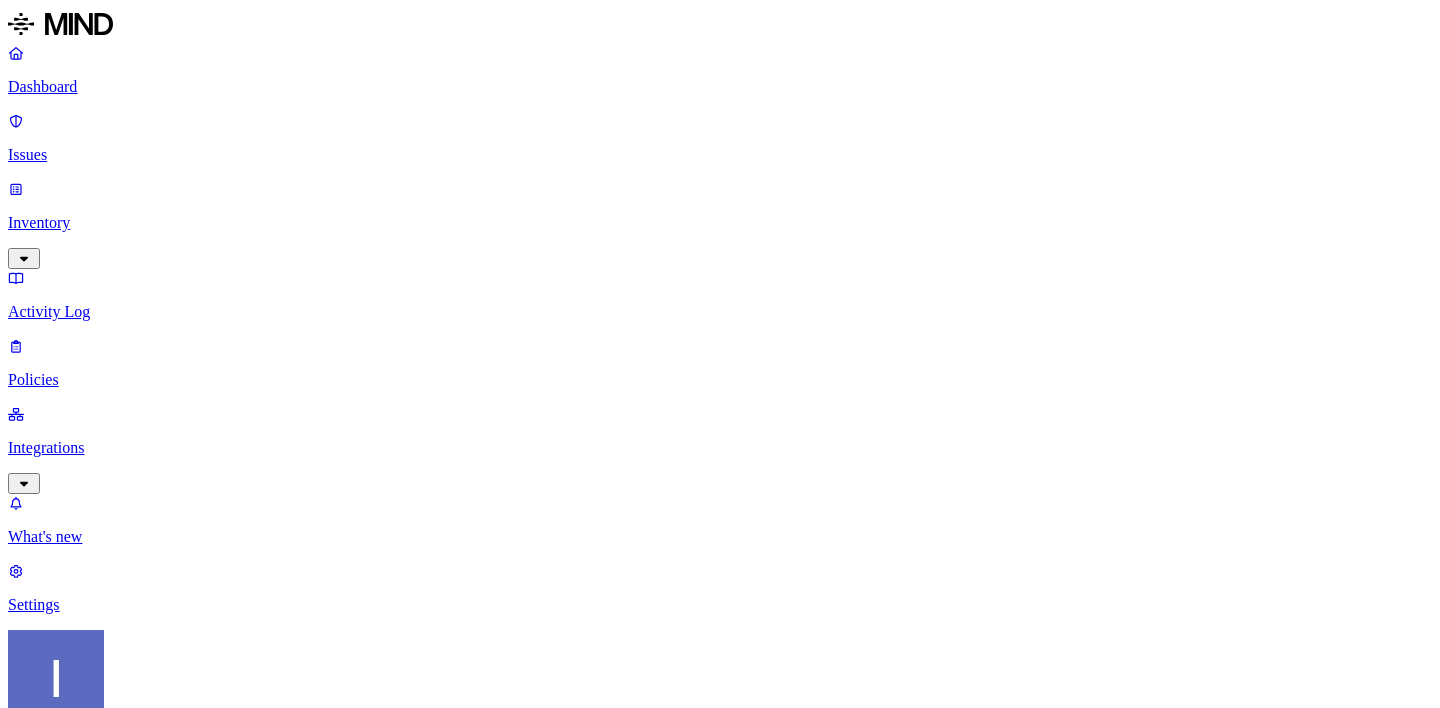 scroll, scrollTop: 0, scrollLeft: 0, axis: both 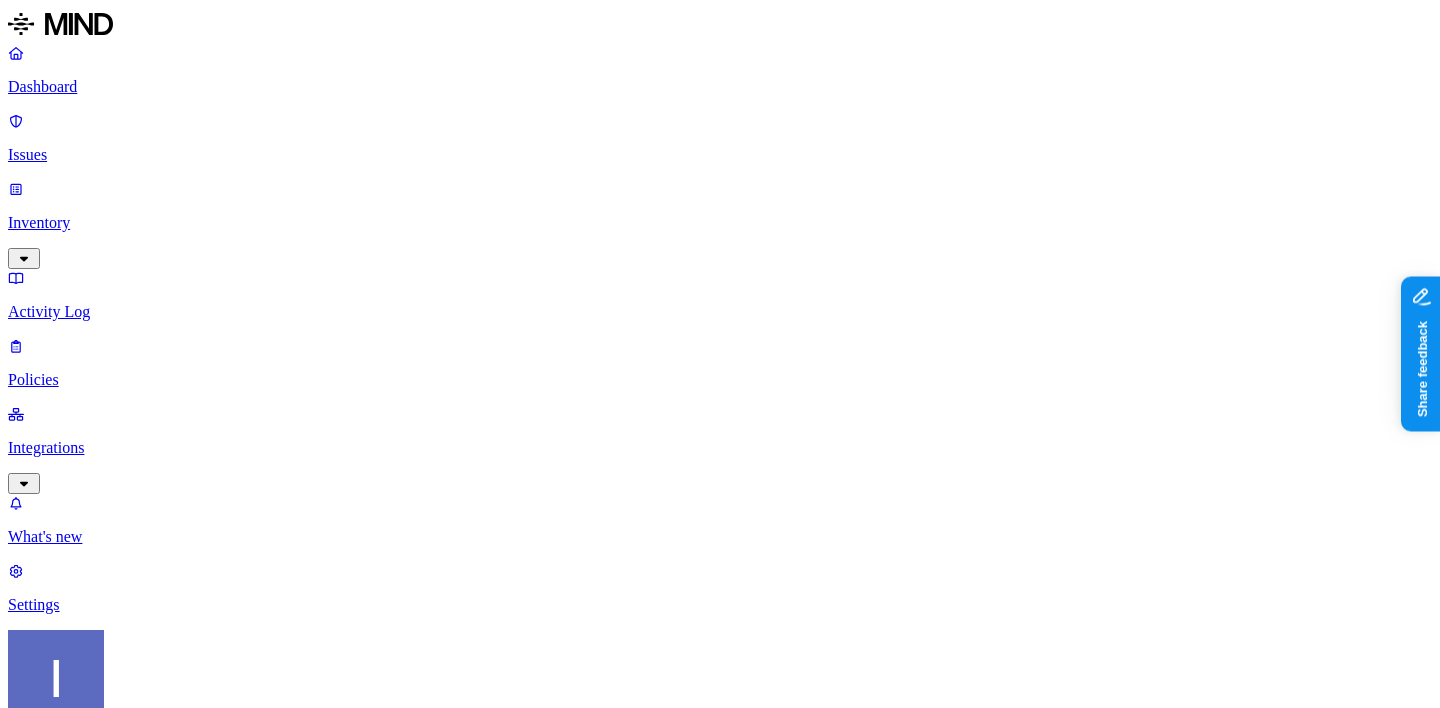 click on "Policies Create Policy" at bounding box center (720, 889) 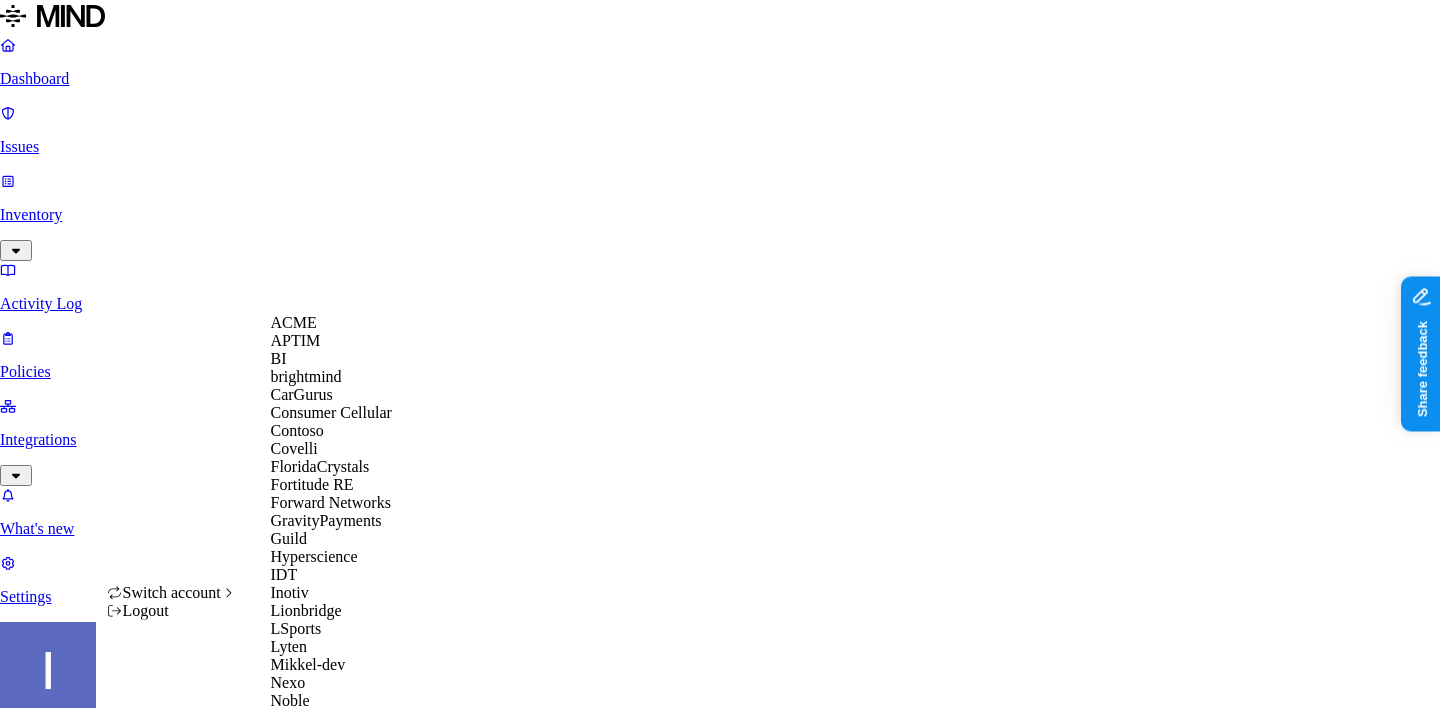 scroll, scrollTop: 406, scrollLeft: 0, axis: vertical 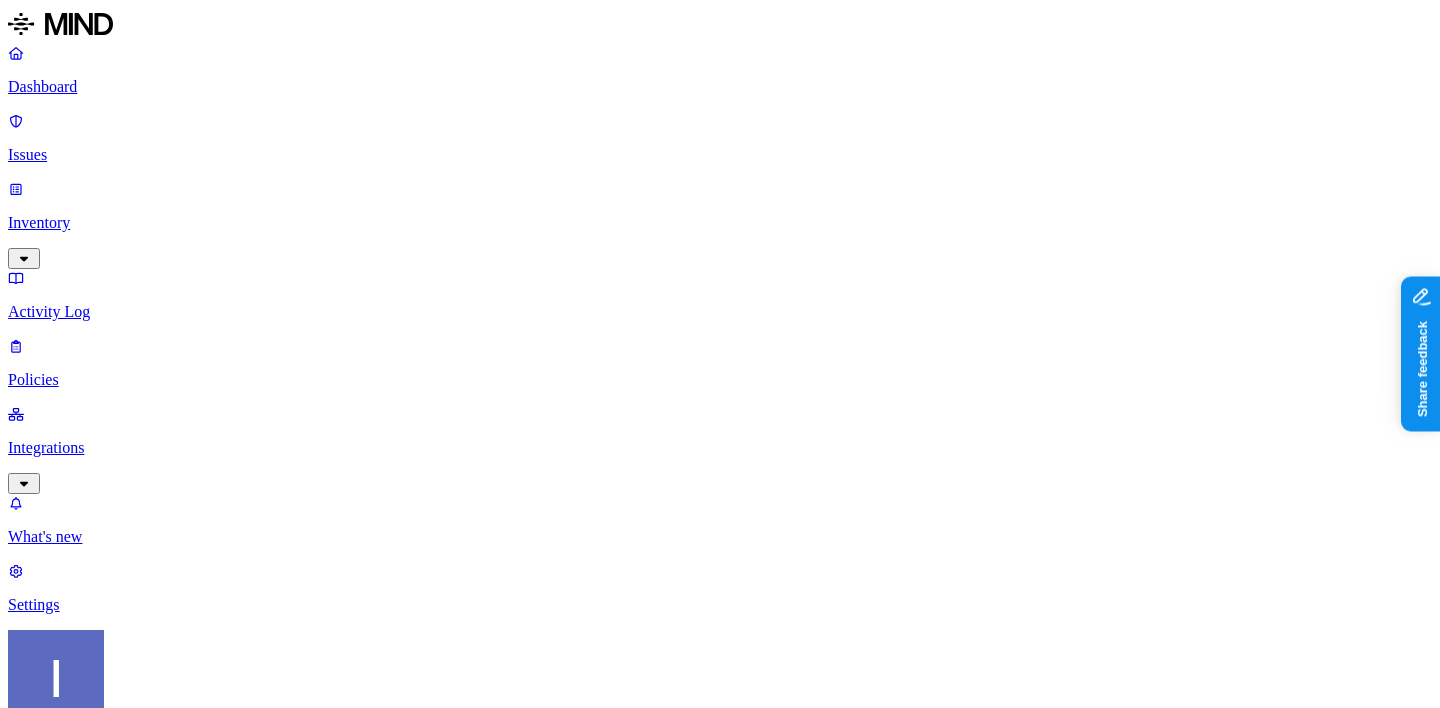 click on "Issues" at bounding box center [720, 155] 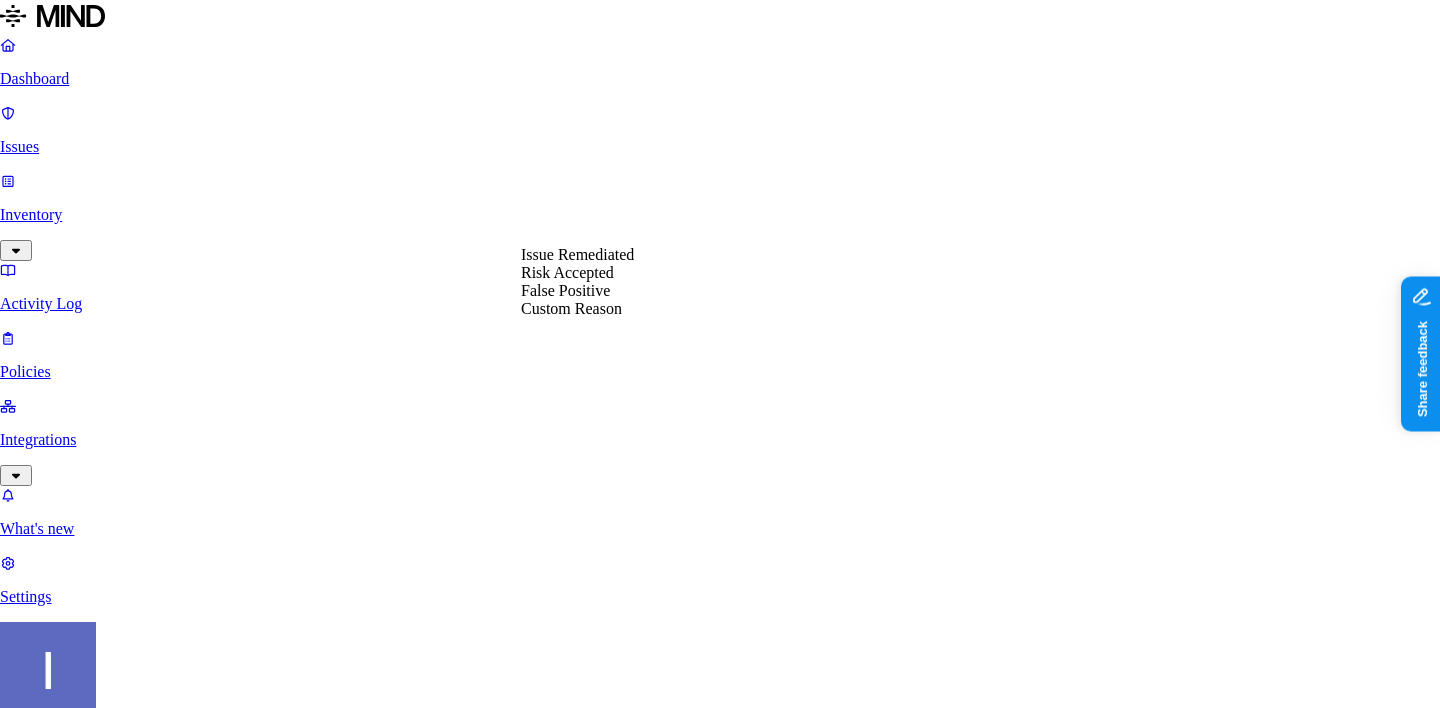 click on "Select reason" at bounding box center (57, 3868) 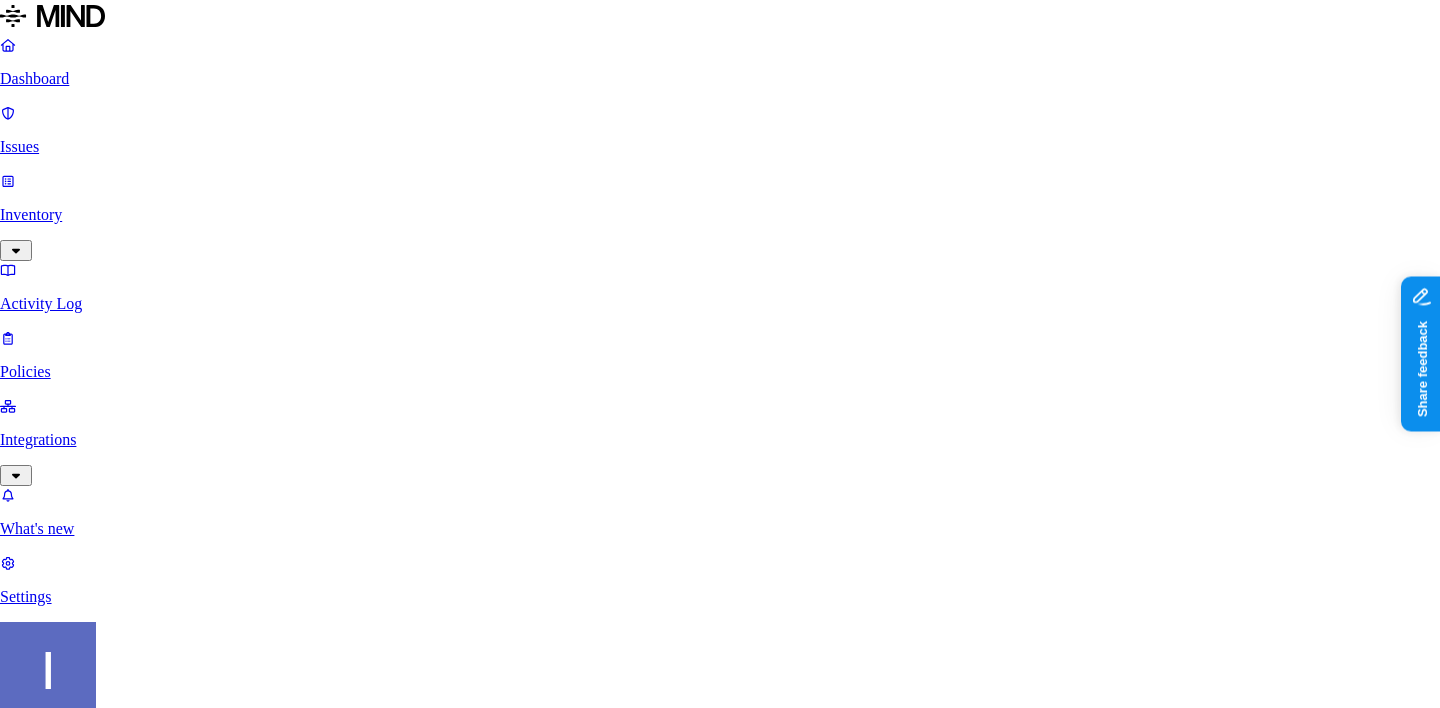 click on "False Positive" at bounding box center (57, 3868) 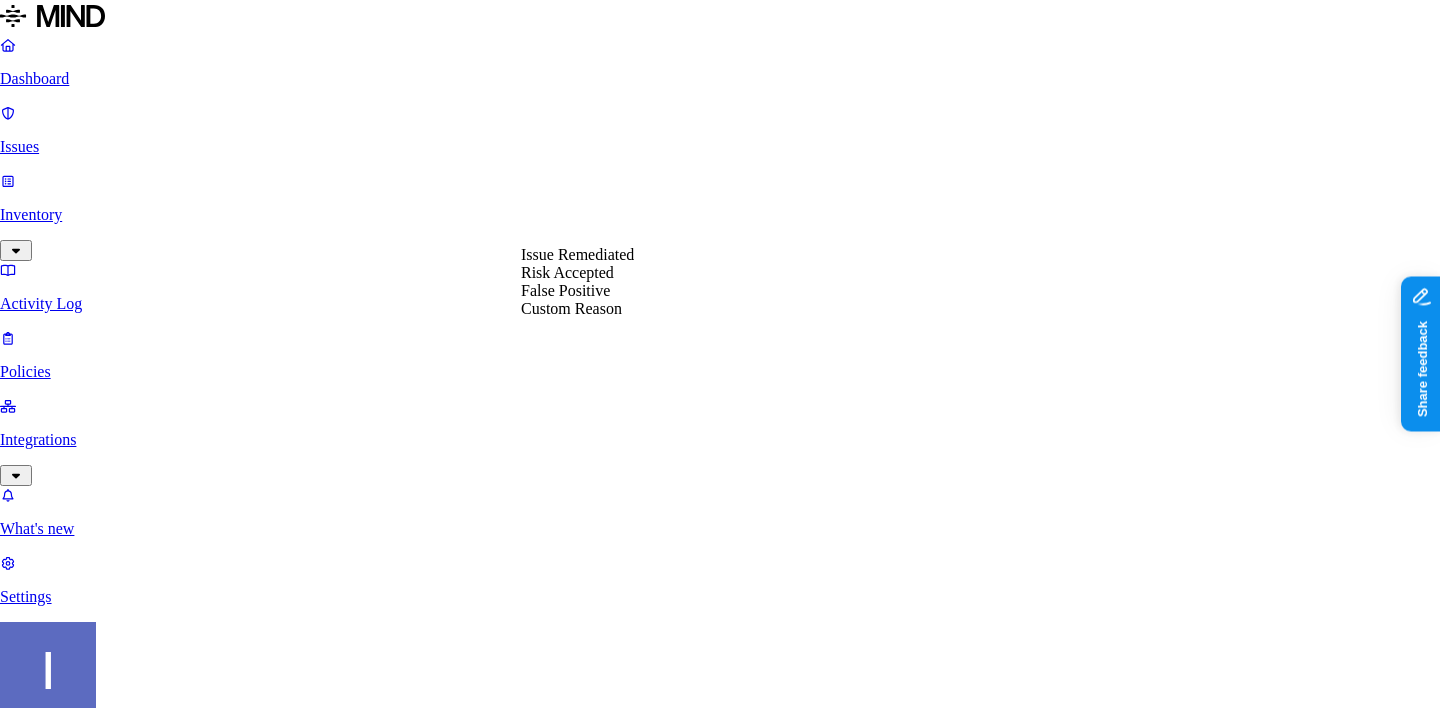 select on "Risk Accepted" 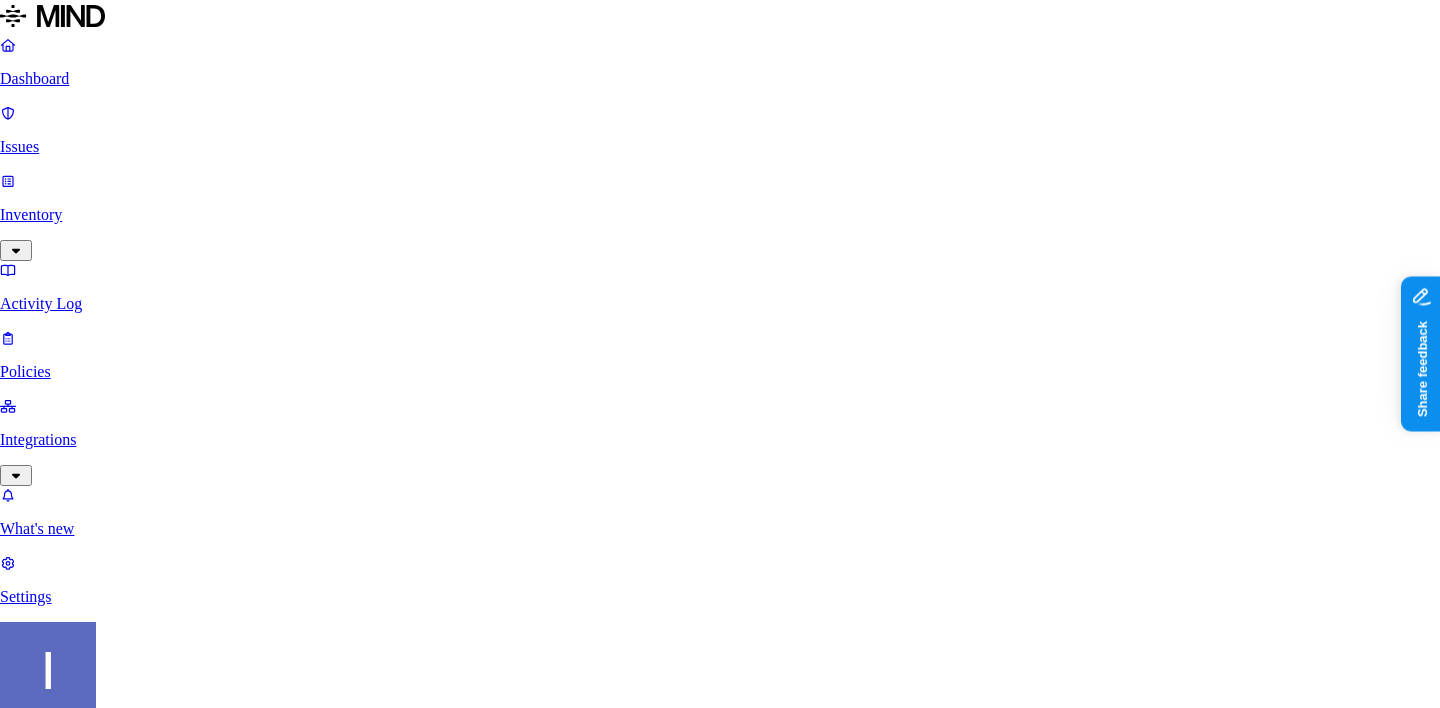 click on "Done" at bounding box center (82, 3889) 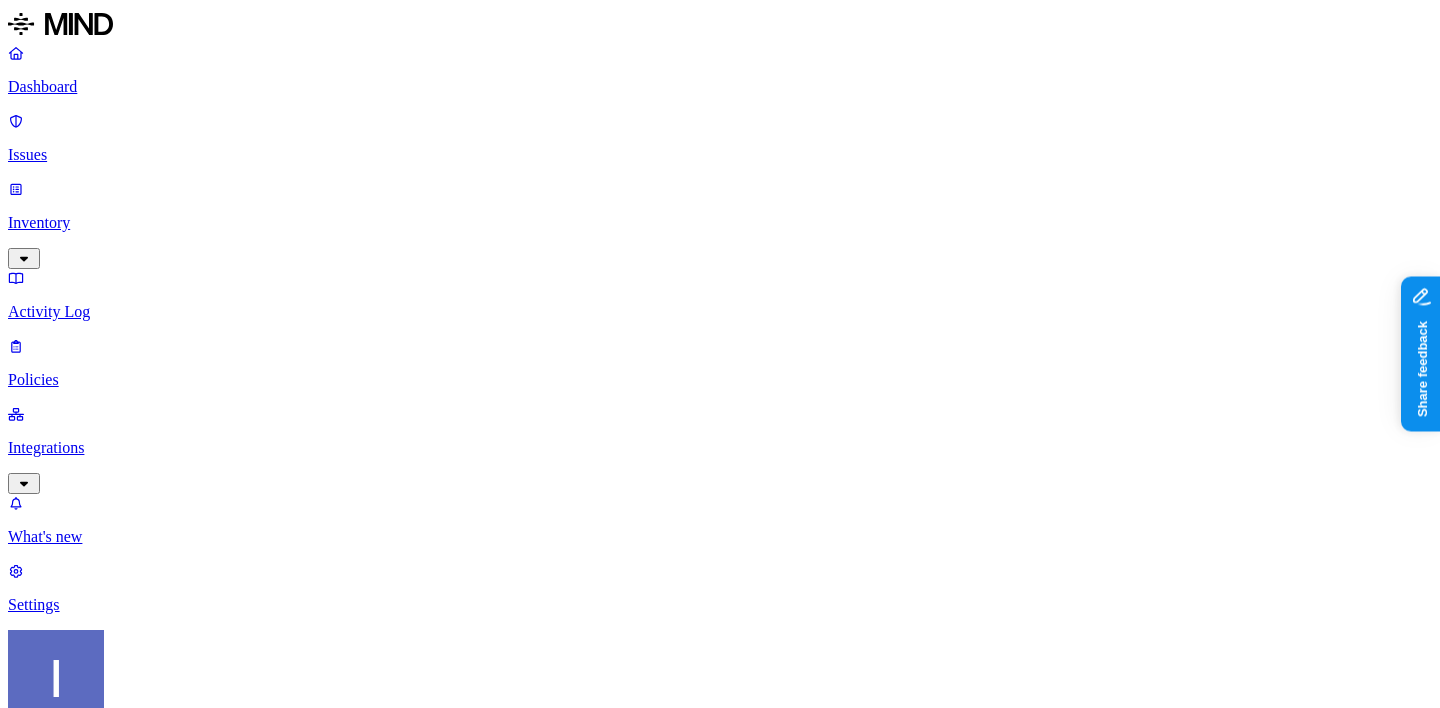 scroll, scrollTop: 339, scrollLeft: 0, axis: vertical 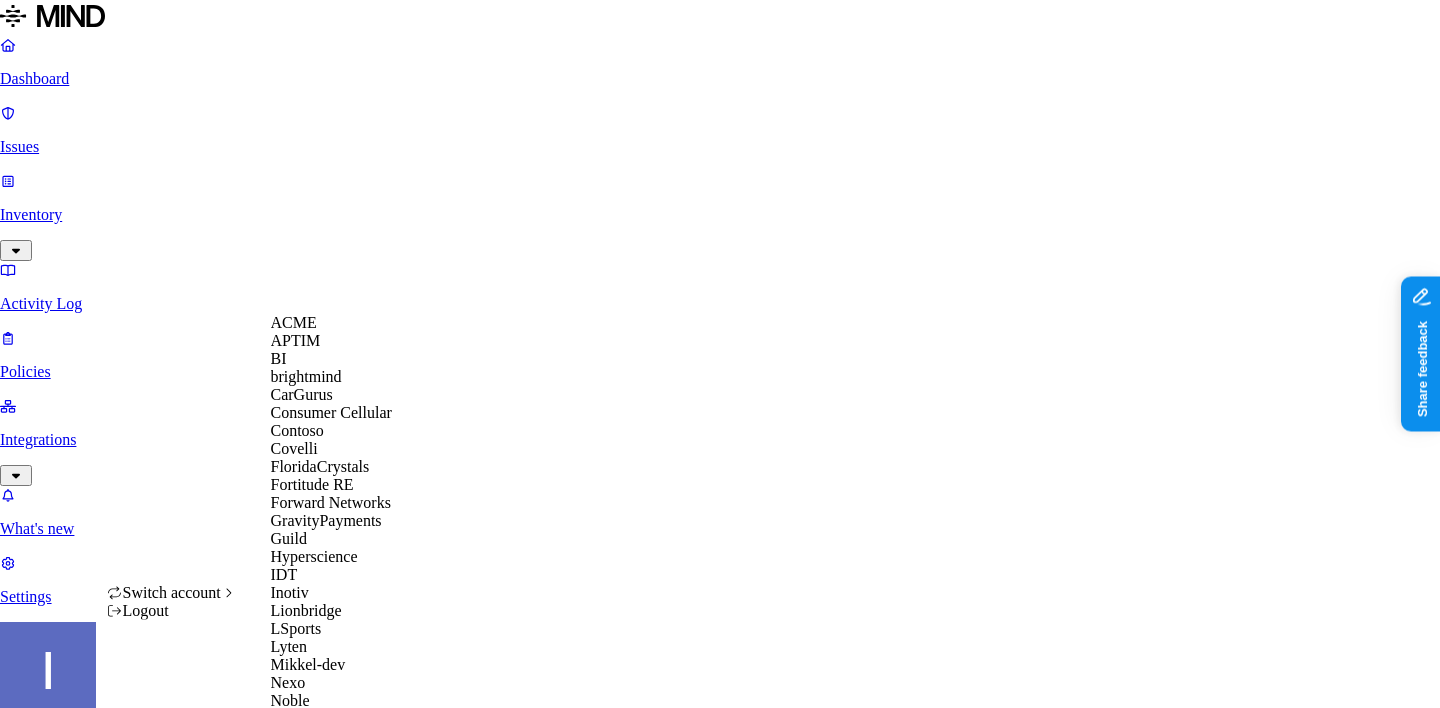 click on "APTIM" at bounding box center [348, 341] 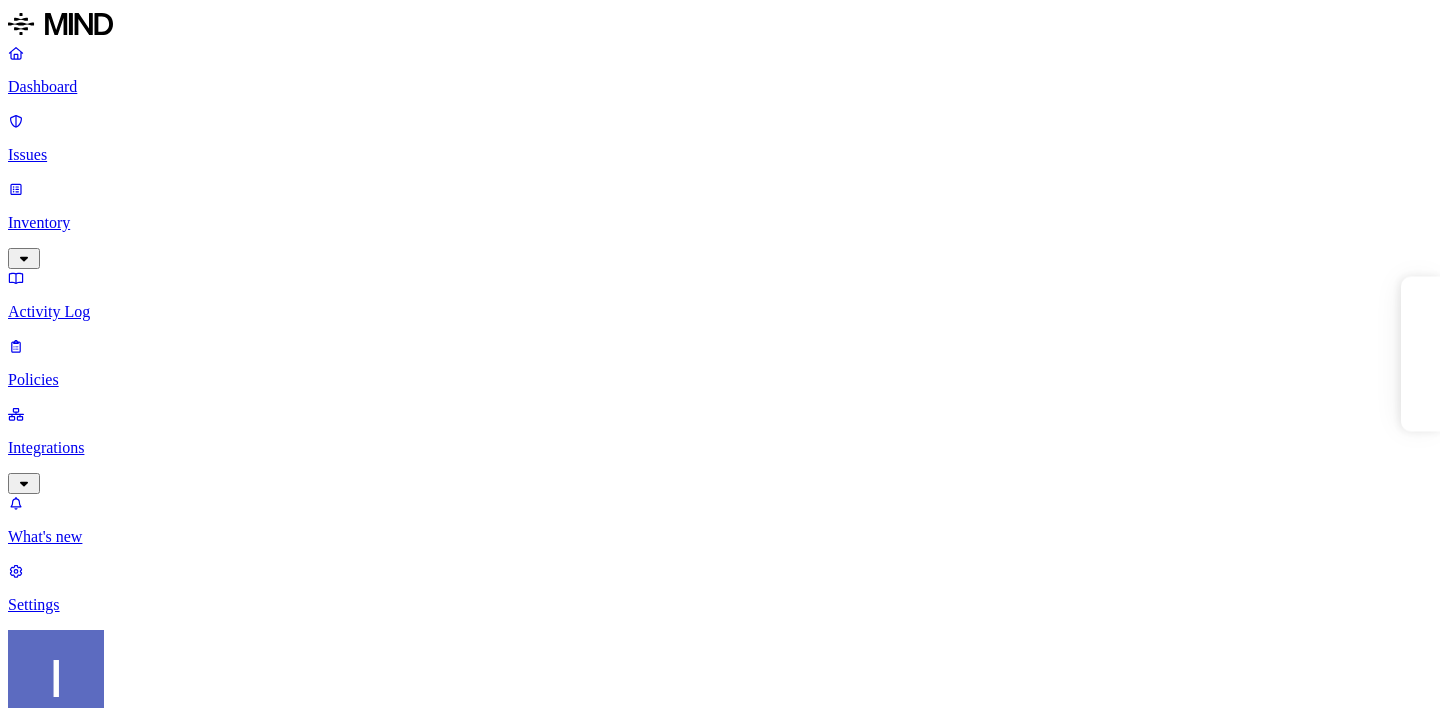 scroll, scrollTop: 0, scrollLeft: 0, axis: both 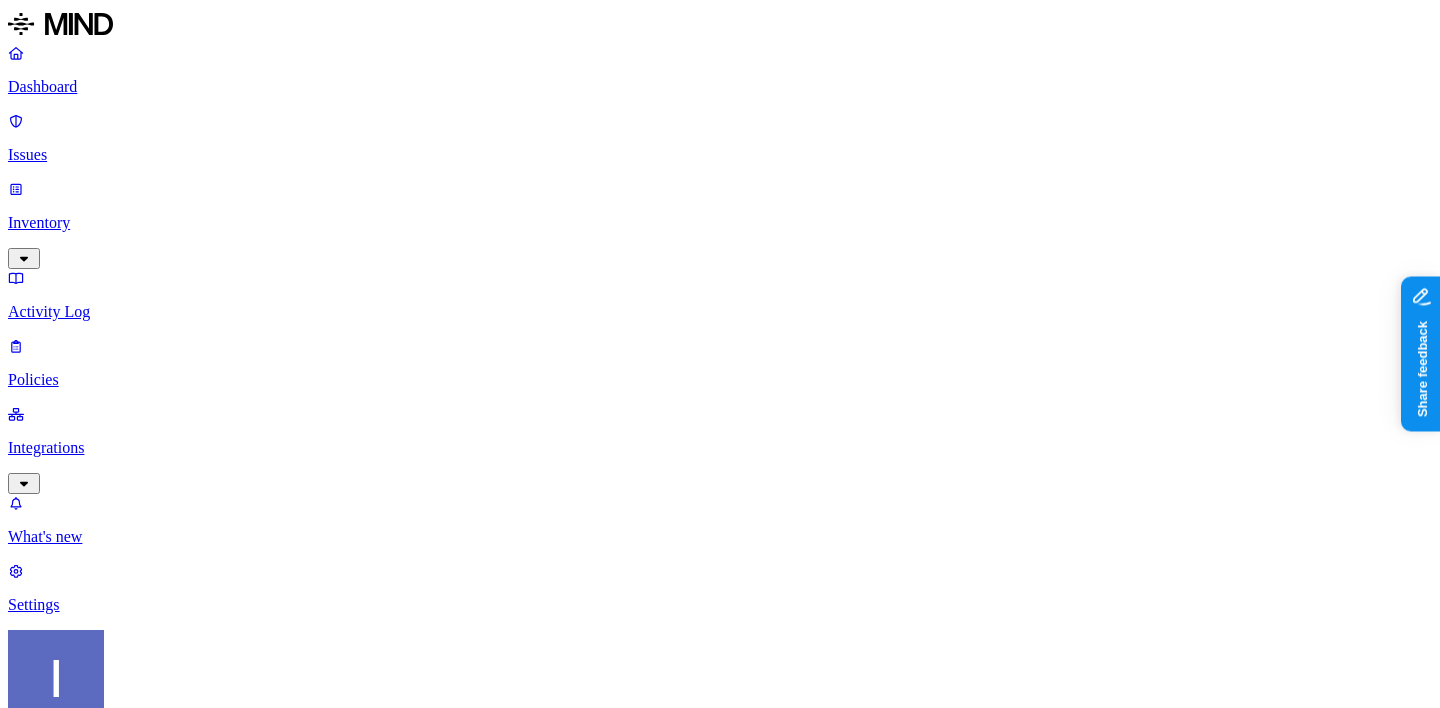 click on "Policies" at bounding box center (720, 380) 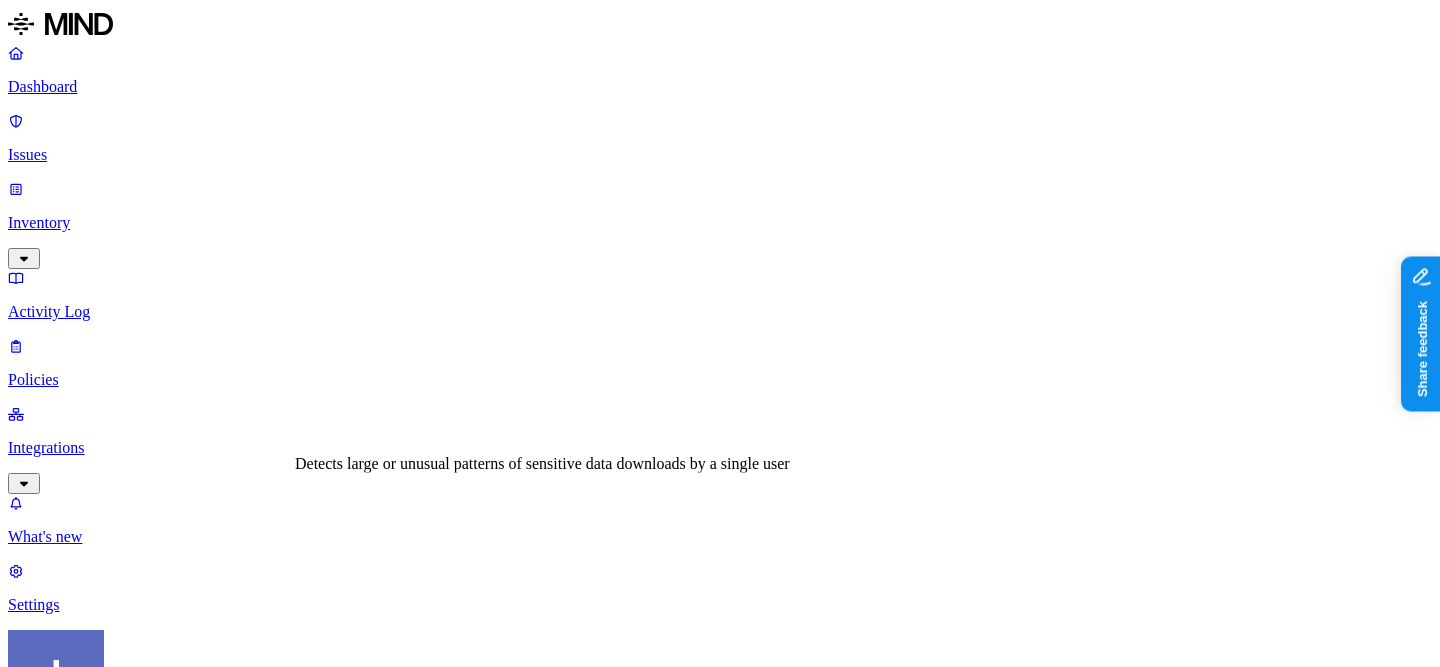 scroll, scrollTop: 0, scrollLeft: 0, axis: both 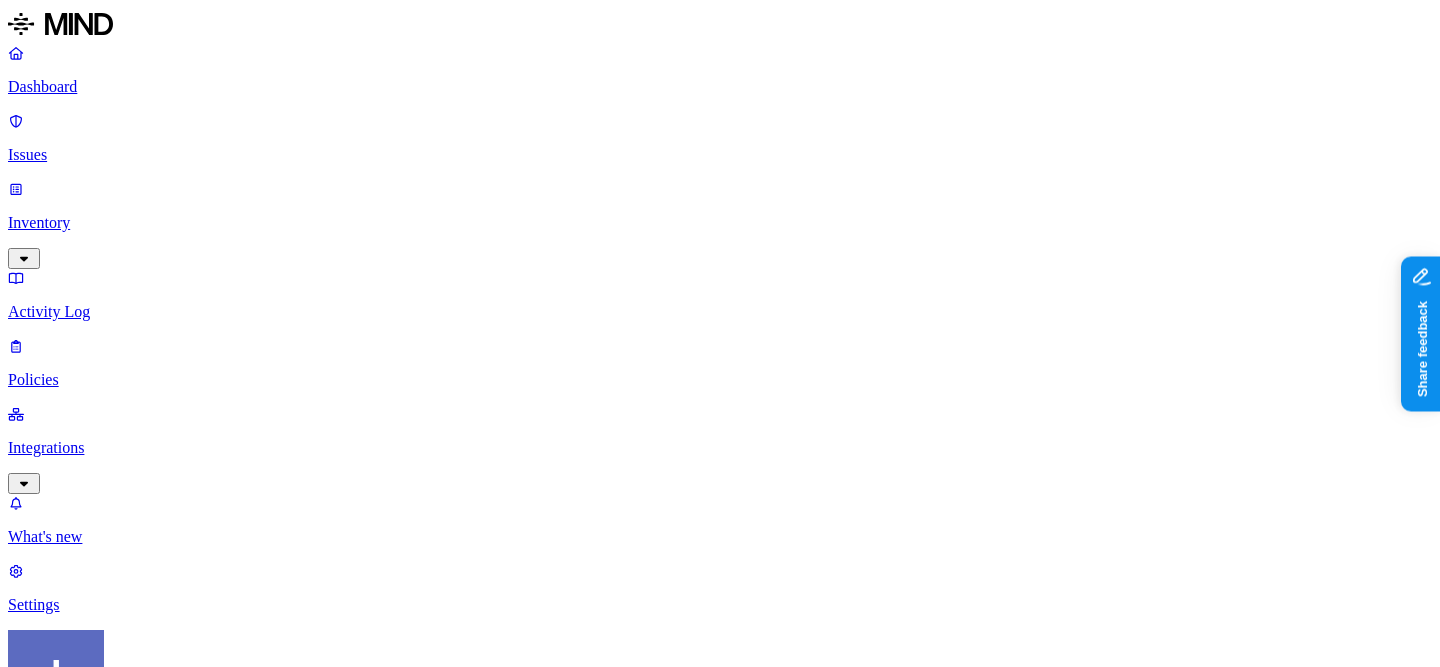 click on "CUI shared with external user" at bounding box center [328, 1237] 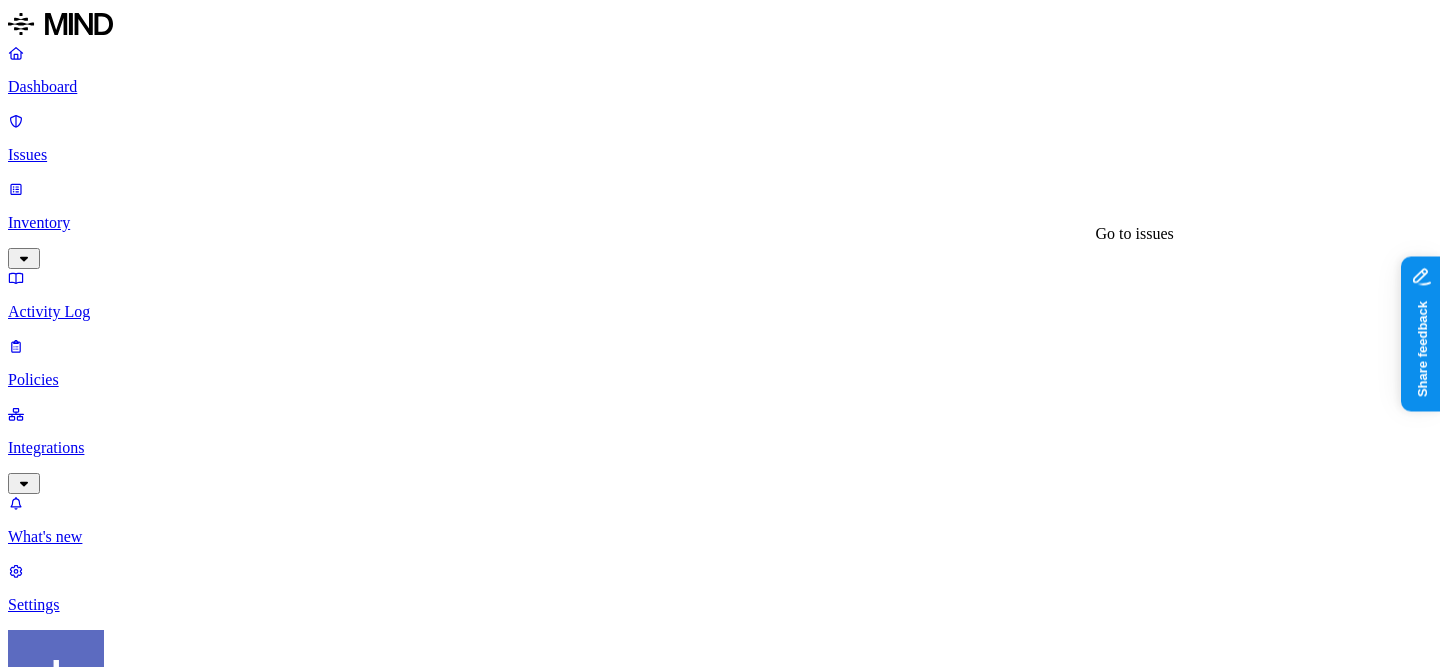 click on "7" at bounding box center [888, 1237] 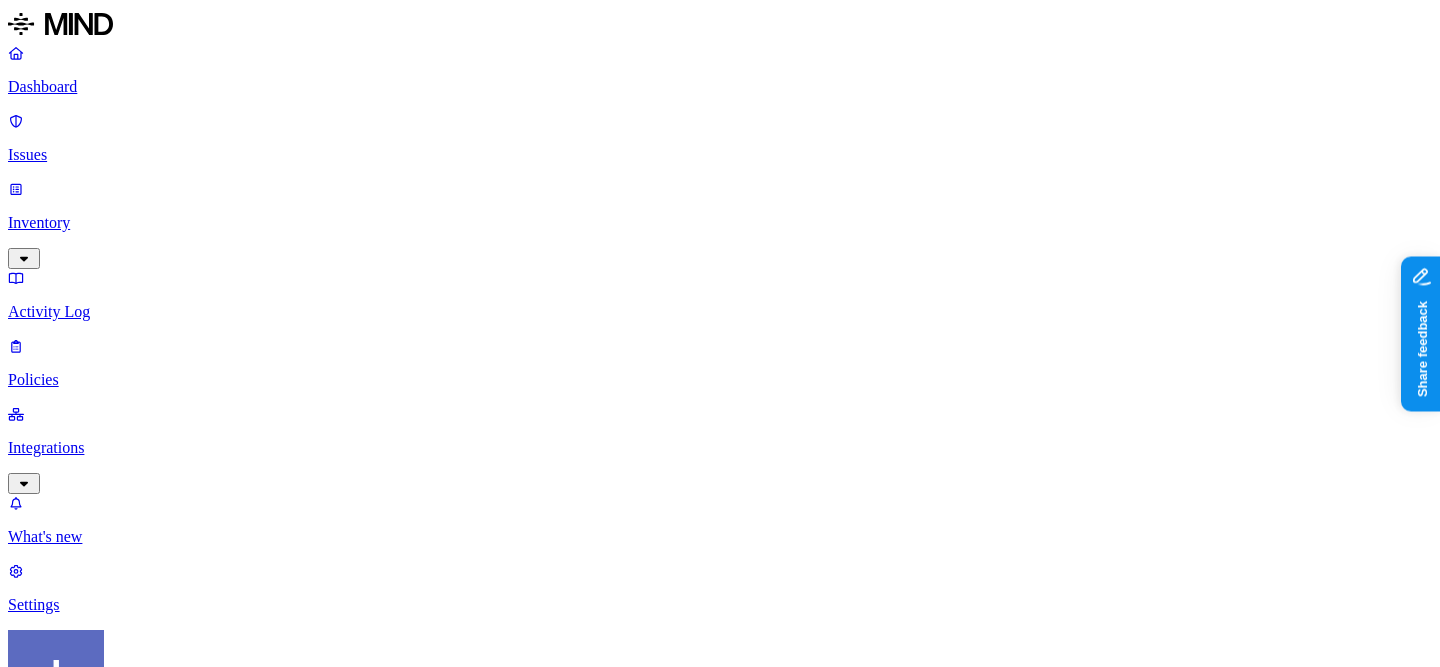 click at bounding box center (19, 1812) 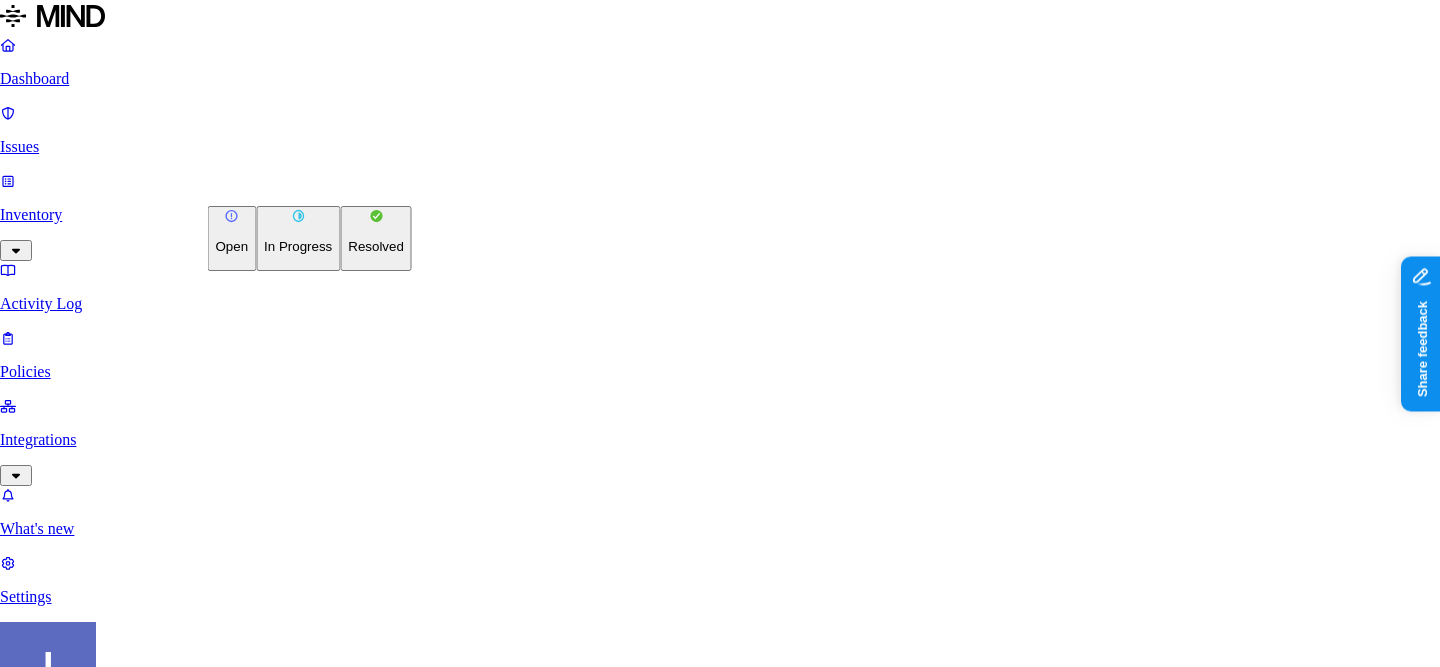 click on "Dashboard Issues Inventory Activity Log Policies Integrations What's new 1 Settings [FIRST] [LAST] APTIM Issues: CUI shared with external user Severity   High Risk category Exposure Description – Change status Clear Selection 3  /   7  Issues selected Resource Classification Sensitive records Permissions Location Discovered Assignee Status Action taken [direct input] Attachment+J-5+-+DoD+Controlled+Unclassified+Information+(CUI)+DODI+5200.48.pdf aptim.com aptim.net aptimcorp.mail.onmicrosoft.com aptimcorp.onmicrosoft.com cbifederalservices.com ssp-llc.us External 12 Internal 34 APTIM Office 365 Jun 30 – Open Monitored [direct input] Attachment+J-5+-+DoD+Controlled+Unclassified+Information+(CUI)+DODI+5200.48.pdf aptim.com aptim.net aptimcorp.mail.onmicrosoft.com aptimcorp.onmicrosoft.com cbifederalservices.com ssp-llc.us External 12 Internal 32 APTIM Office 365 Jun 30 – Open Monitored [direct input] Attachment+J-5+-+DoD+Controlled+Unclassified+Information+(CUI)+DODI+5200.48.pdf aptim.com 12 34 1" at bounding box center (720, 1311) 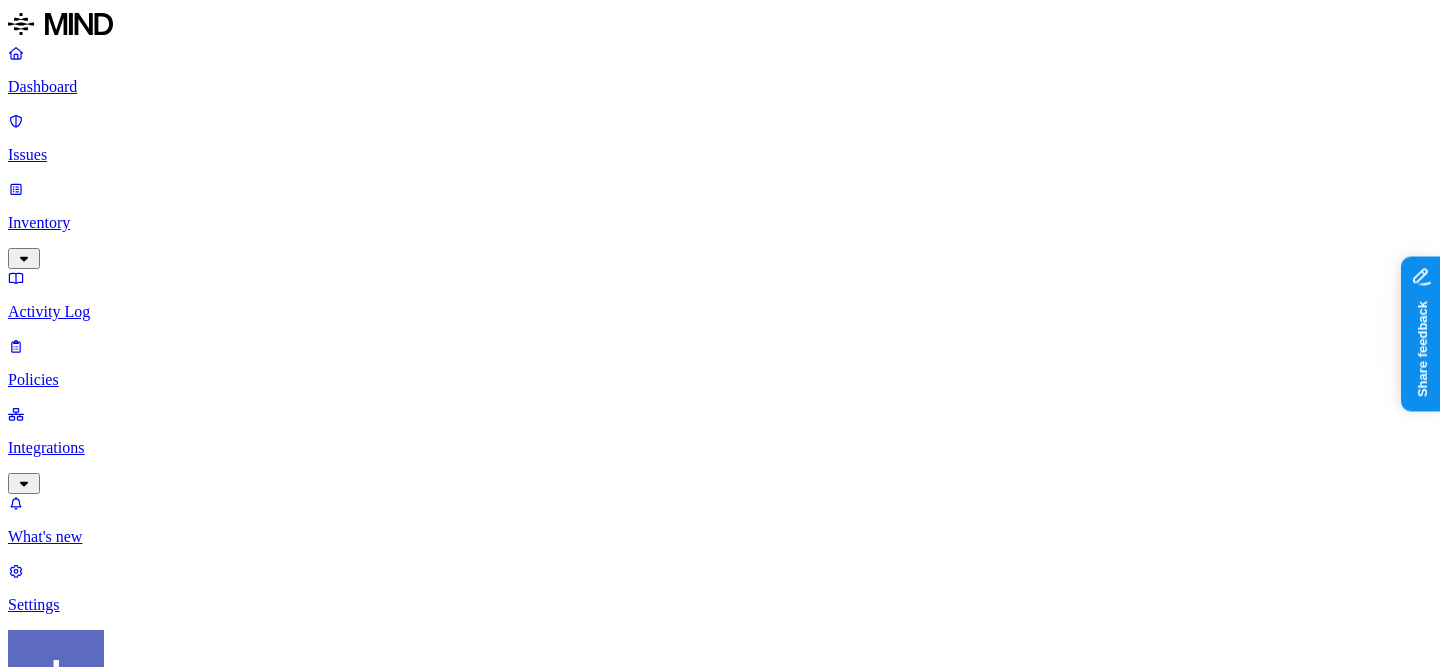 click on "(CUI) AFS Disclosure Statement - Rev 30 - effective 01JAN2023.pdf" at bounding box center [240, 2513] 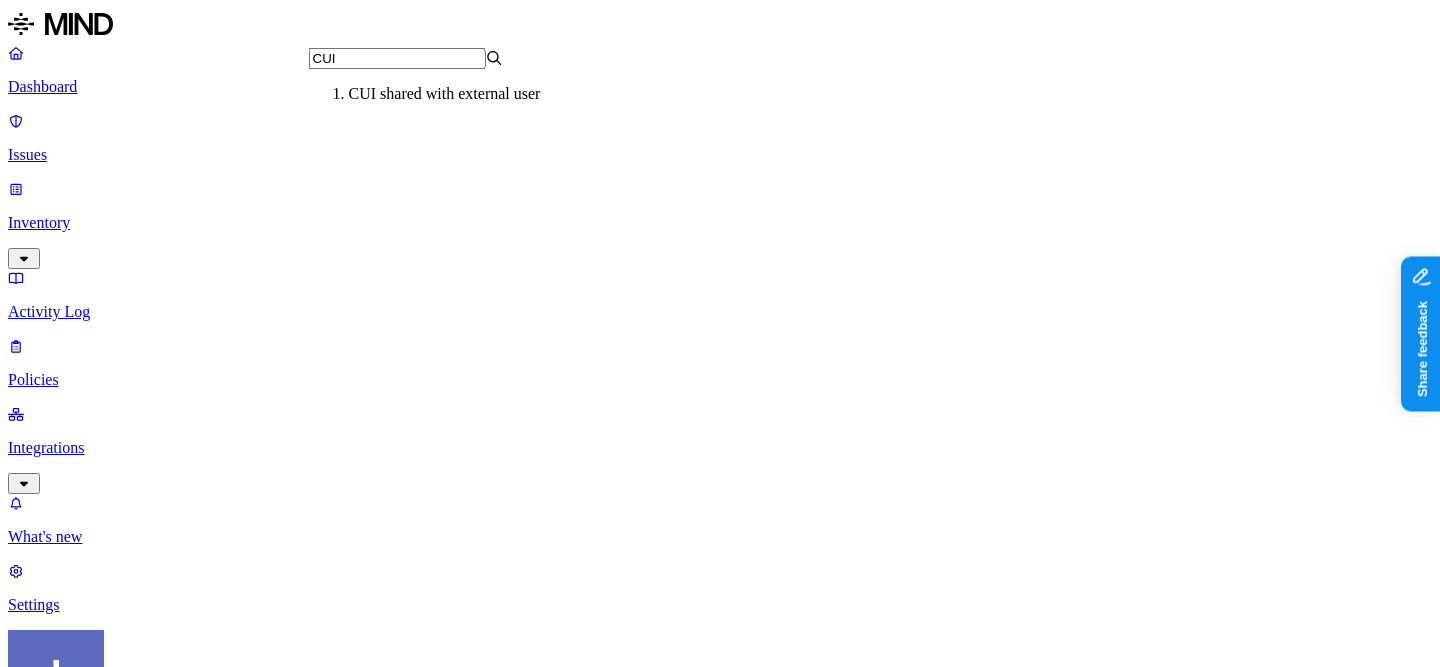 scroll, scrollTop: 0, scrollLeft: 0, axis: both 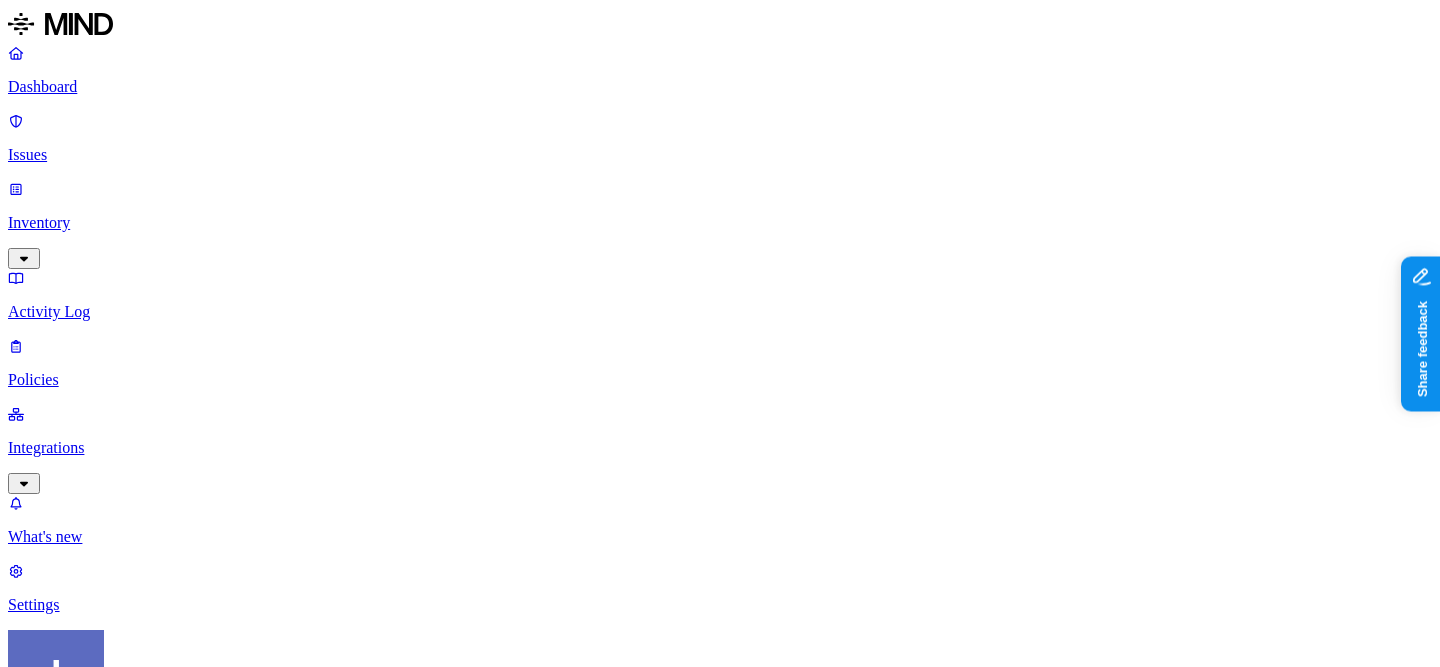 click on "Status :  Open ,  In Progress" at bounding box center [89, 1142] 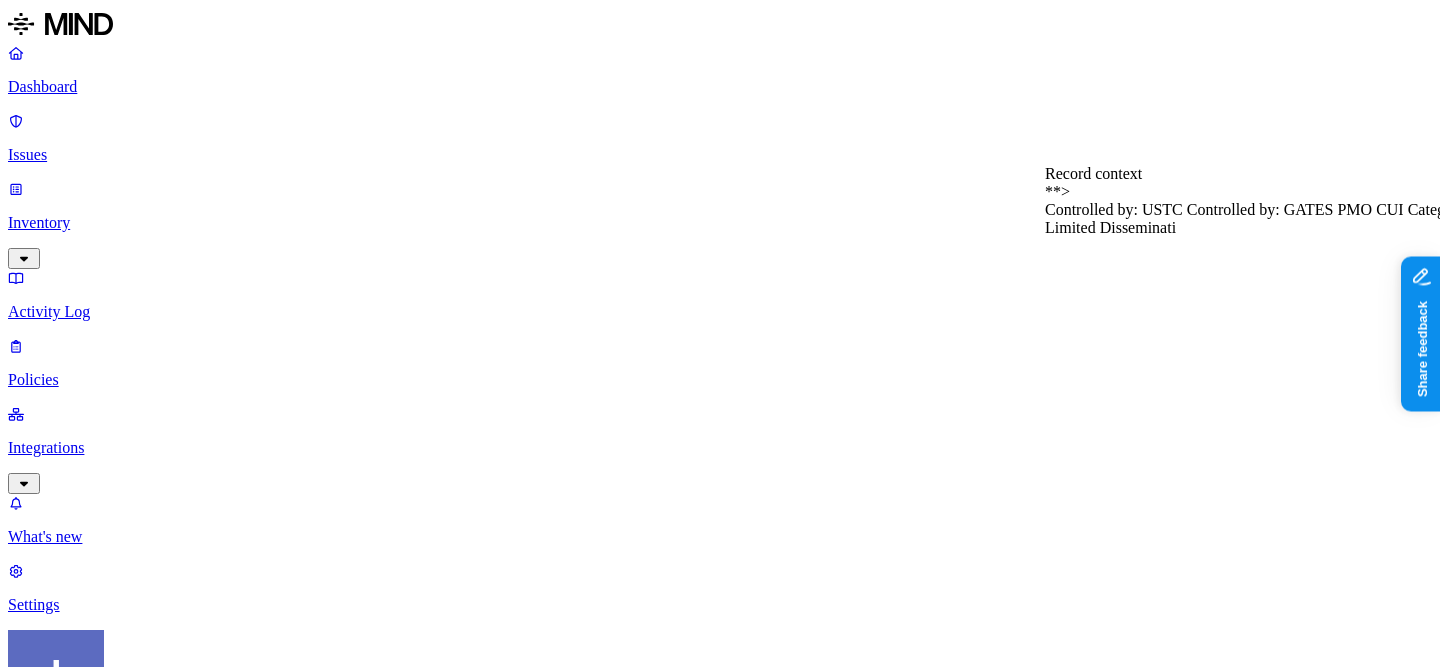 type 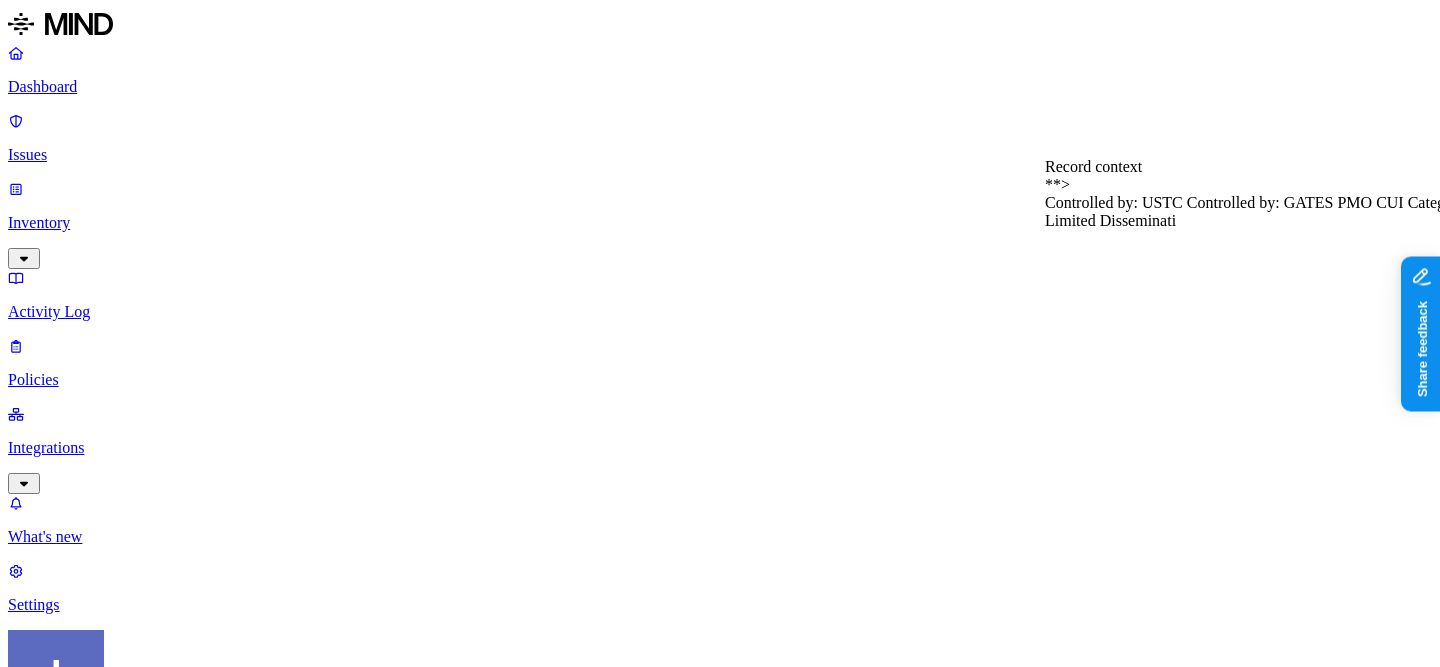 scroll, scrollTop: 376, scrollLeft: 0, axis: vertical 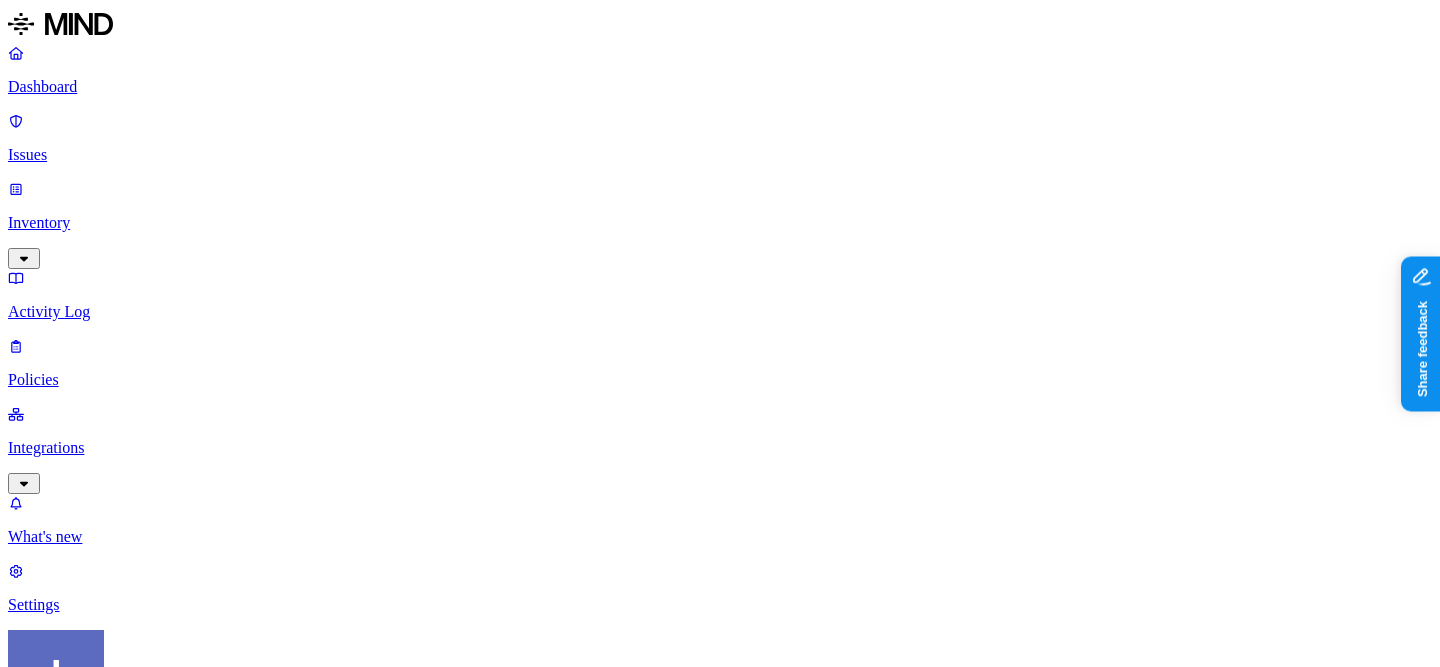 click on "Showing   91 - 120" 